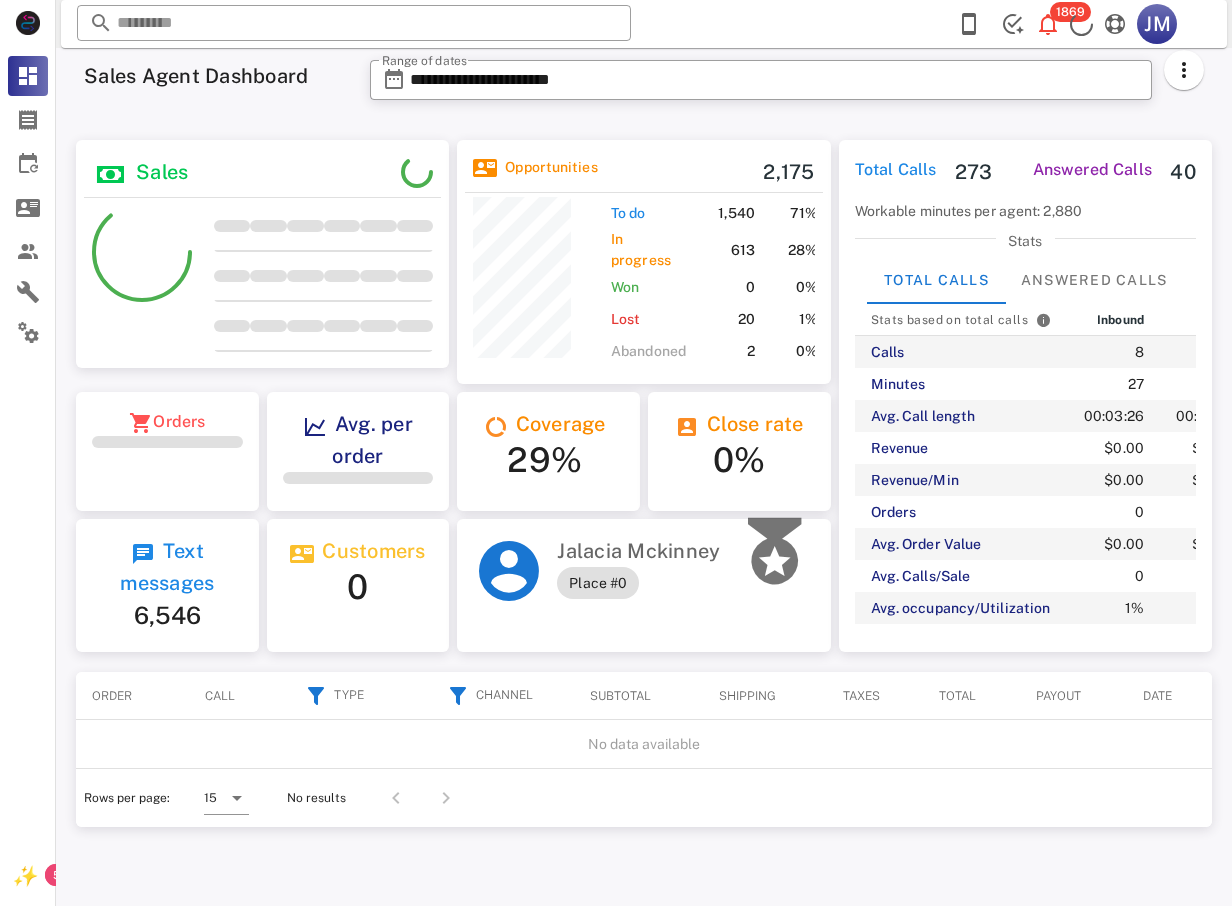 scroll, scrollTop: 0, scrollLeft: 0, axis: both 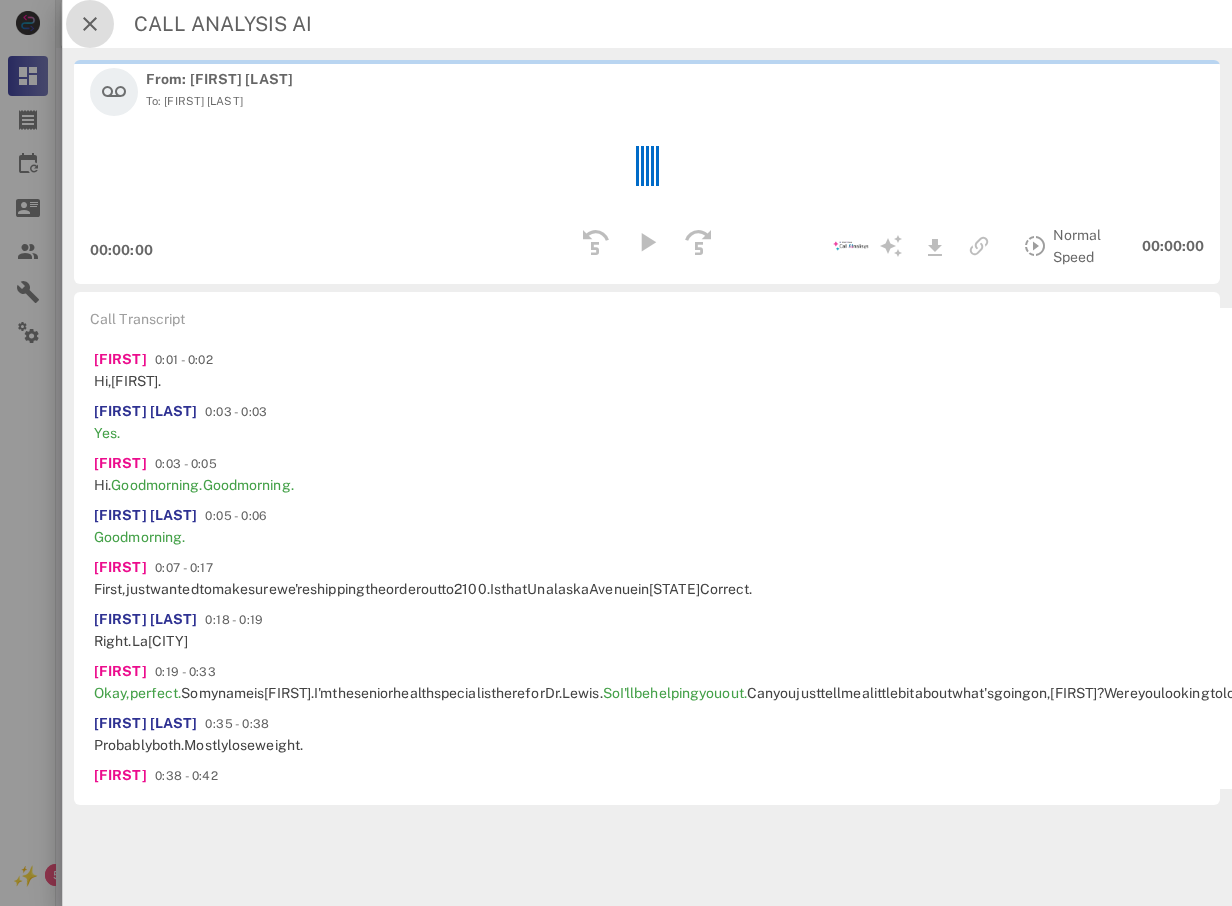click at bounding box center (90, 24) 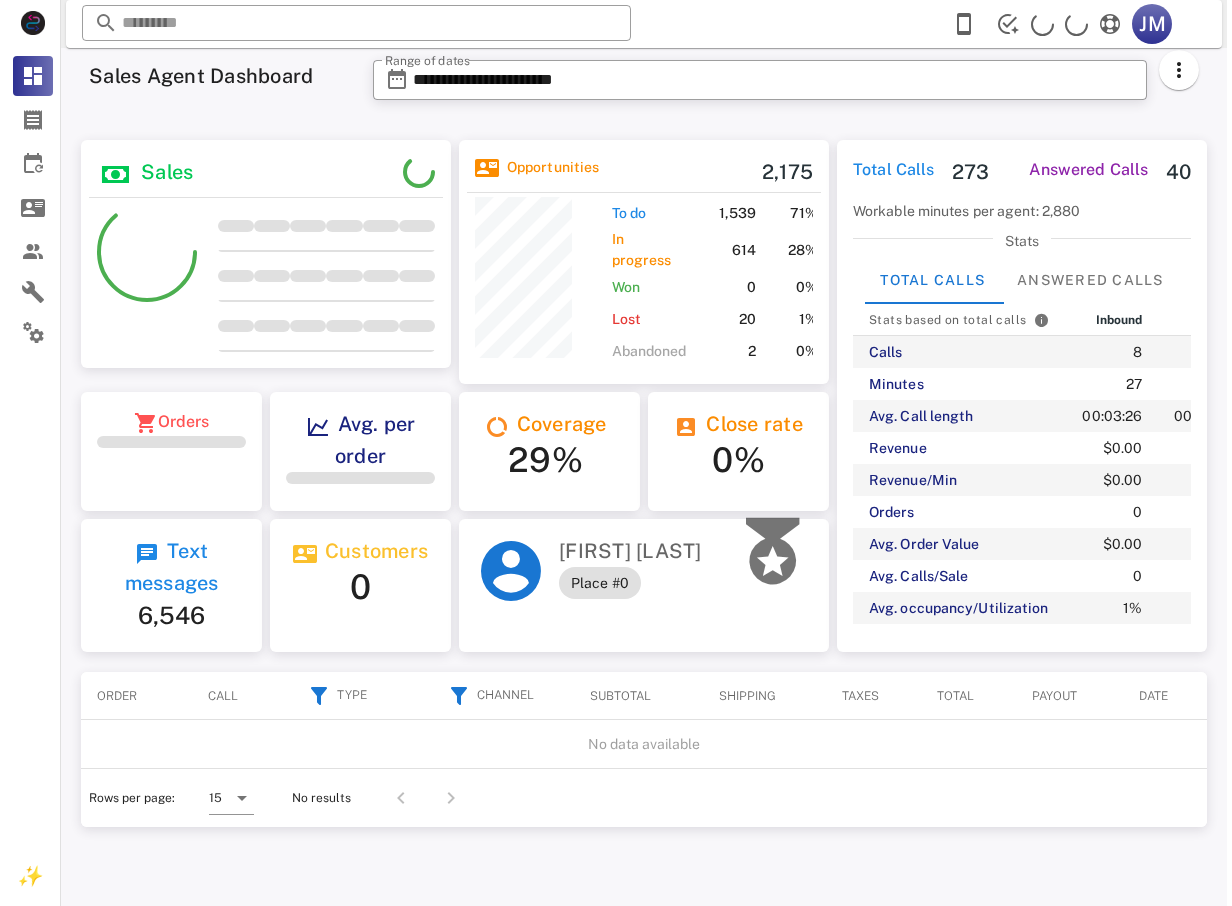 scroll, scrollTop: 0, scrollLeft: 0, axis: both 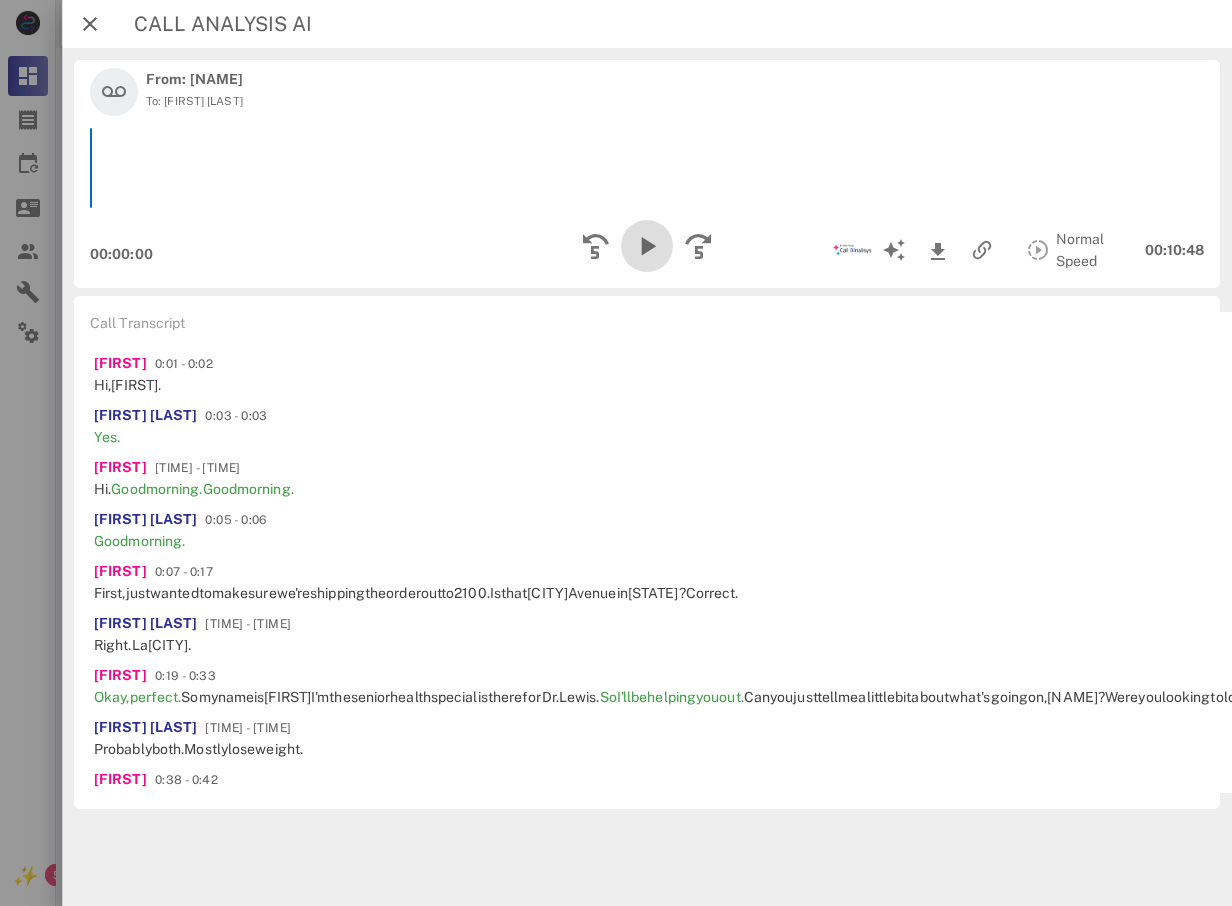 click at bounding box center (647, 246) 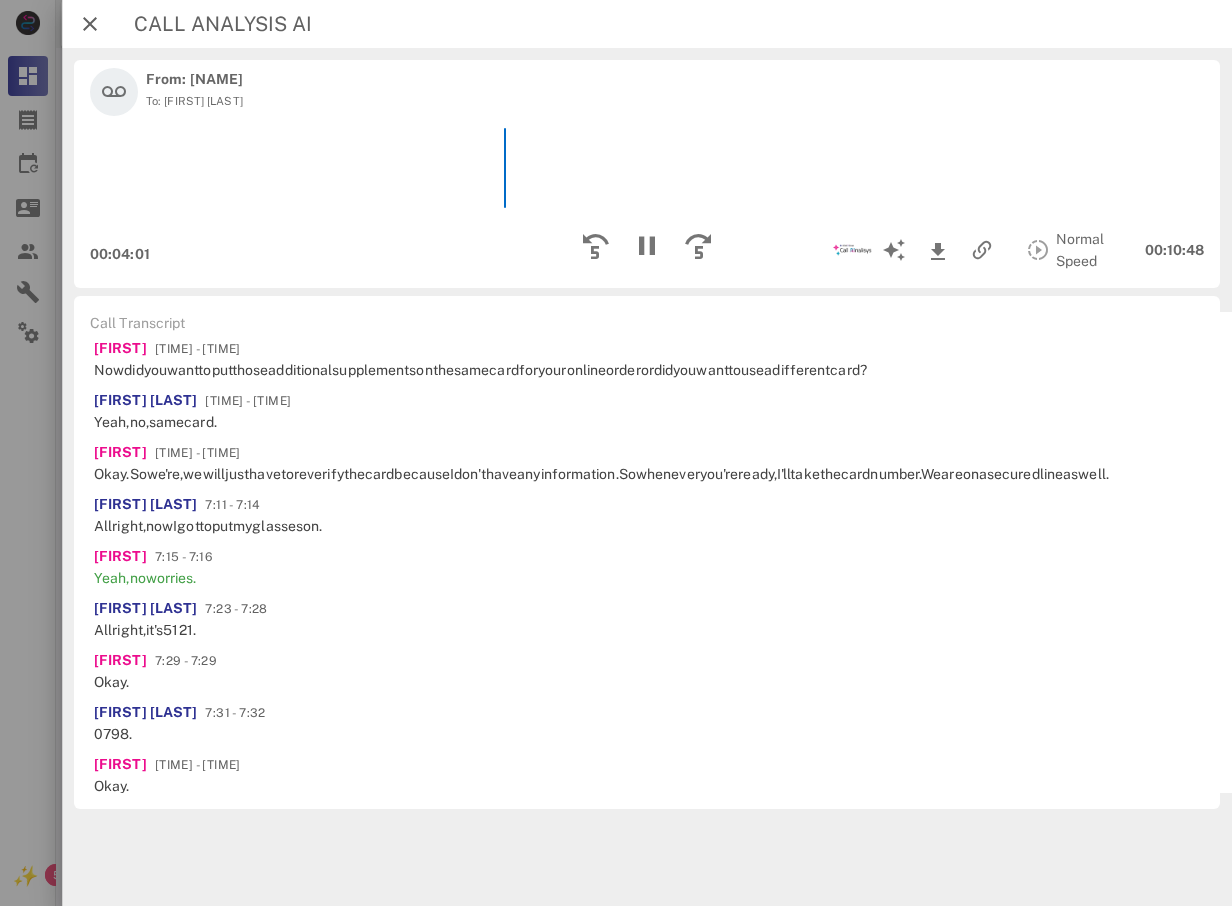 scroll, scrollTop: 2345, scrollLeft: 0, axis: vertical 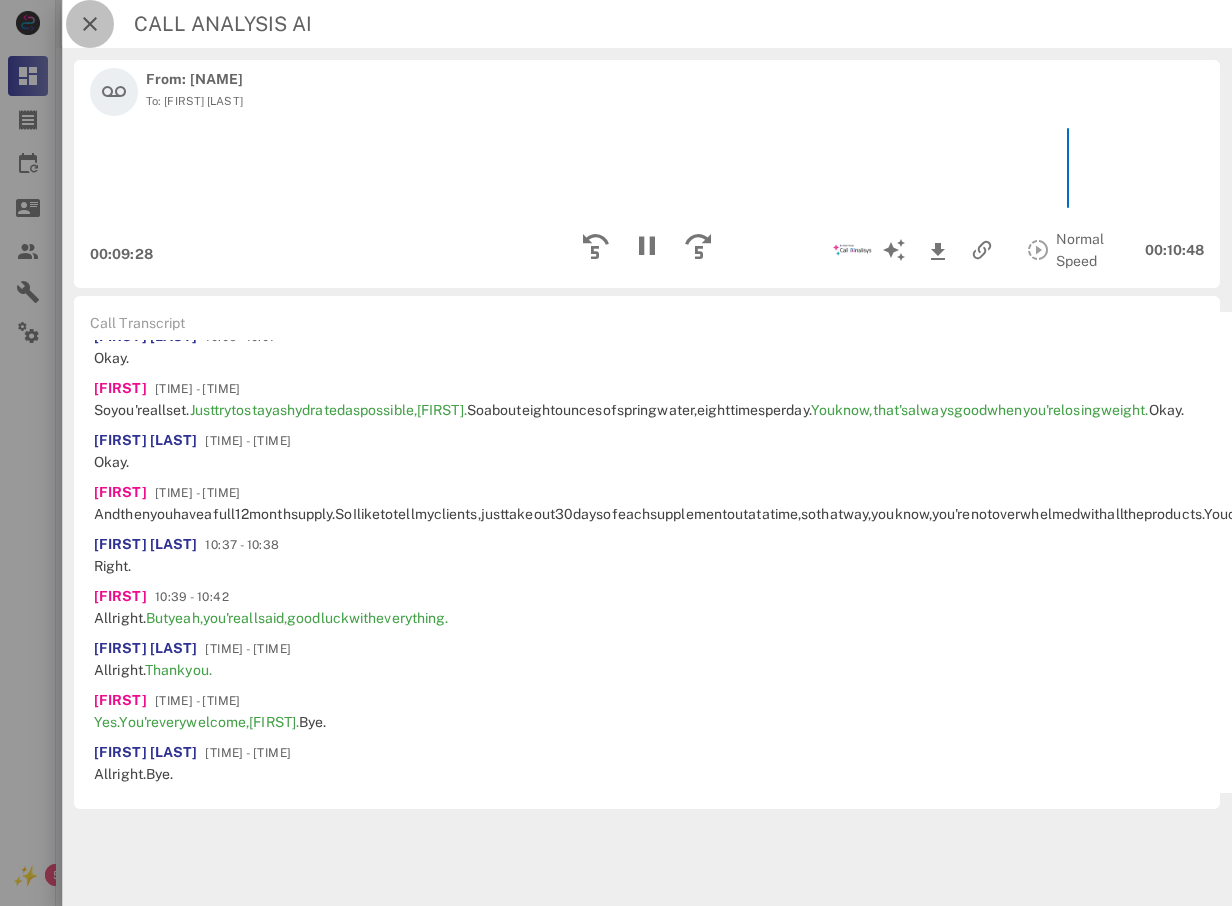 drag, startPoint x: 95, startPoint y: 26, endPoint x: 93, endPoint y: 36, distance: 10.198039 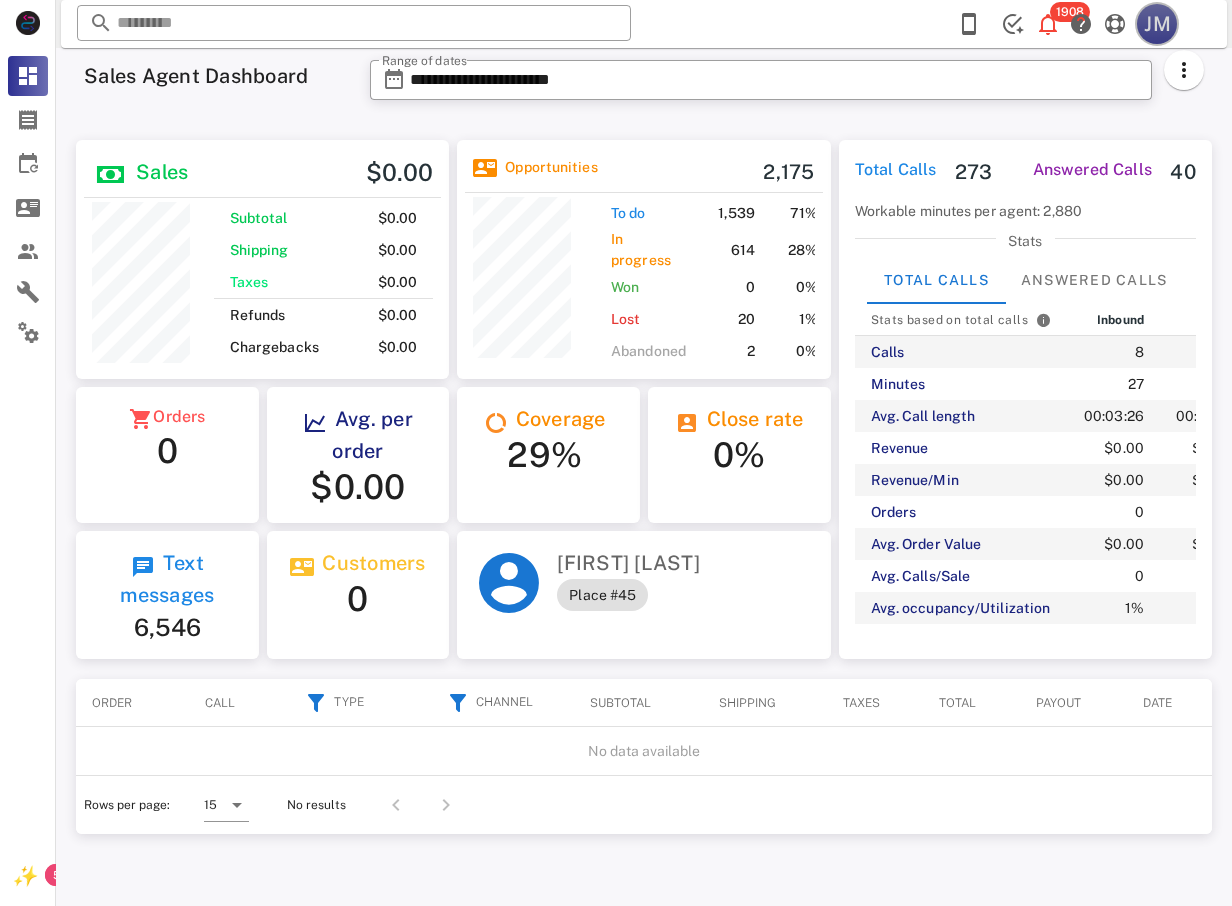 click on "JM" at bounding box center (1157, 24) 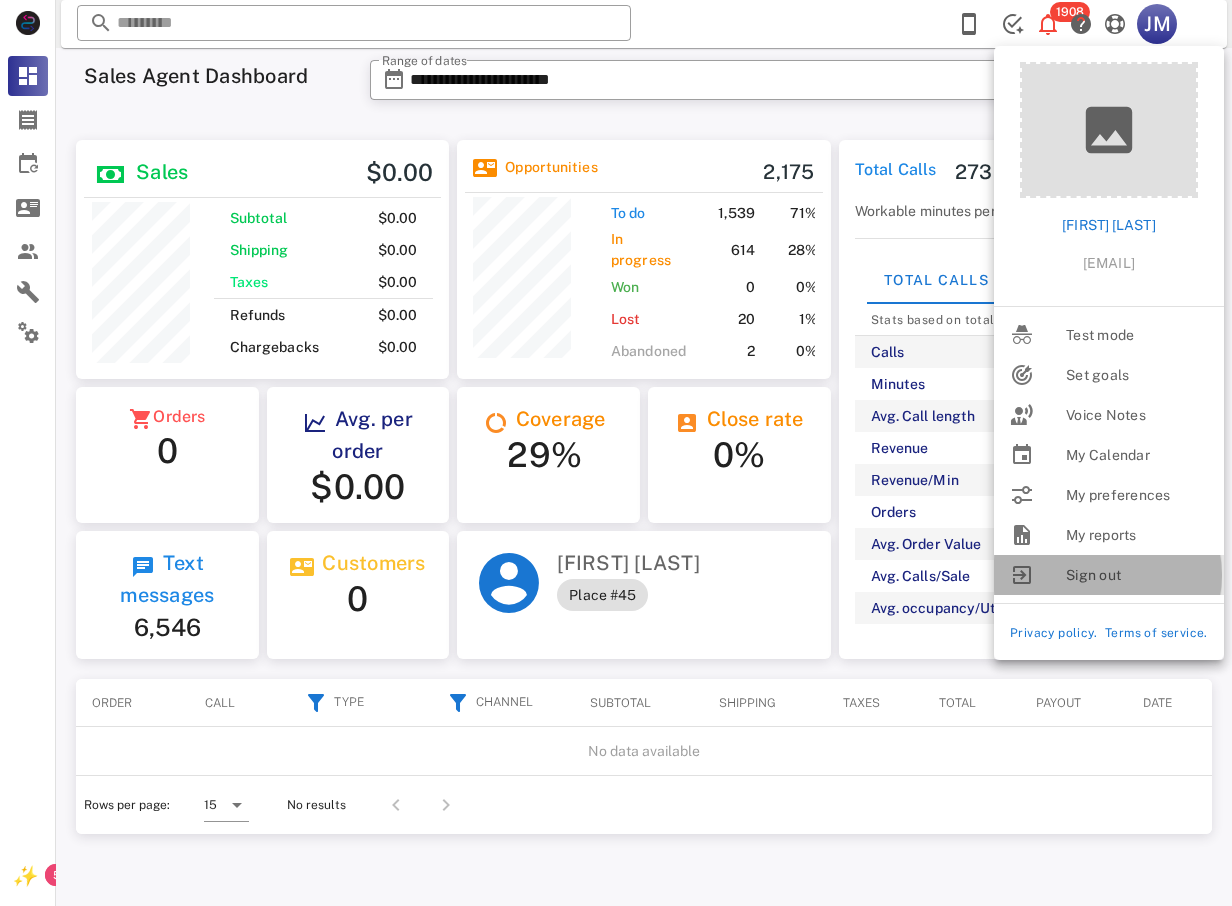 click on "Sign out" at bounding box center (1137, 575) 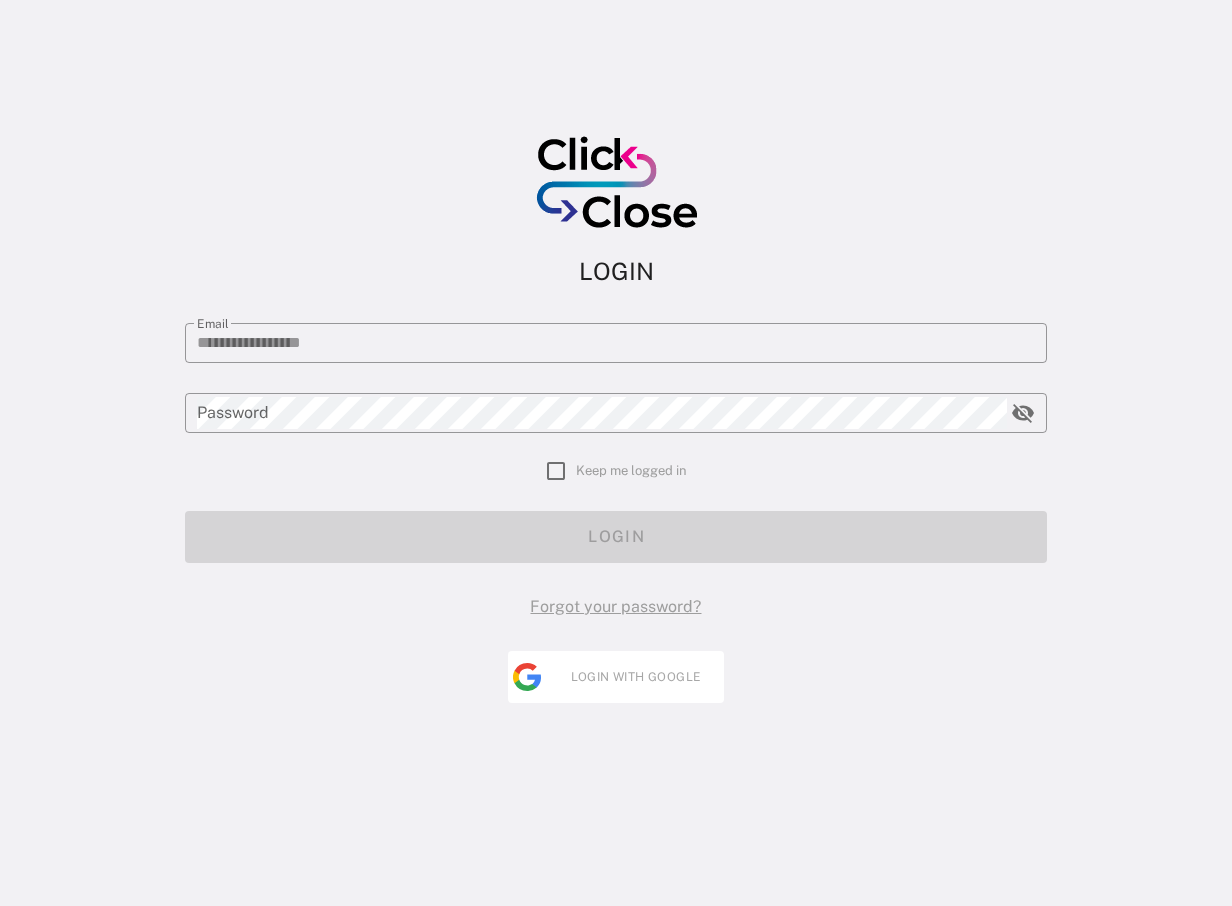 type on "**********" 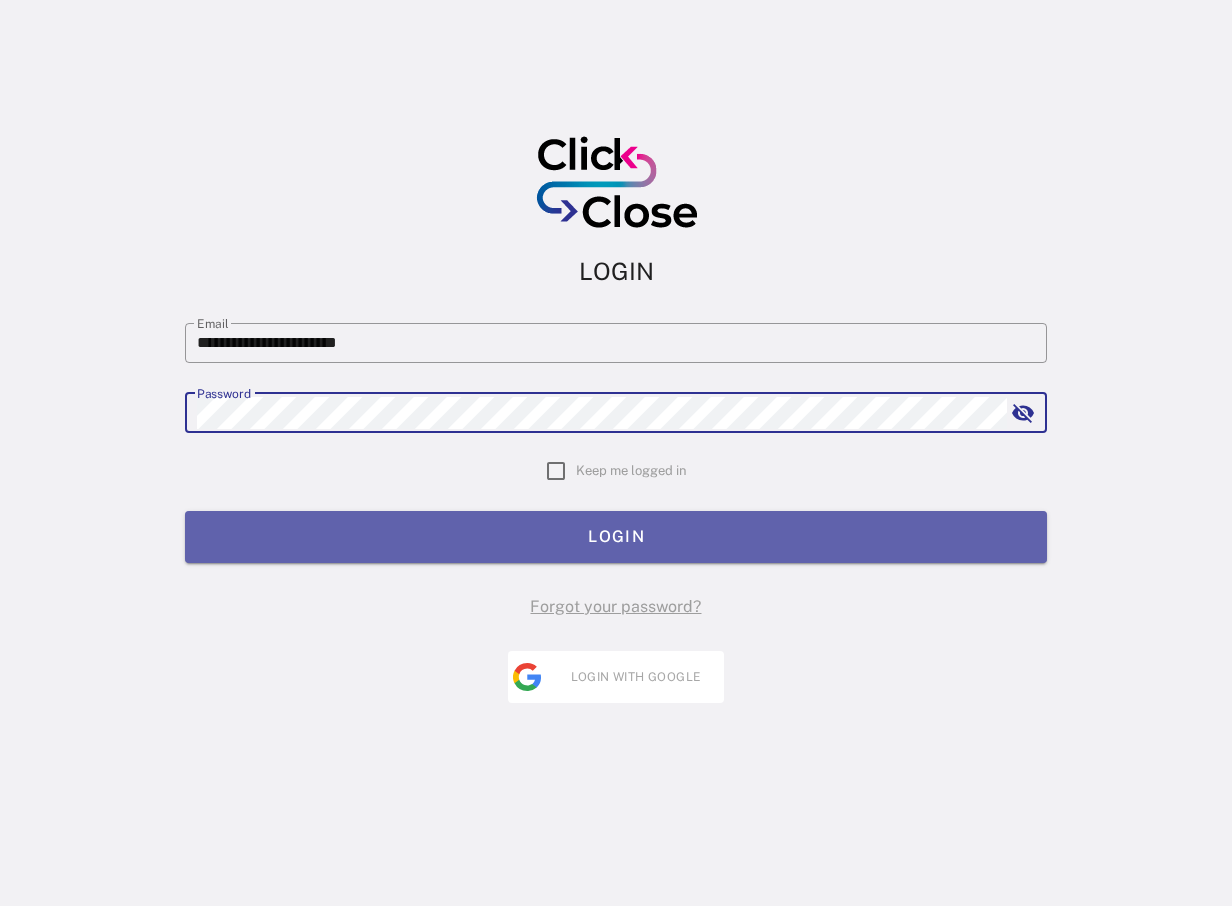 click on "LOGIN" at bounding box center (616, 536) 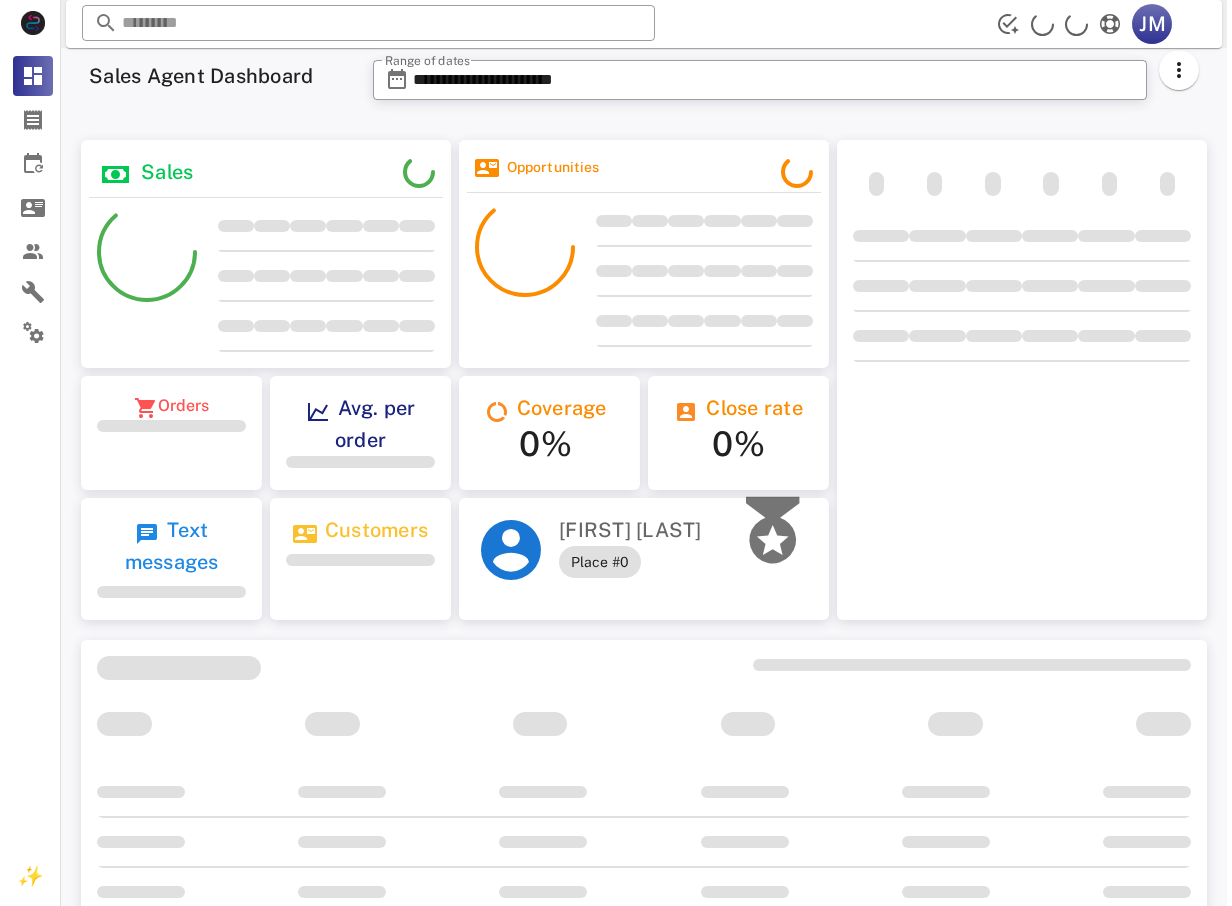 scroll, scrollTop: 0, scrollLeft: 0, axis: both 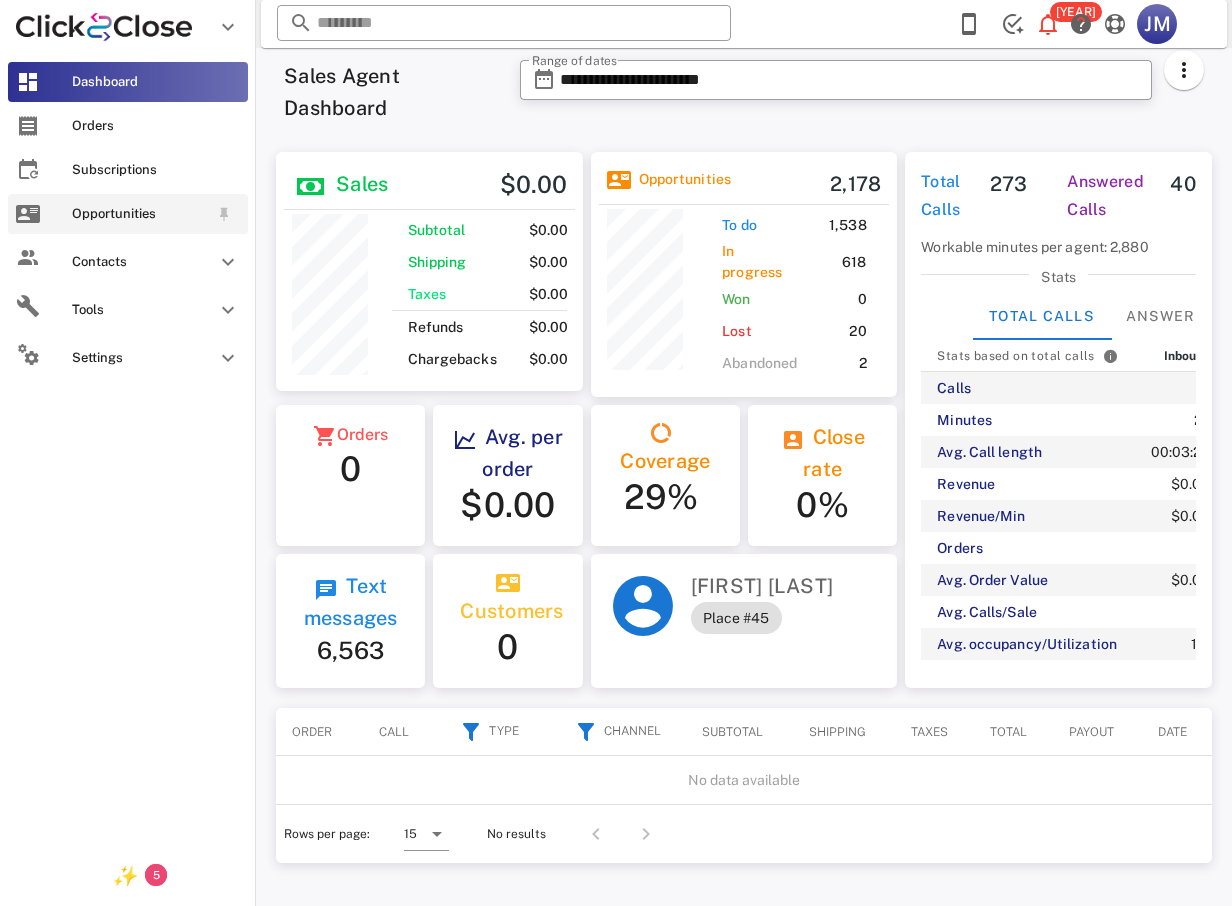 click on "Opportunities" at bounding box center [140, 214] 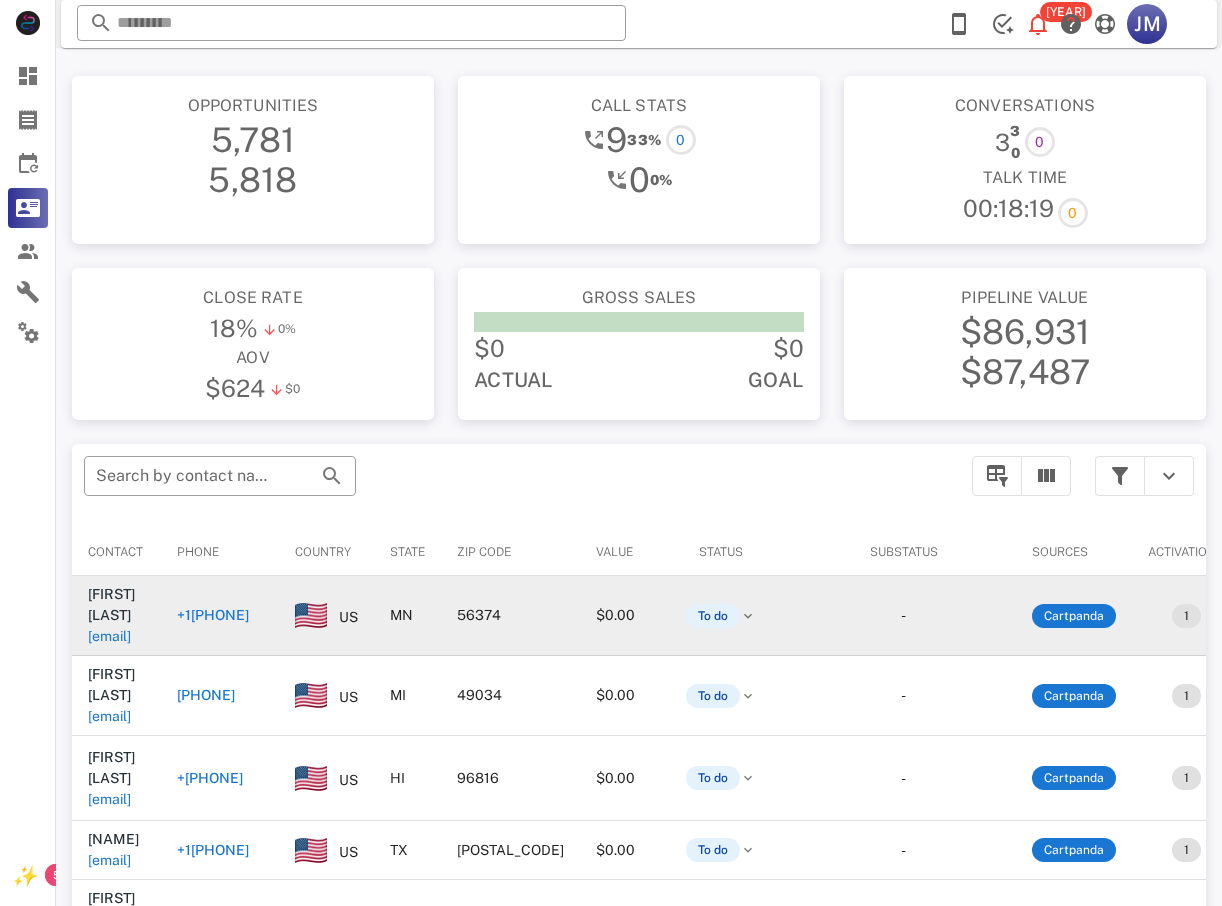 click on "+1[PHONE]" at bounding box center (213, 615) 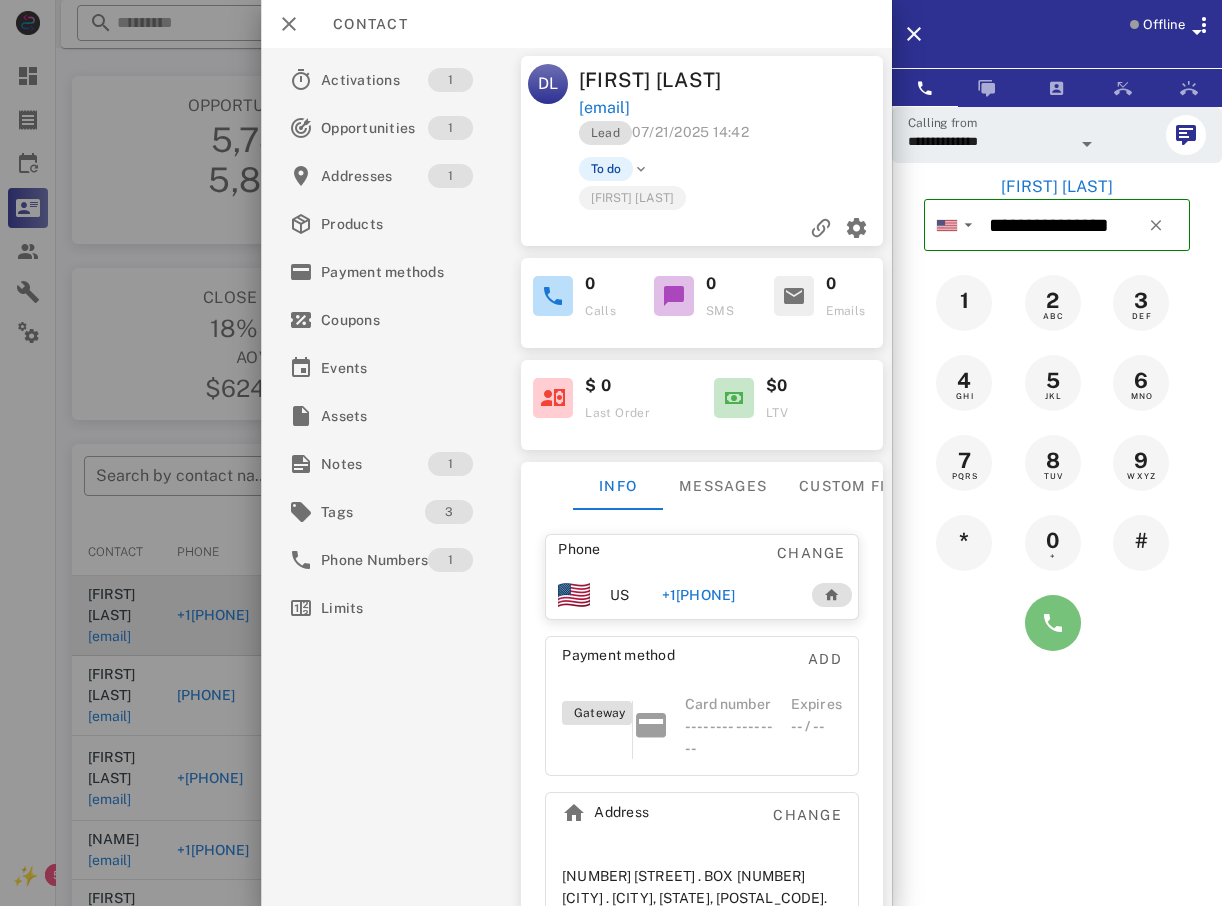 click at bounding box center (1053, 623) 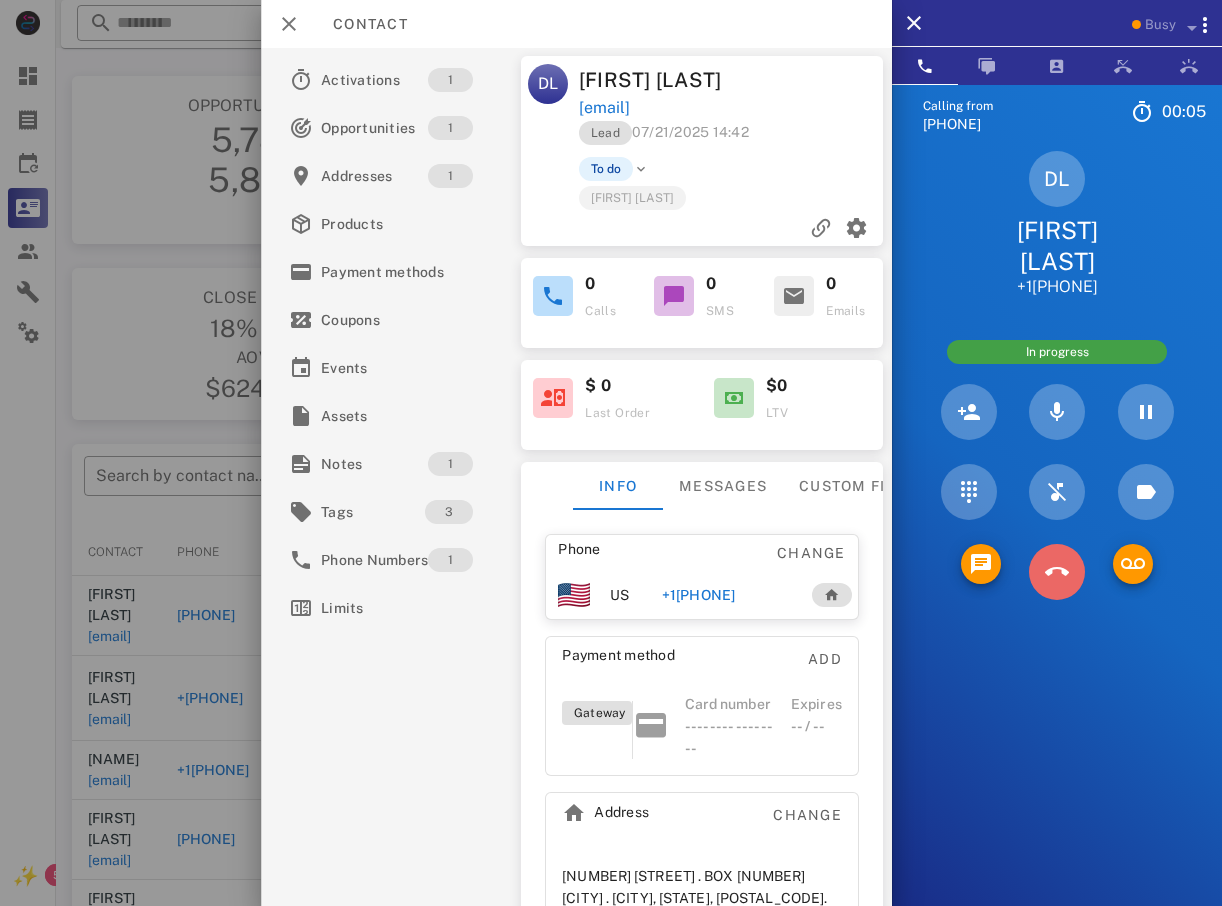 click at bounding box center [1057, 572] 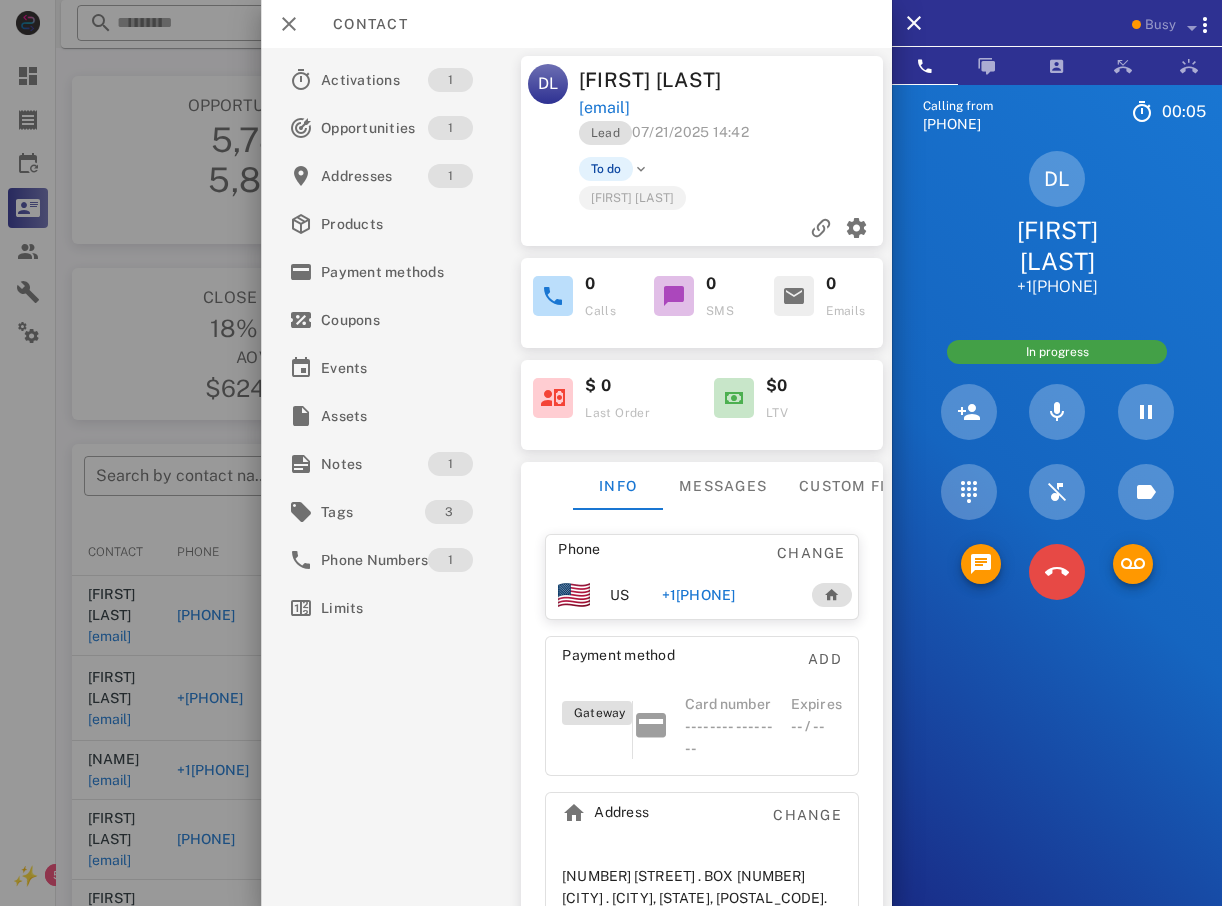 click on "5 JKL" at bounding box center [0, 0] 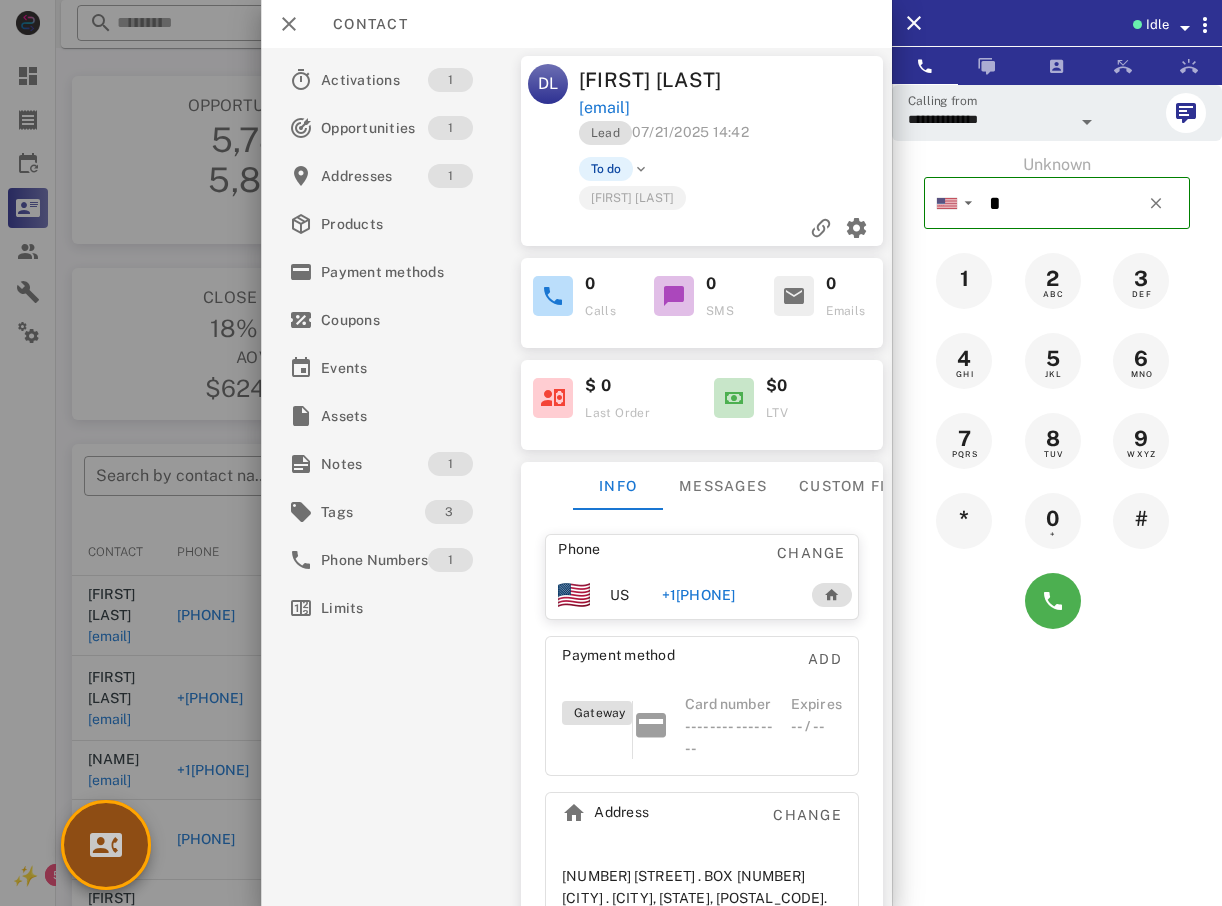 click at bounding box center [106, 845] 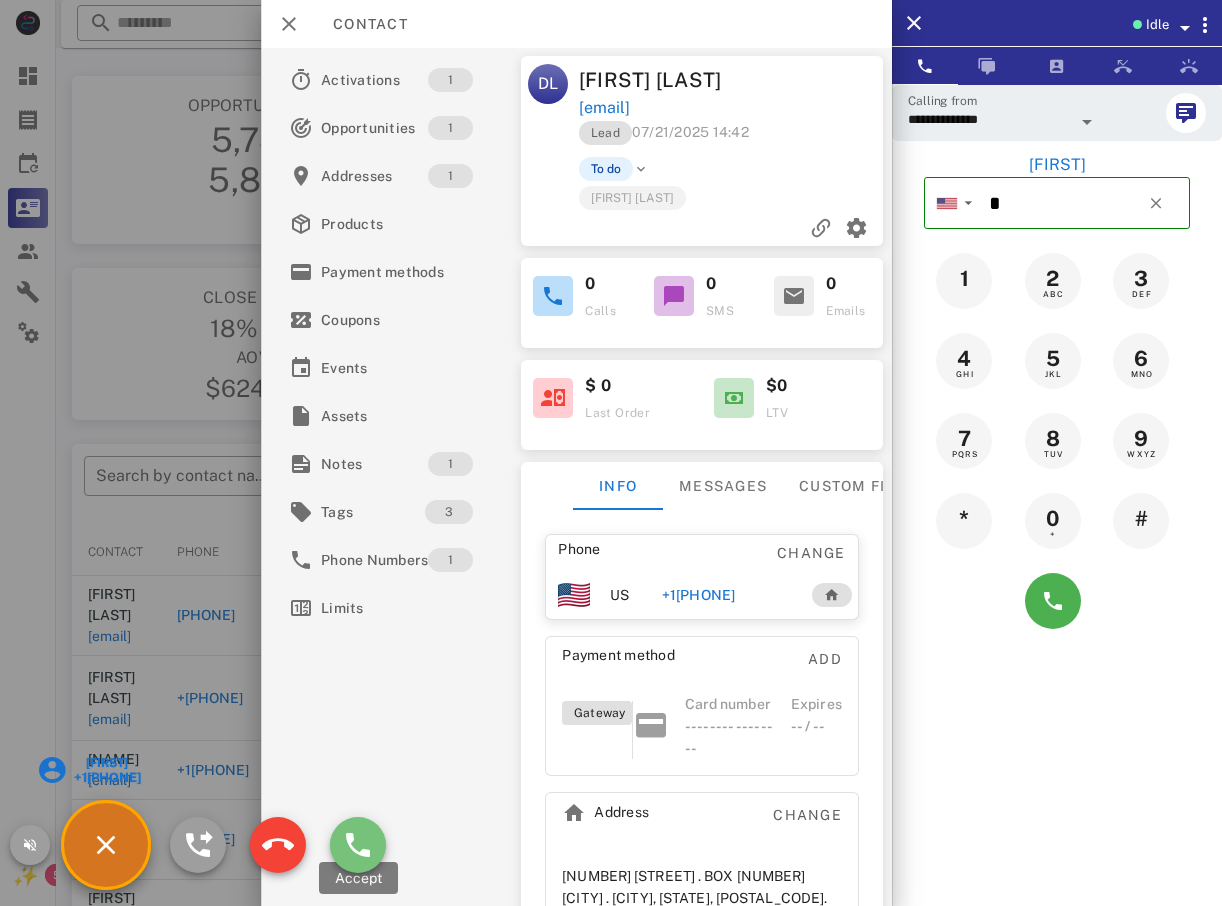 click at bounding box center [358, 845] 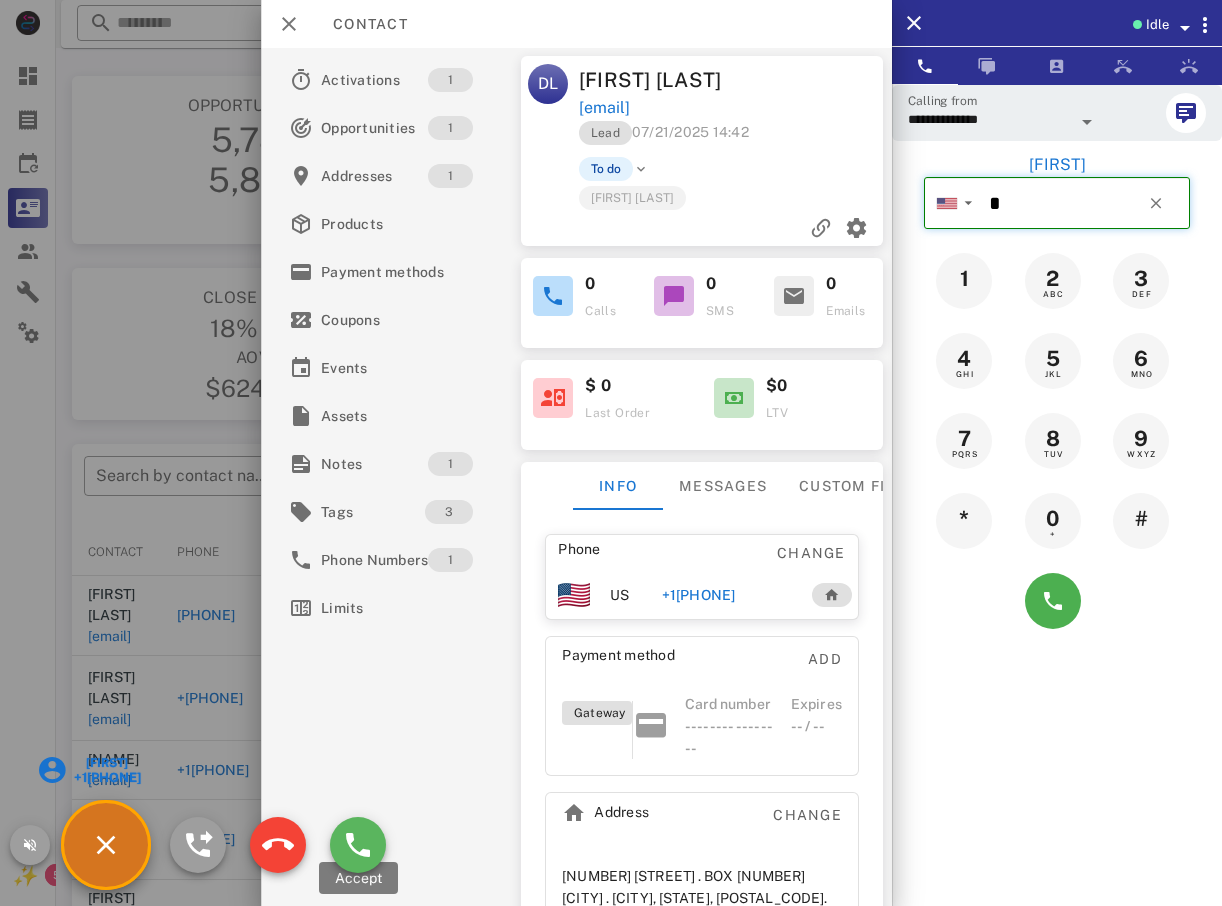type on "**********" 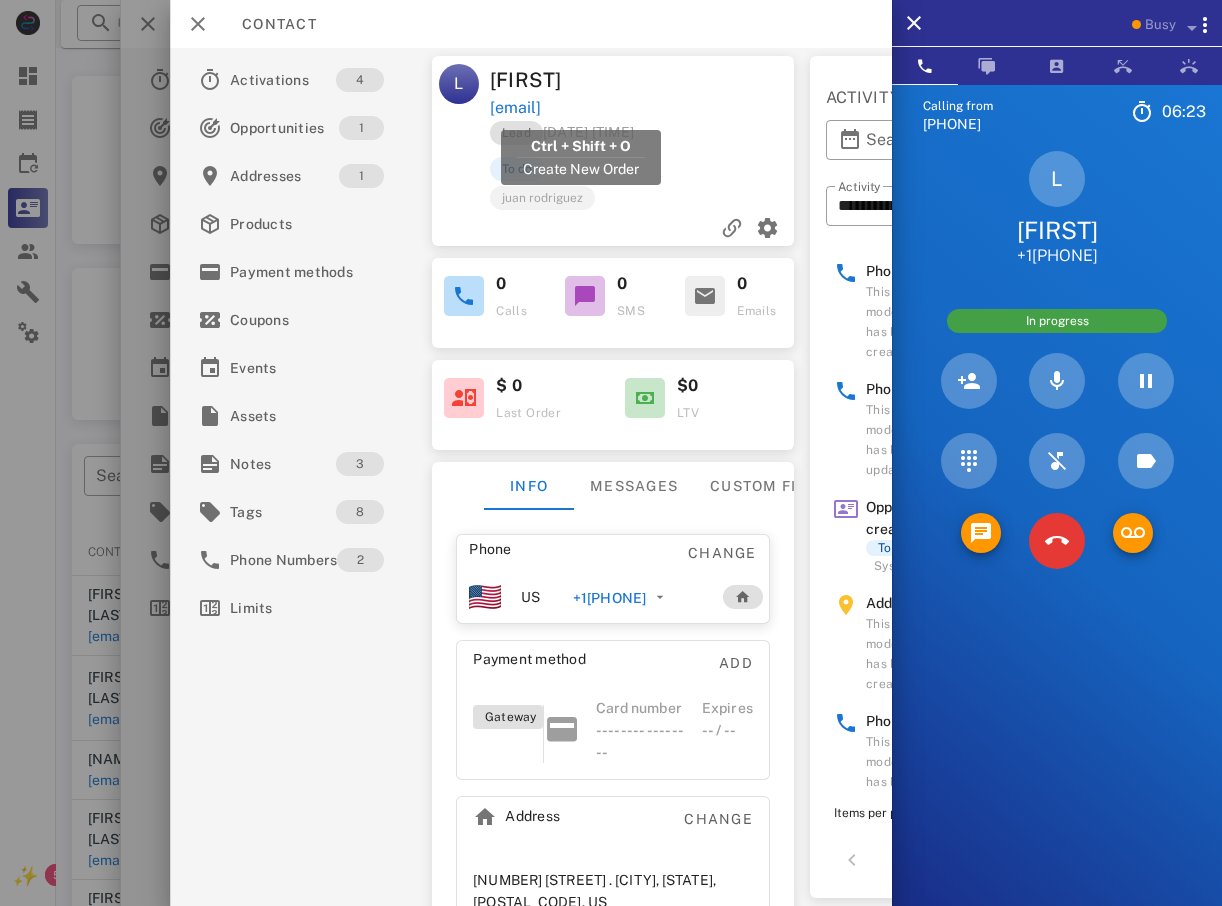 click on "[EMAIL]" at bounding box center [515, 108] 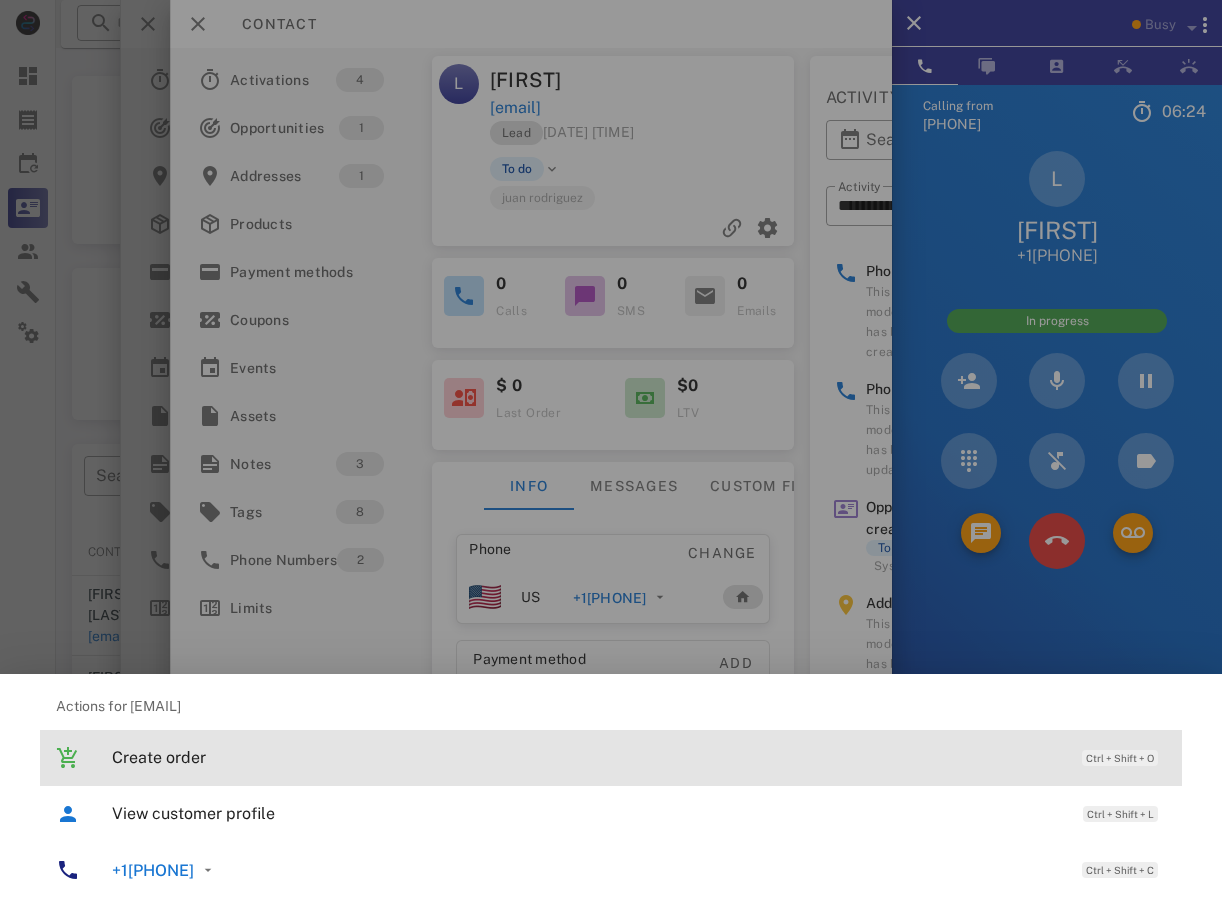 click on "Create order" at bounding box center [587, 757] 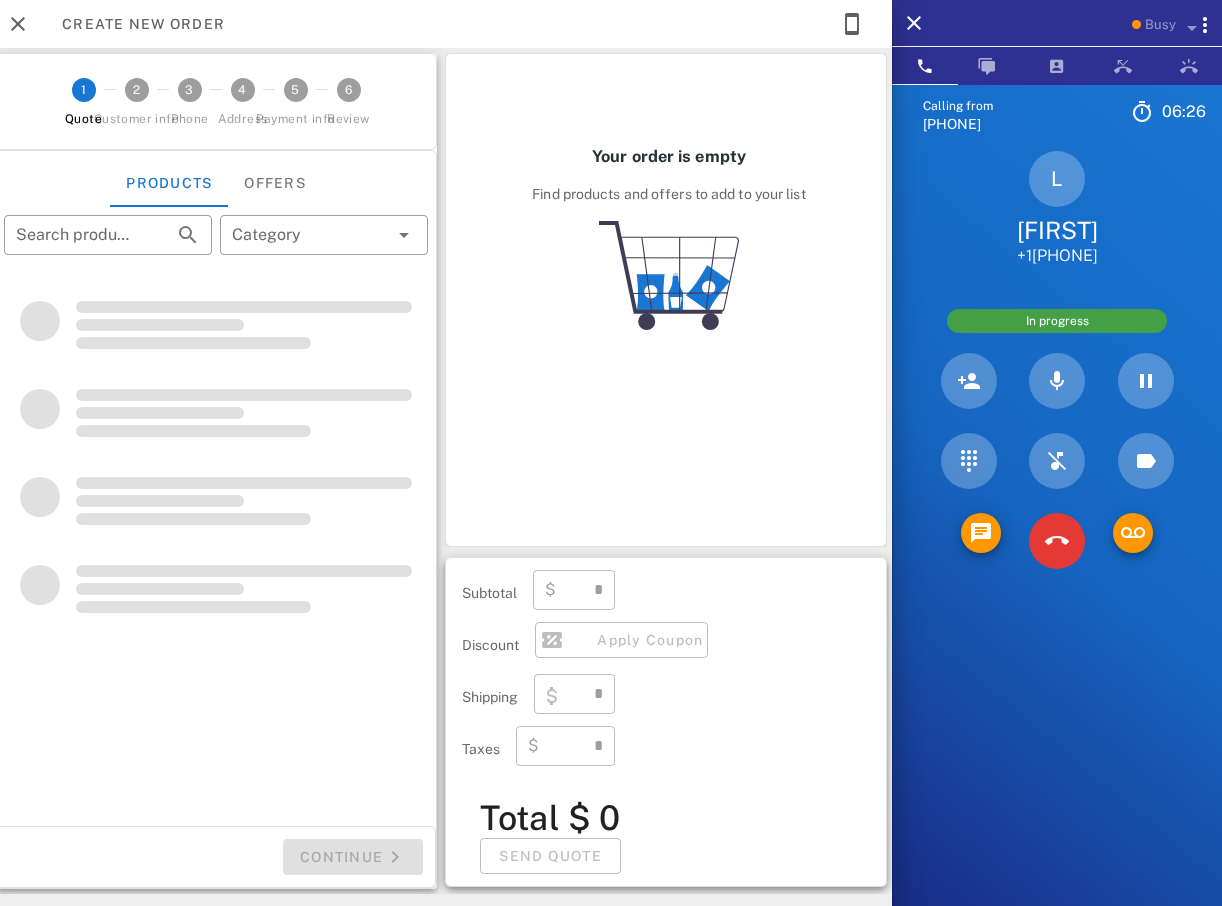 type on "**********" 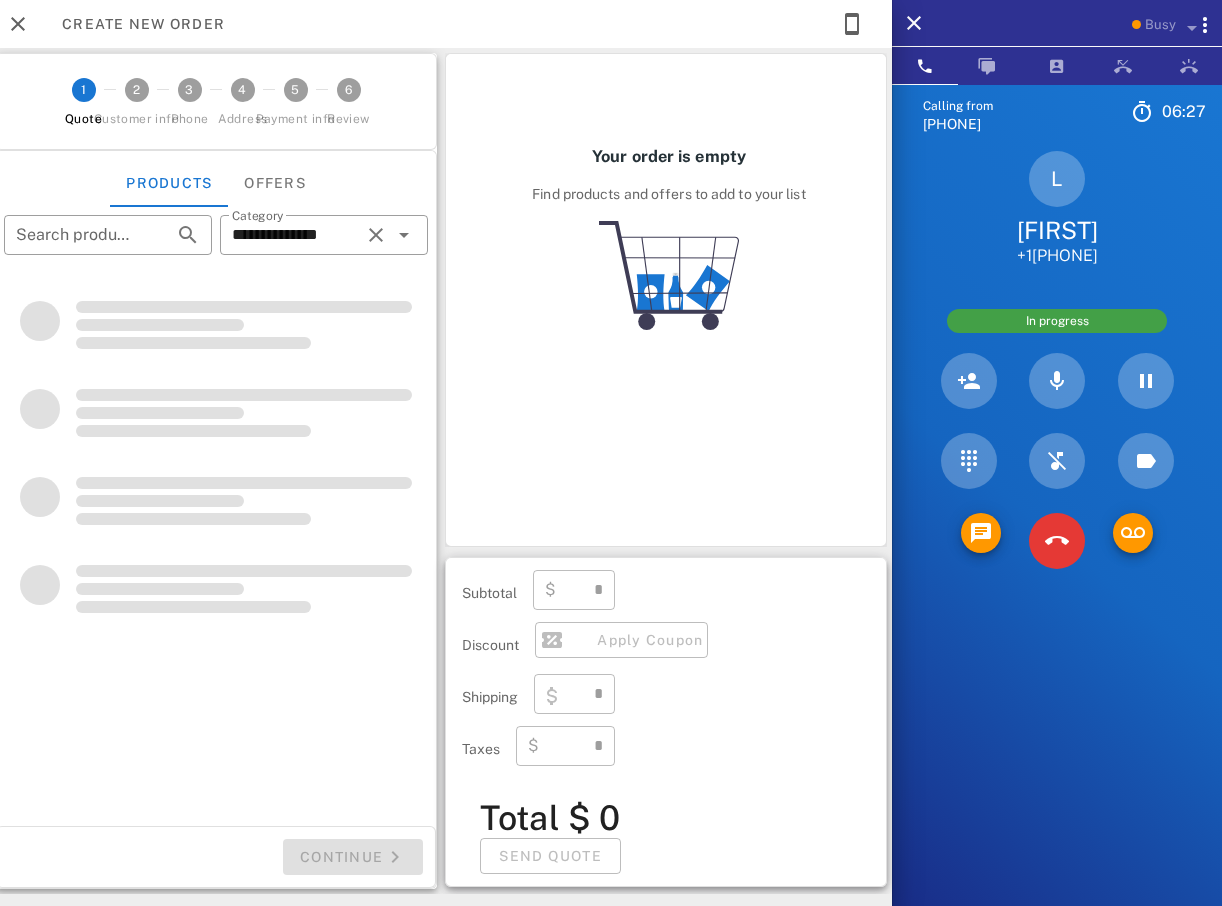 type on "****" 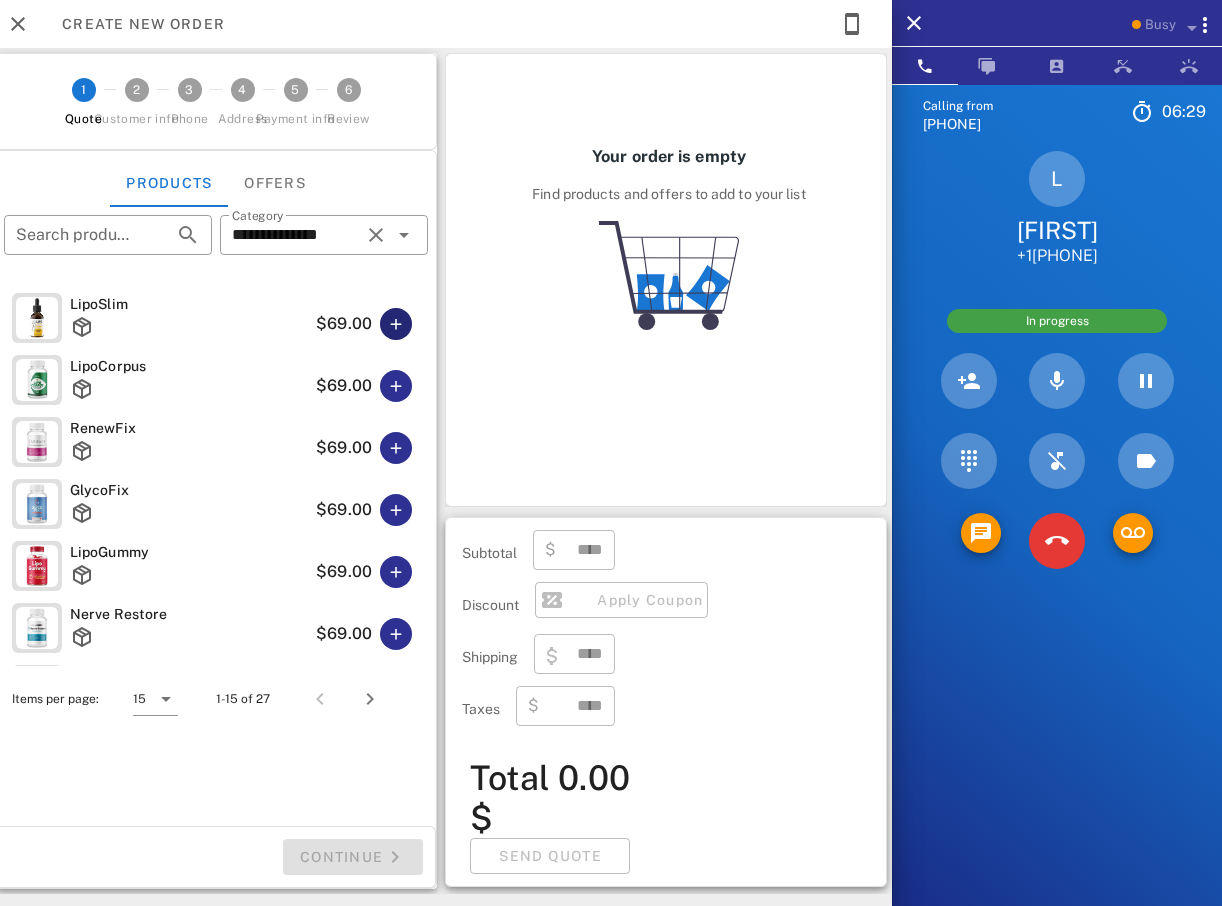 click at bounding box center (396, 324) 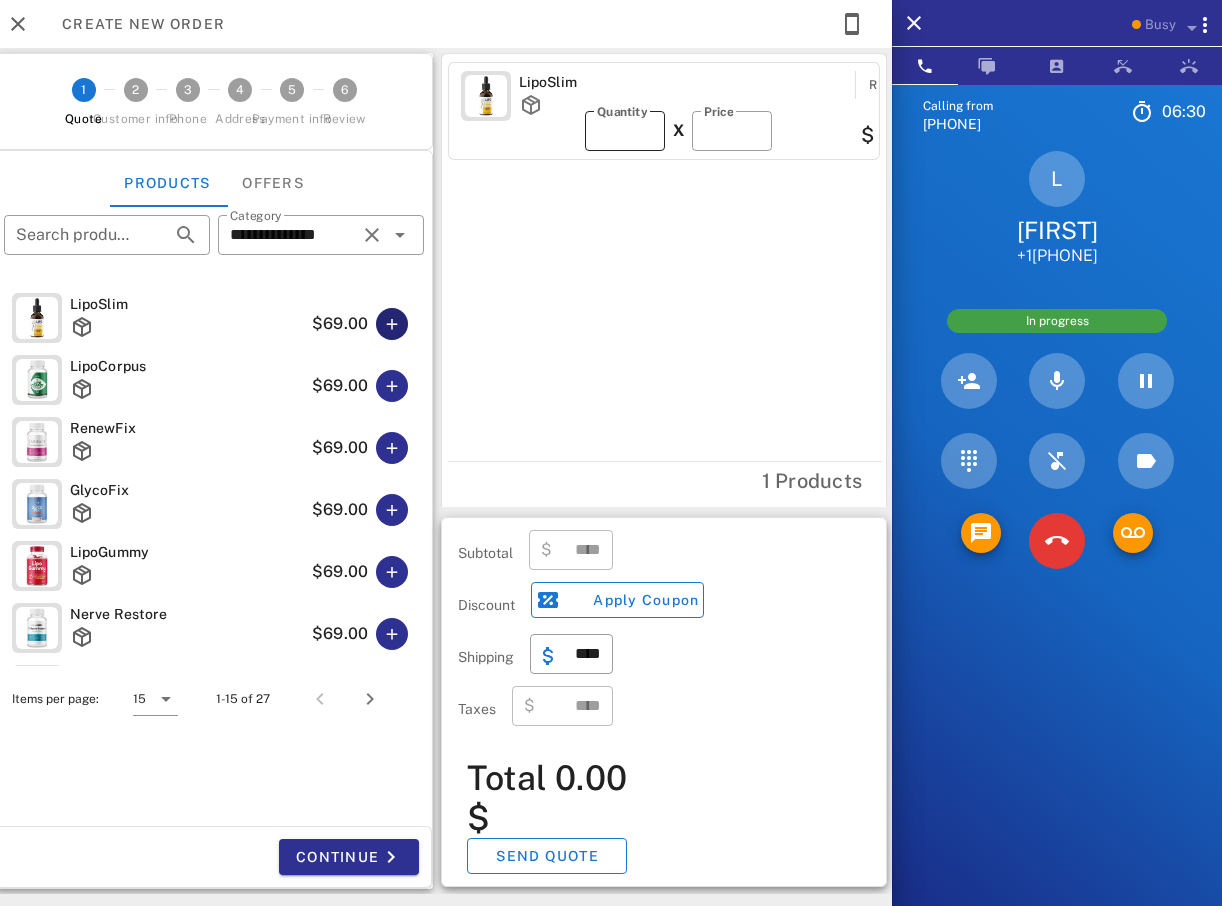 type on "*****" 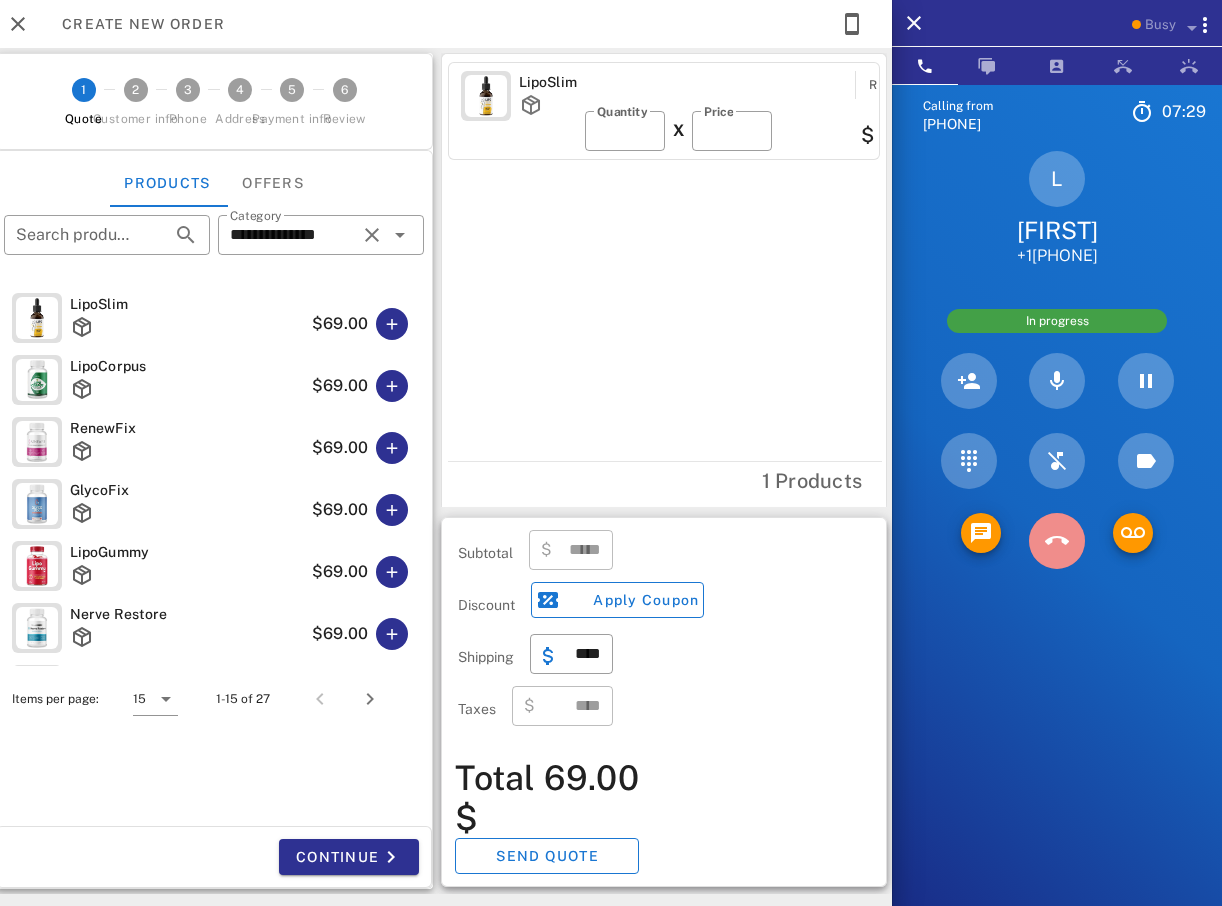 click at bounding box center (1057, 541) 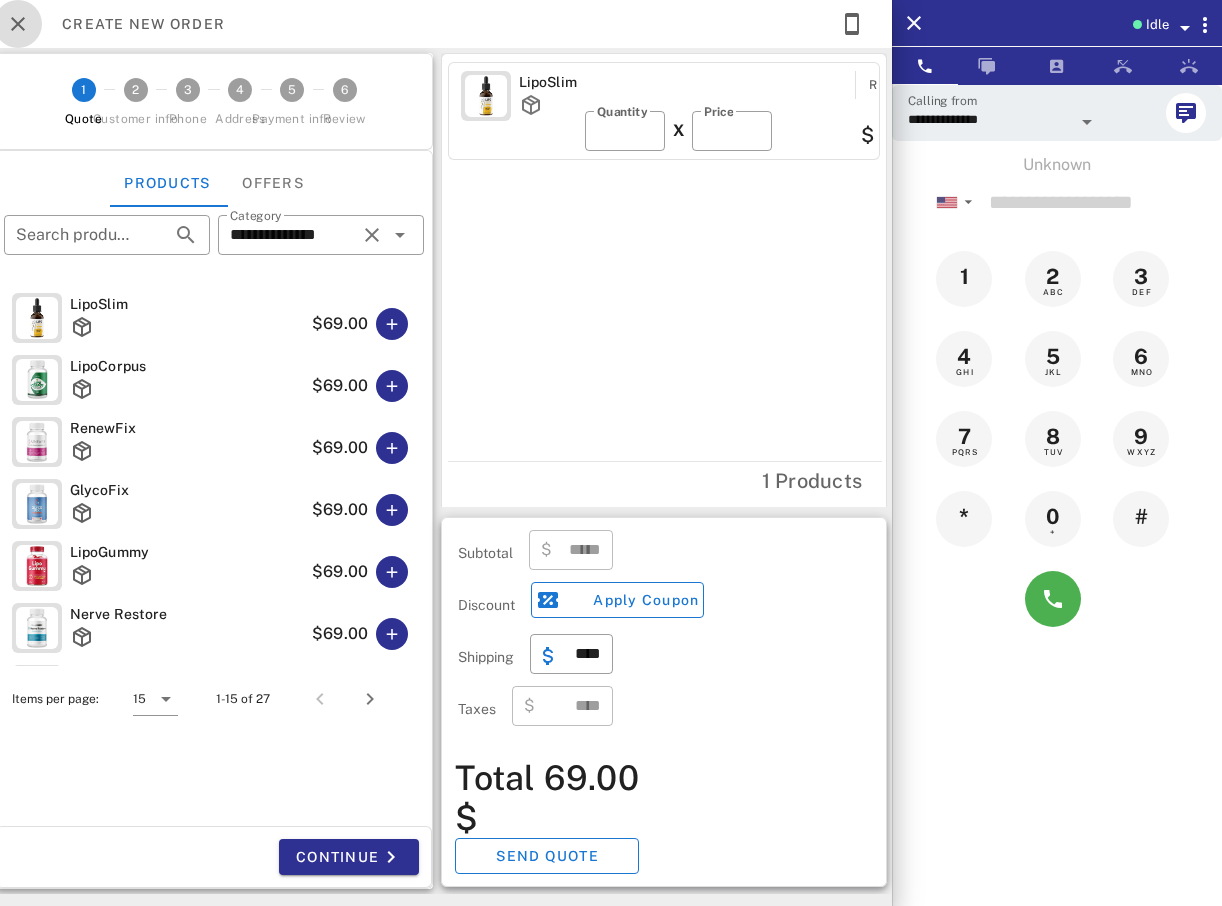 click at bounding box center (18, 24) 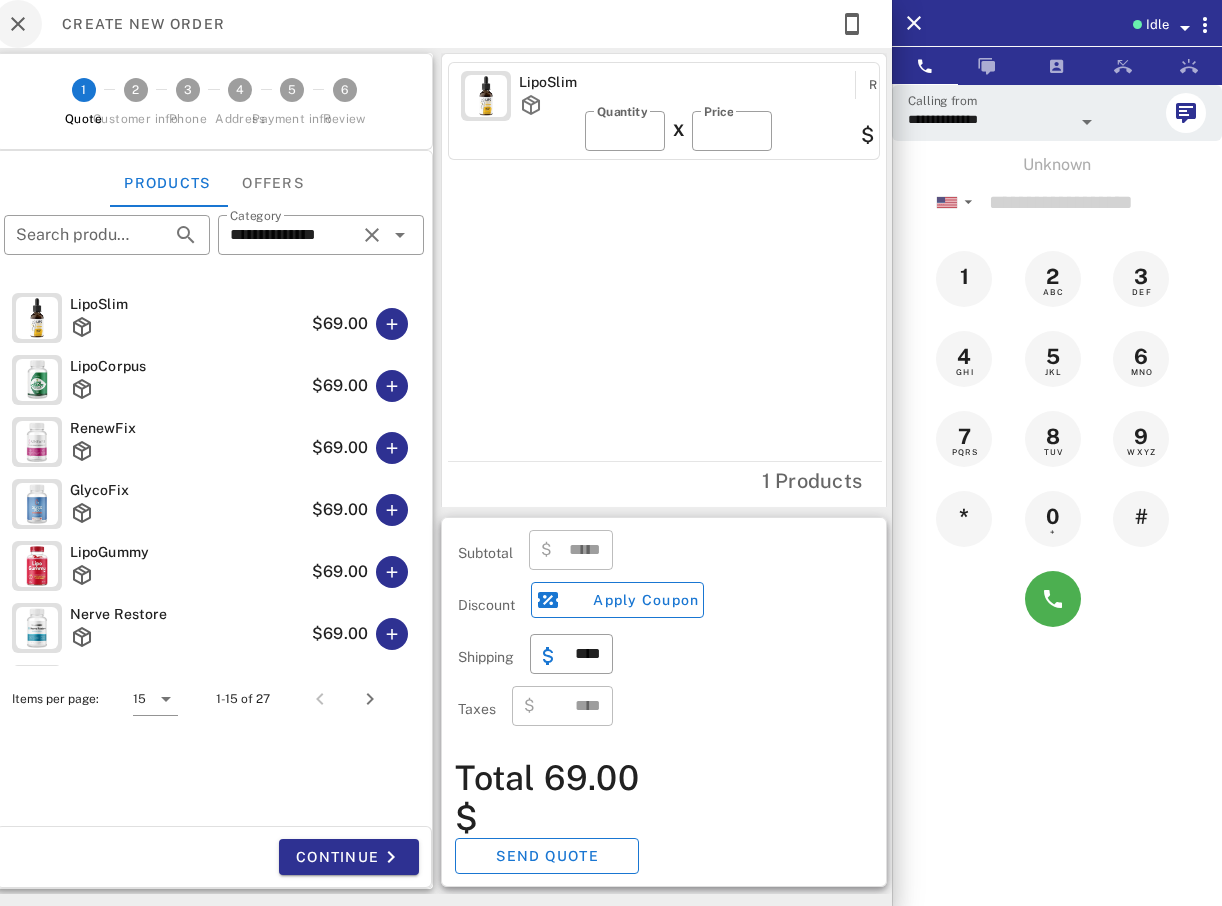 click on "Create new order" at bounding box center [83, 24] 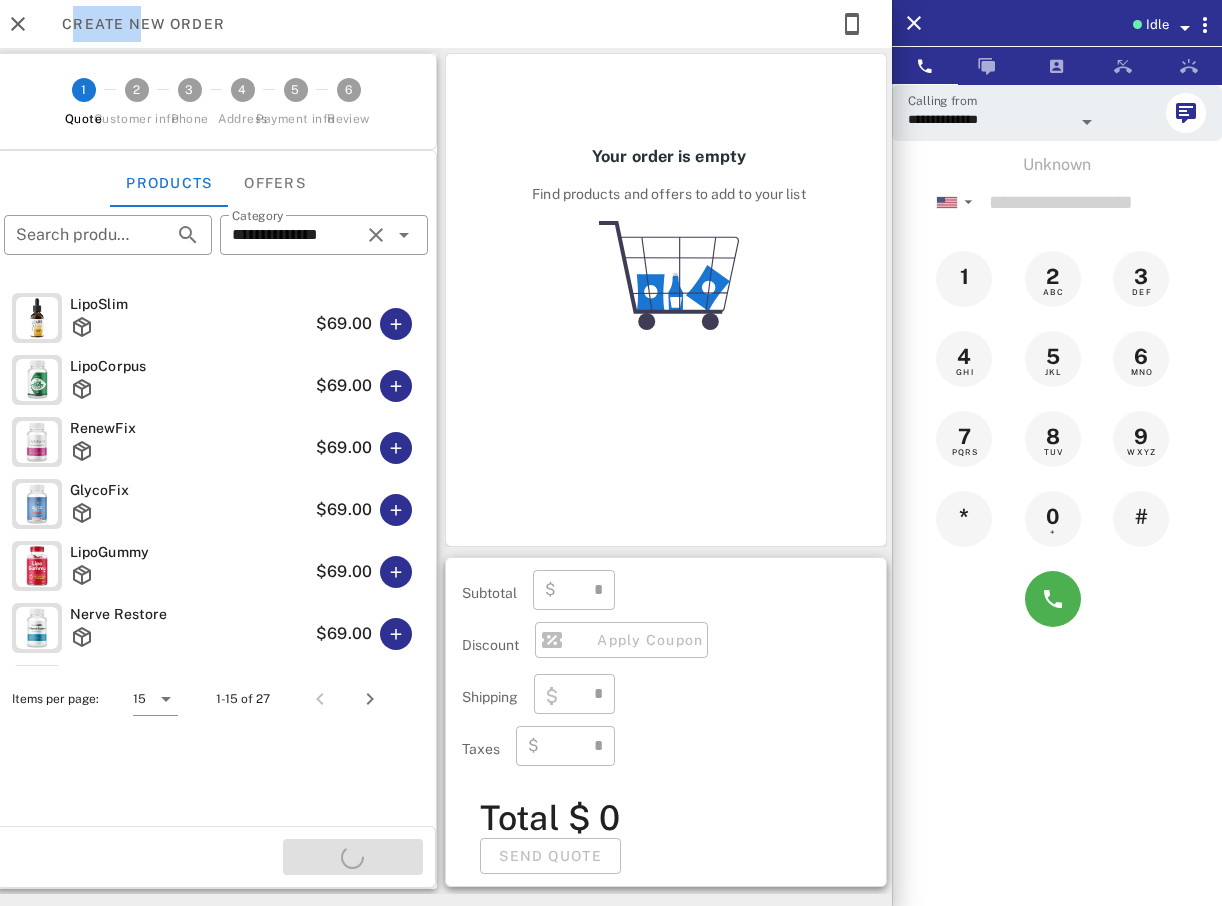type on "****" 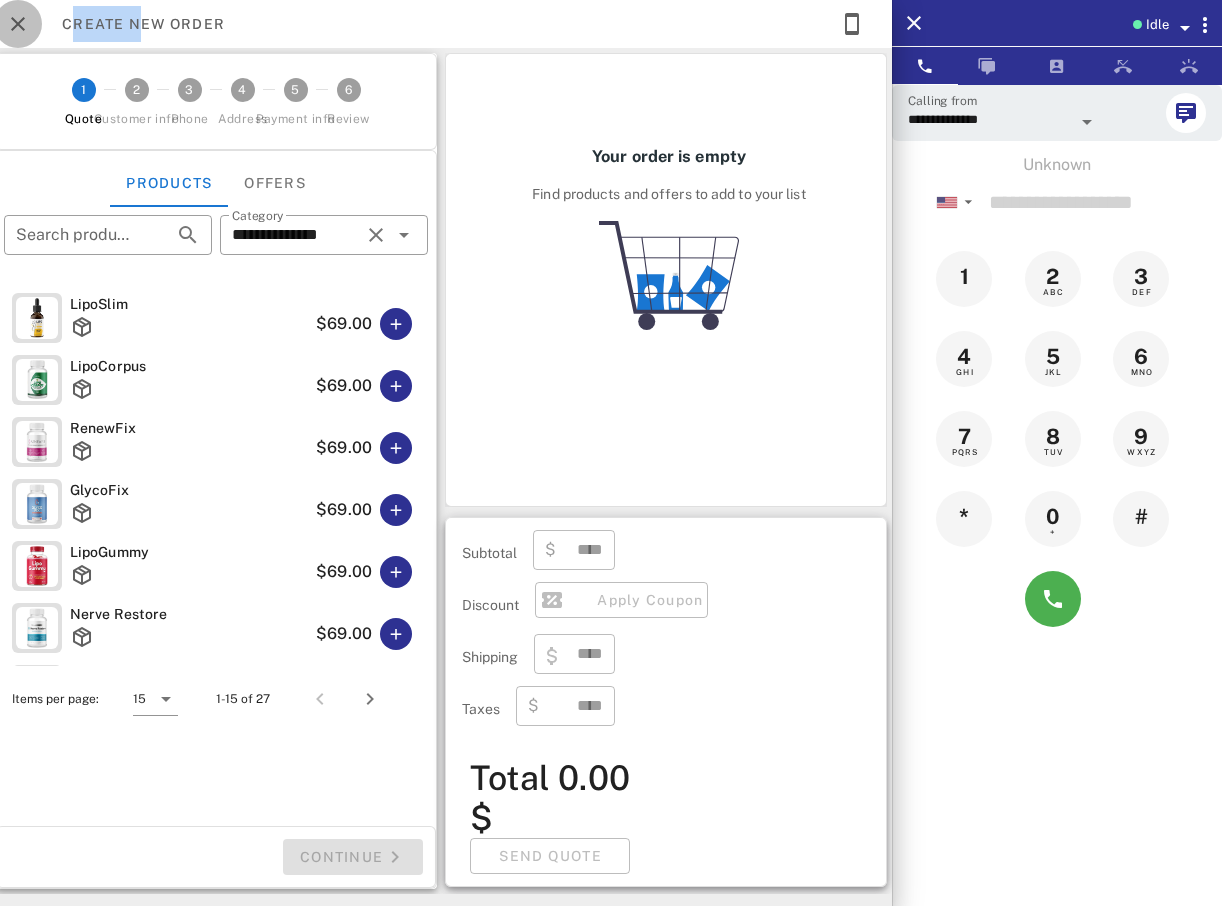 click at bounding box center [18, 24] 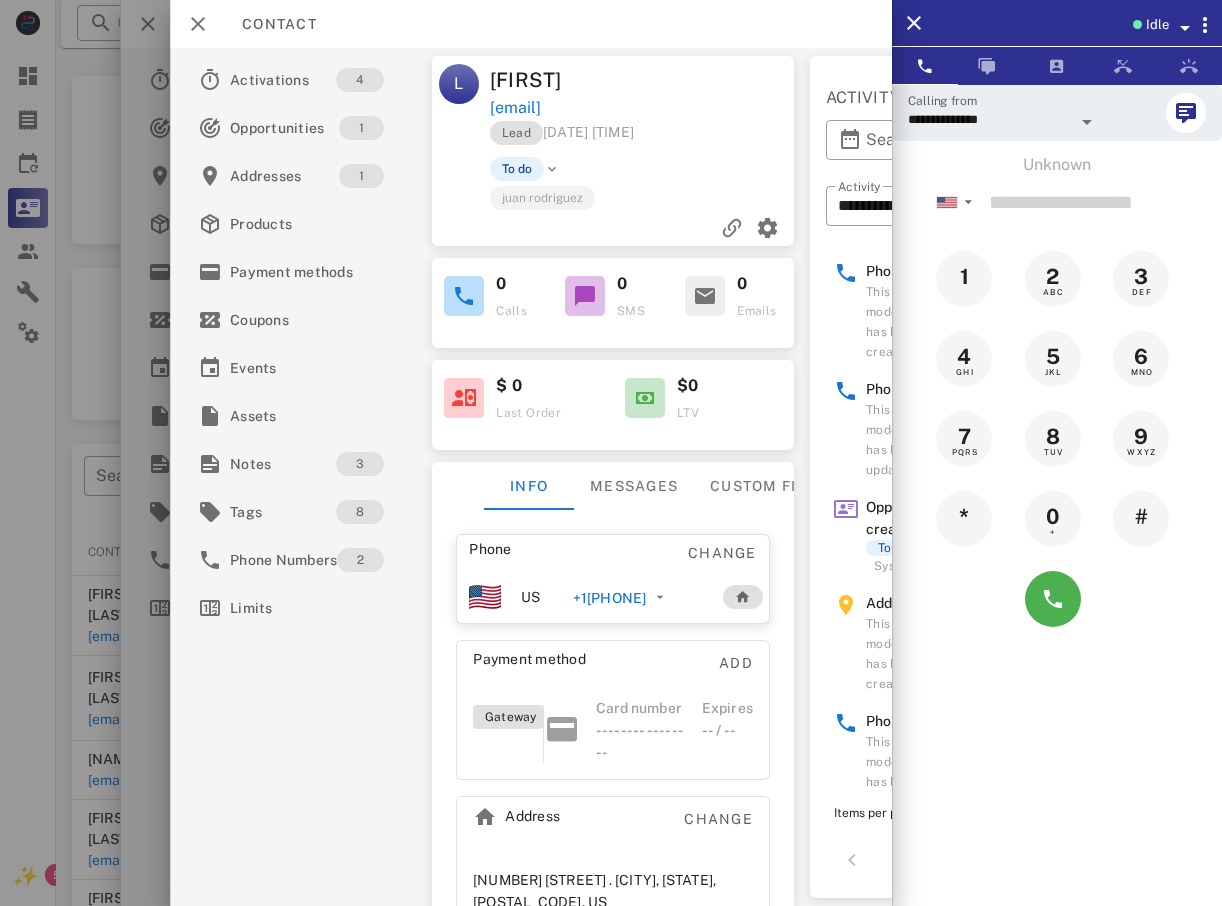 click at bounding box center [611, 453] 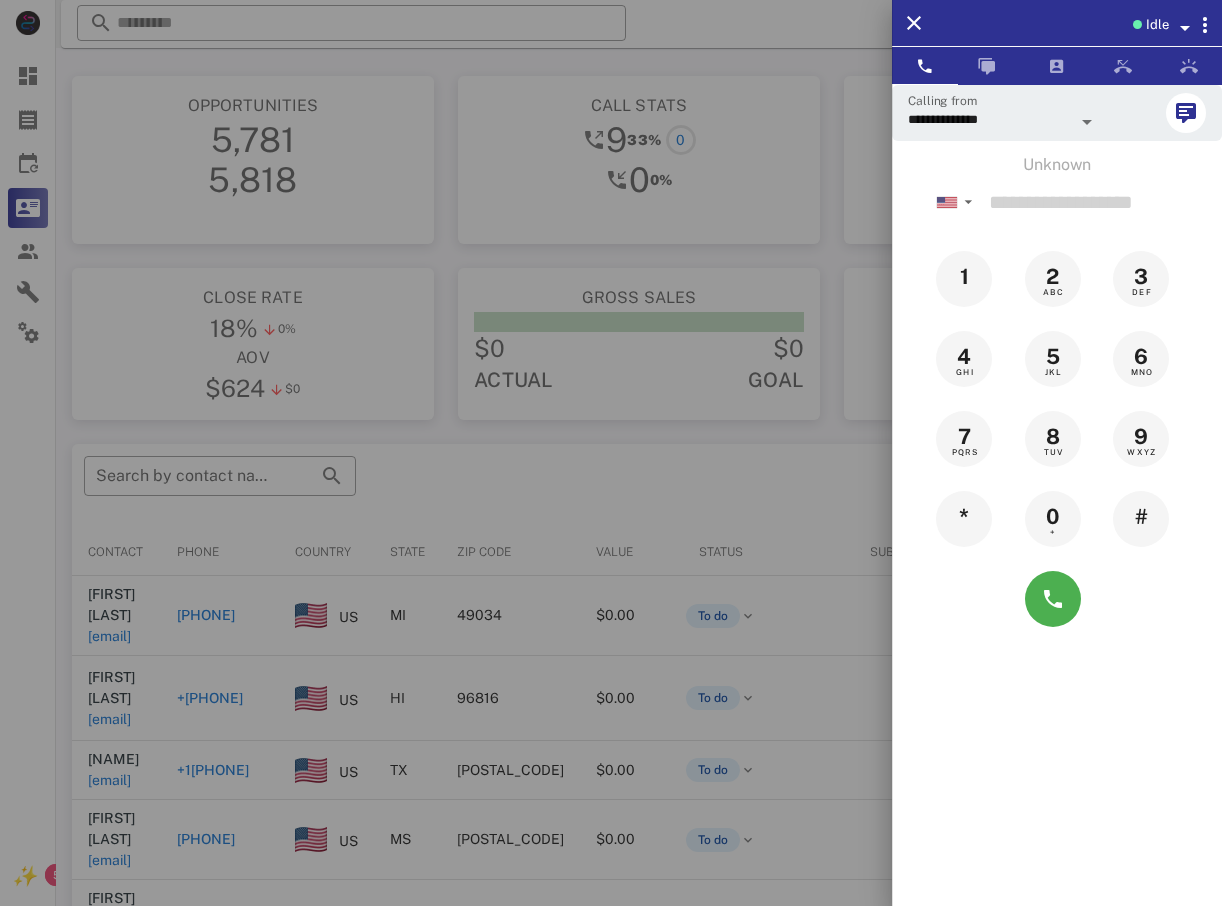 click at bounding box center (611, 453) 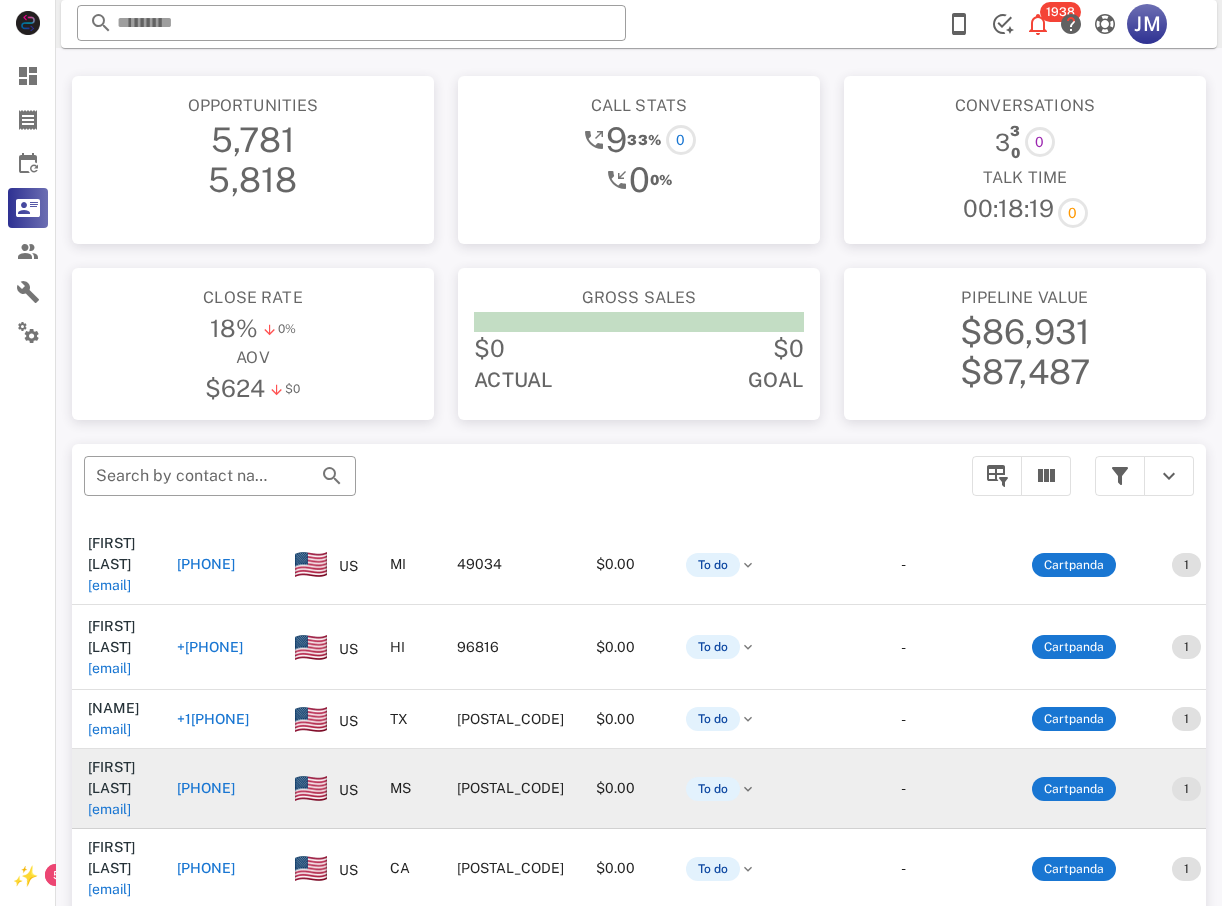scroll, scrollTop: 100, scrollLeft: 0, axis: vertical 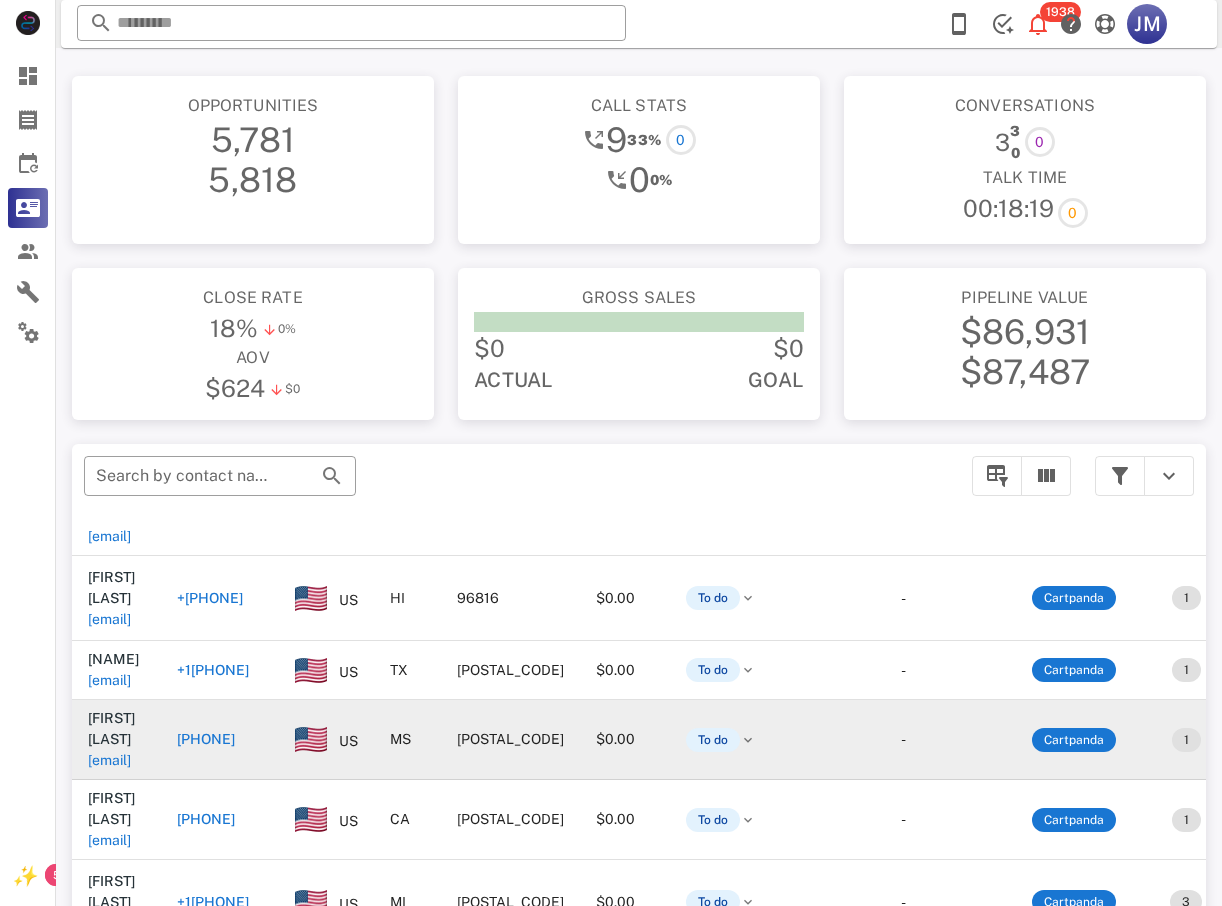 click on "[PHONE]" at bounding box center (206, 739) 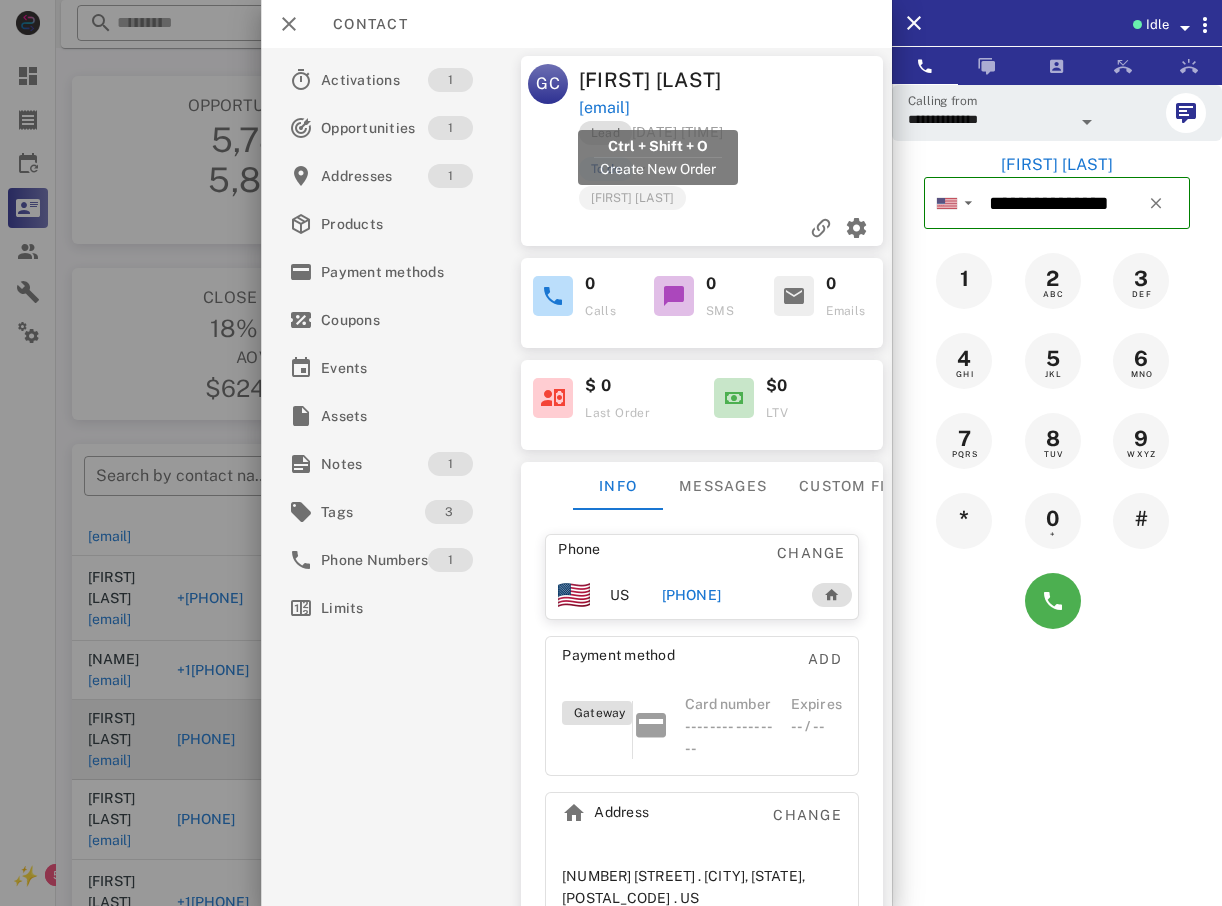 click on "[EMAIL]" at bounding box center (603, 108) 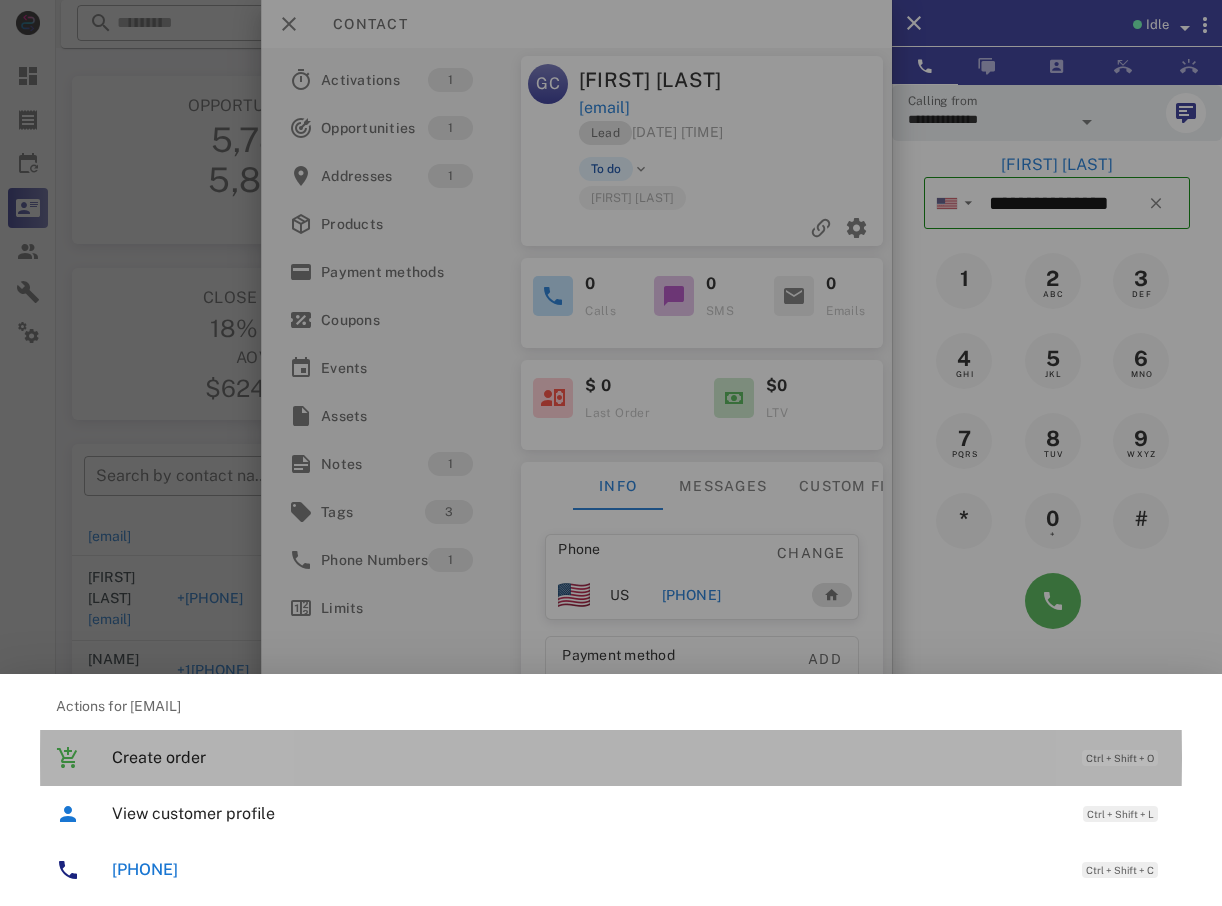 click on "Create order" at bounding box center [587, 757] 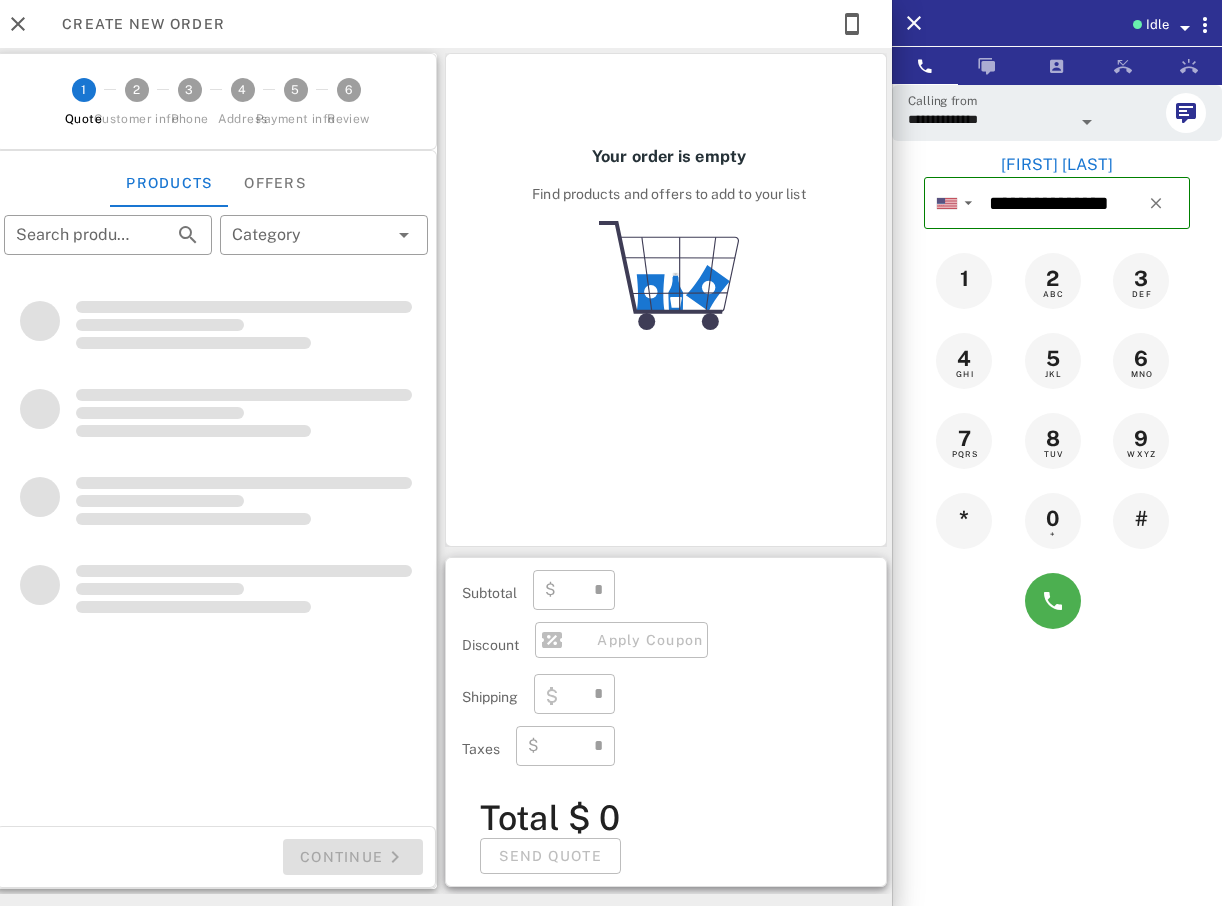type on "**********" 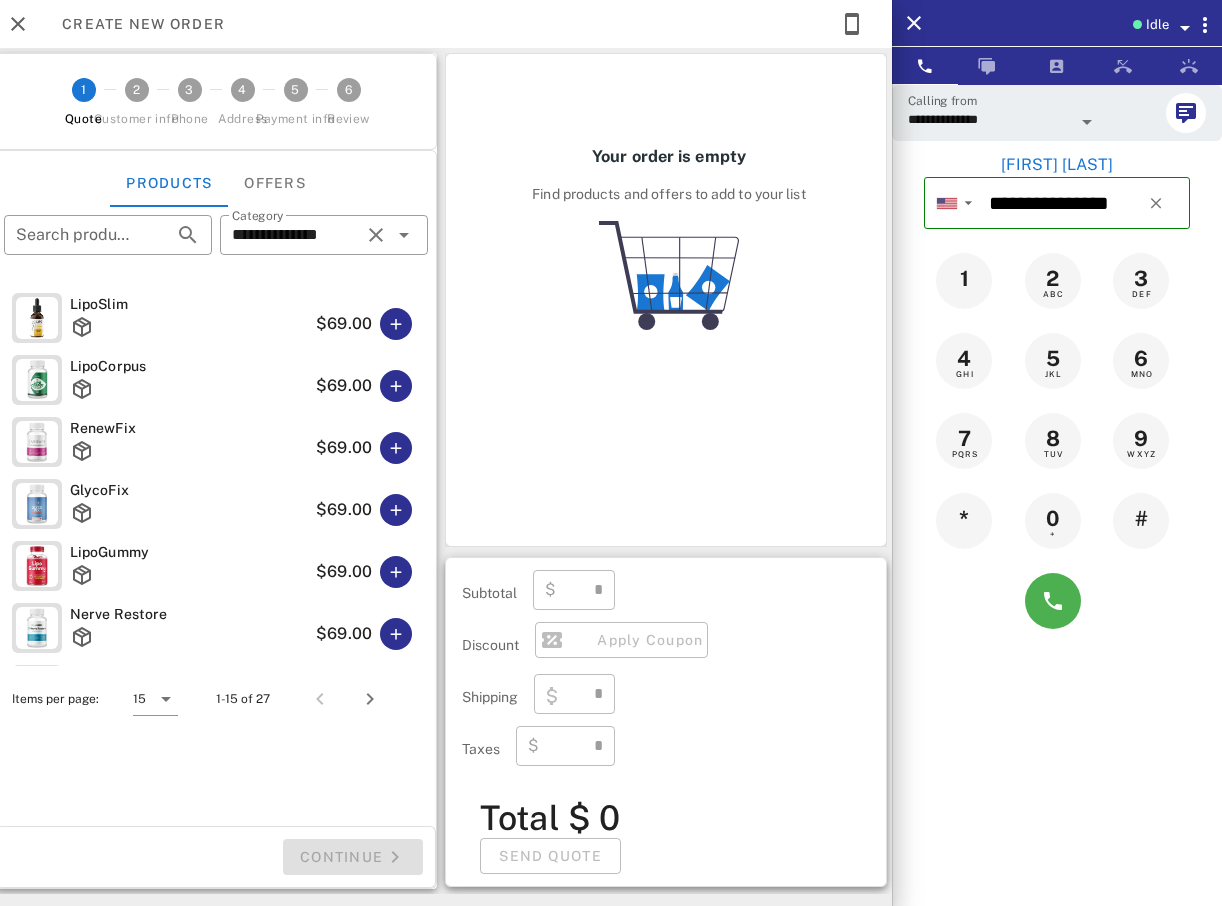 type on "****" 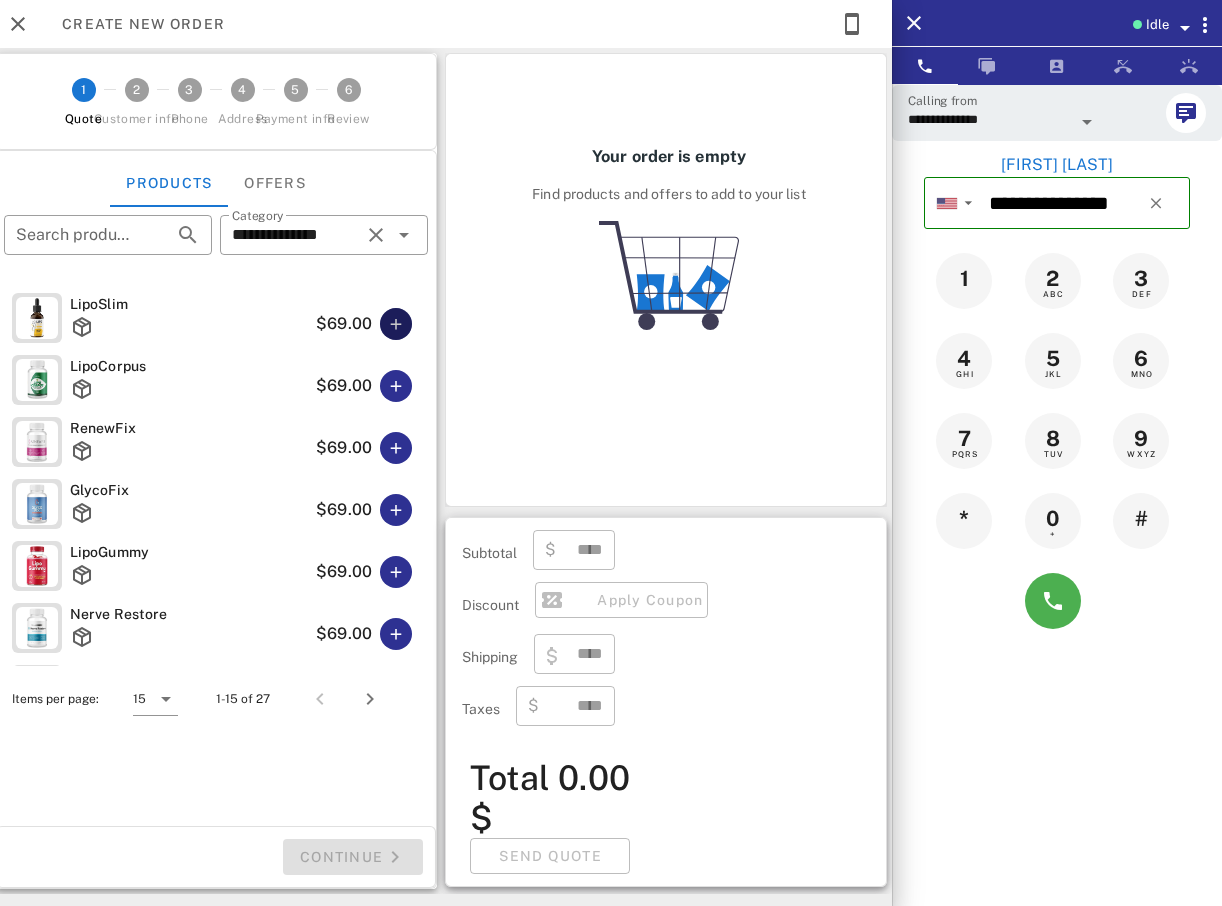 click at bounding box center [396, 324] 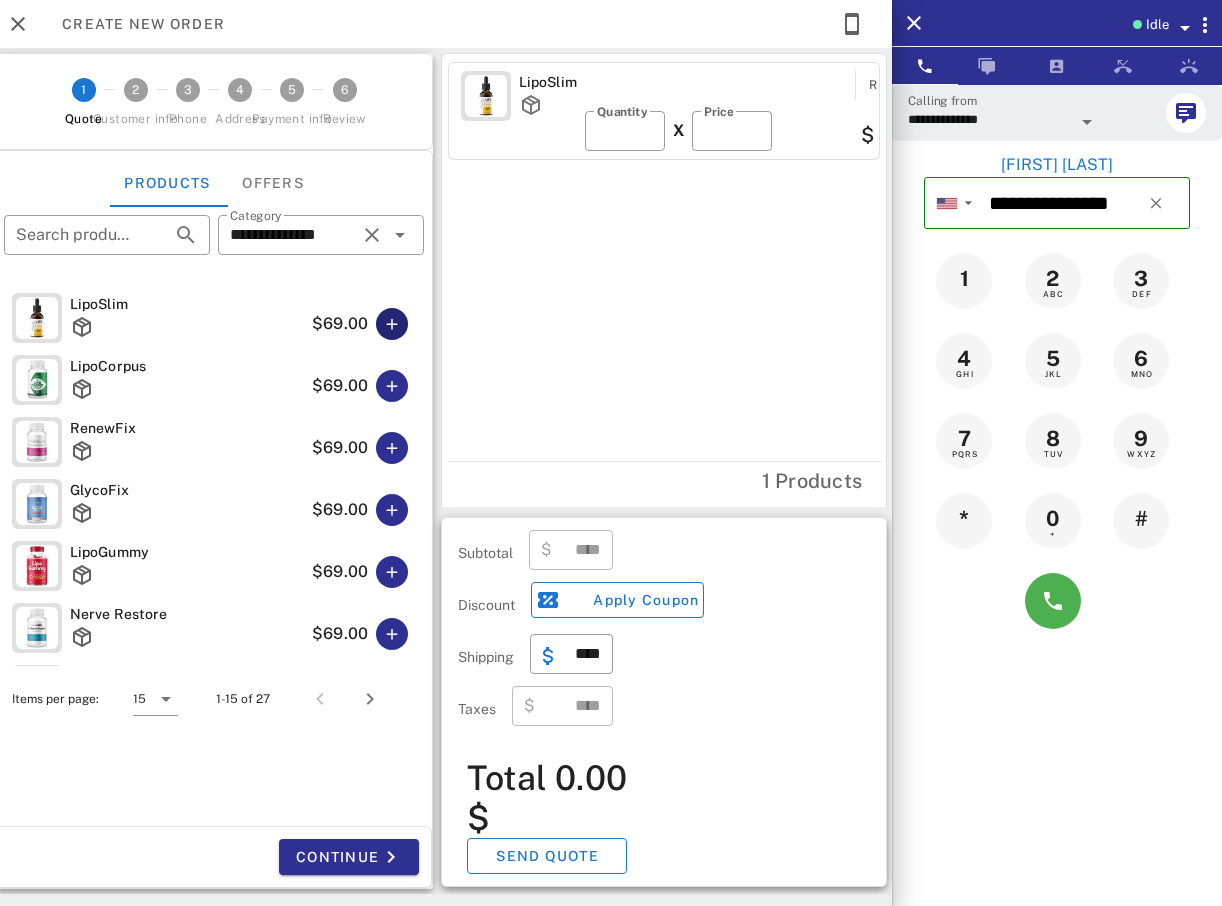 type on "*****" 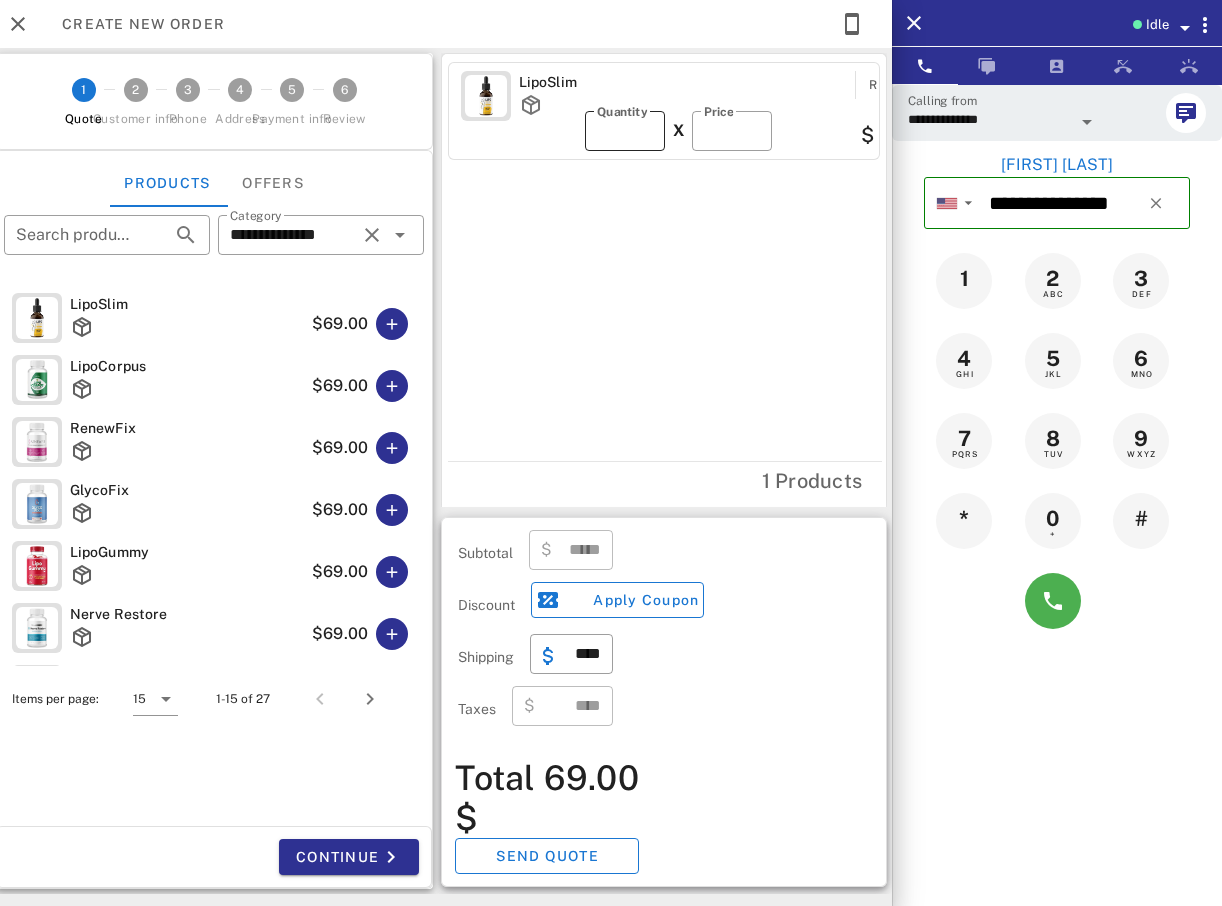 click on "*" at bounding box center [625, 131] 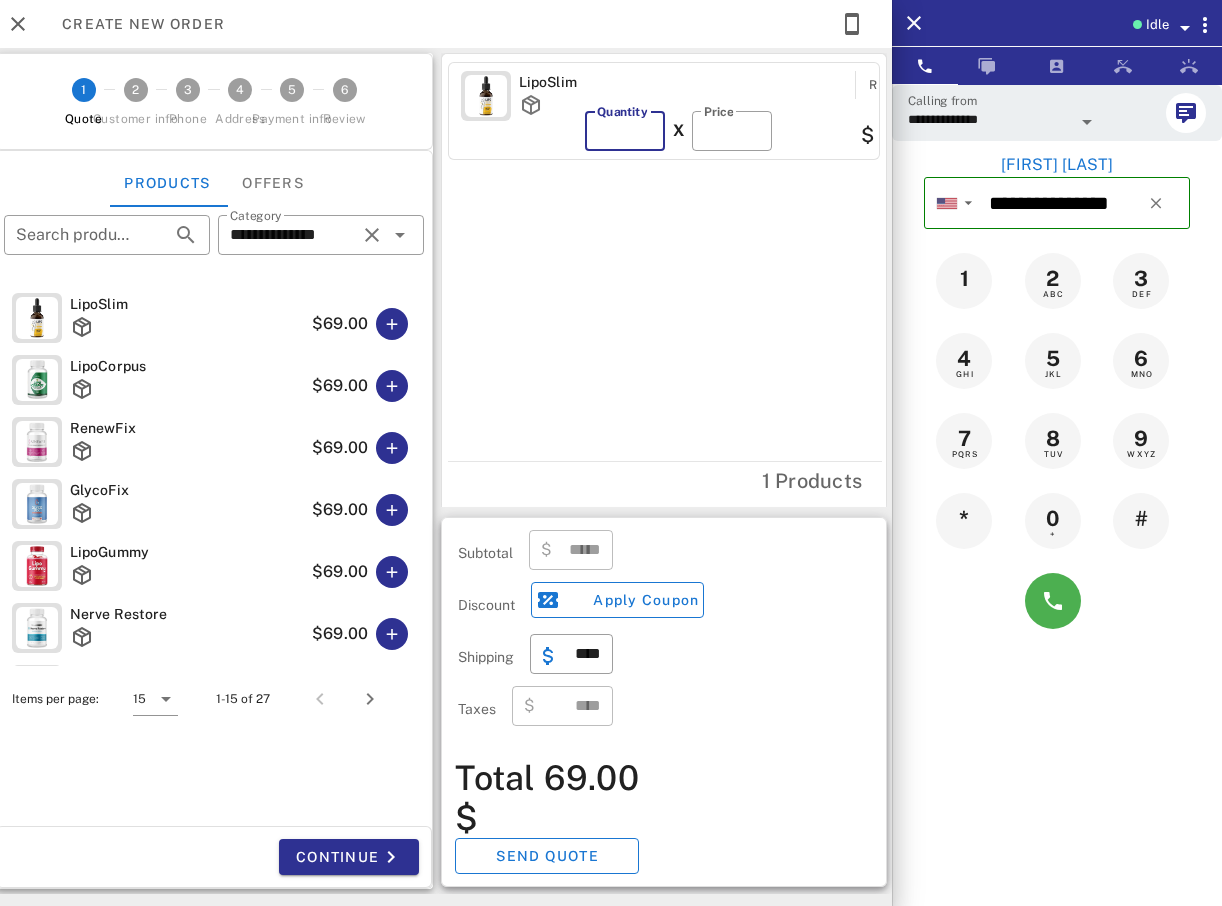 type 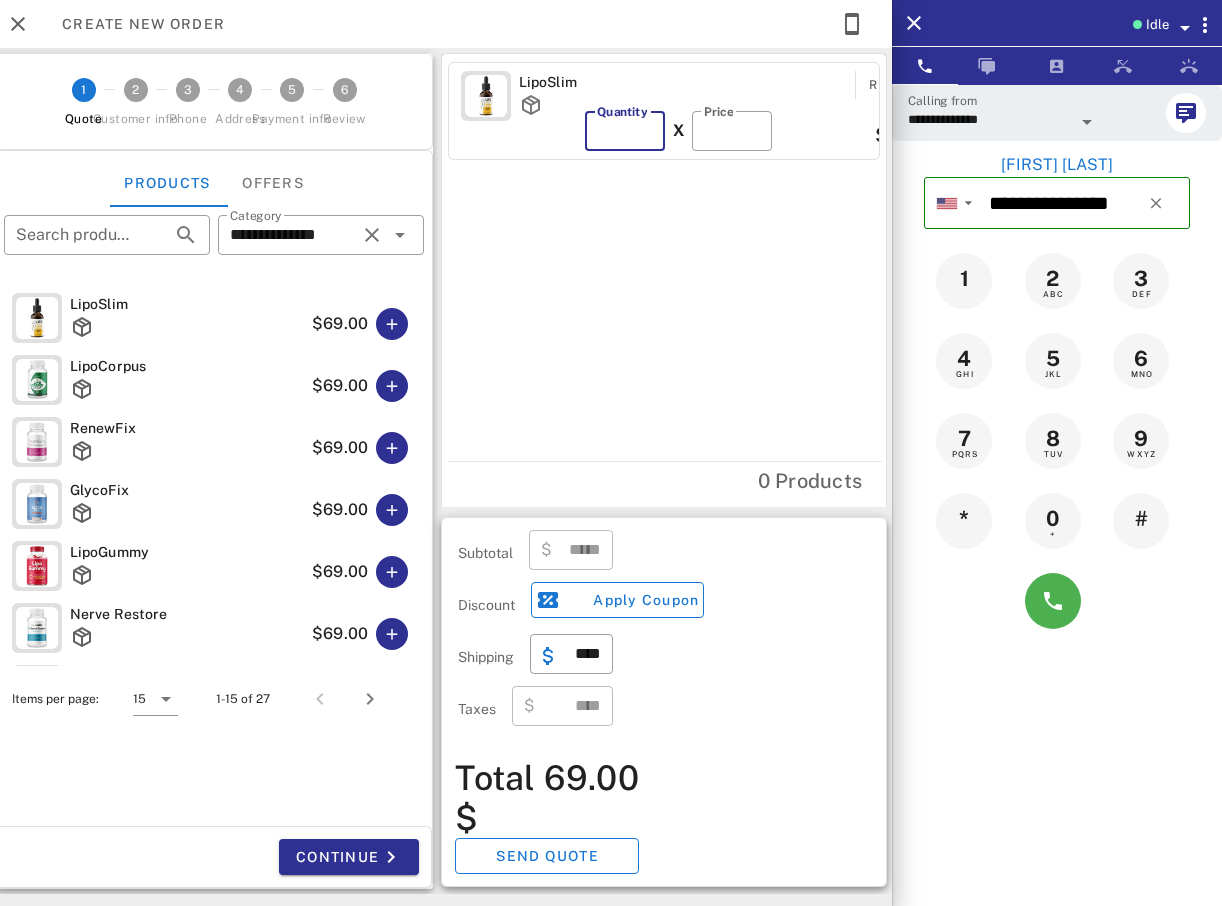 type on "***" 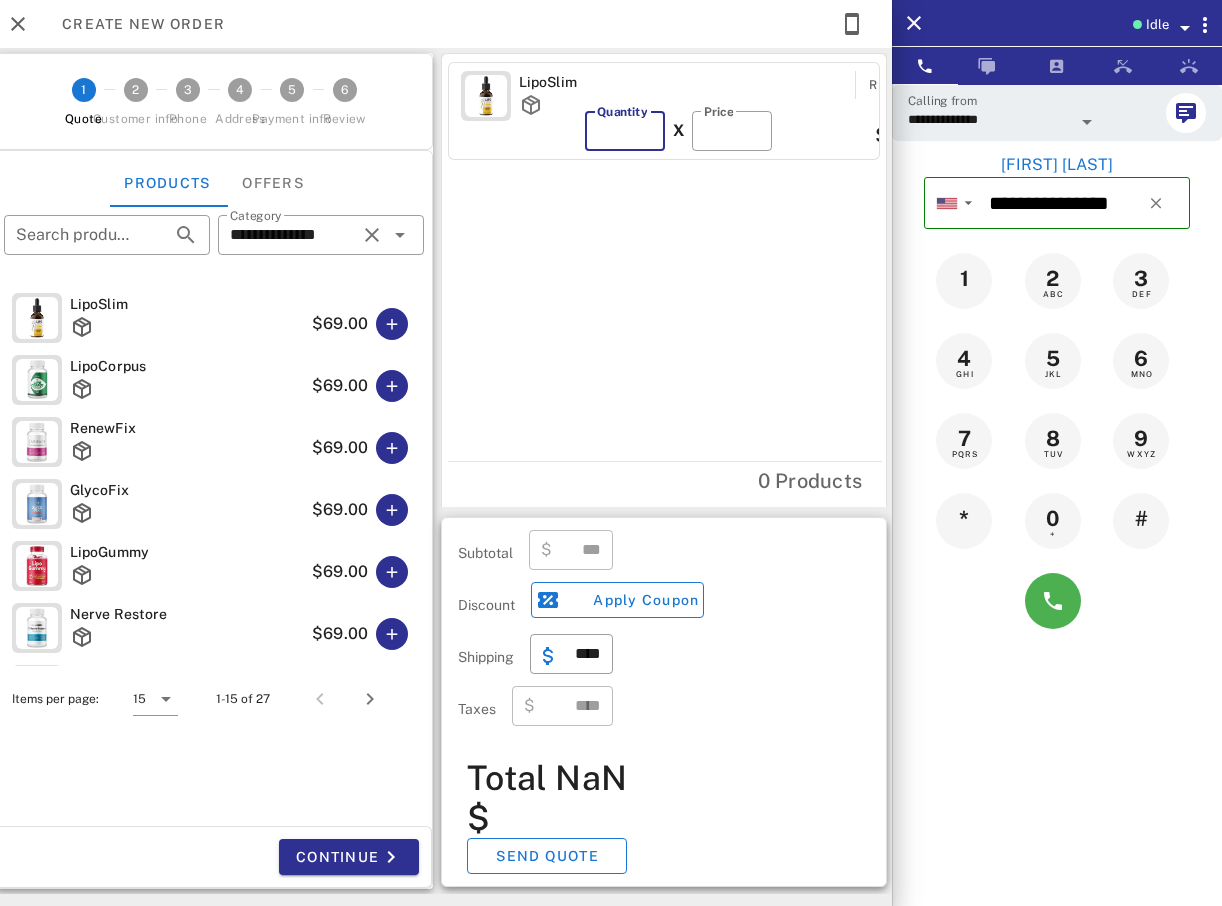 type on "**" 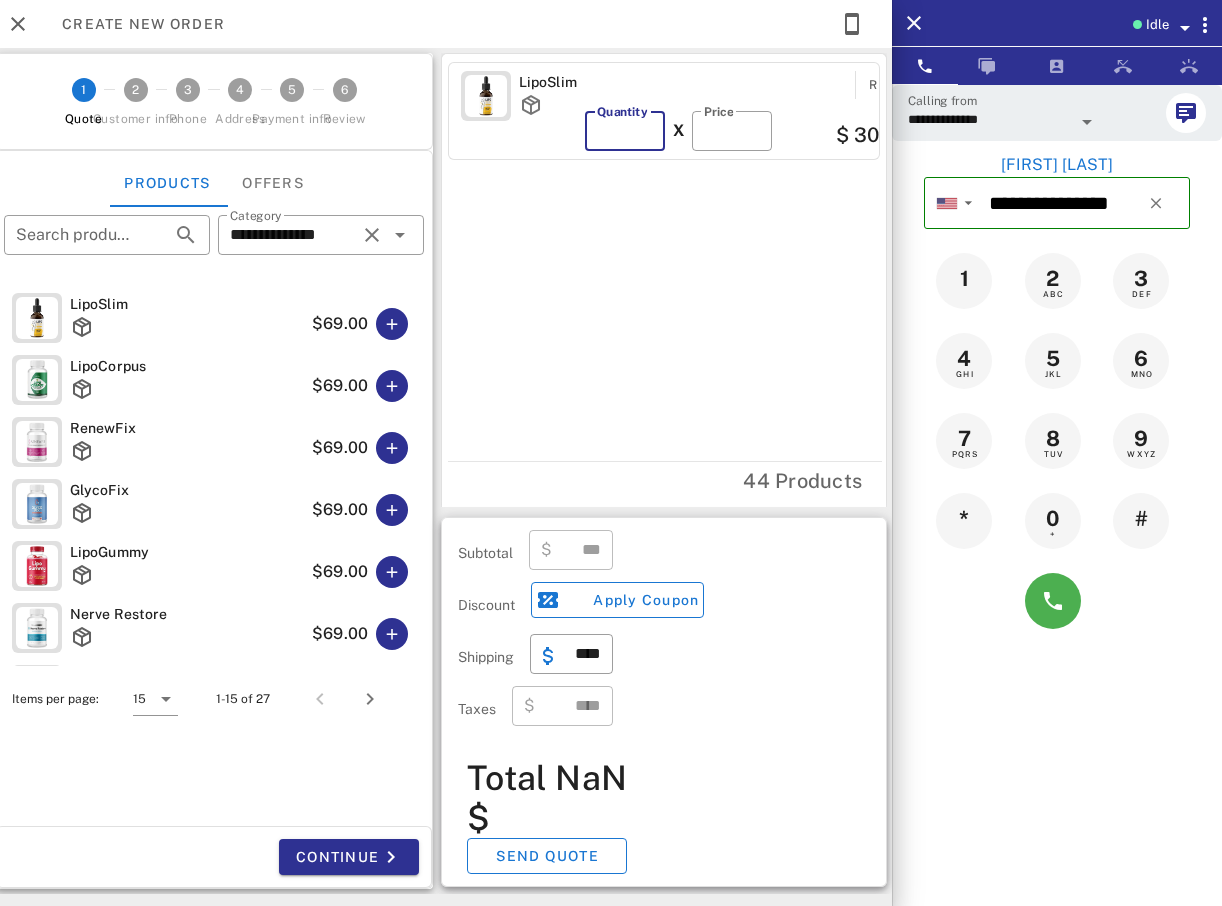 type on "*******" 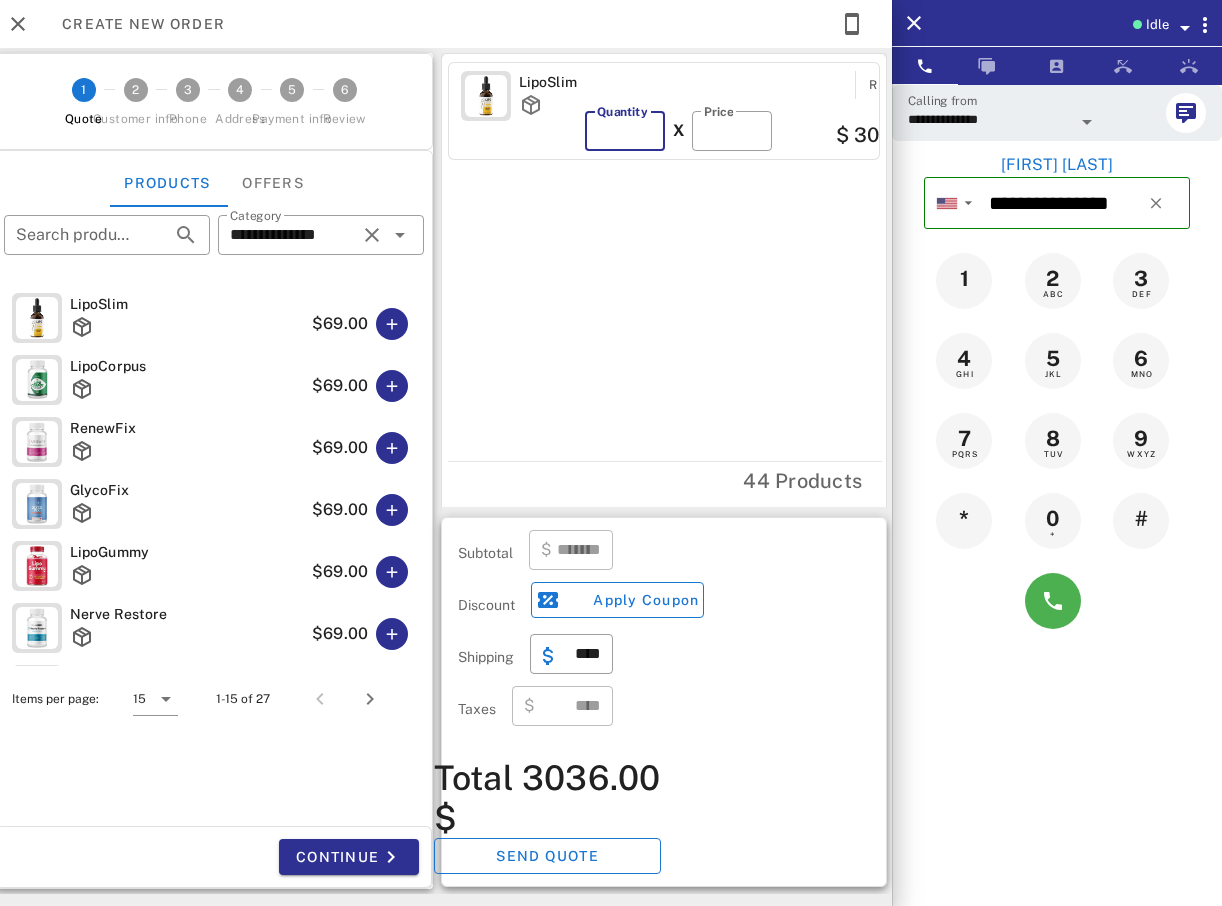 type on "*" 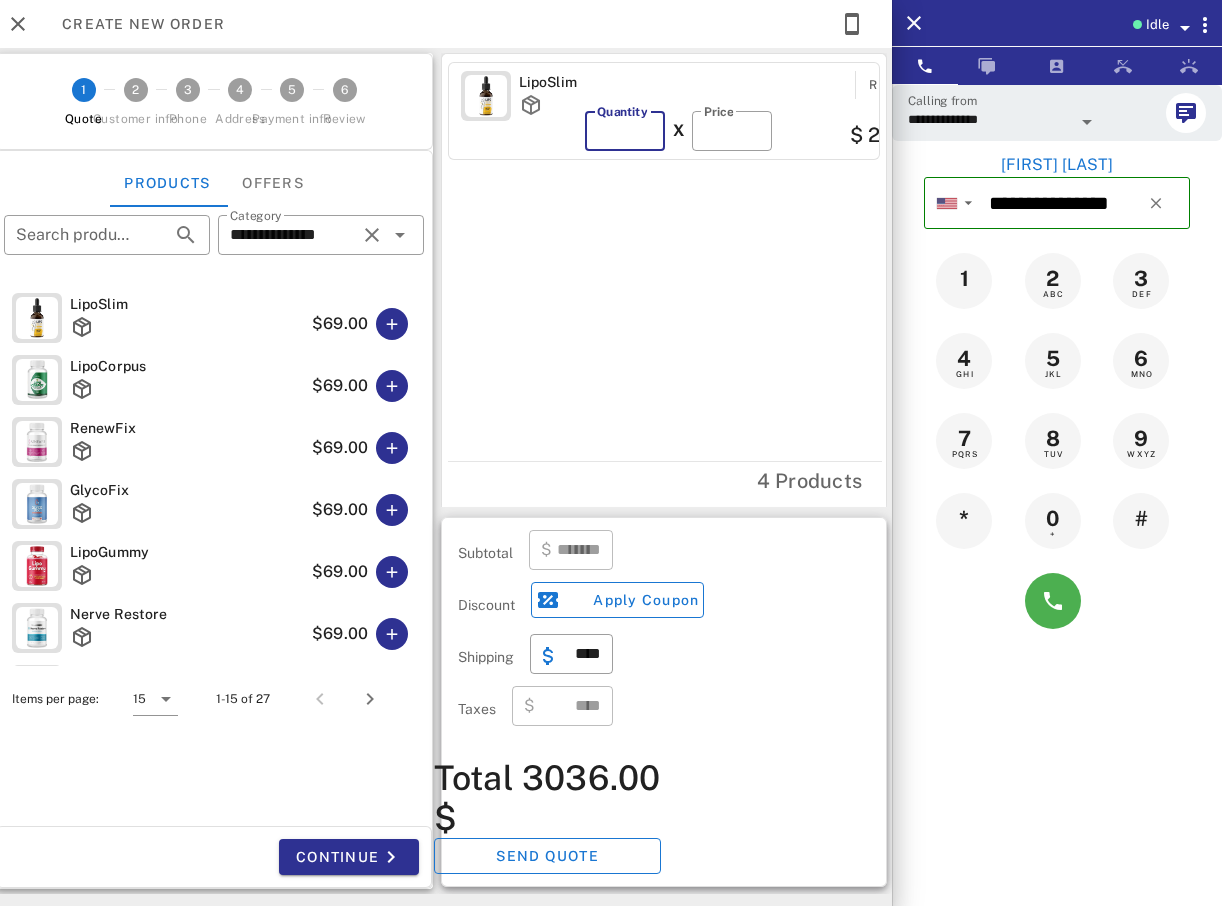 type 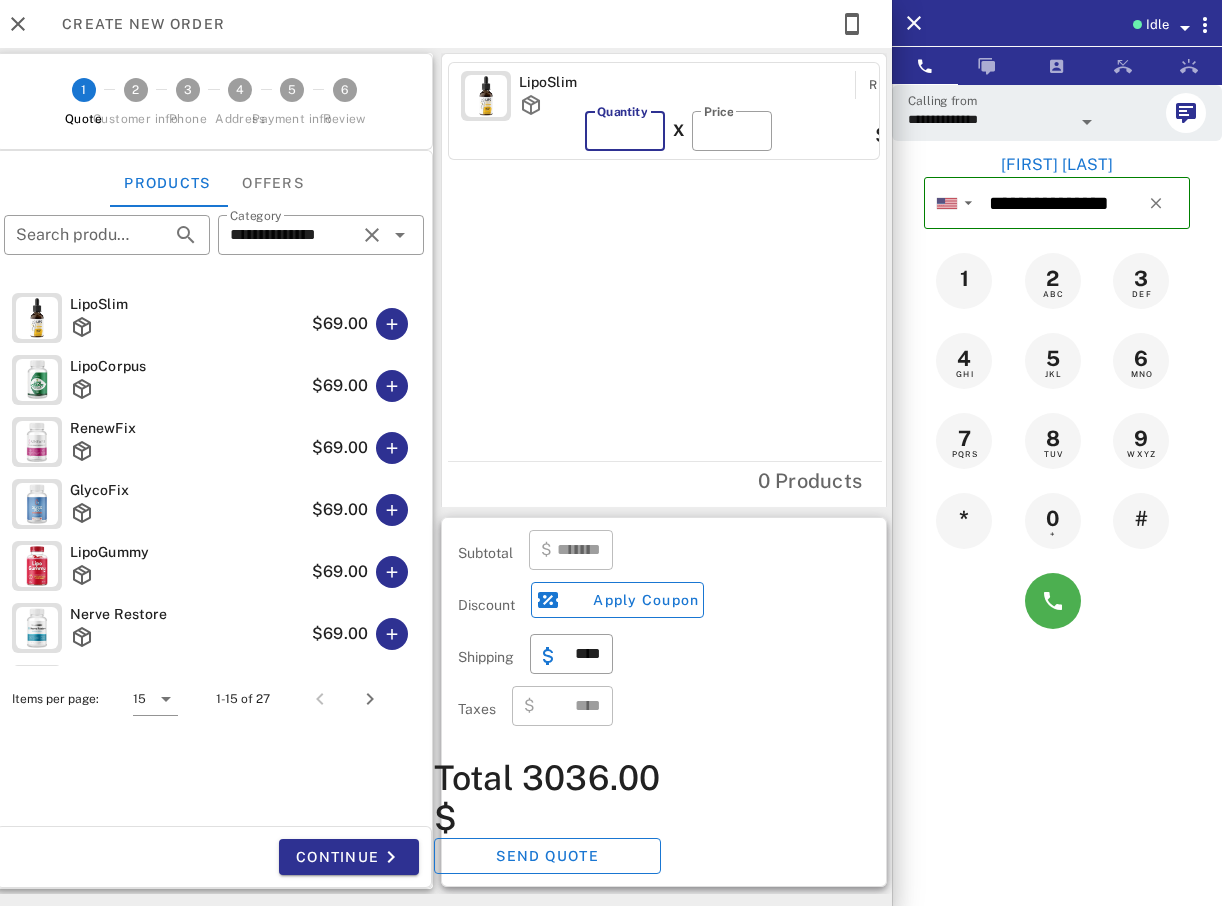 type on "***" 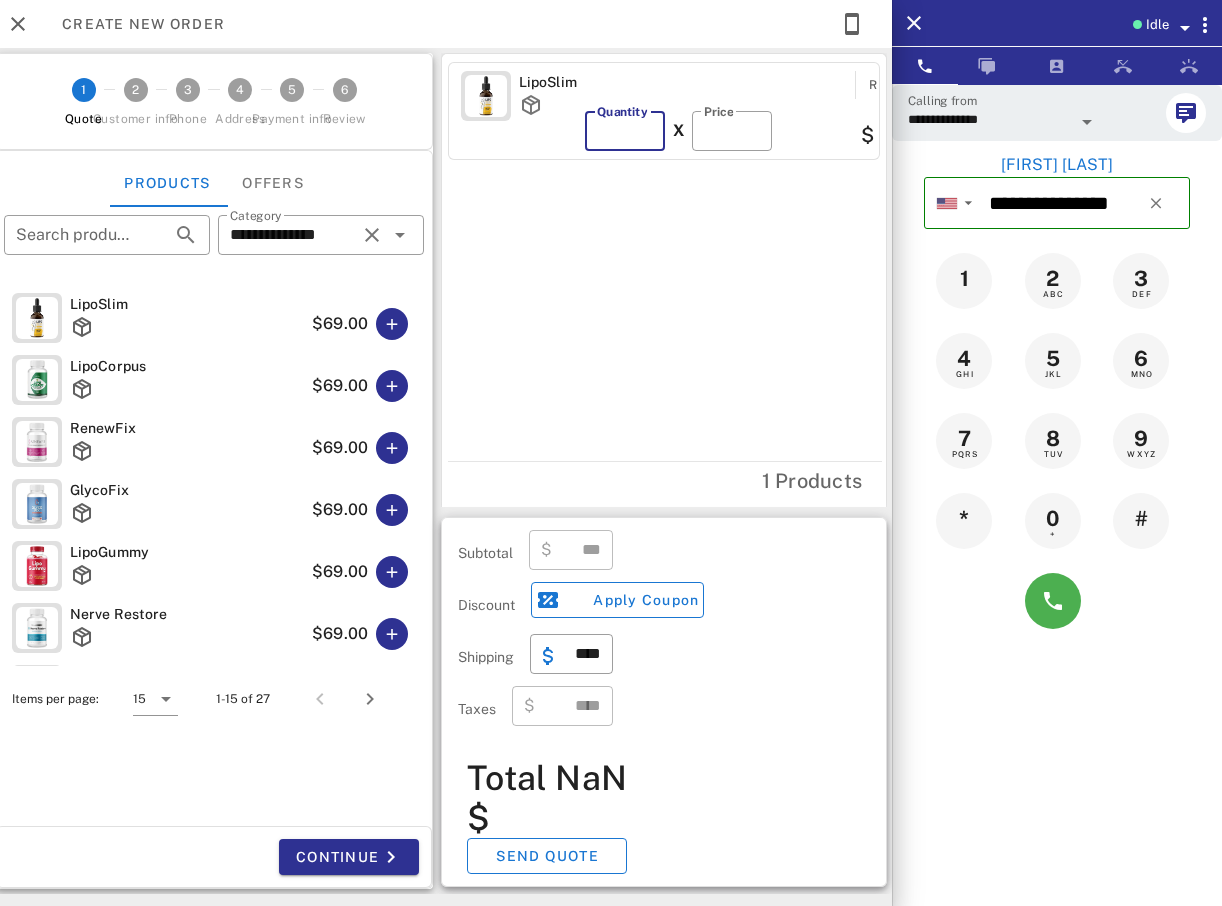 type on "**" 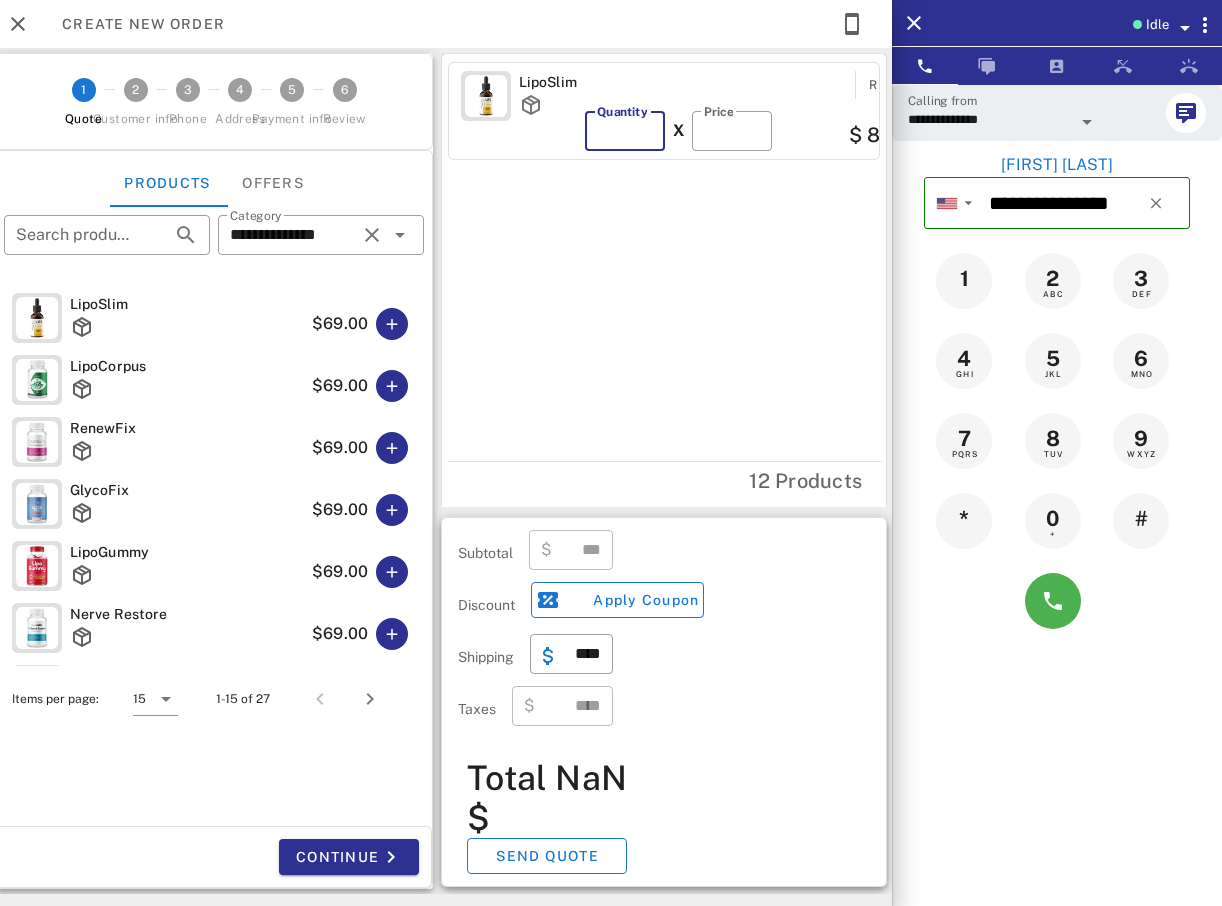 type on "******" 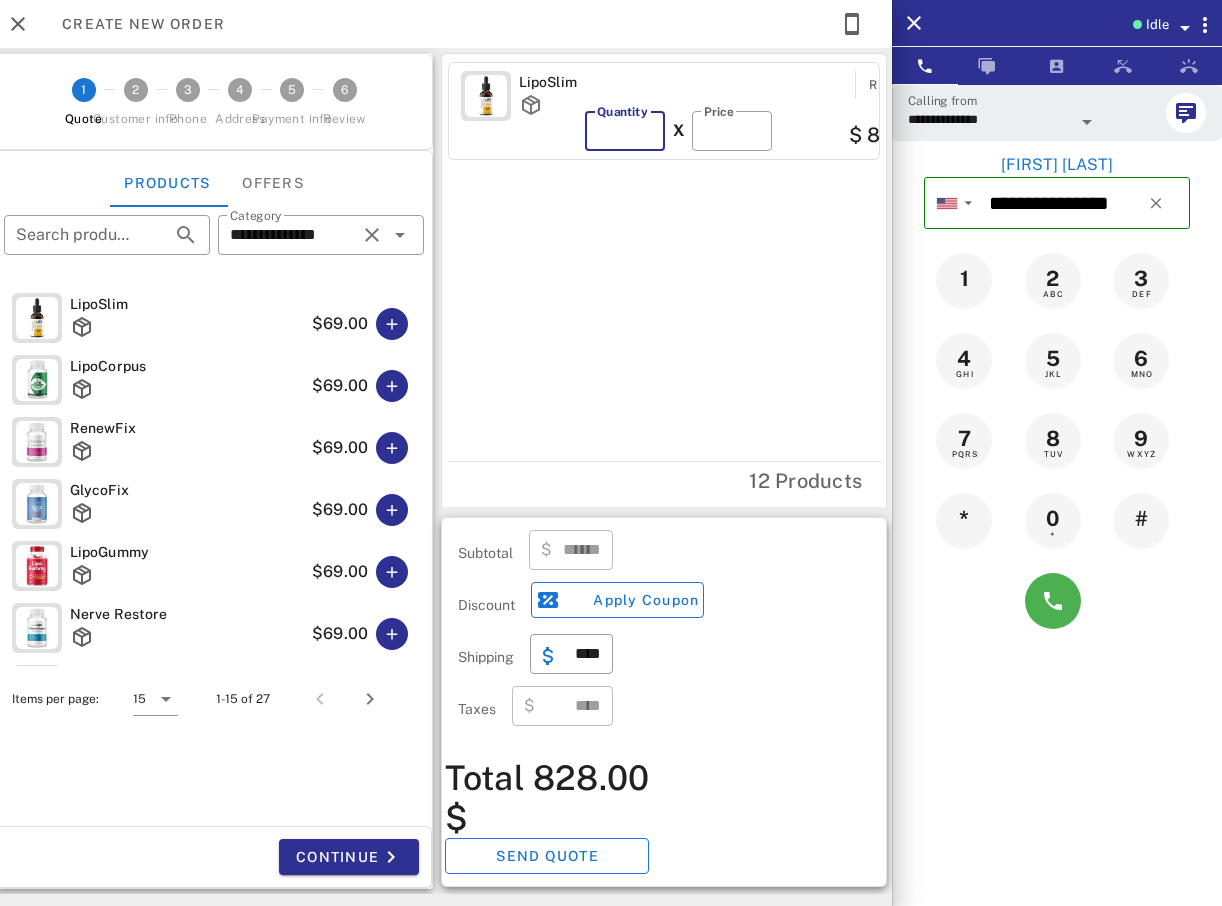 type on "*" 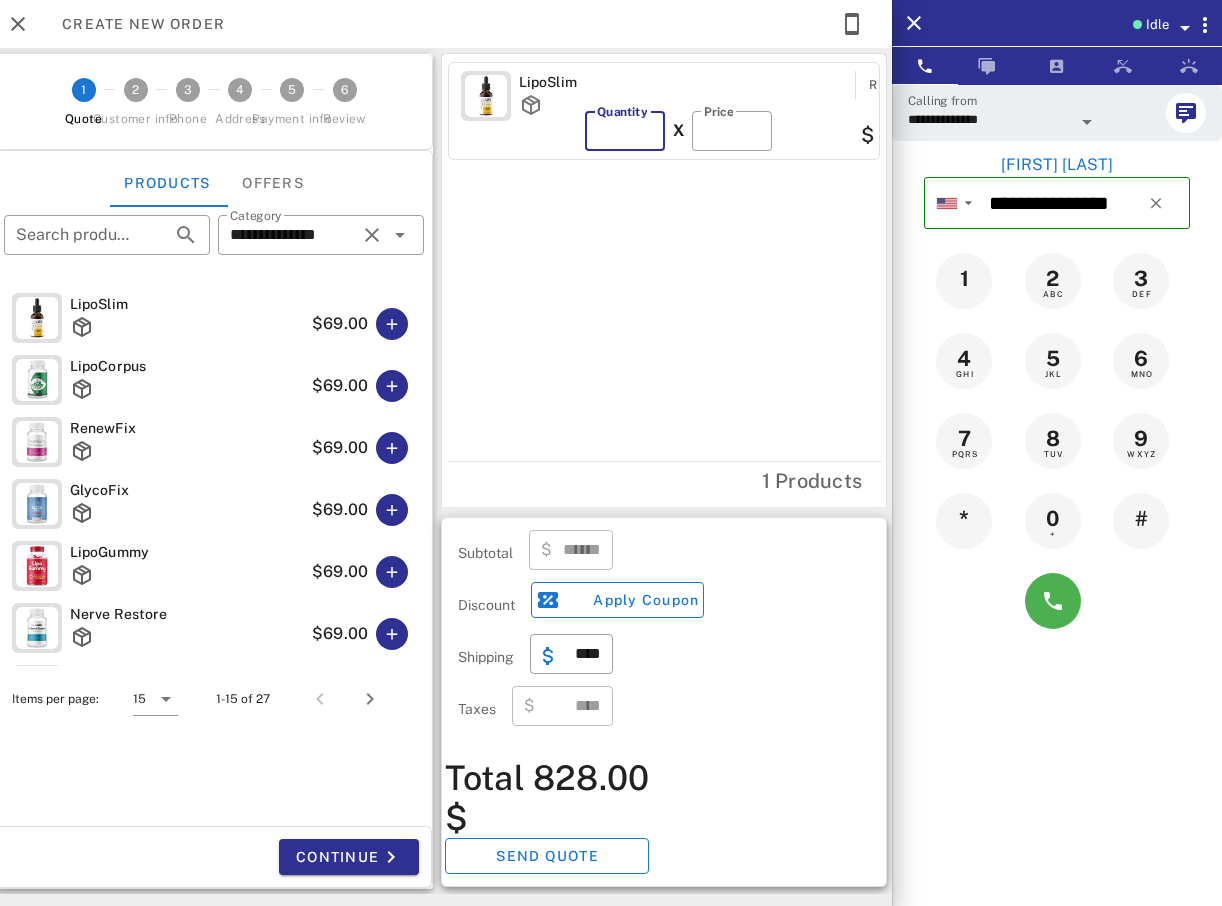 type 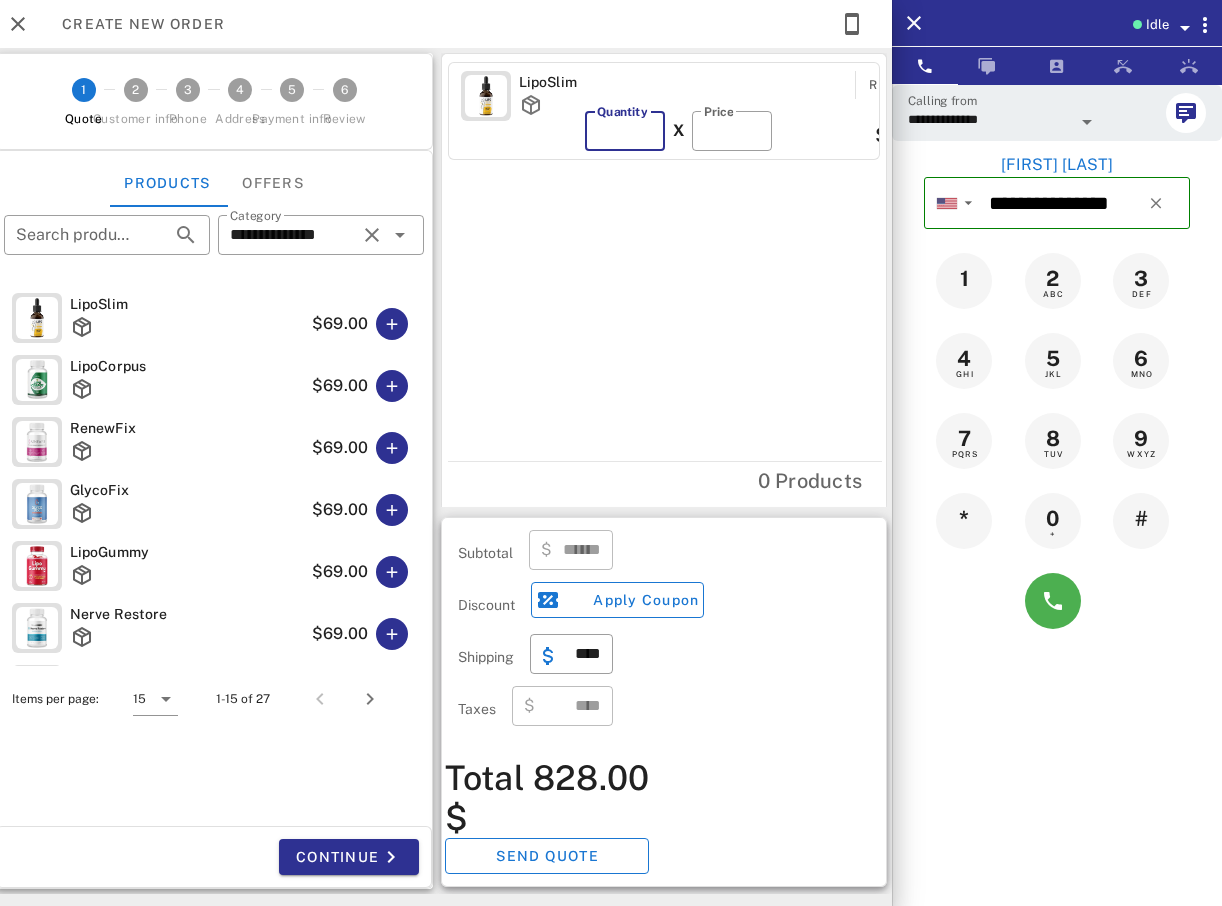 type on "***" 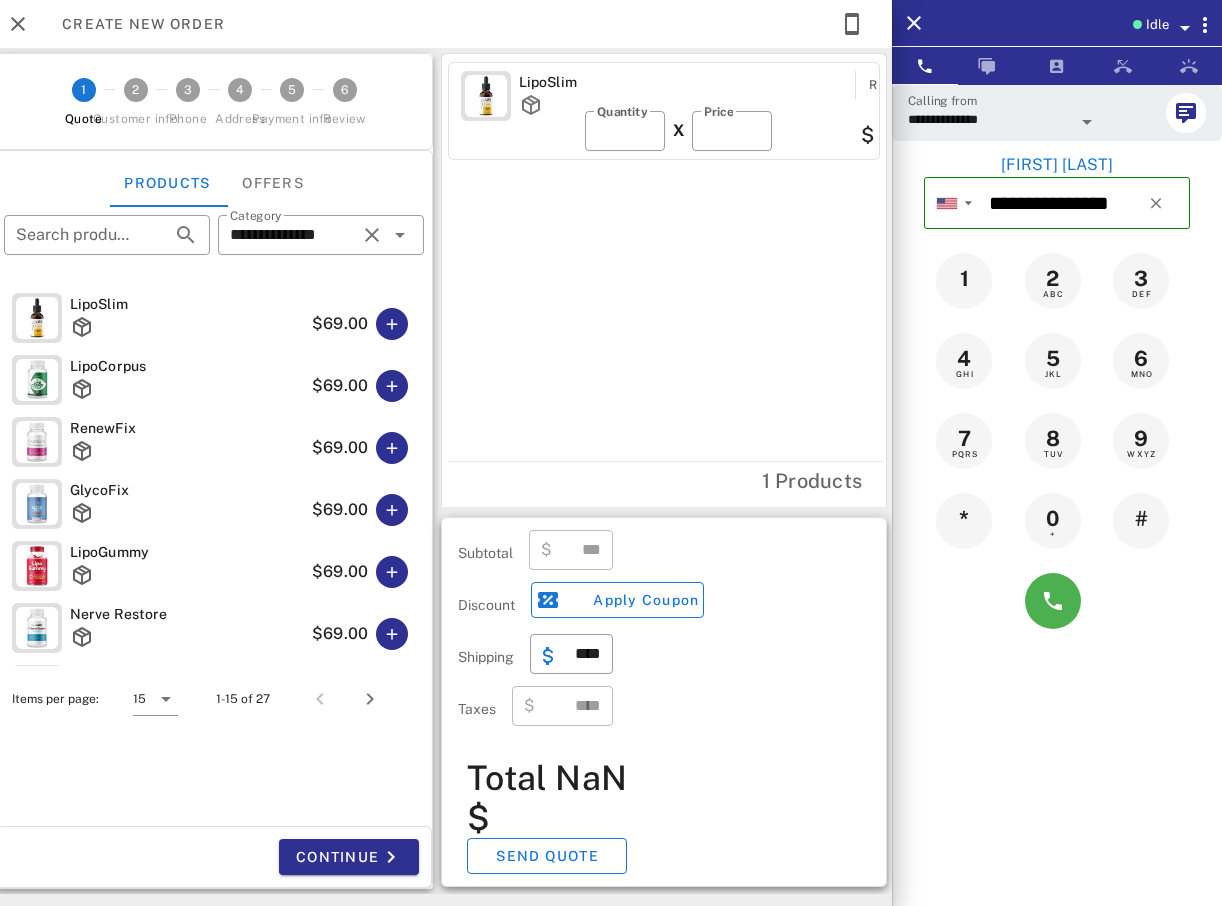 type on "*" 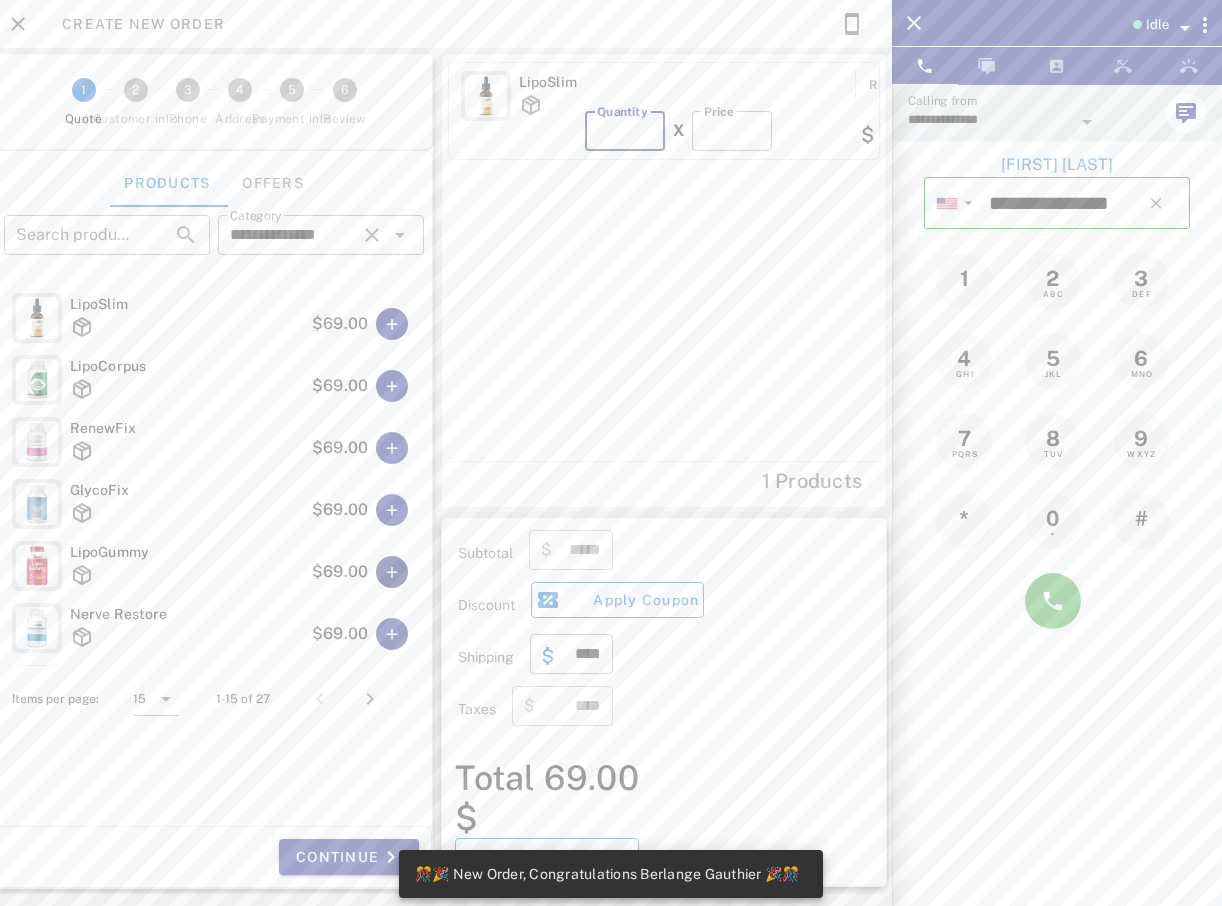 click at bounding box center [392, 572] 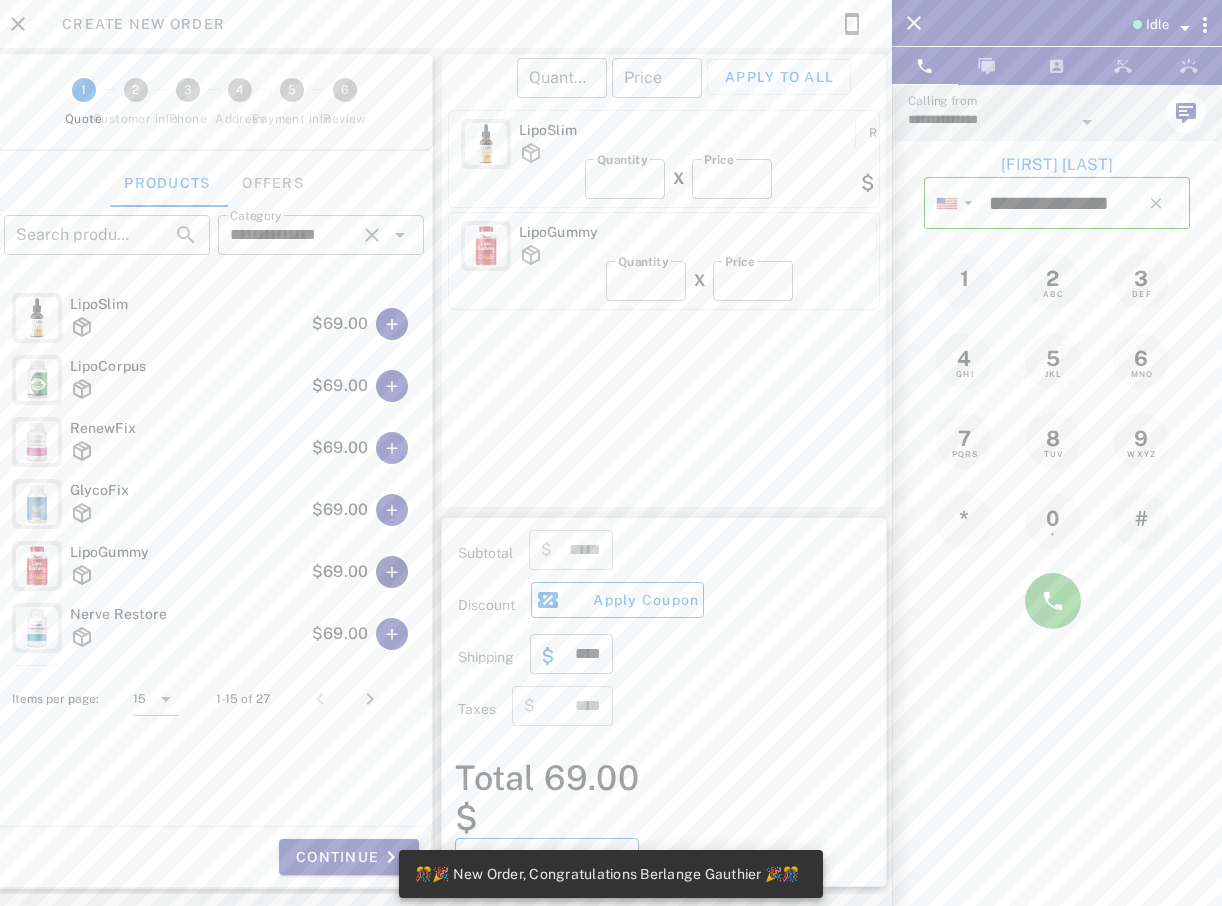 type on "******" 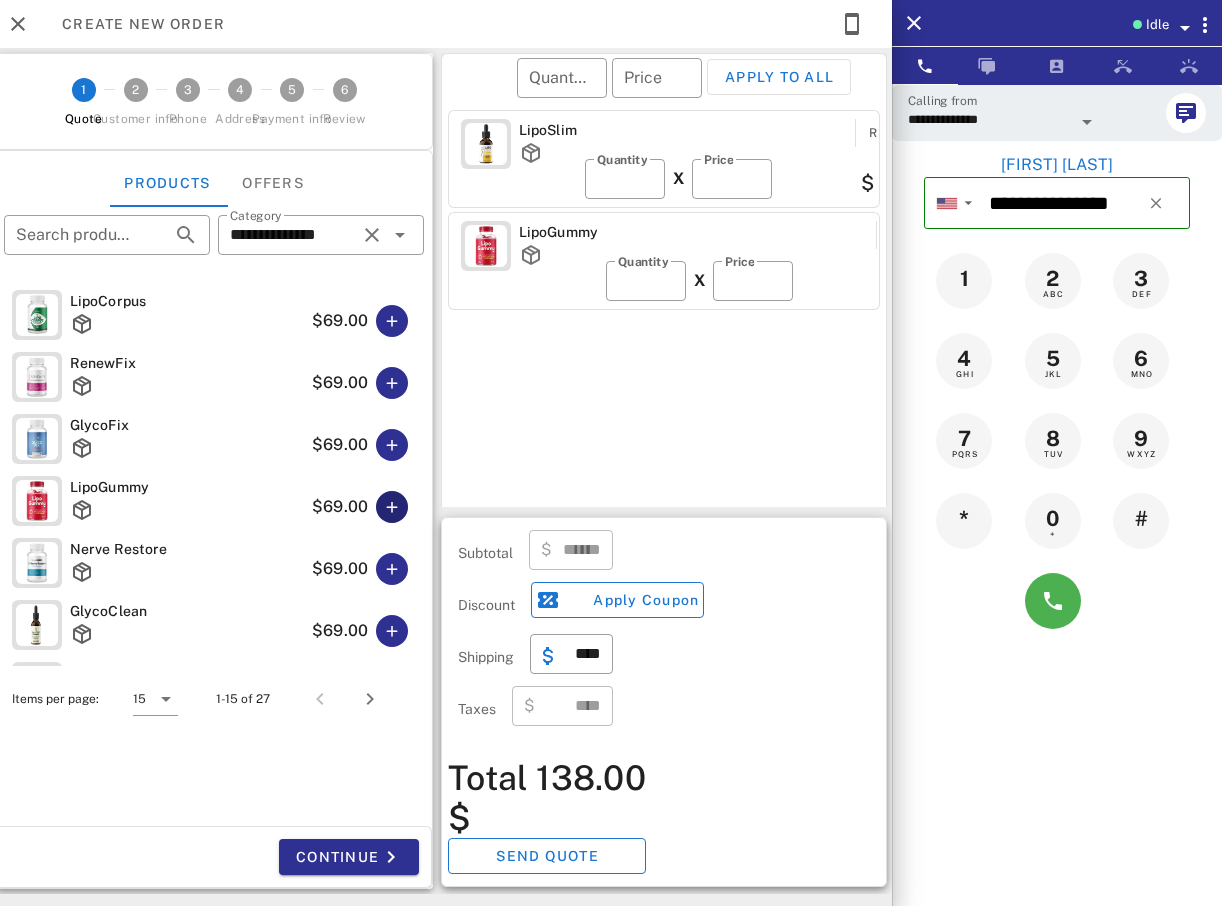 scroll, scrollTop: 0, scrollLeft: 0, axis: both 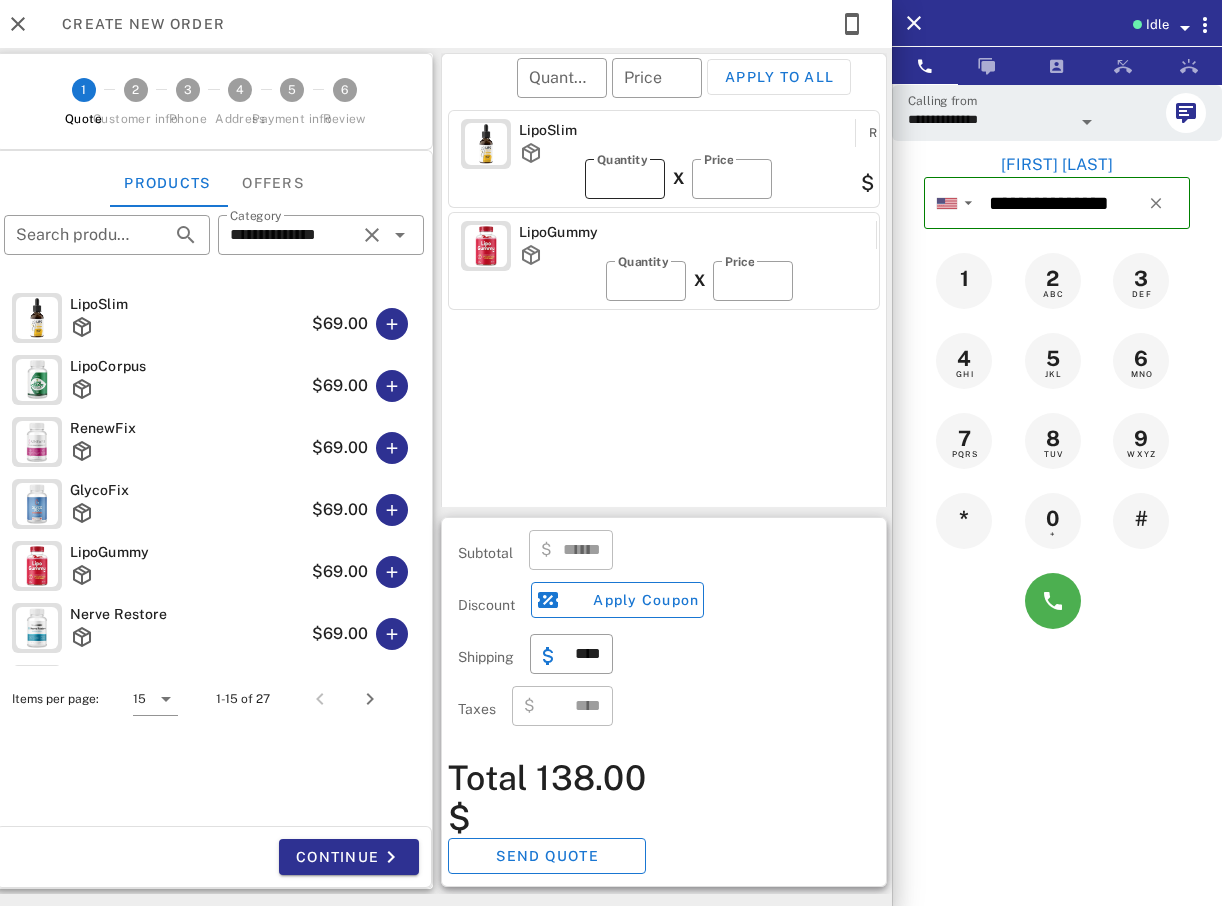 click on "*" at bounding box center (625, 179) 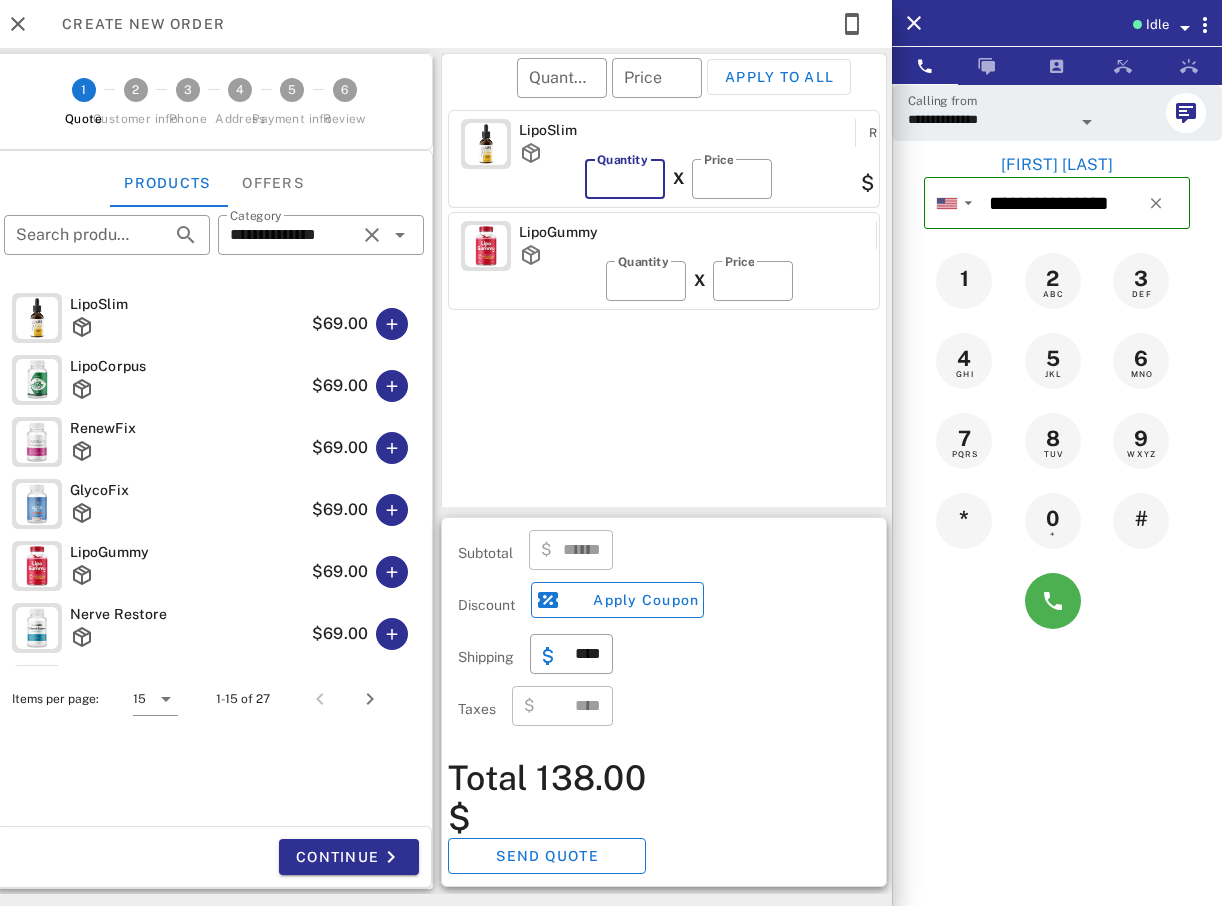 type 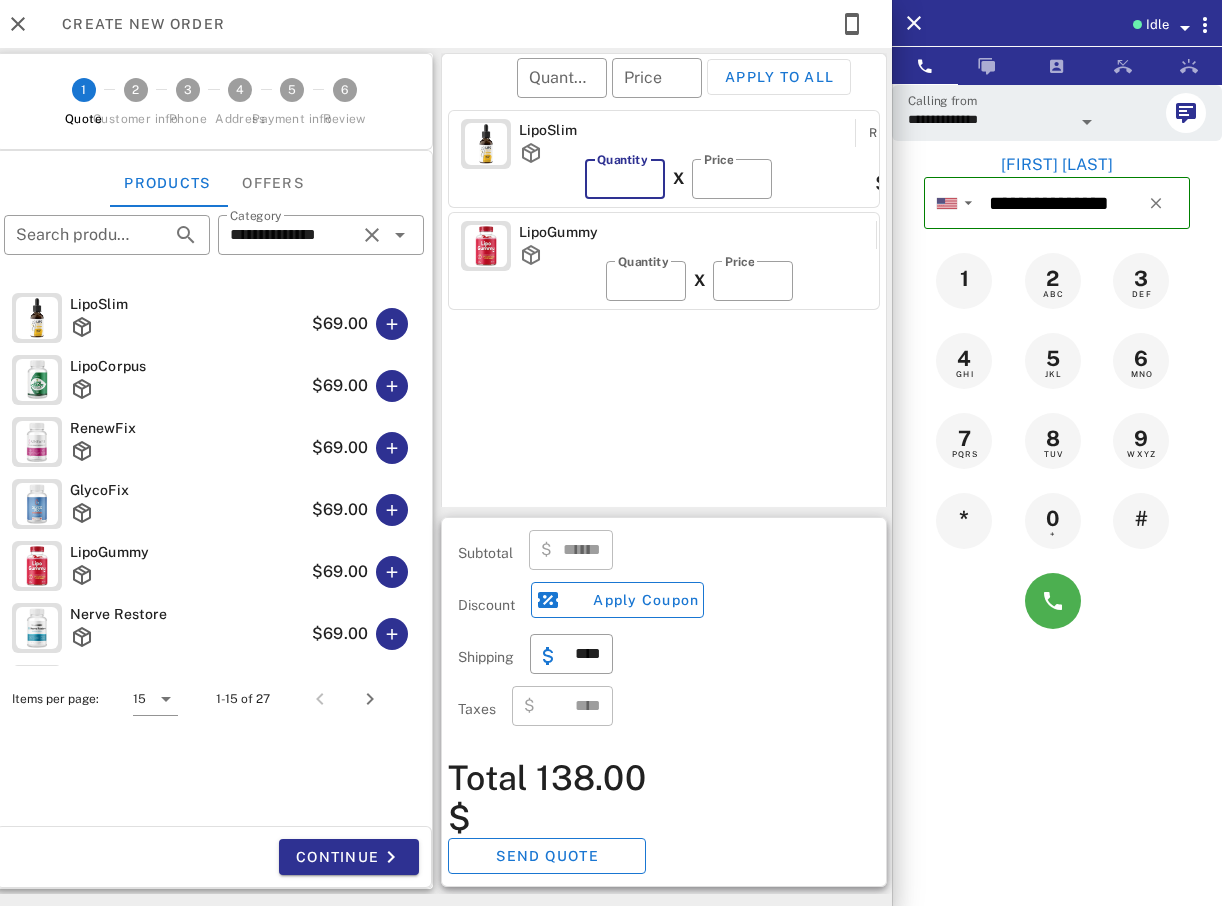 type on "***" 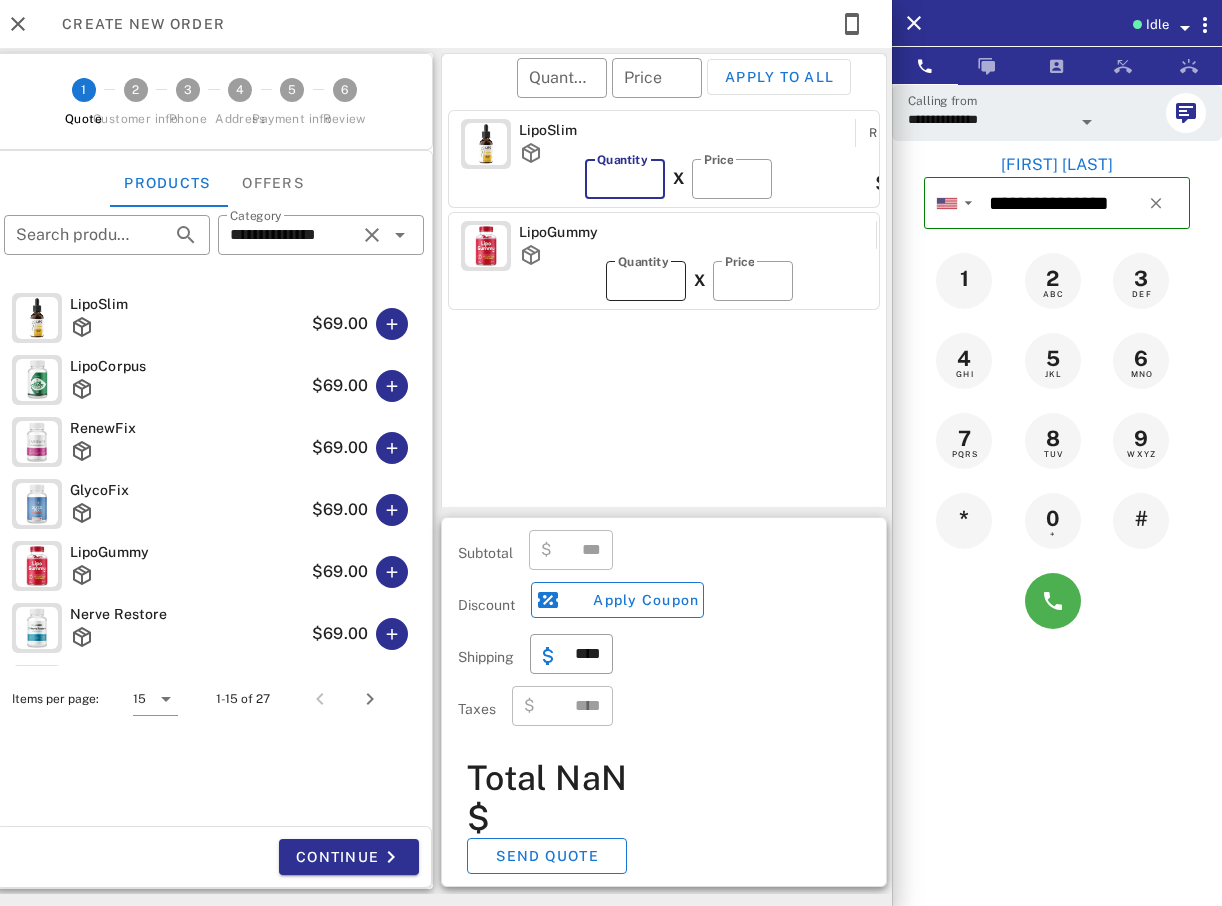 type on "*" 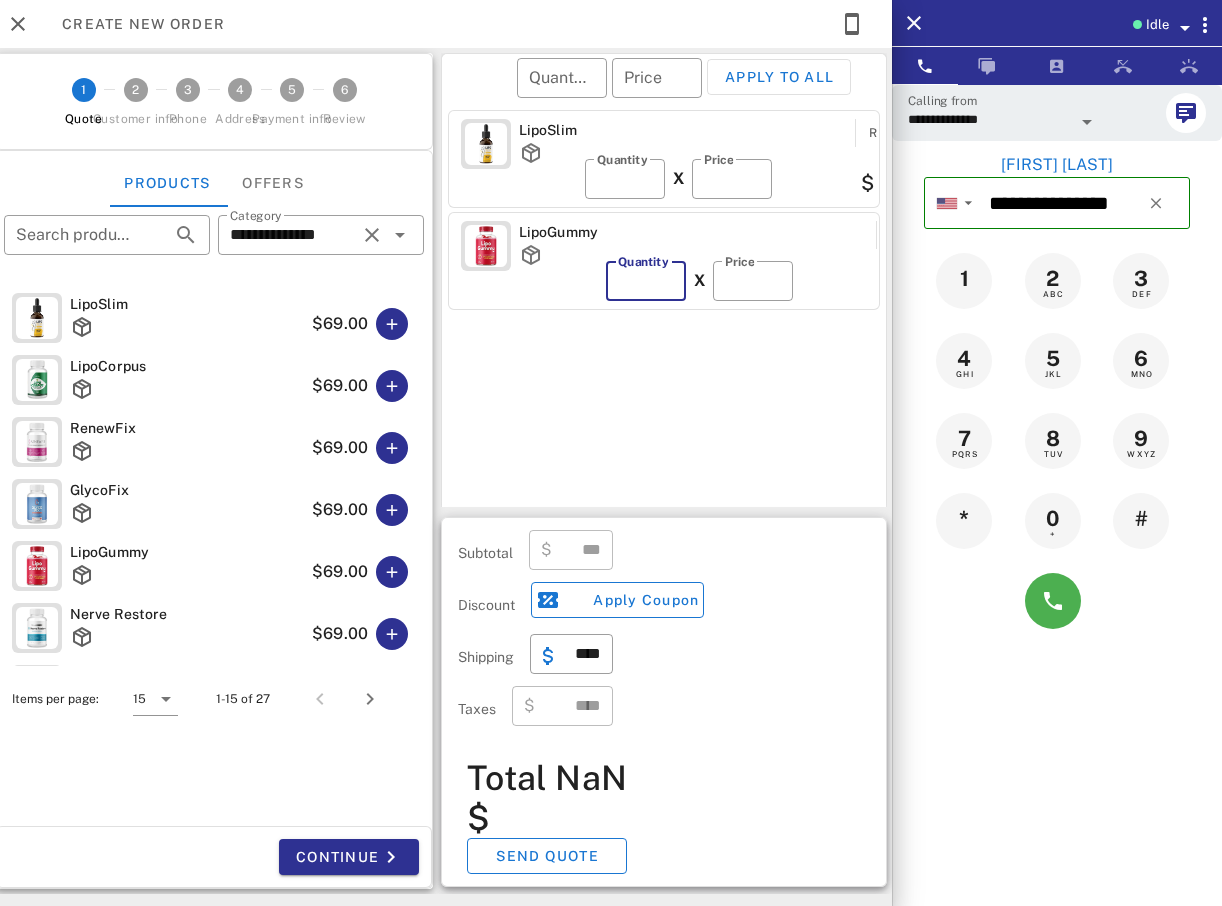 type on "******" 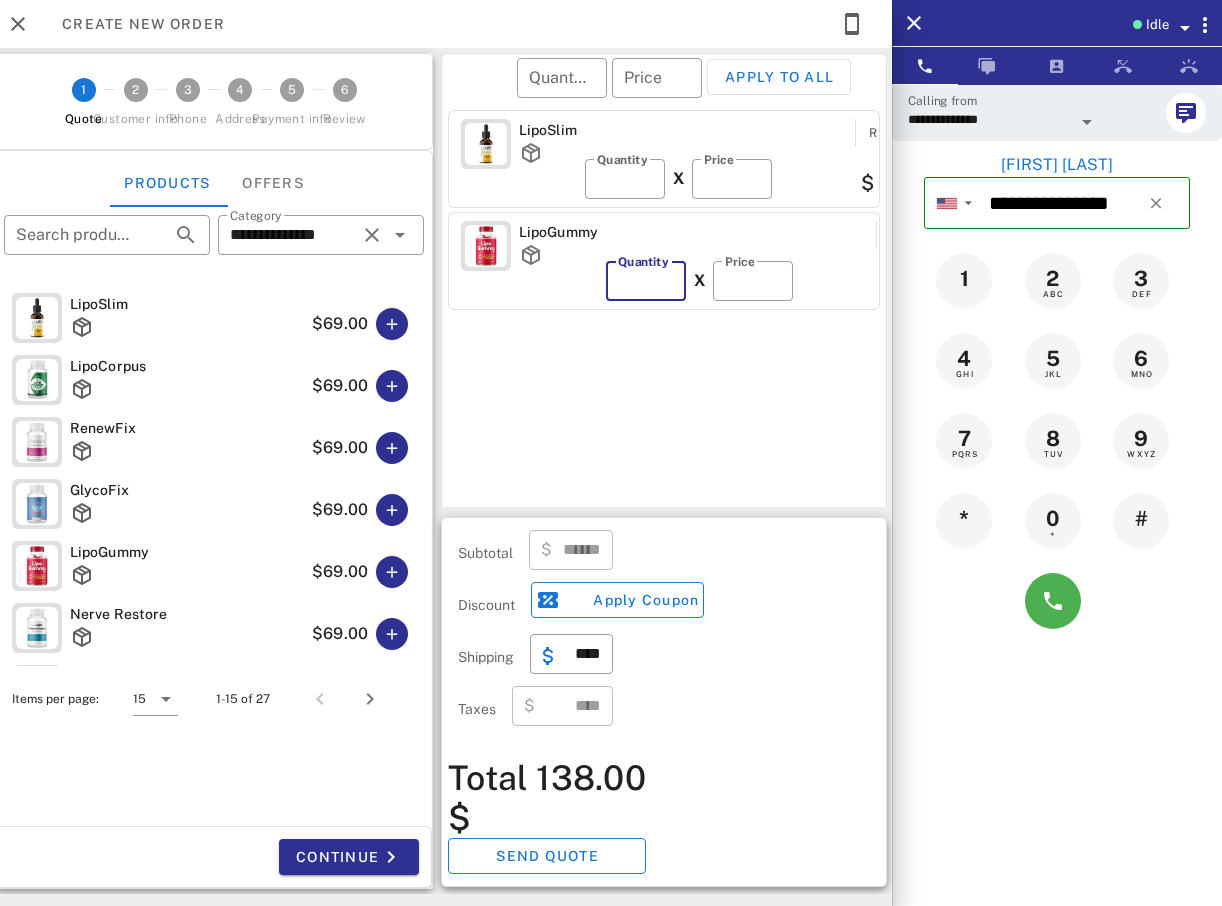 type 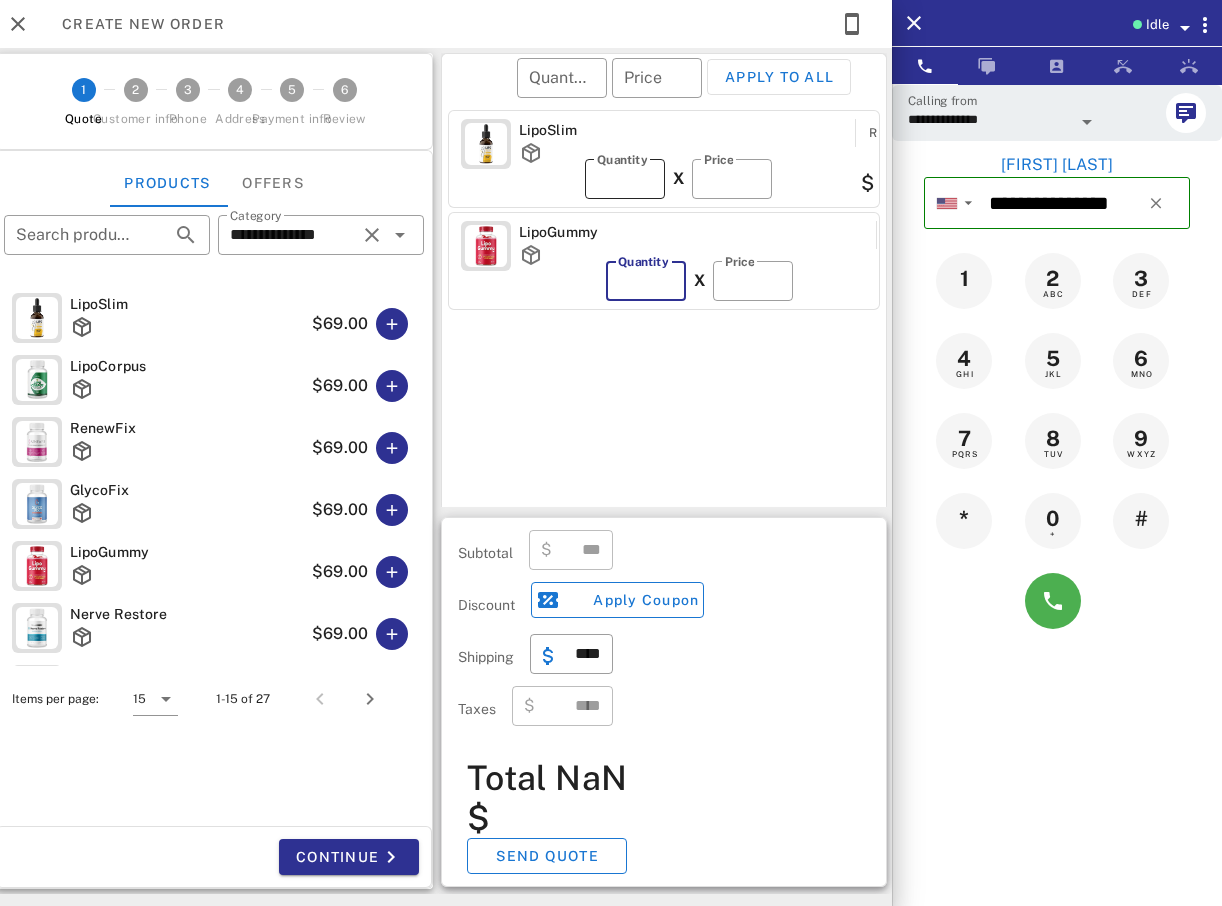 type on "*" 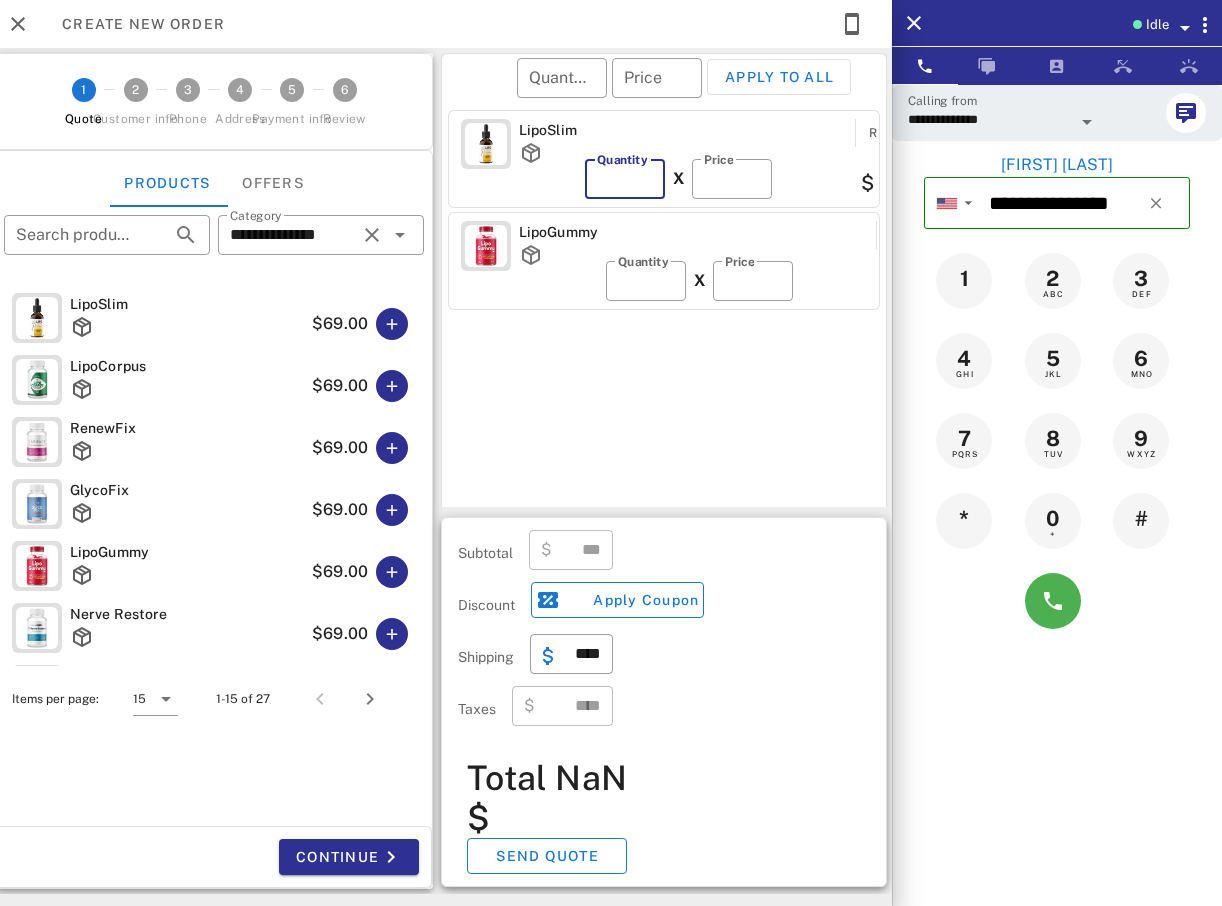 click on "*" at bounding box center (625, 179) 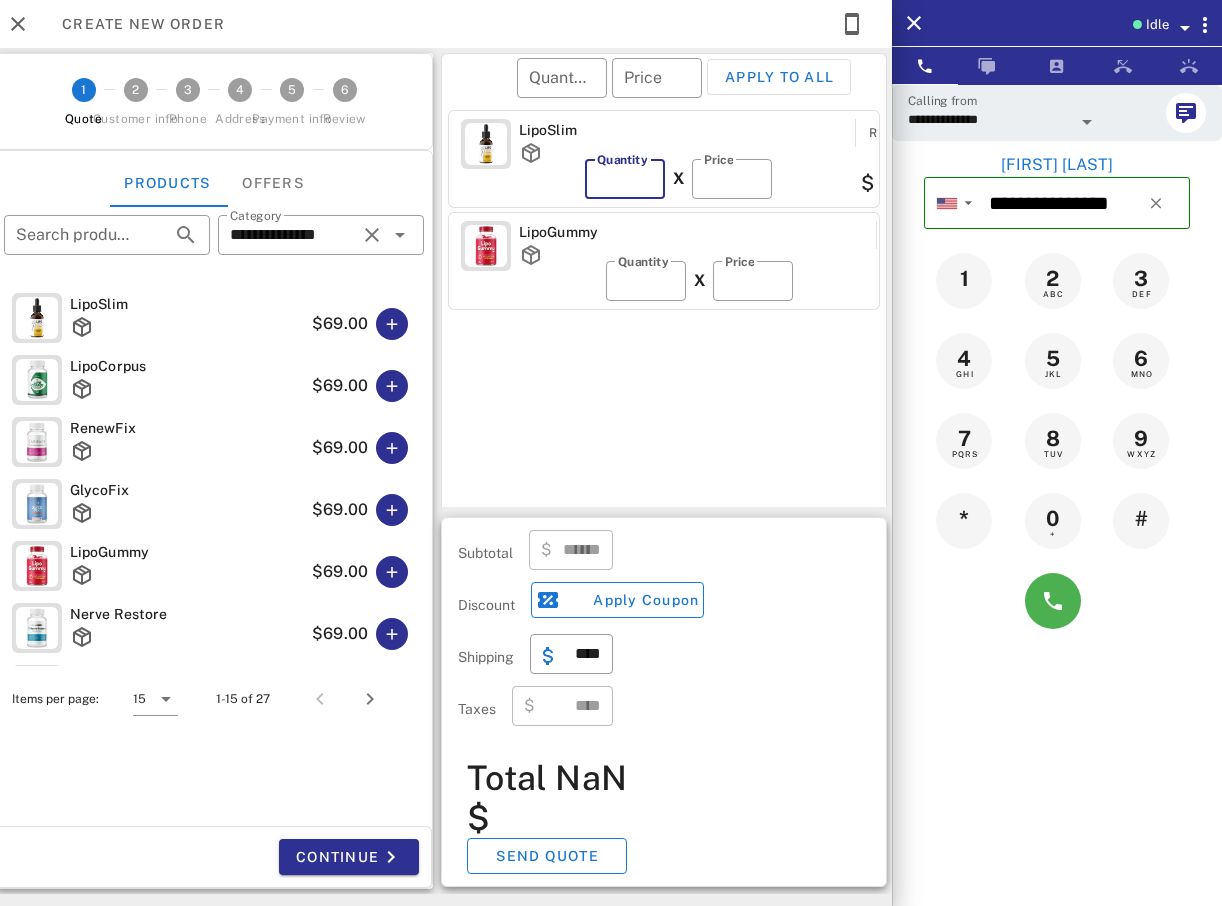 type 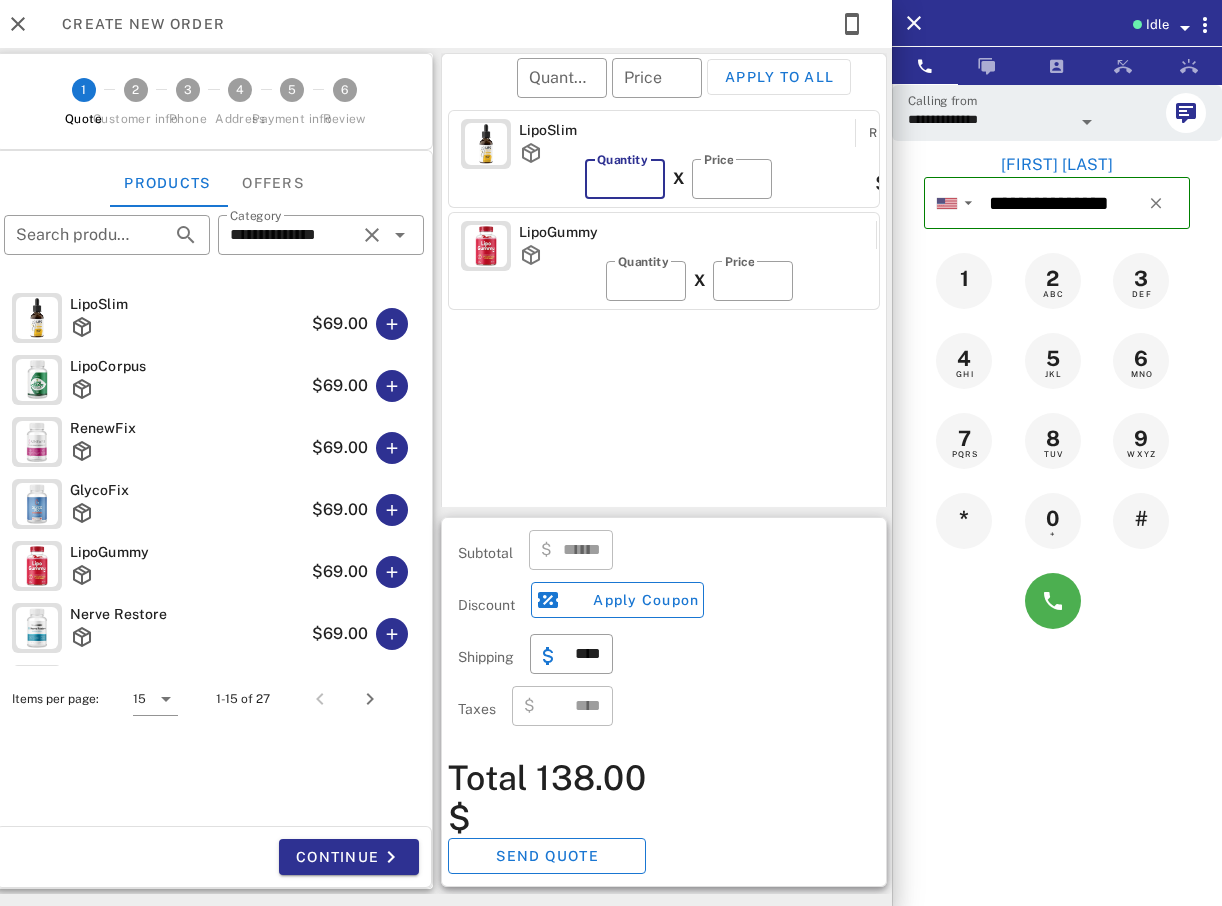 type on "***" 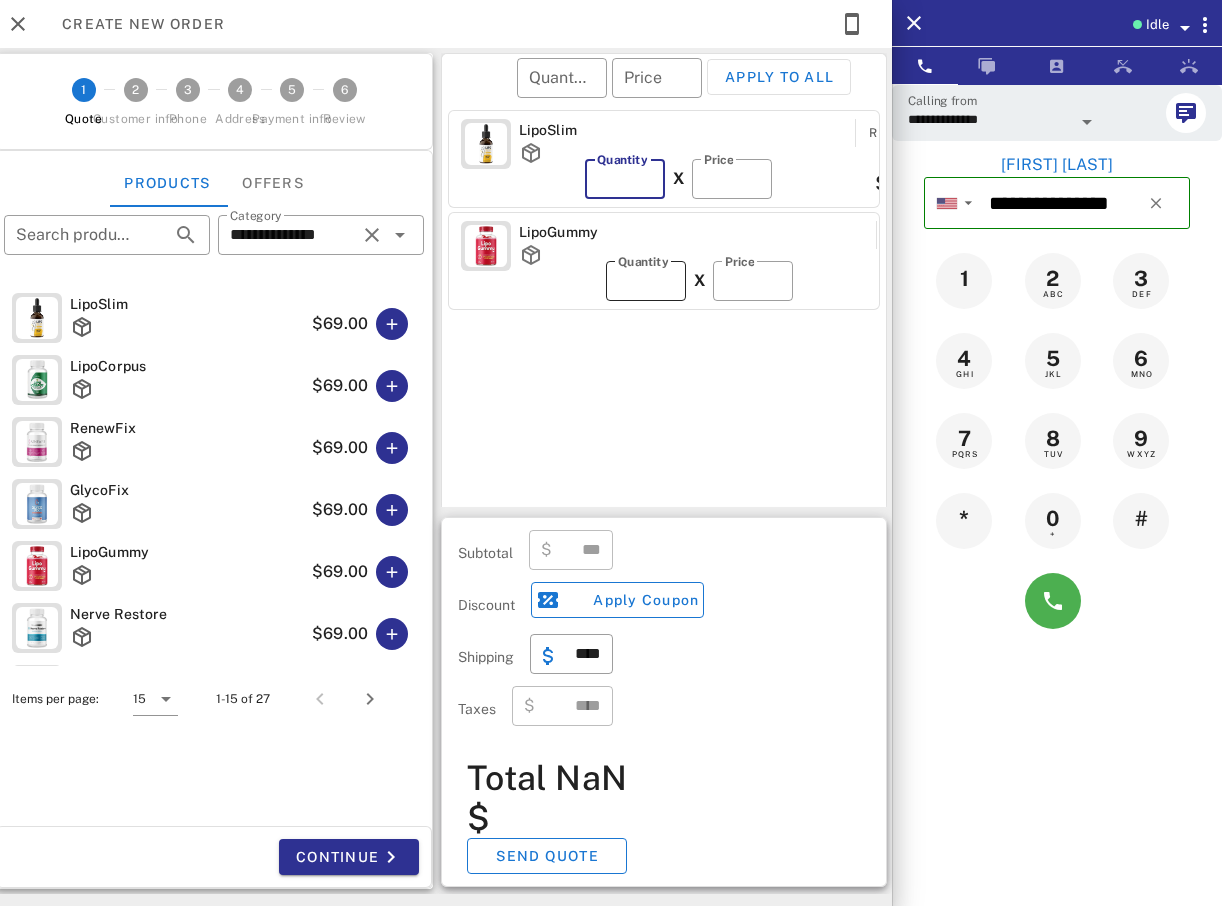 click on "*" at bounding box center (646, 281) 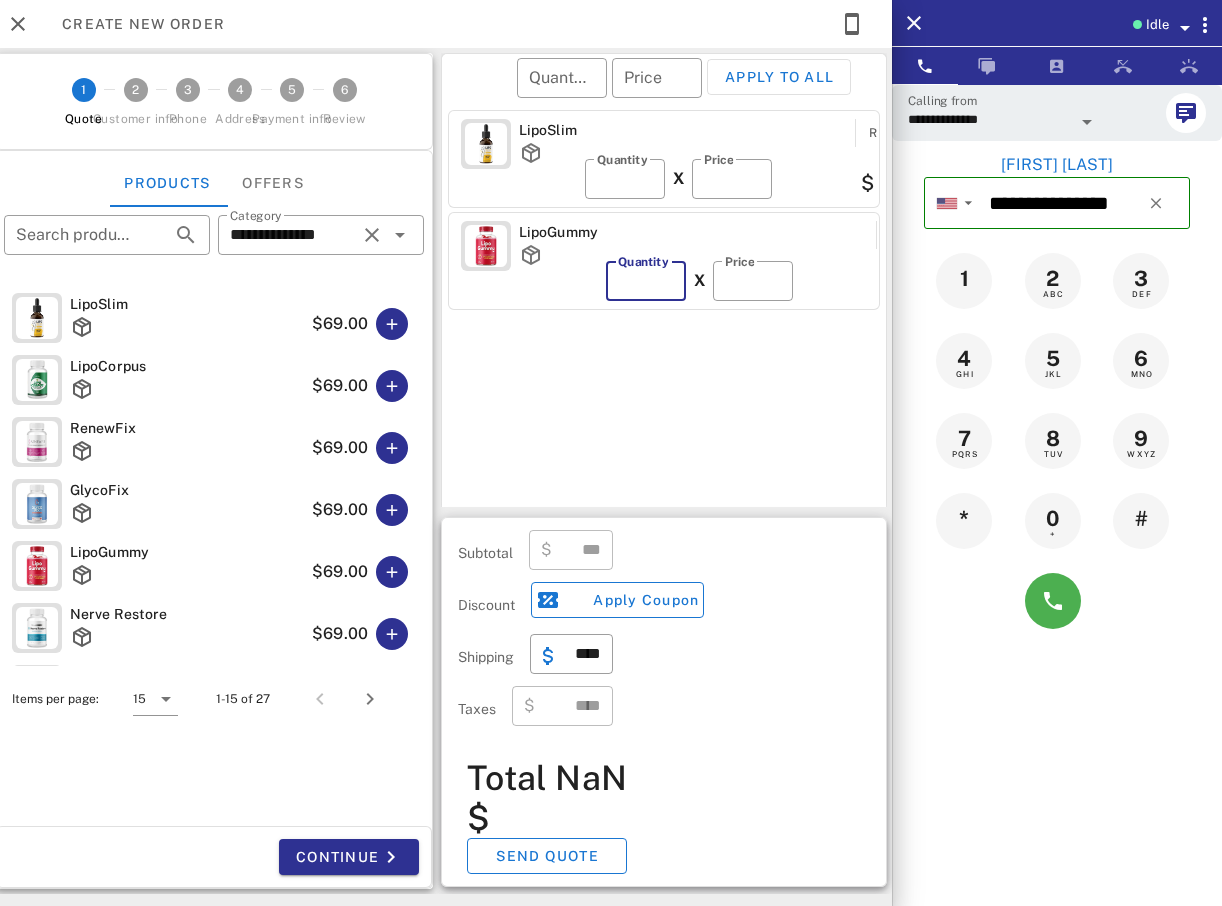 type on "******" 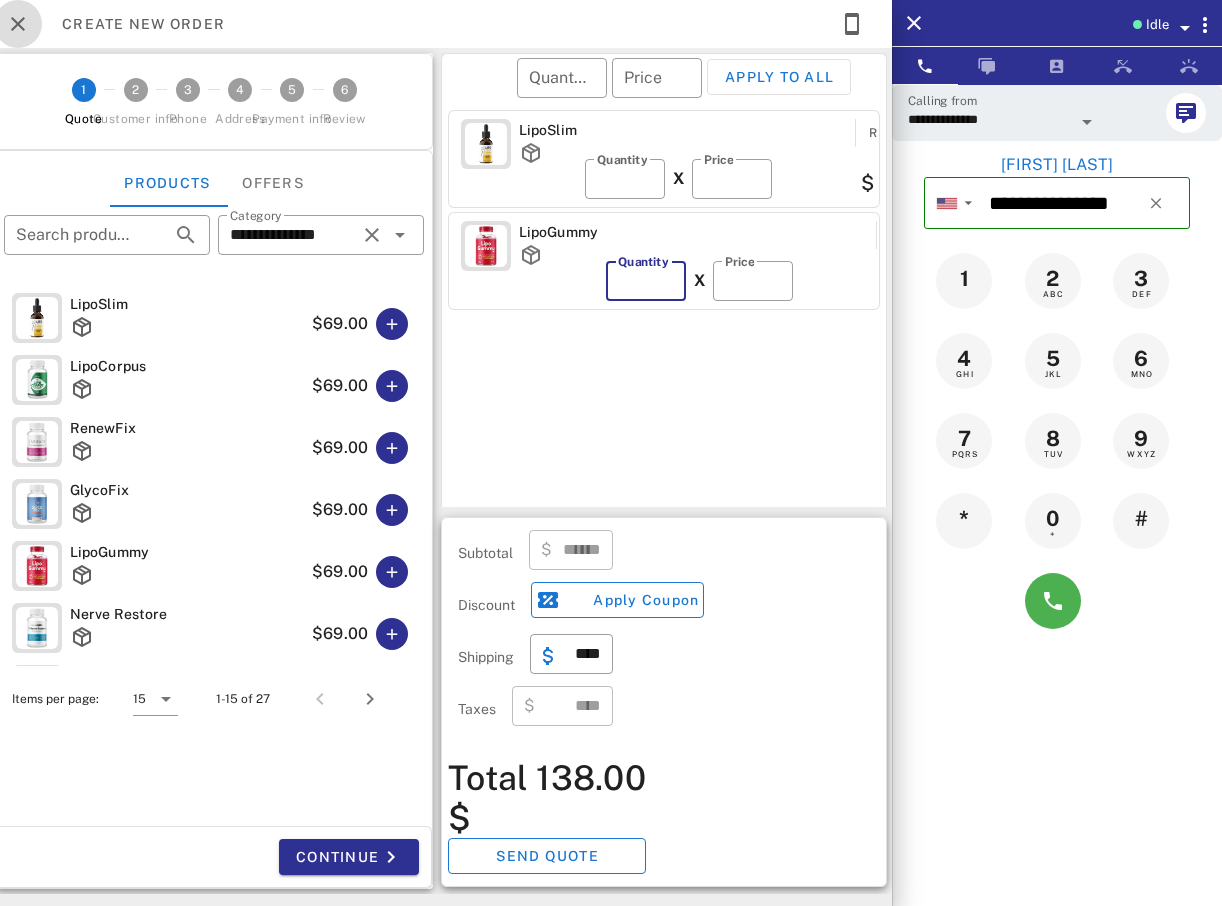 click at bounding box center [18, 24] 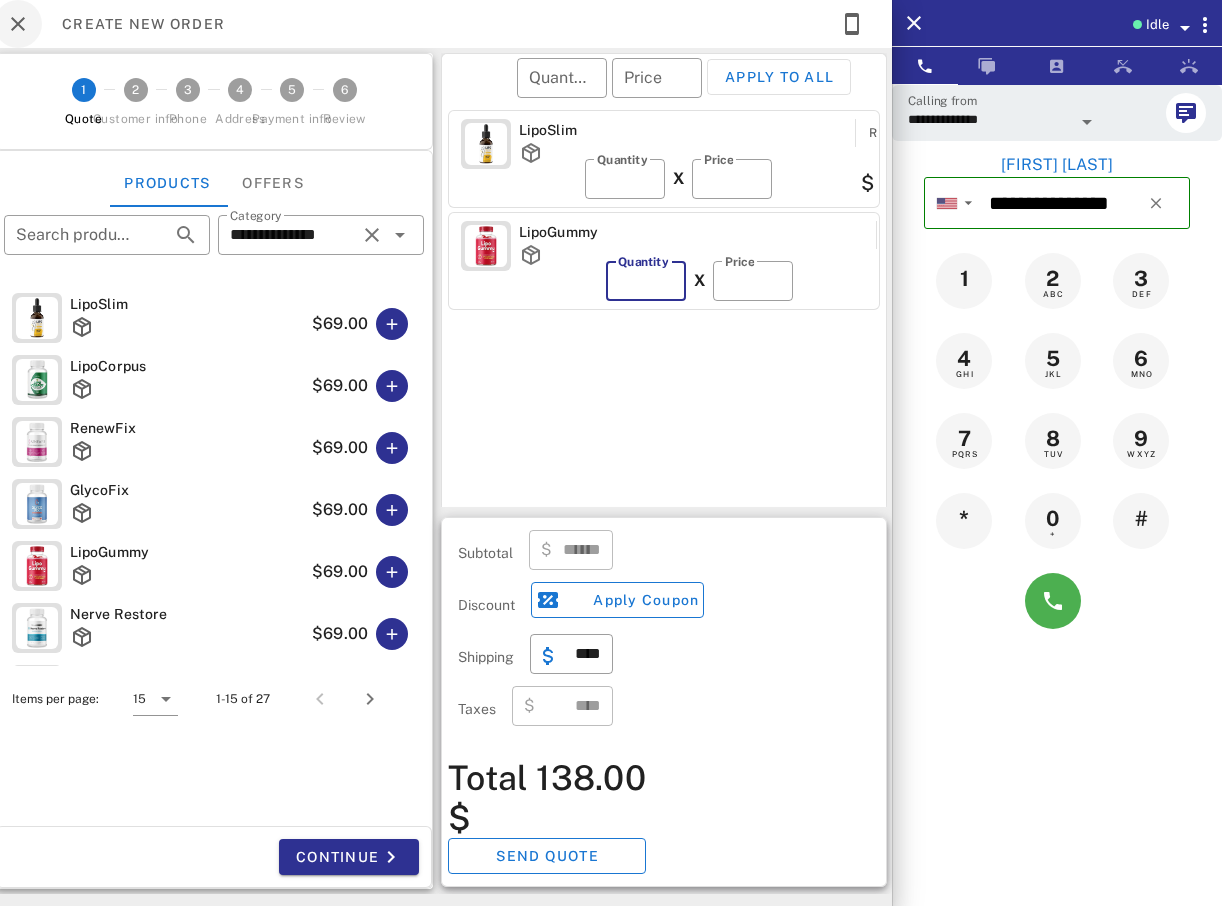 click on "**********" at bounding box center (639, 48) 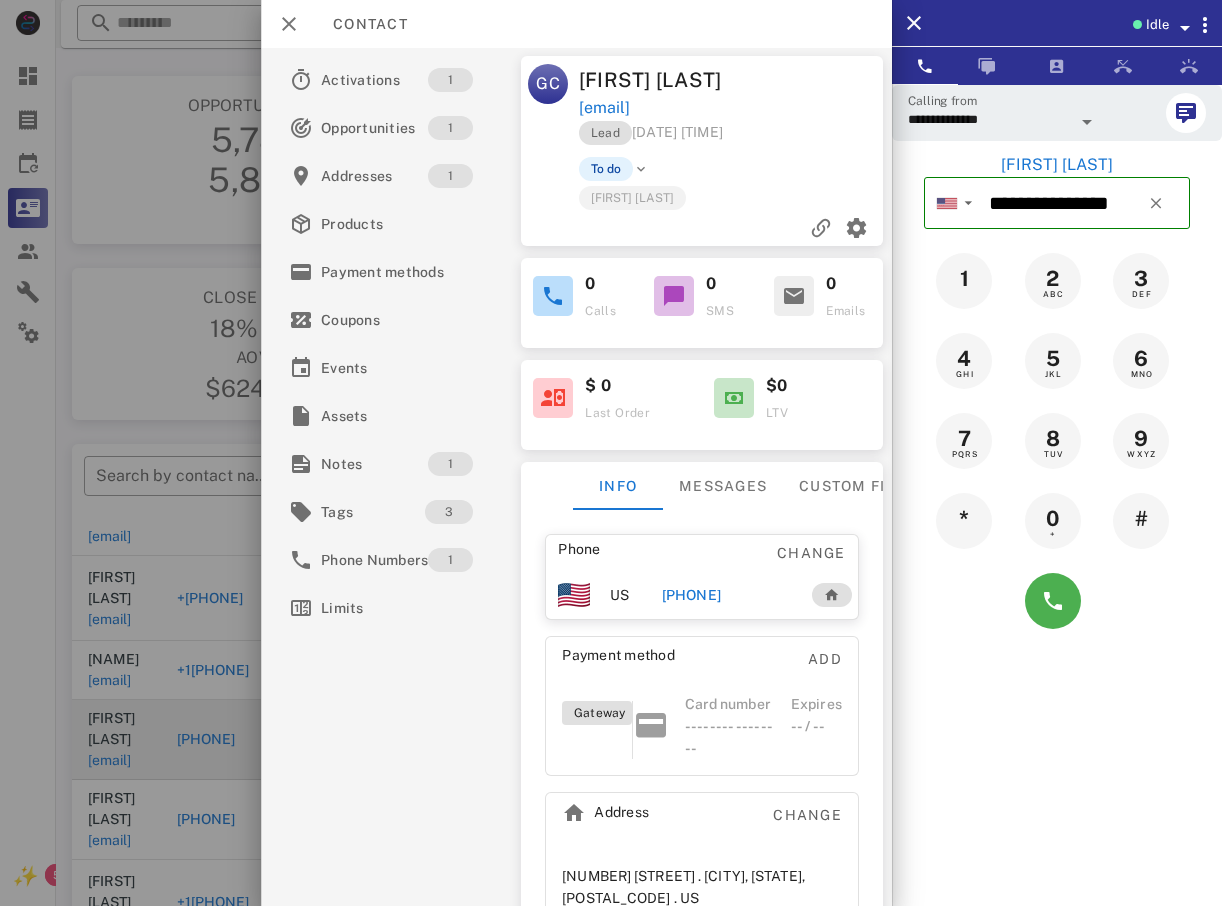 click at bounding box center (611, 453) 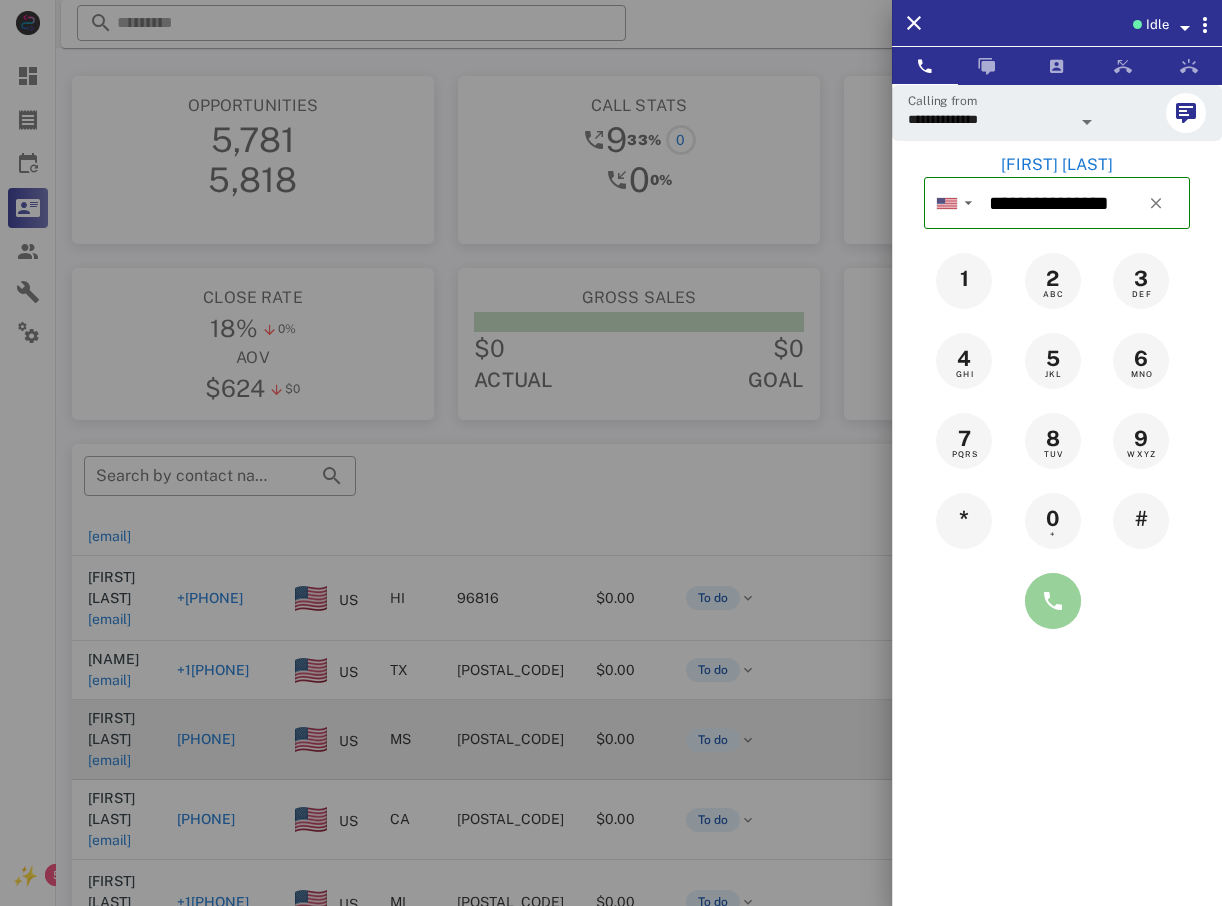 click at bounding box center (1053, 601) 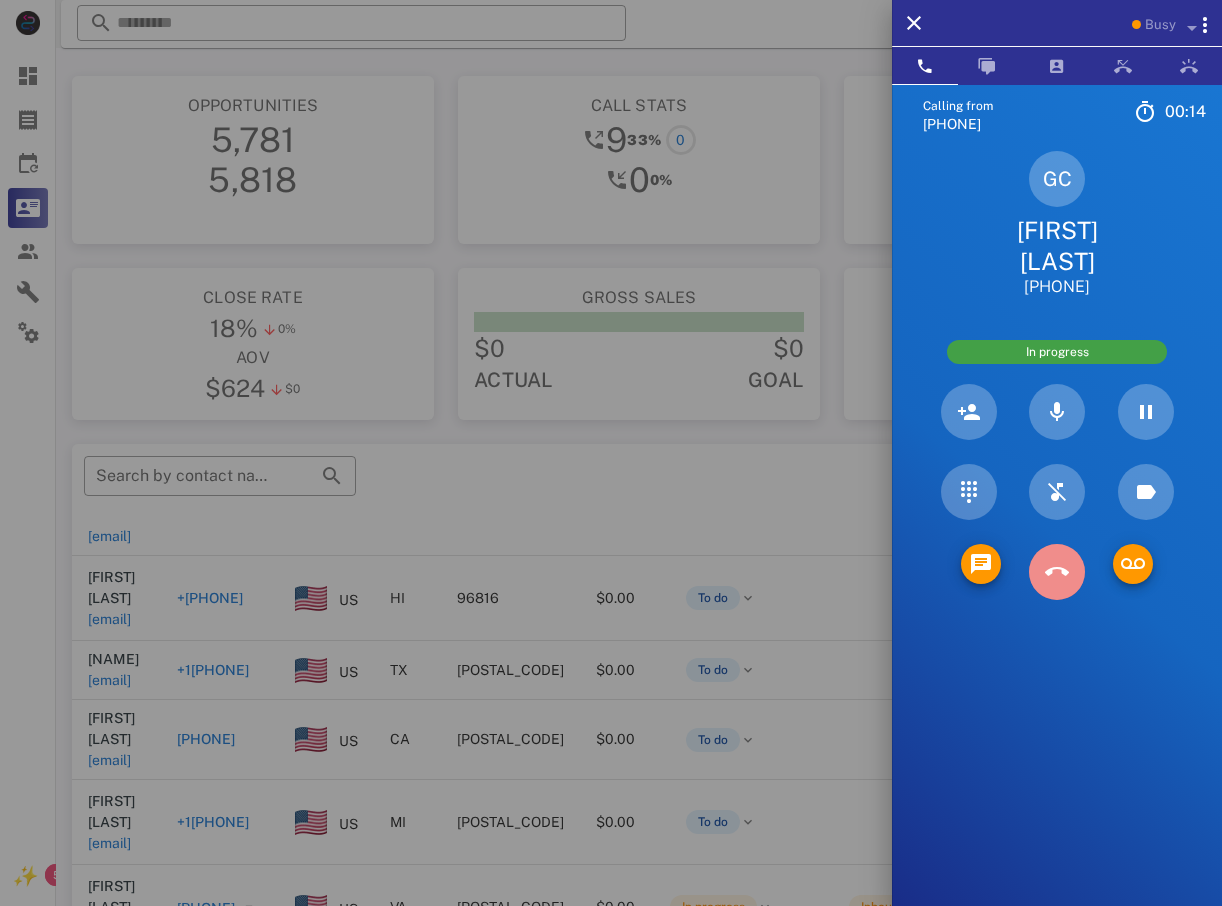 drag, startPoint x: 1066, startPoint y: 583, endPoint x: 954, endPoint y: 625, distance: 119.61605 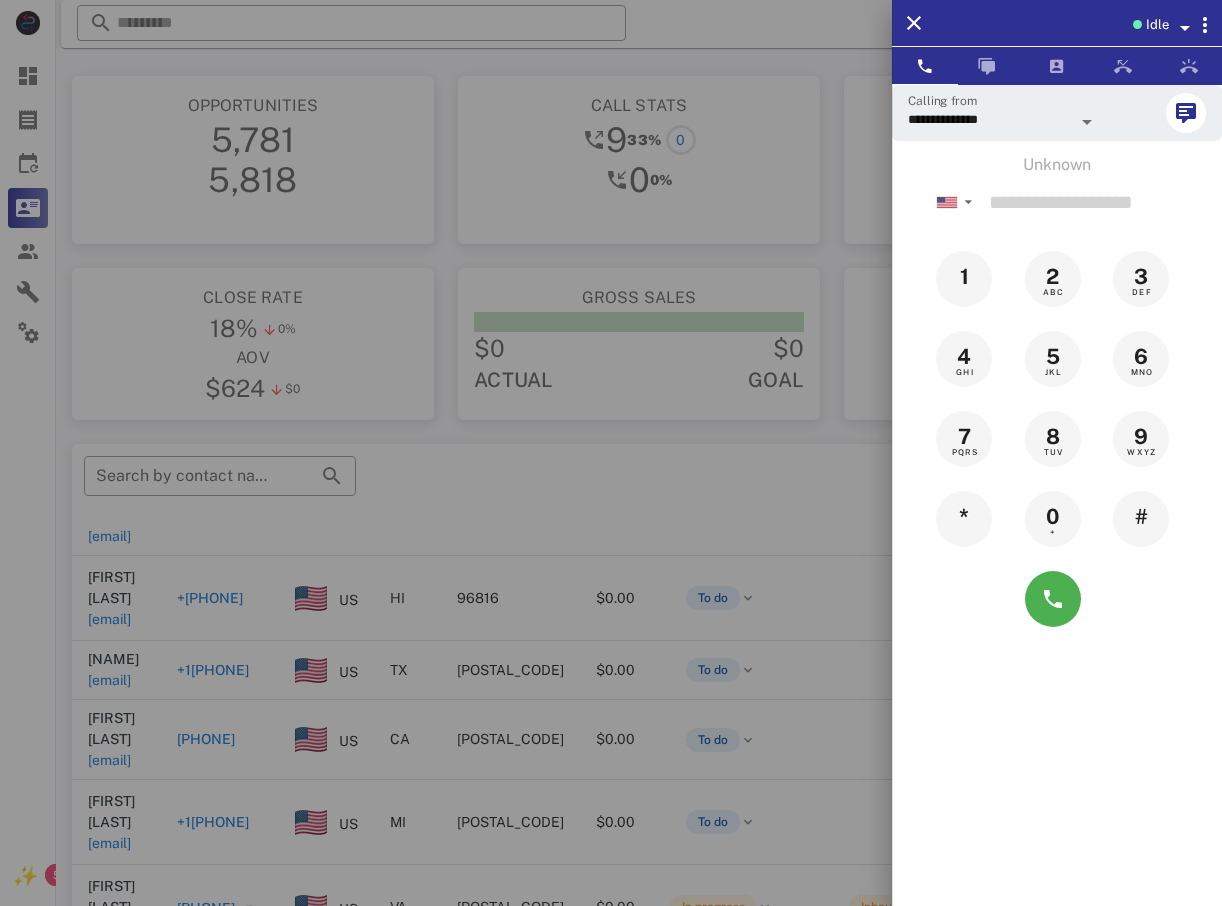 click at bounding box center (611, 453) 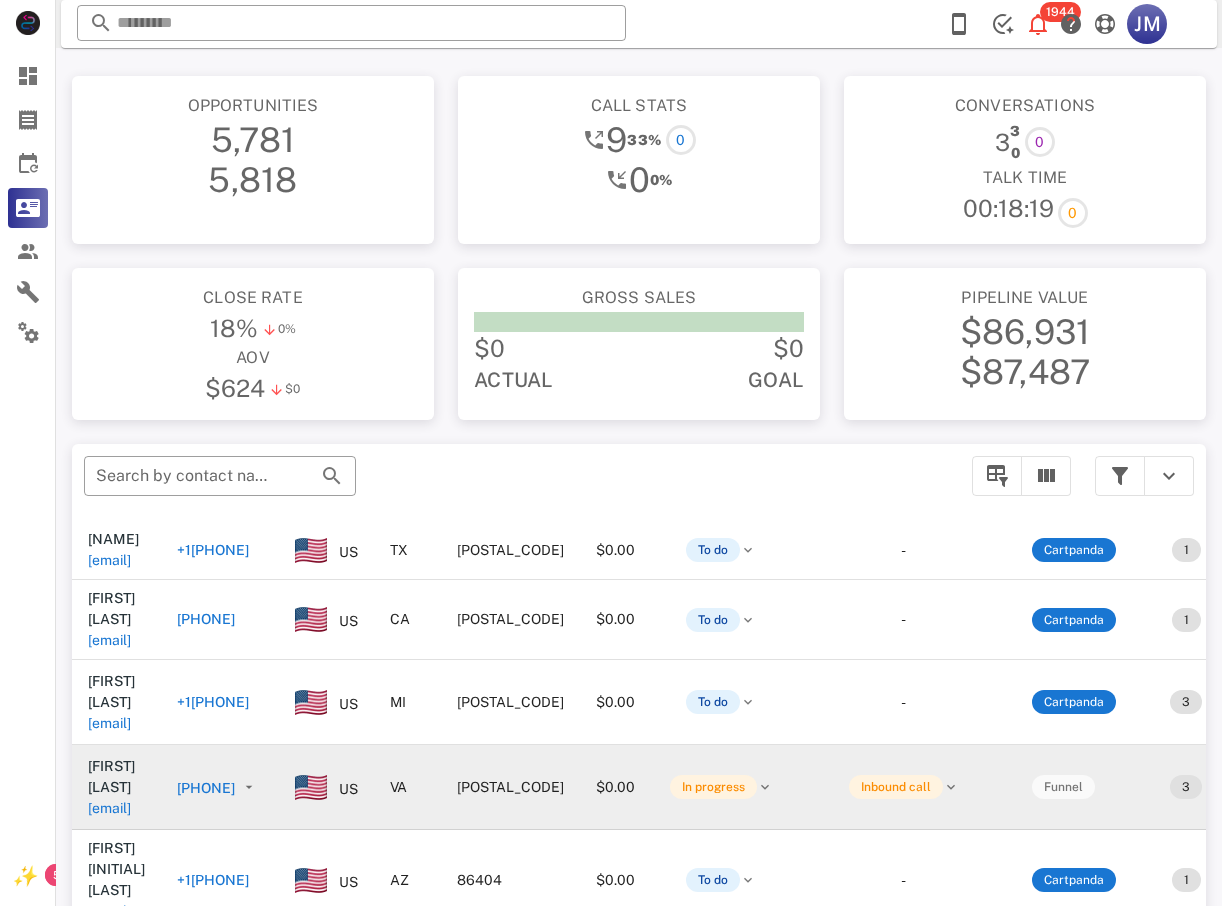 scroll, scrollTop: 219, scrollLeft: 0, axis: vertical 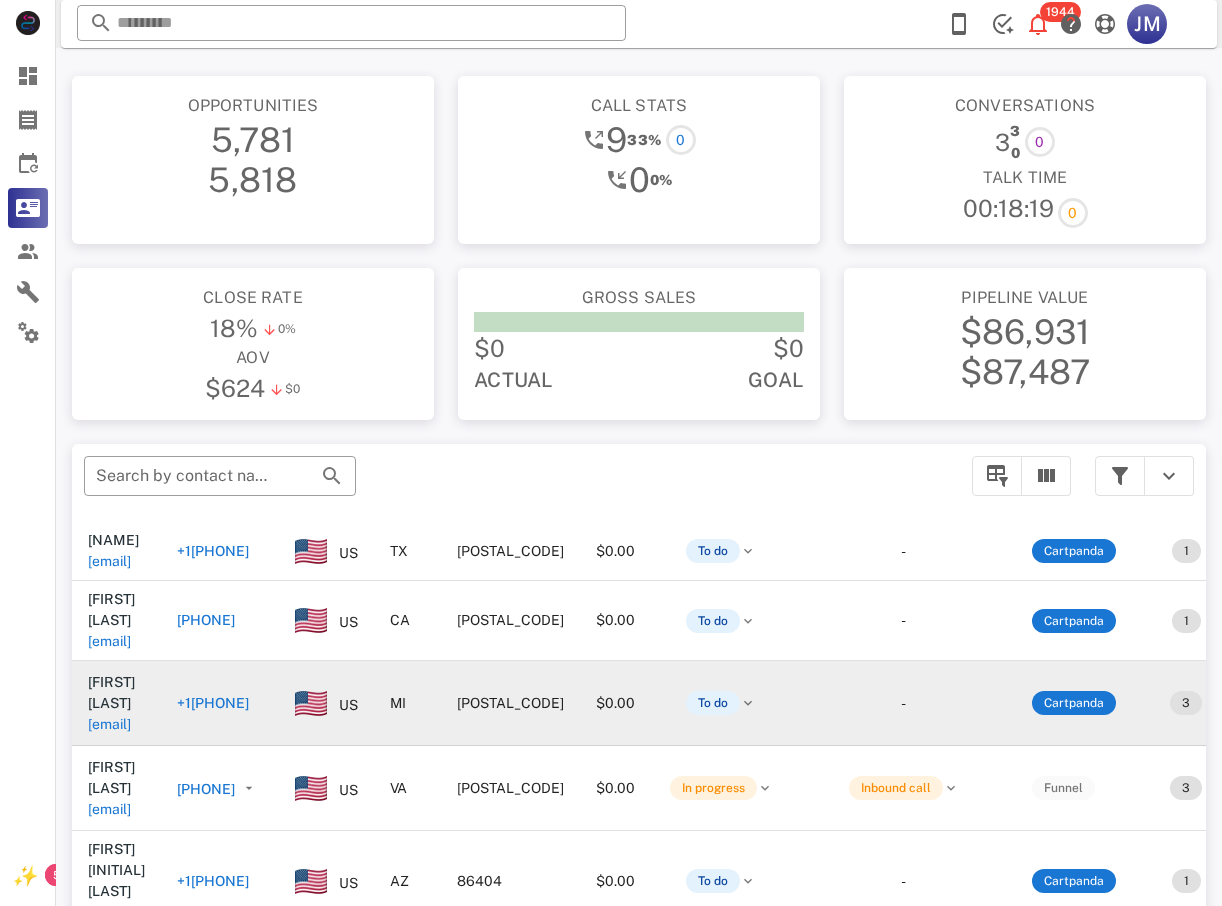 click on "+1[PHONE]" at bounding box center (213, 703) 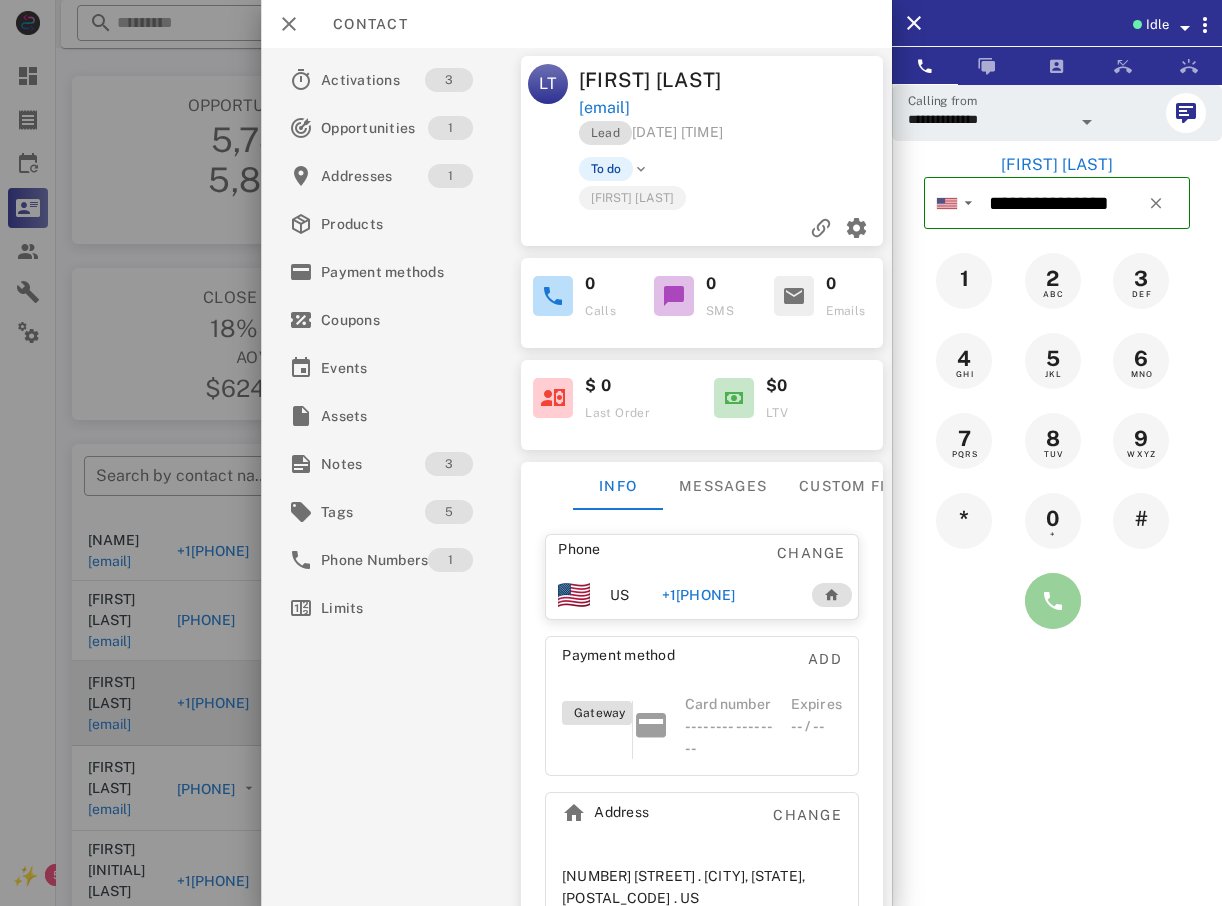 click at bounding box center (1053, 601) 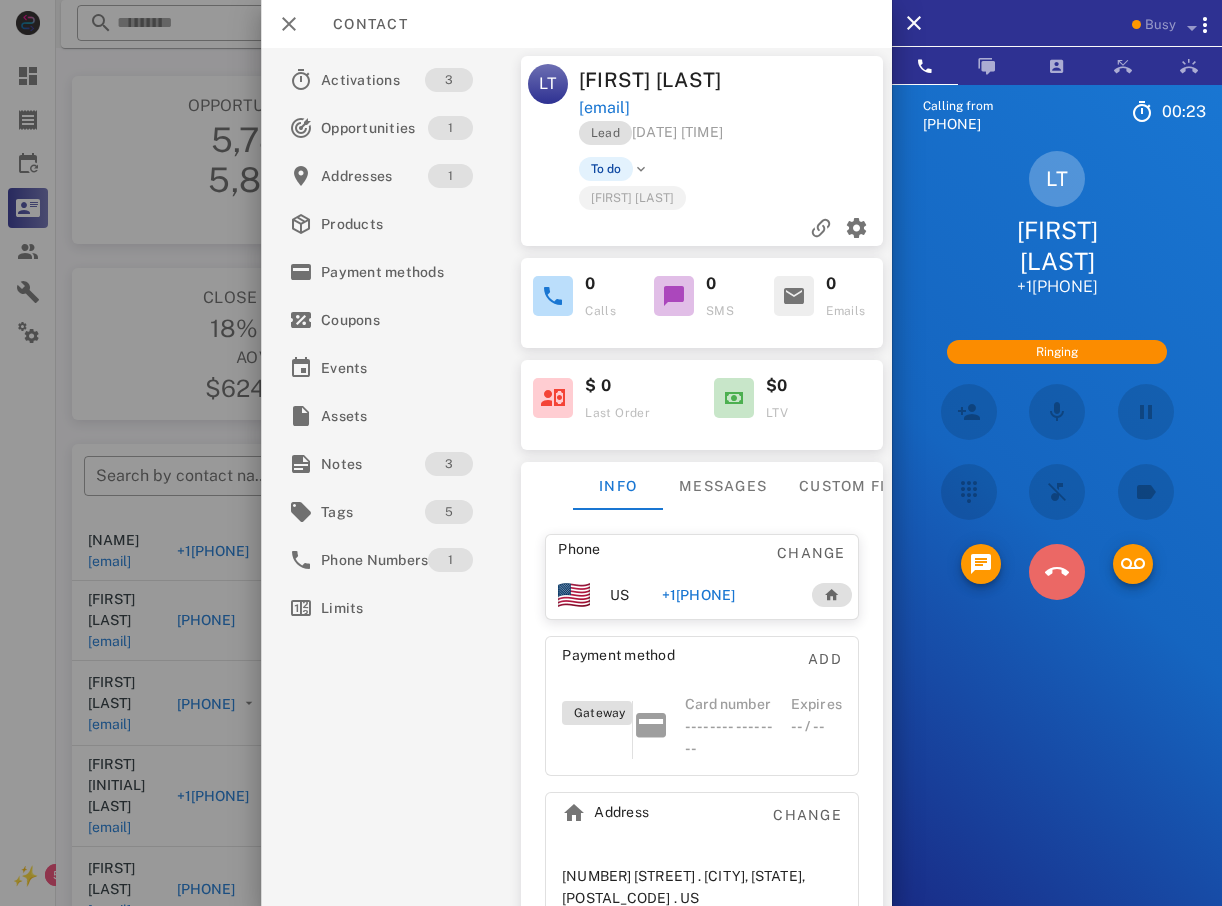 drag, startPoint x: 1058, startPoint y: 544, endPoint x: 642, endPoint y: 423, distance: 433.2401 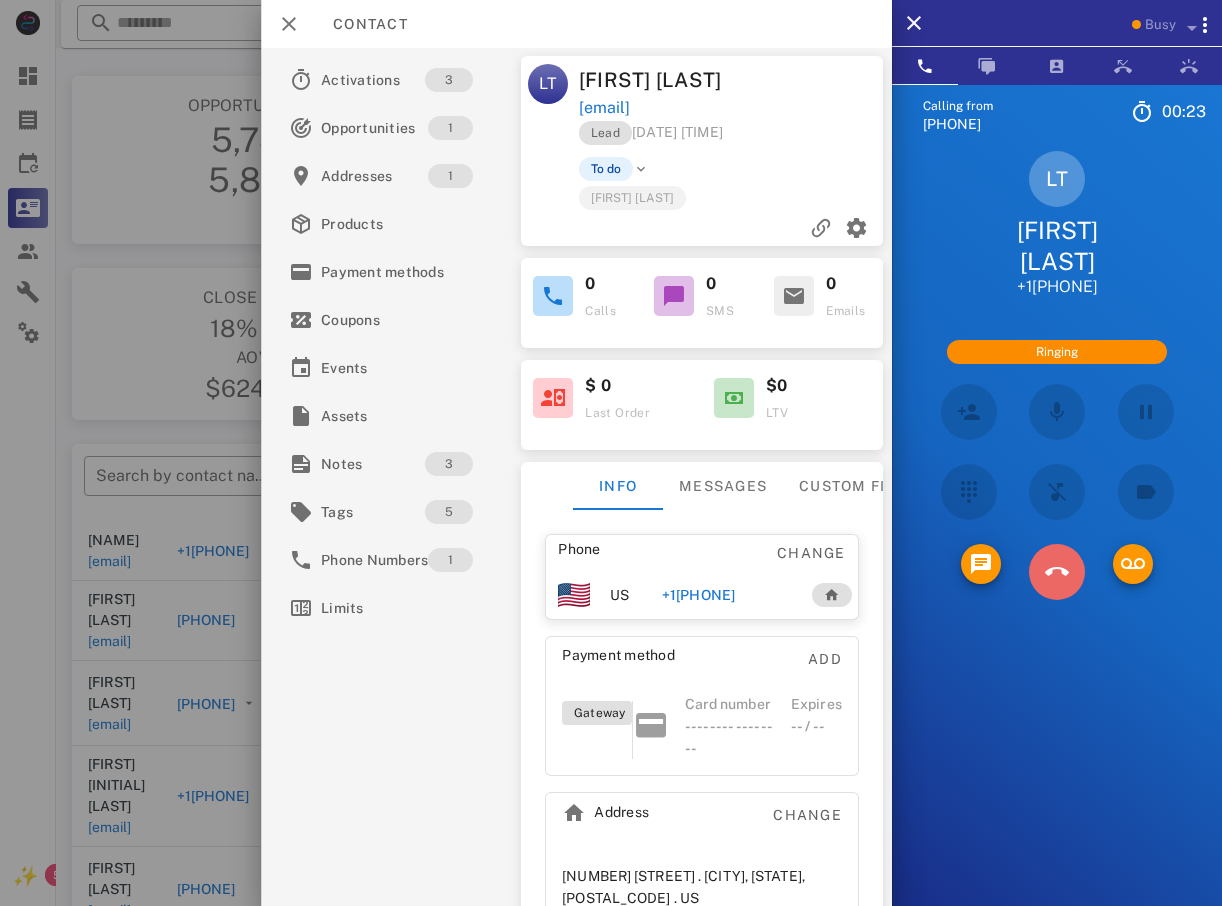 click at bounding box center (1057, 572) 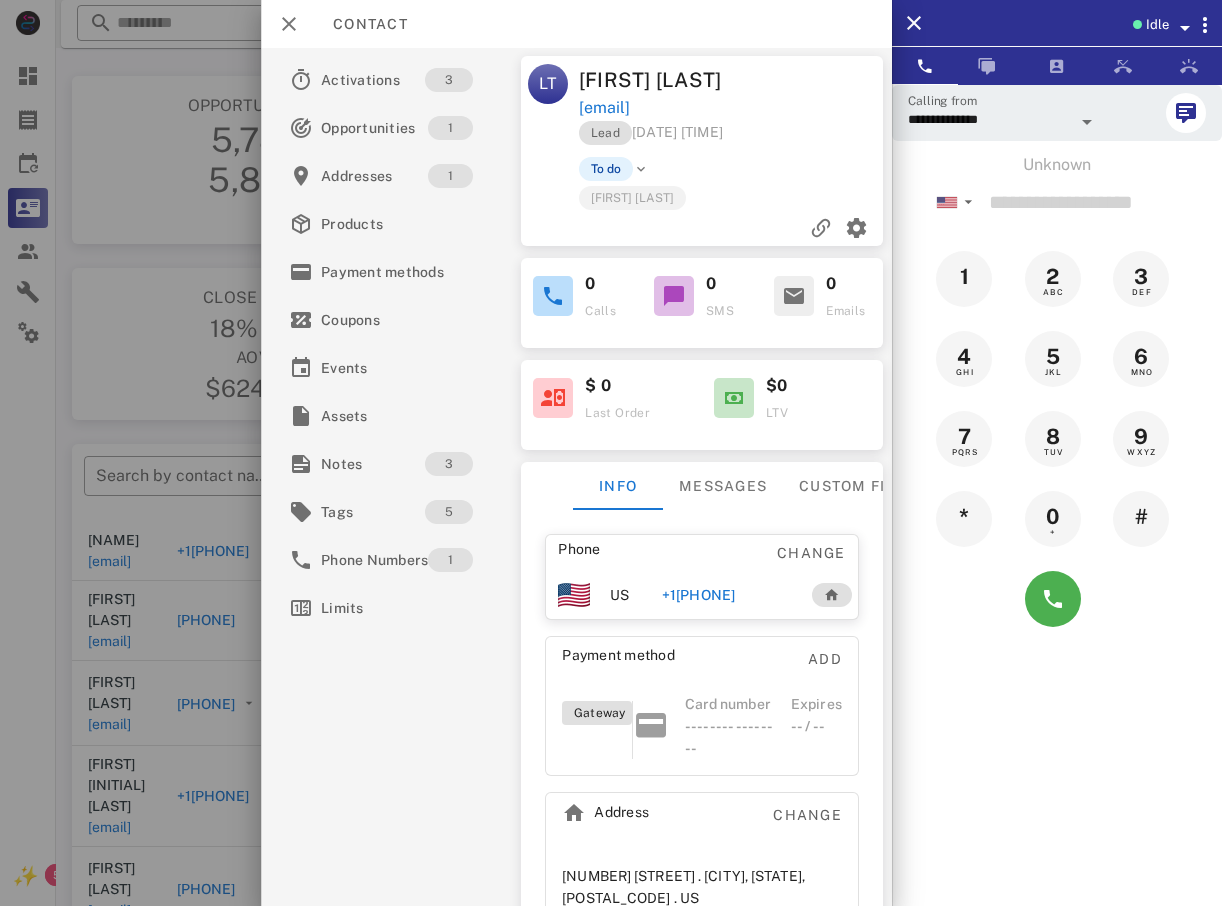 click at bounding box center [611, 453] 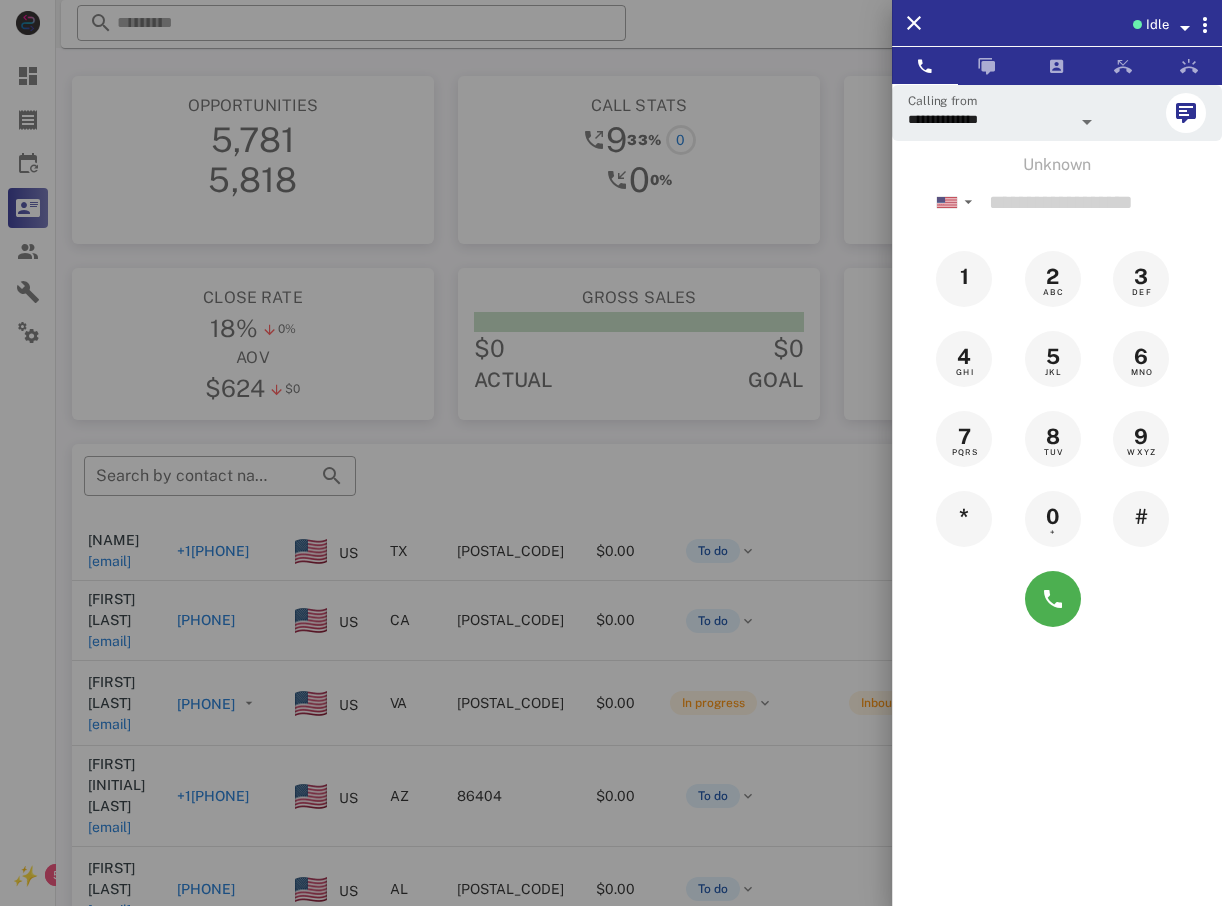 click at bounding box center [611, 453] 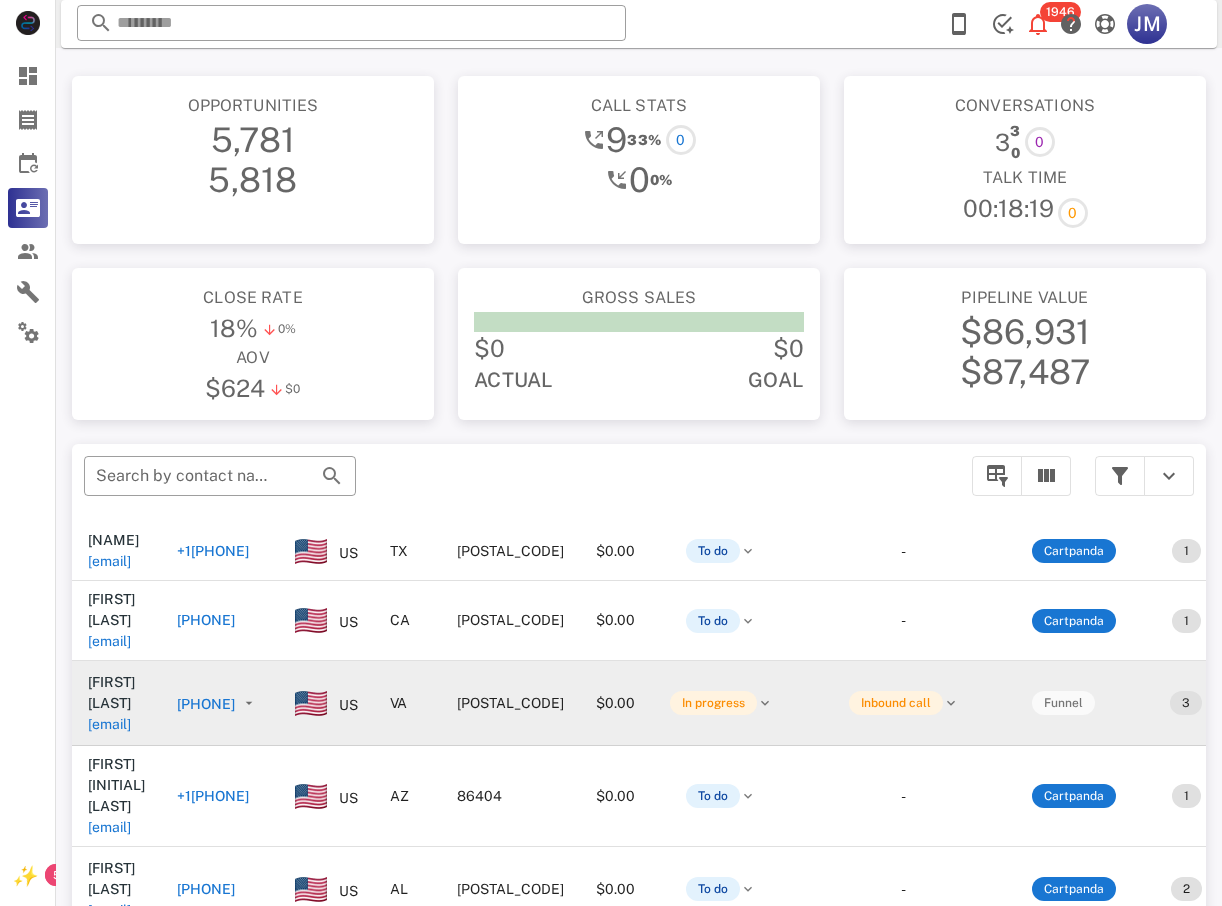 click on "[PHONE]" at bounding box center (206, 704) 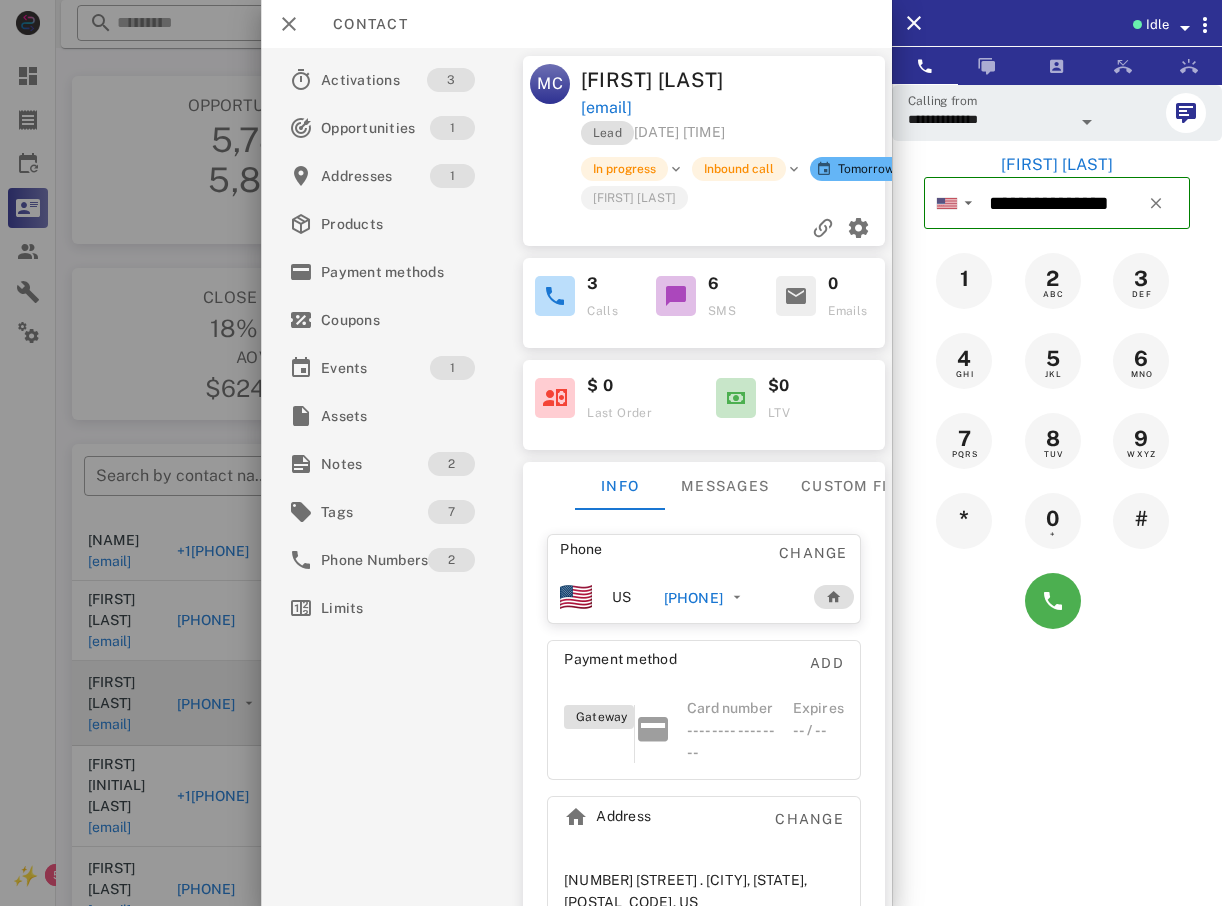 click on "**********" at bounding box center [611, 643] 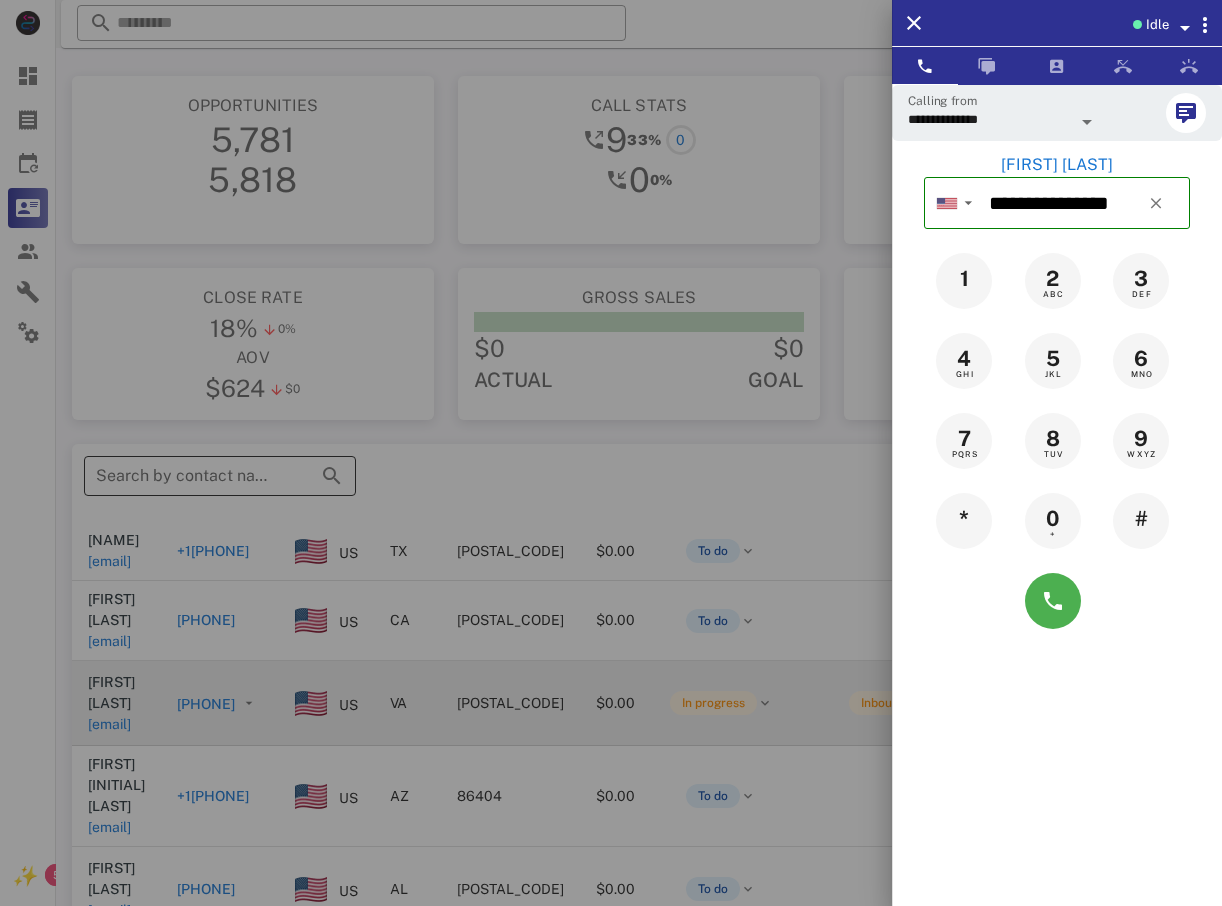 drag, startPoint x: 225, startPoint y: 370, endPoint x: 302, endPoint y: 466, distance: 123.065025 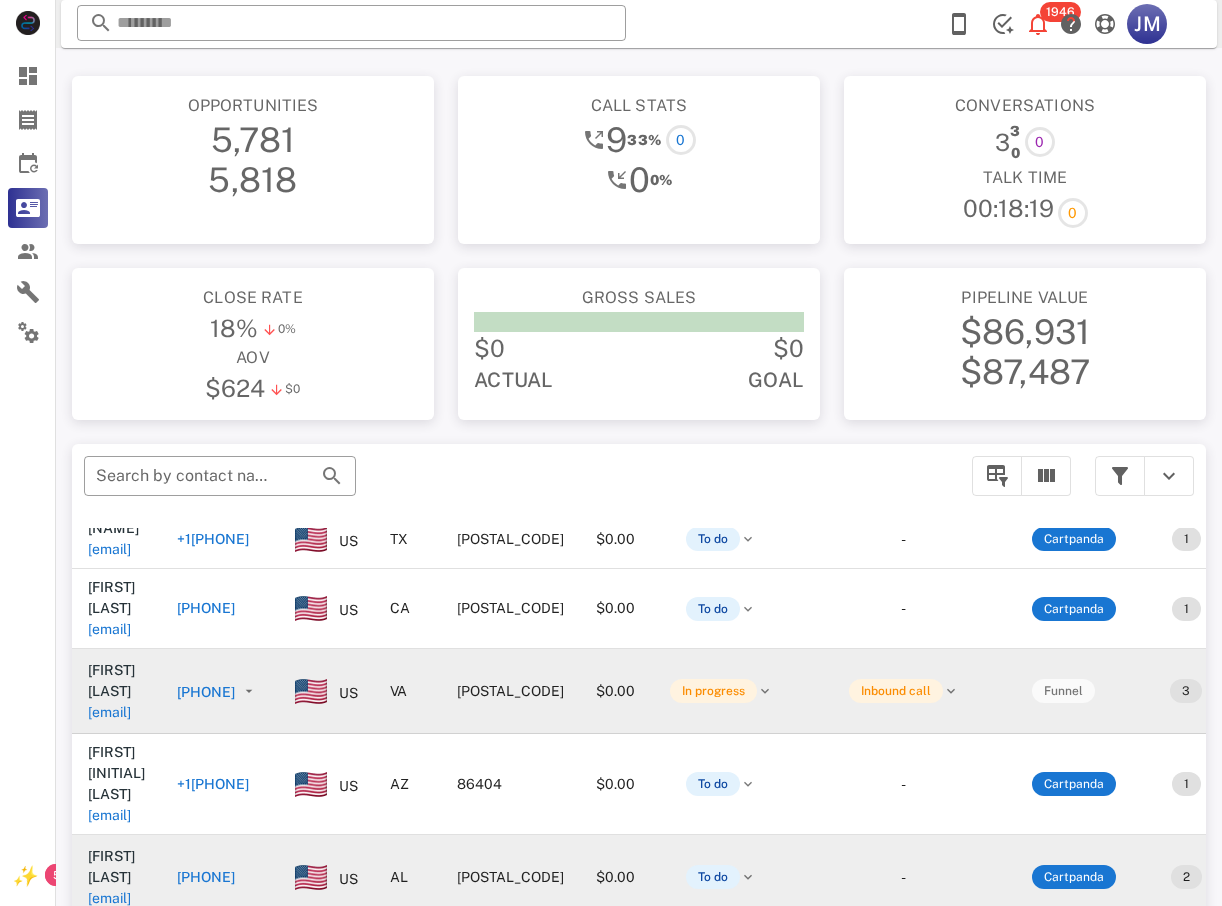 scroll, scrollTop: 234, scrollLeft: 0, axis: vertical 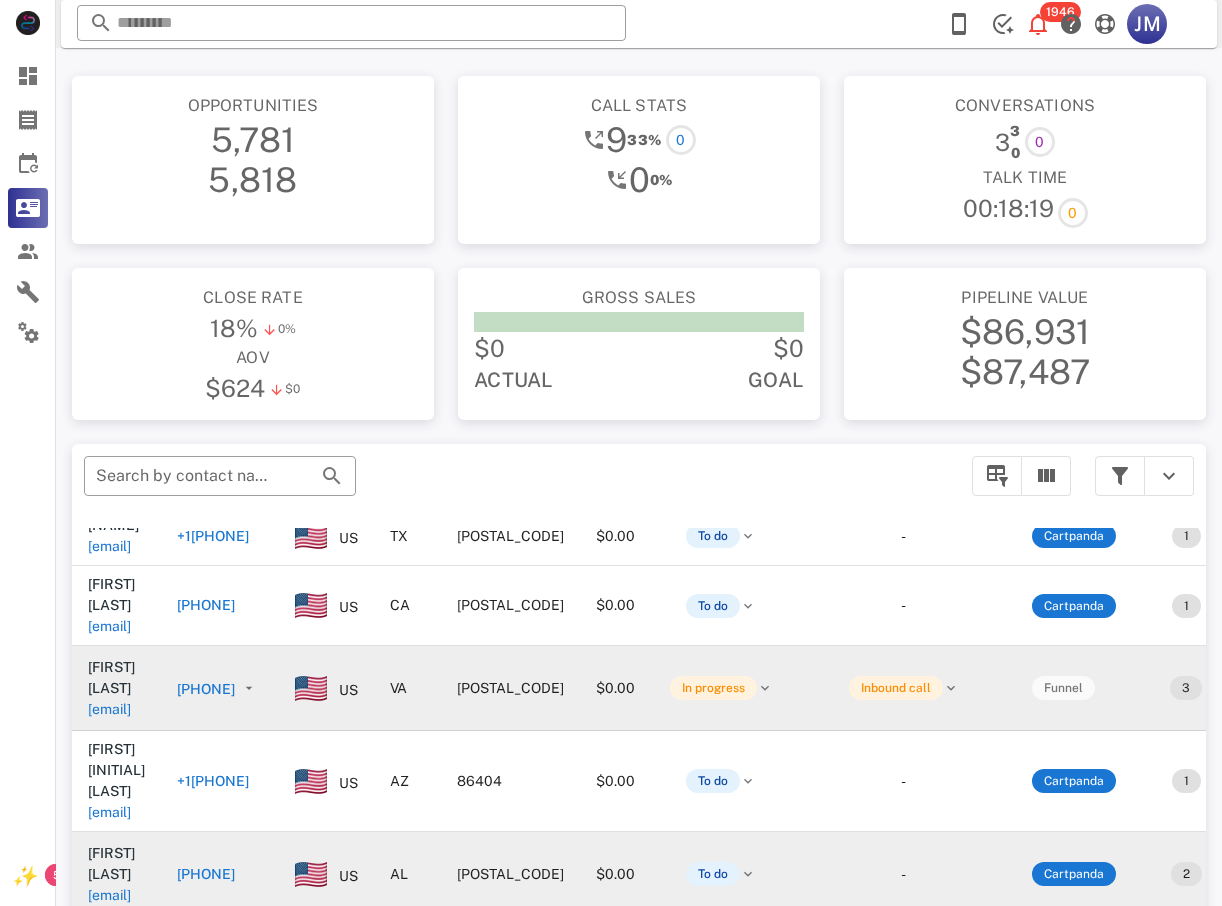 click on "[PHONE]" at bounding box center (206, 874) 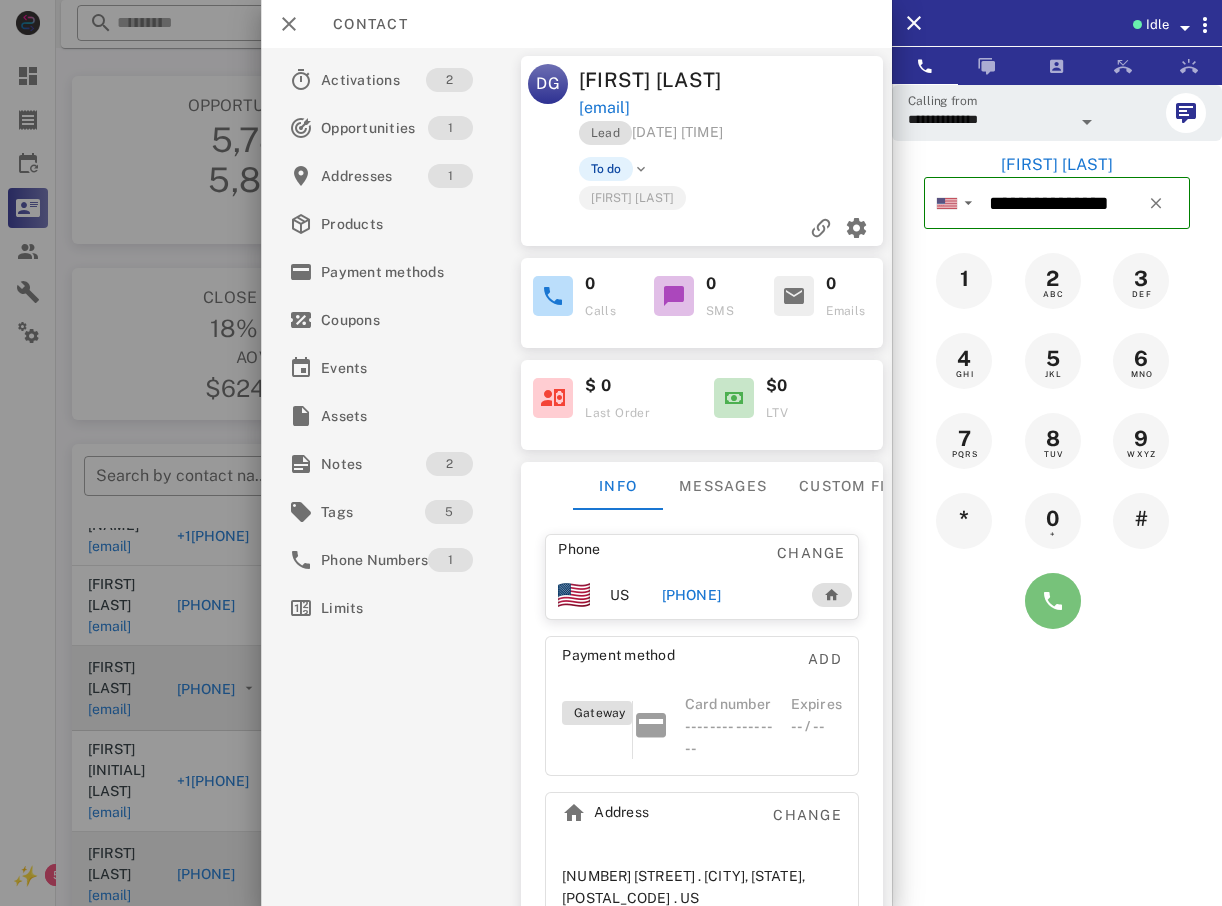 click at bounding box center [1053, 601] 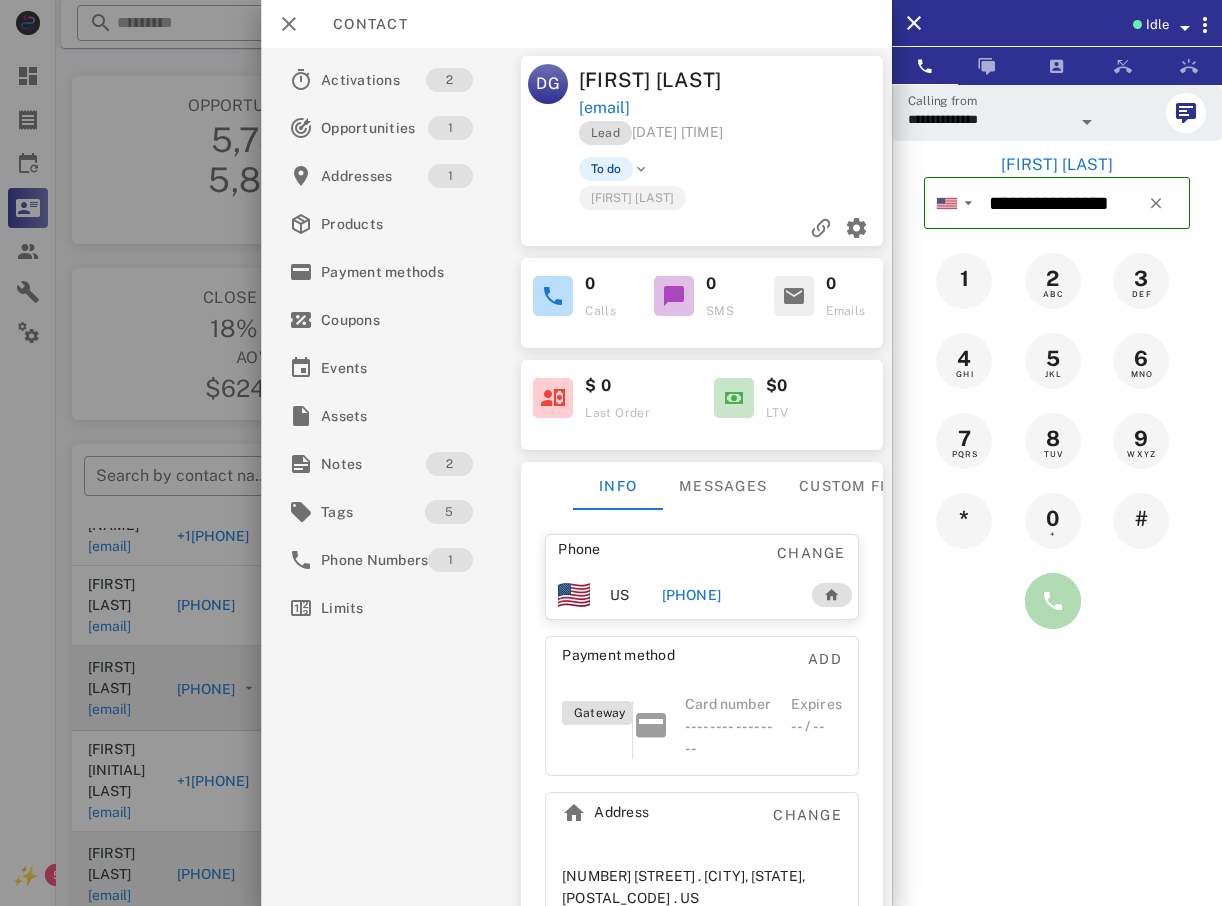 click at bounding box center (1053, 601) 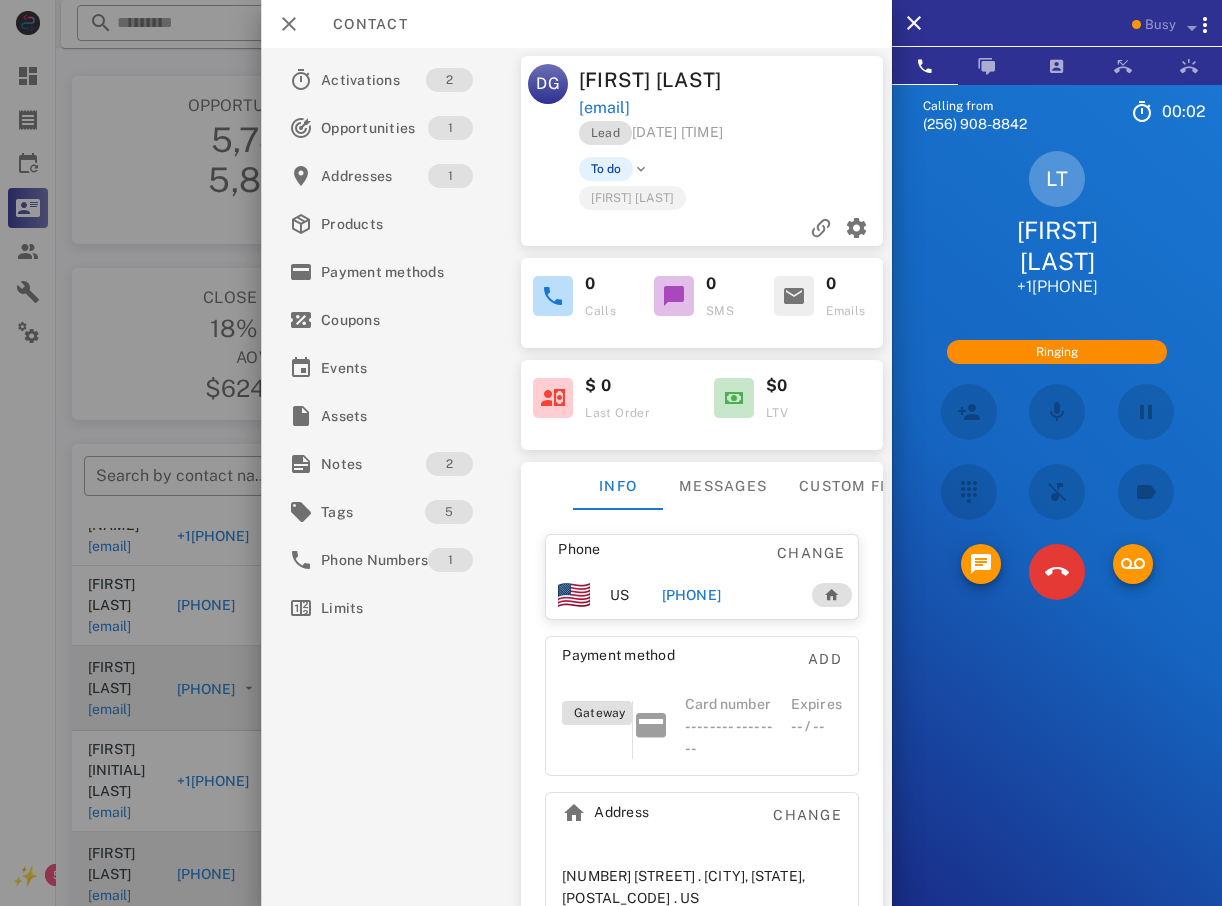 scroll, scrollTop: 149, scrollLeft: 0, axis: vertical 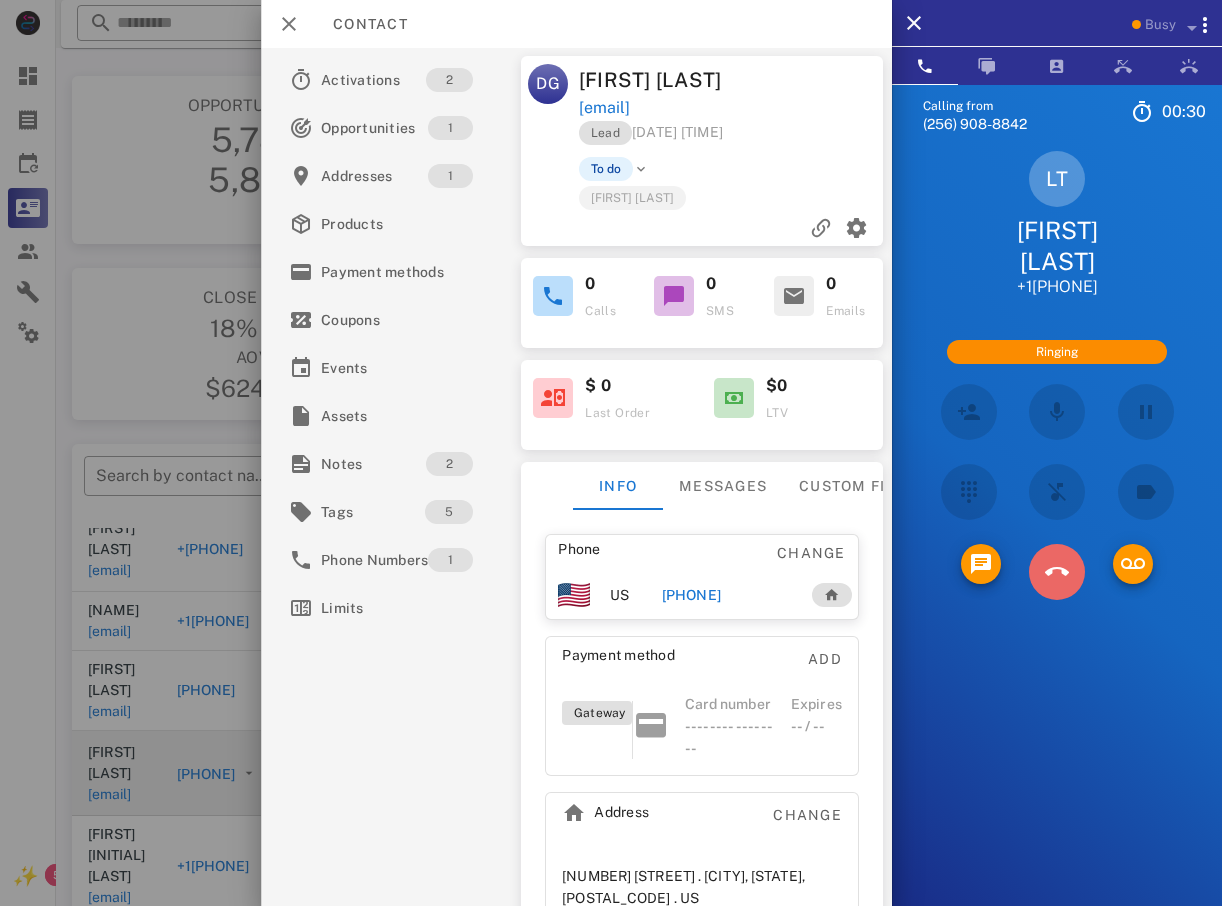 click at bounding box center (1057, 572) 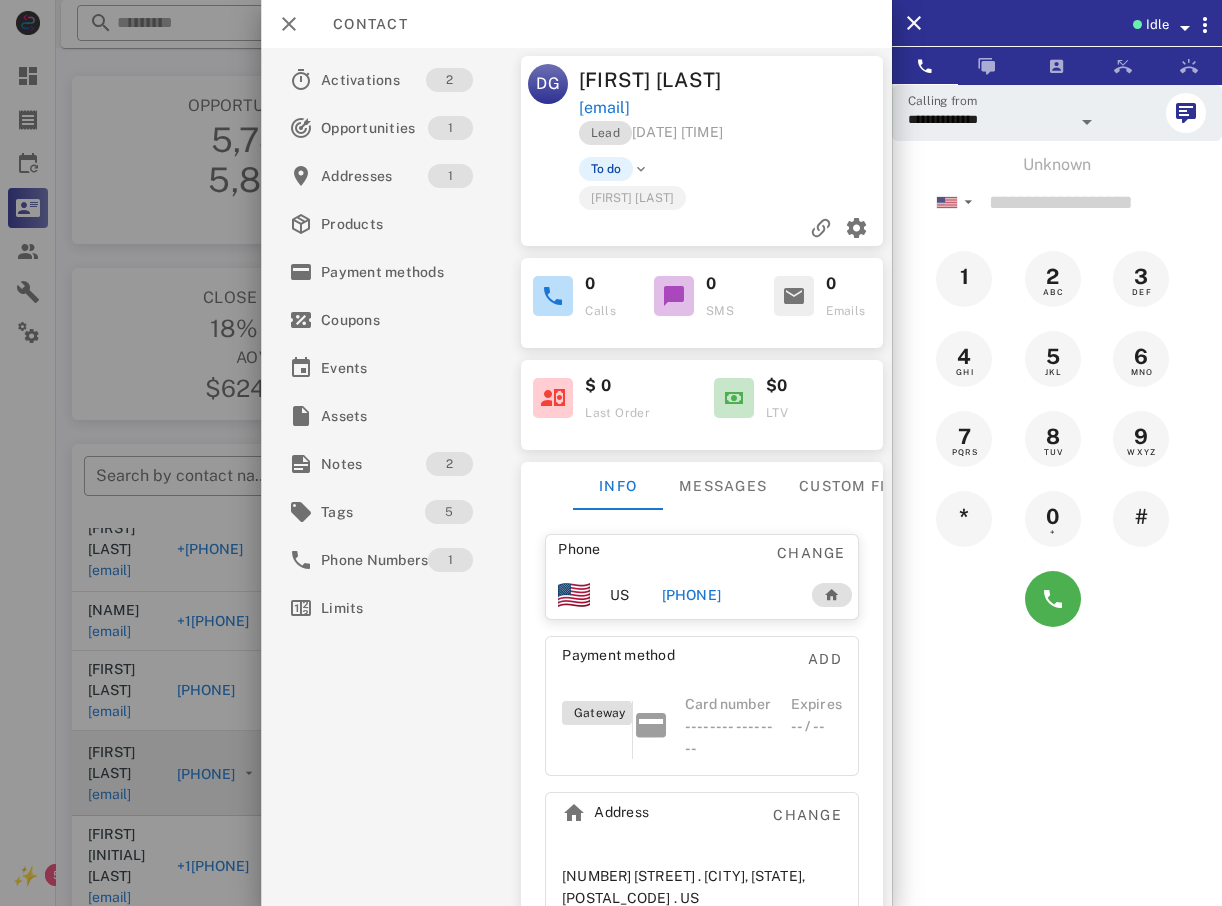 click at bounding box center (611, 453) 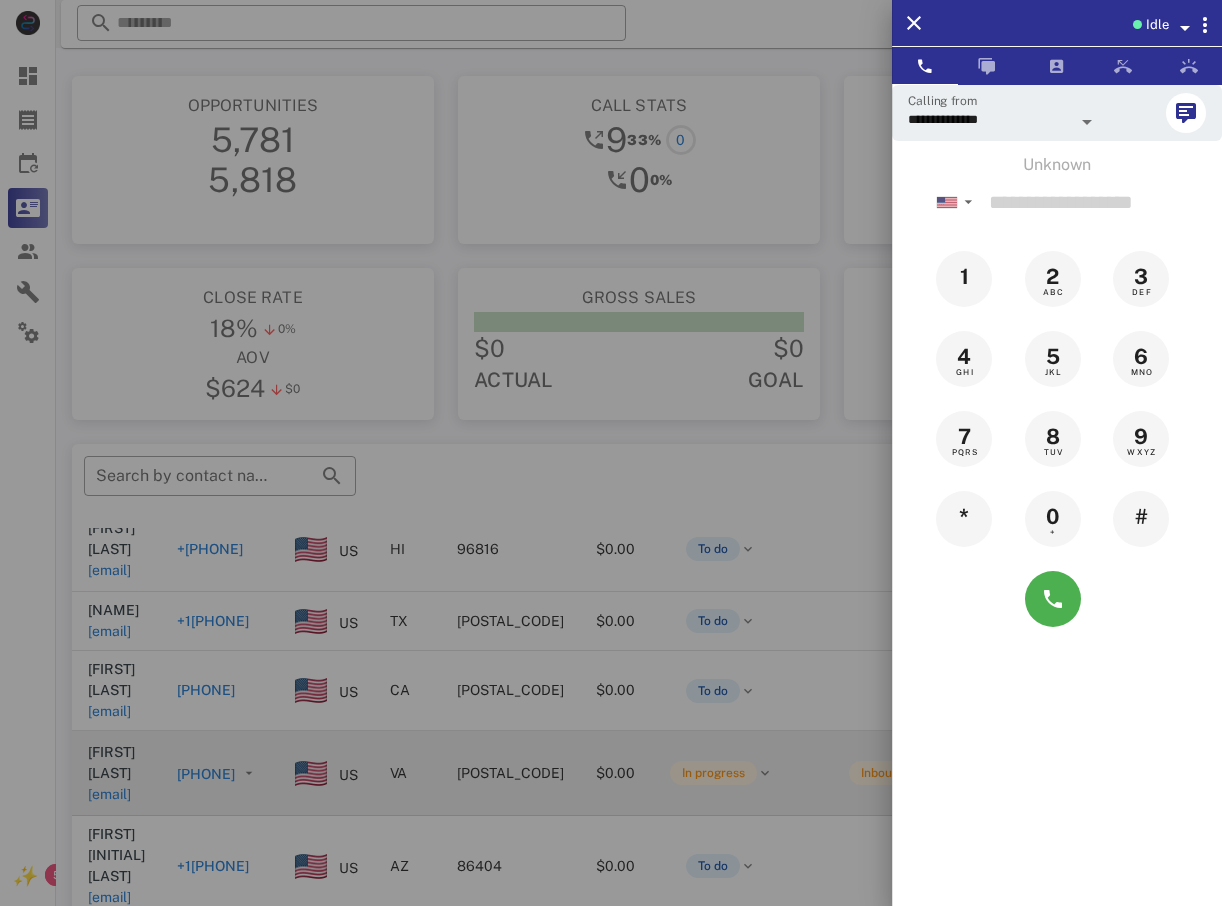 click at bounding box center [611, 453] 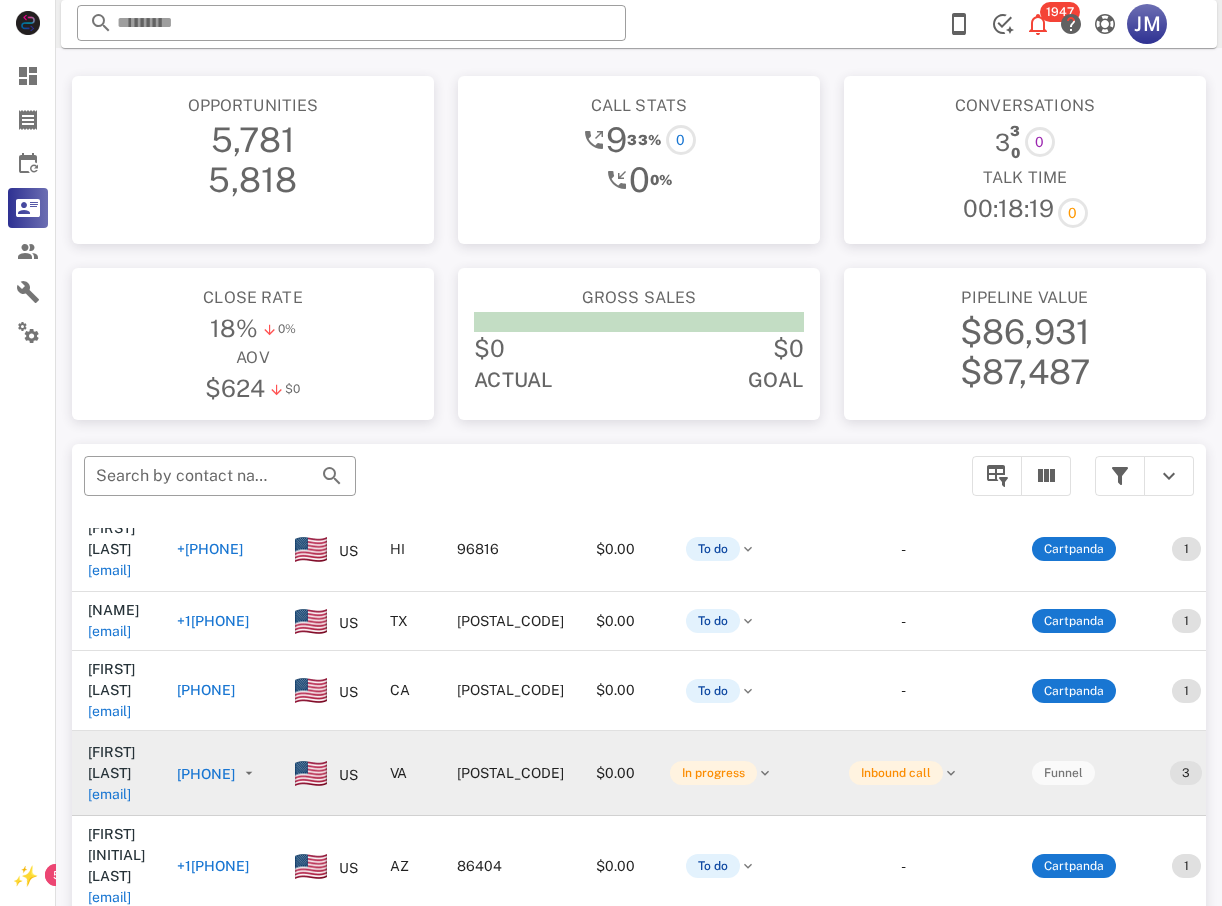 click on "[PHONE]" at bounding box center [206, 774] 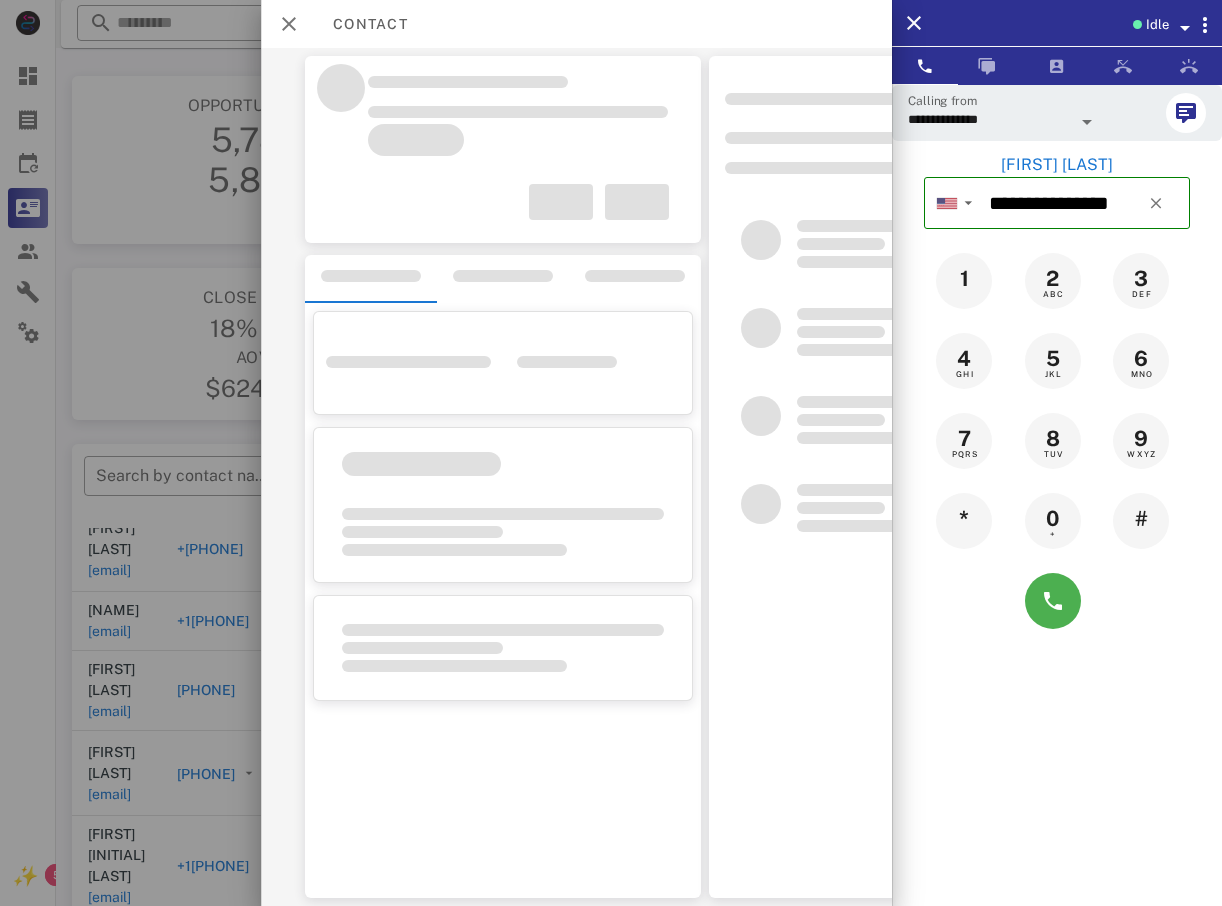 click at bounding box center (611, 453) 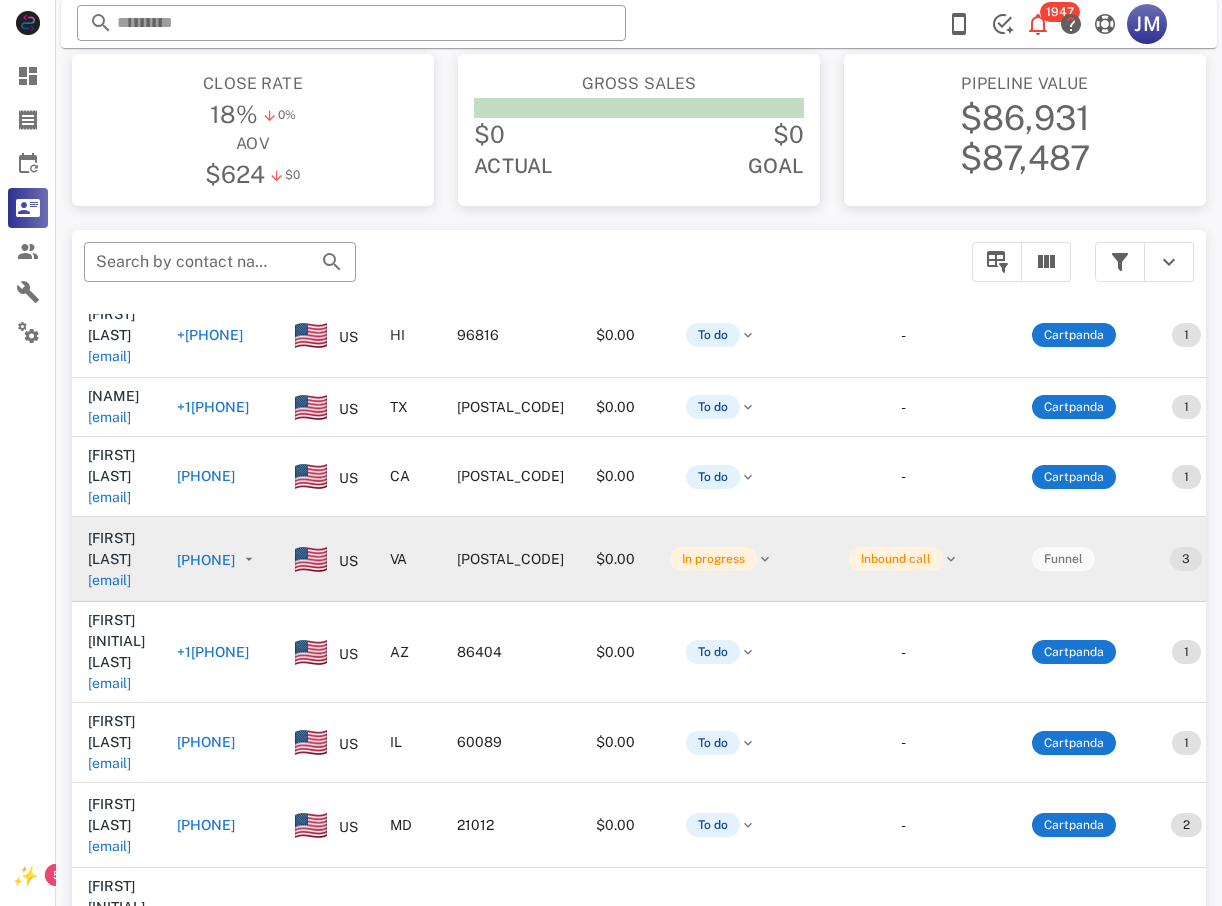 scroll, scrollTop: 300, scrollLeft: 0, axis: vertical 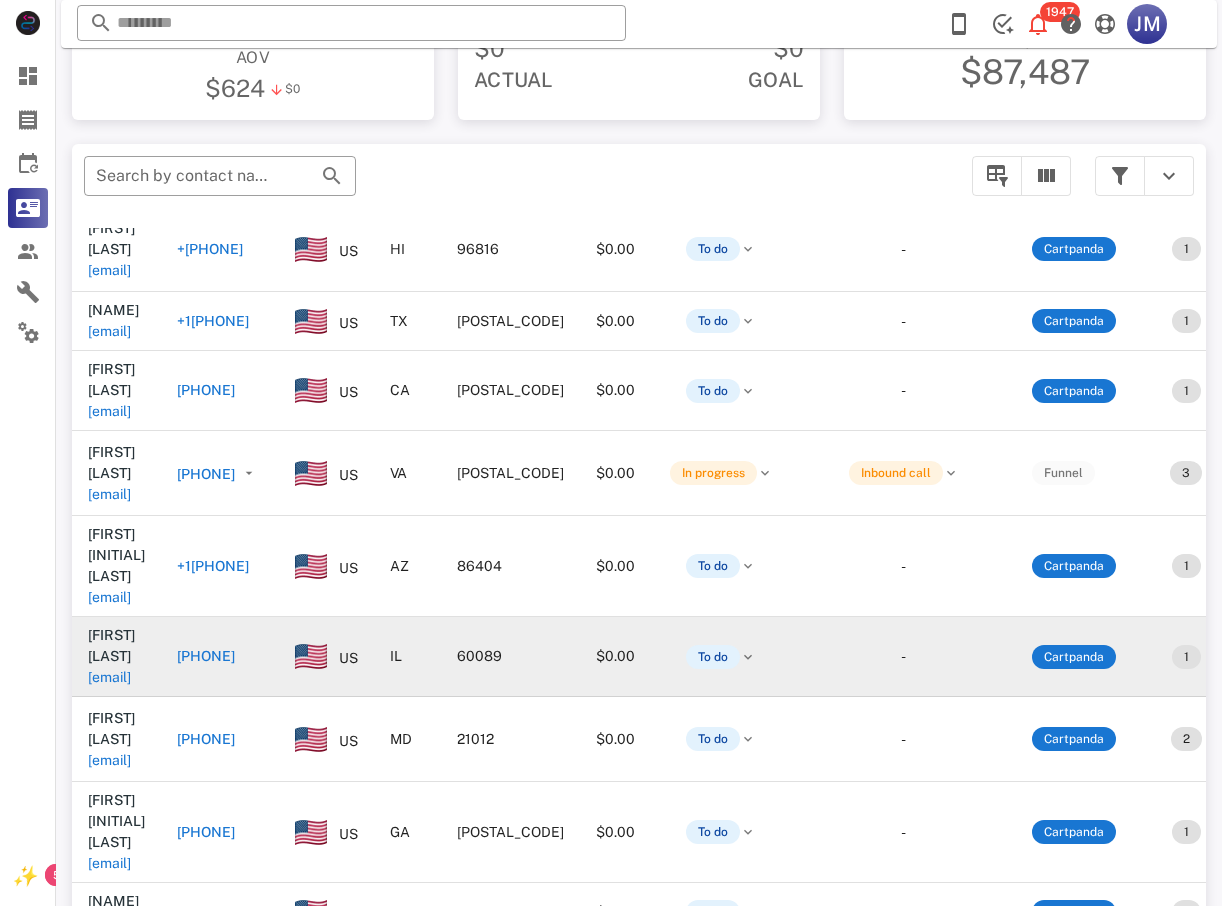 click on "[PHONE]" at bounding box center [206, 656] 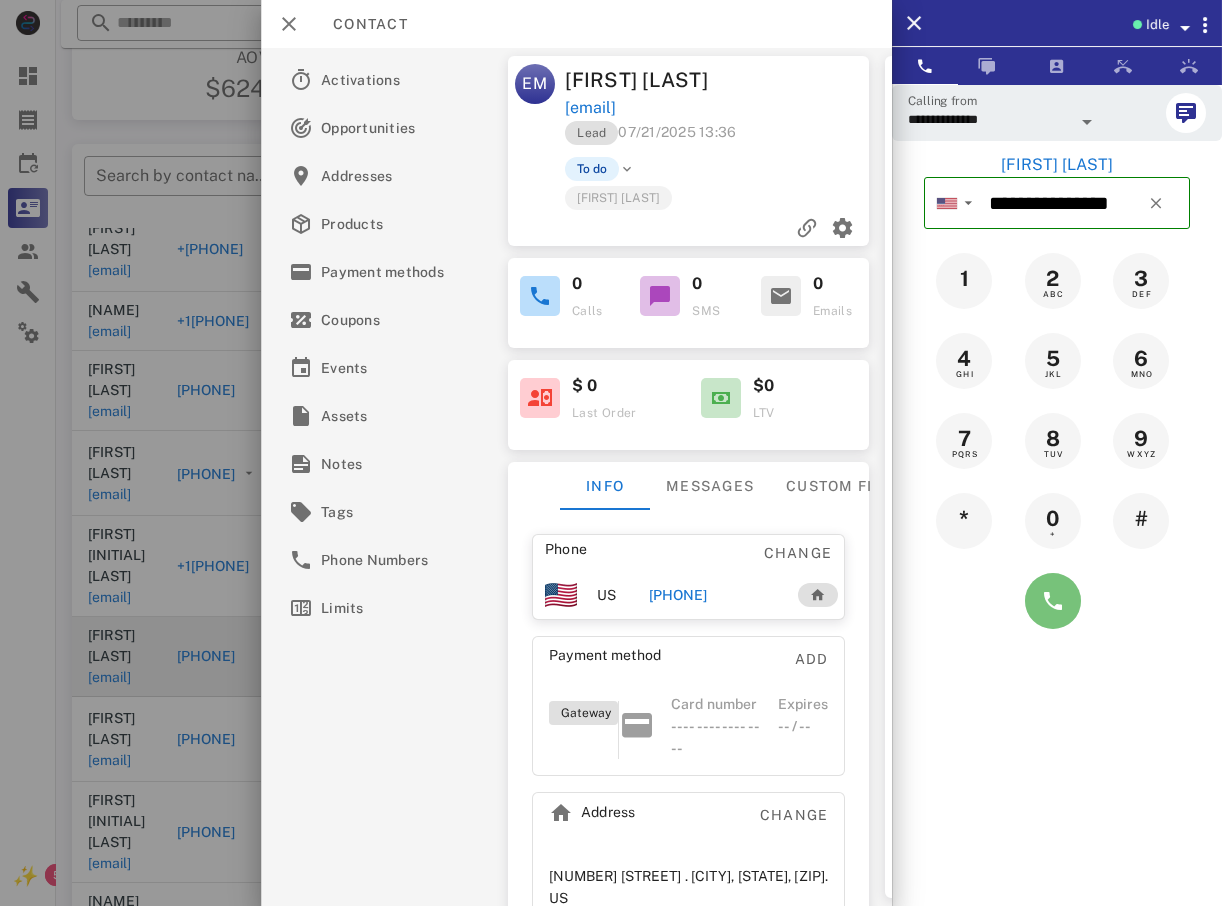 click at bounding box center [1053, 601] 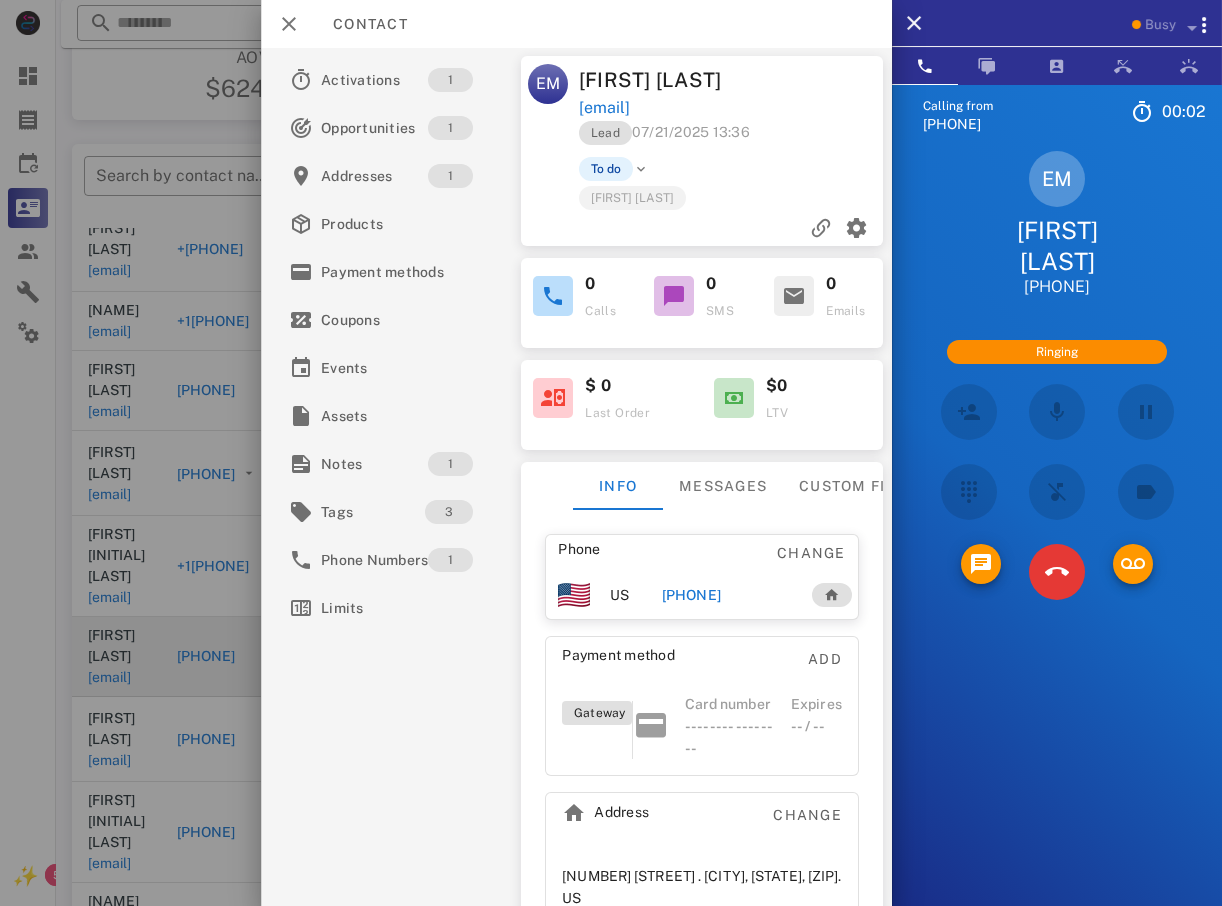 scroll, scrollTop: 85, scrollLeft: 0, axis: vertical 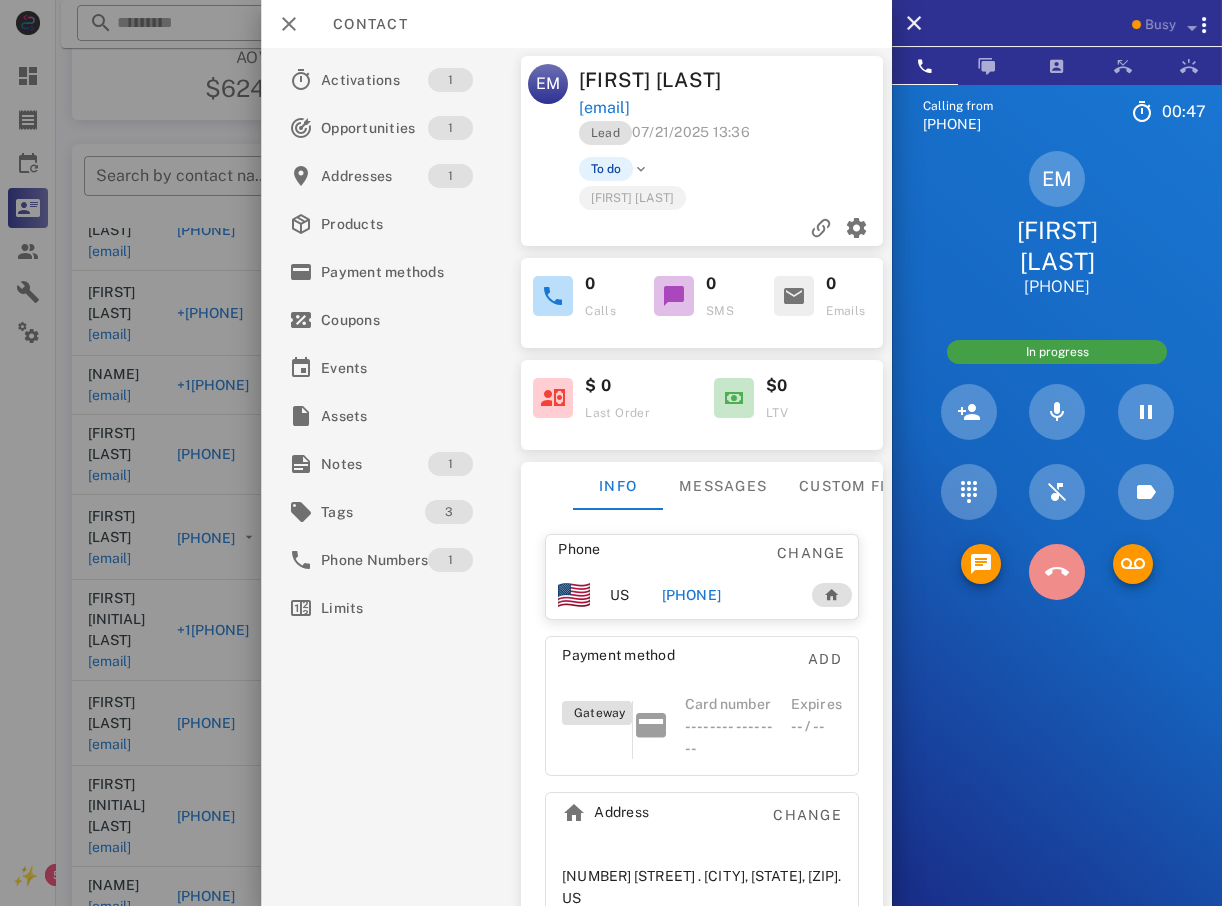 click at bounding box center [1057, 572] 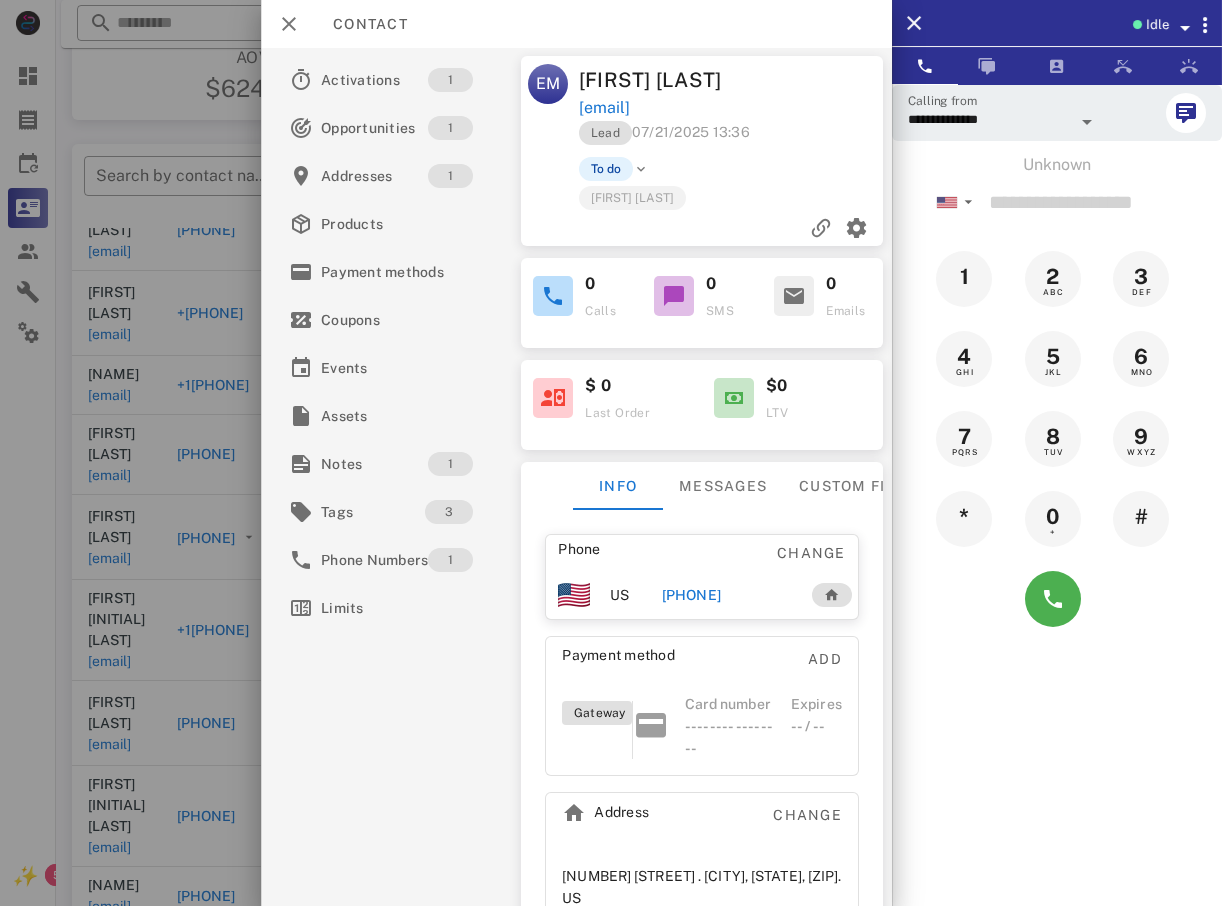 click at bounding box center [611, 453] 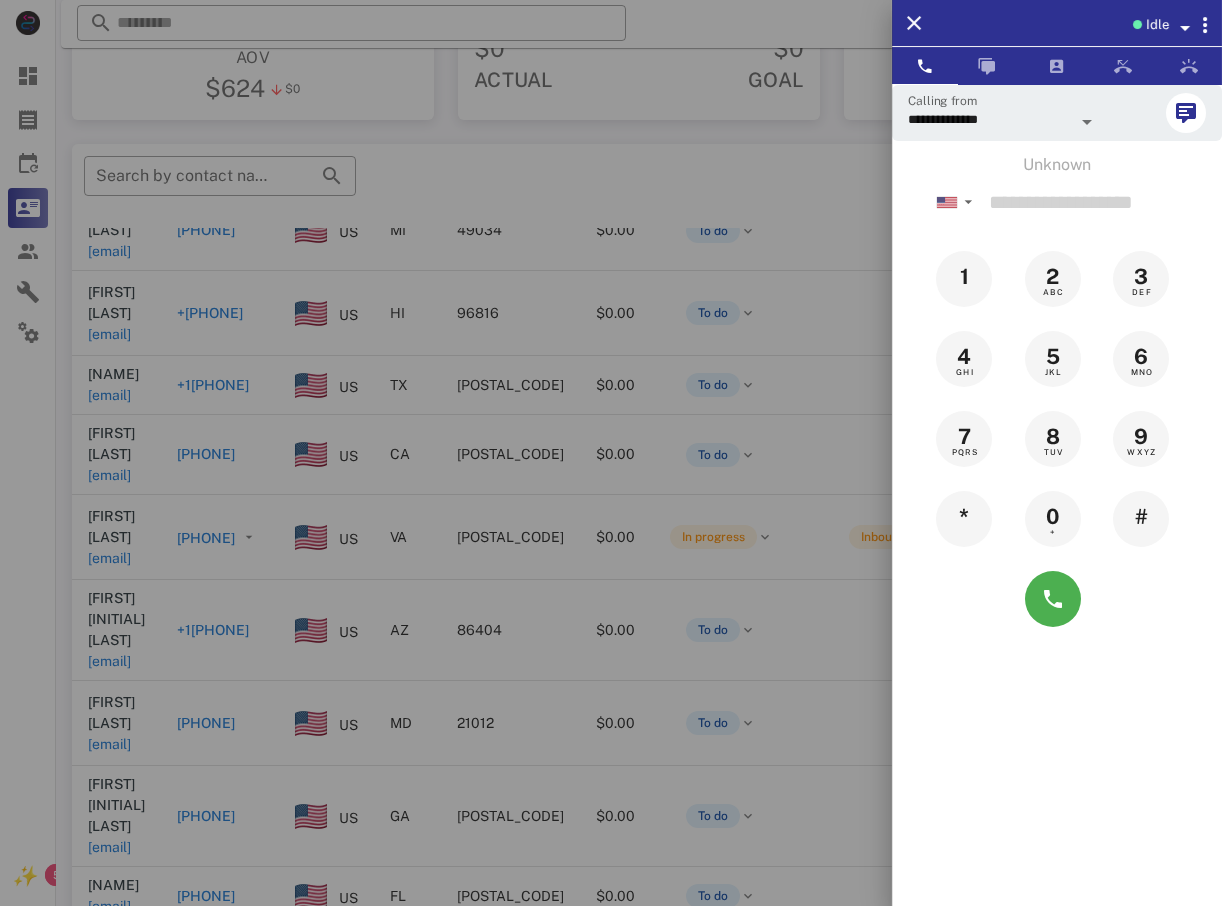 click on "**********" at bounding box center (611, 343) 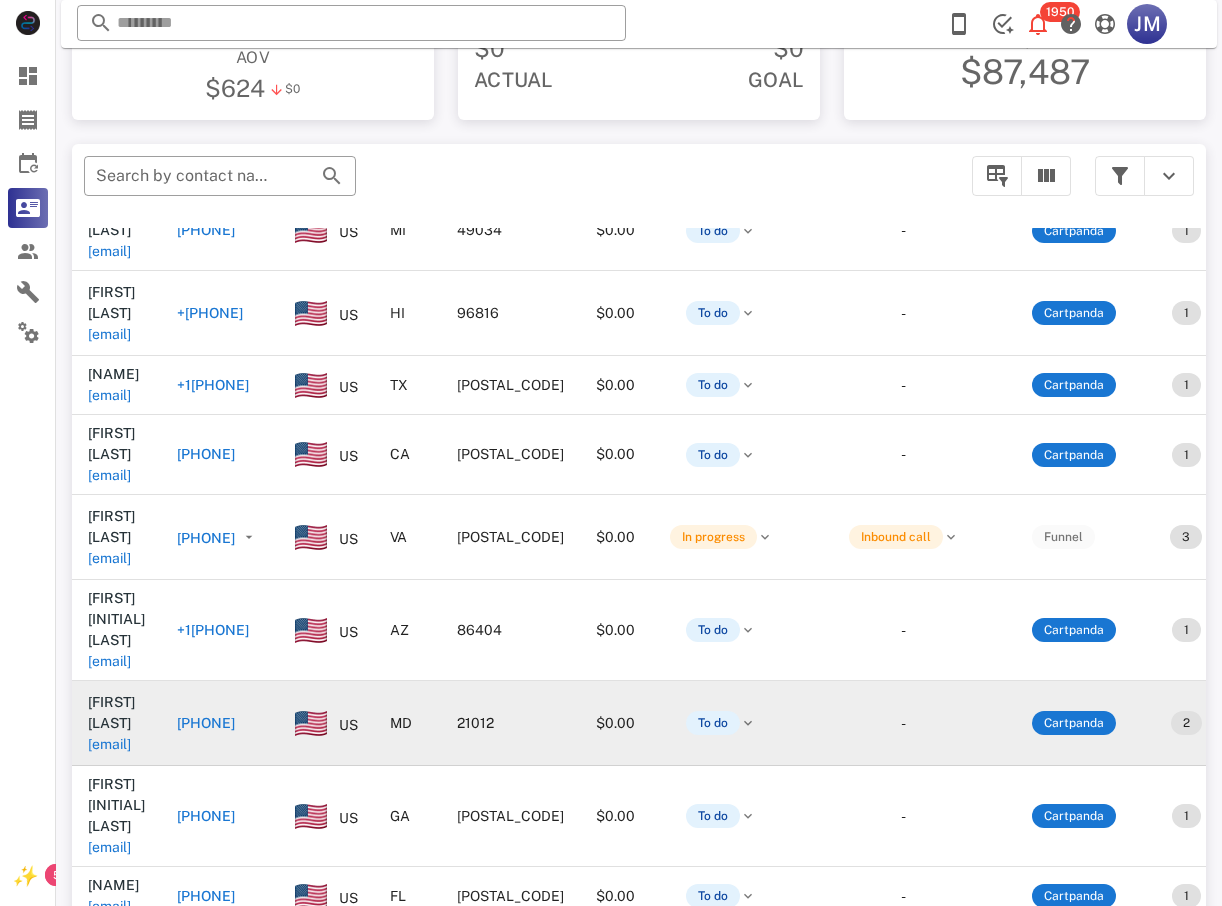 click on "[PHONE]" at bounding box center (206, 723) 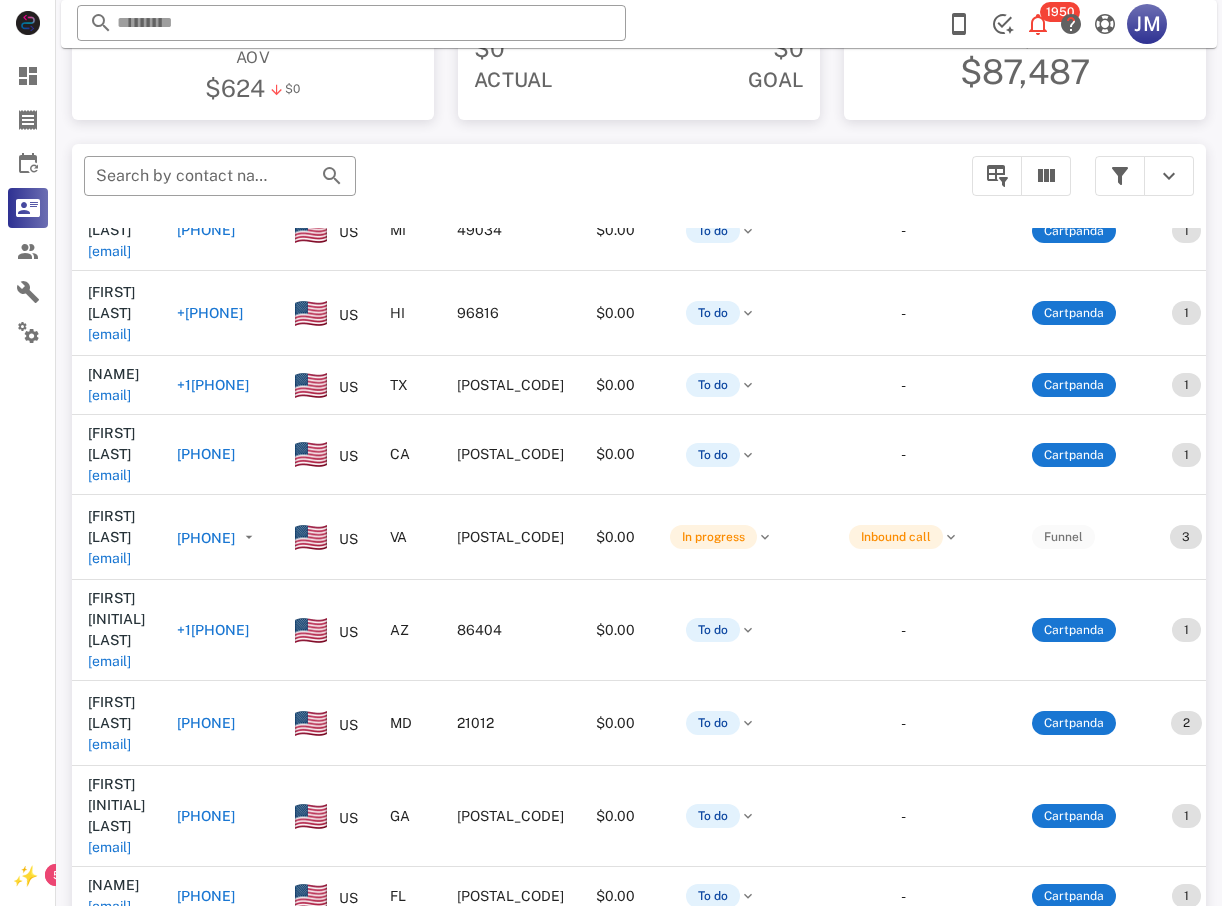 type on "**********" 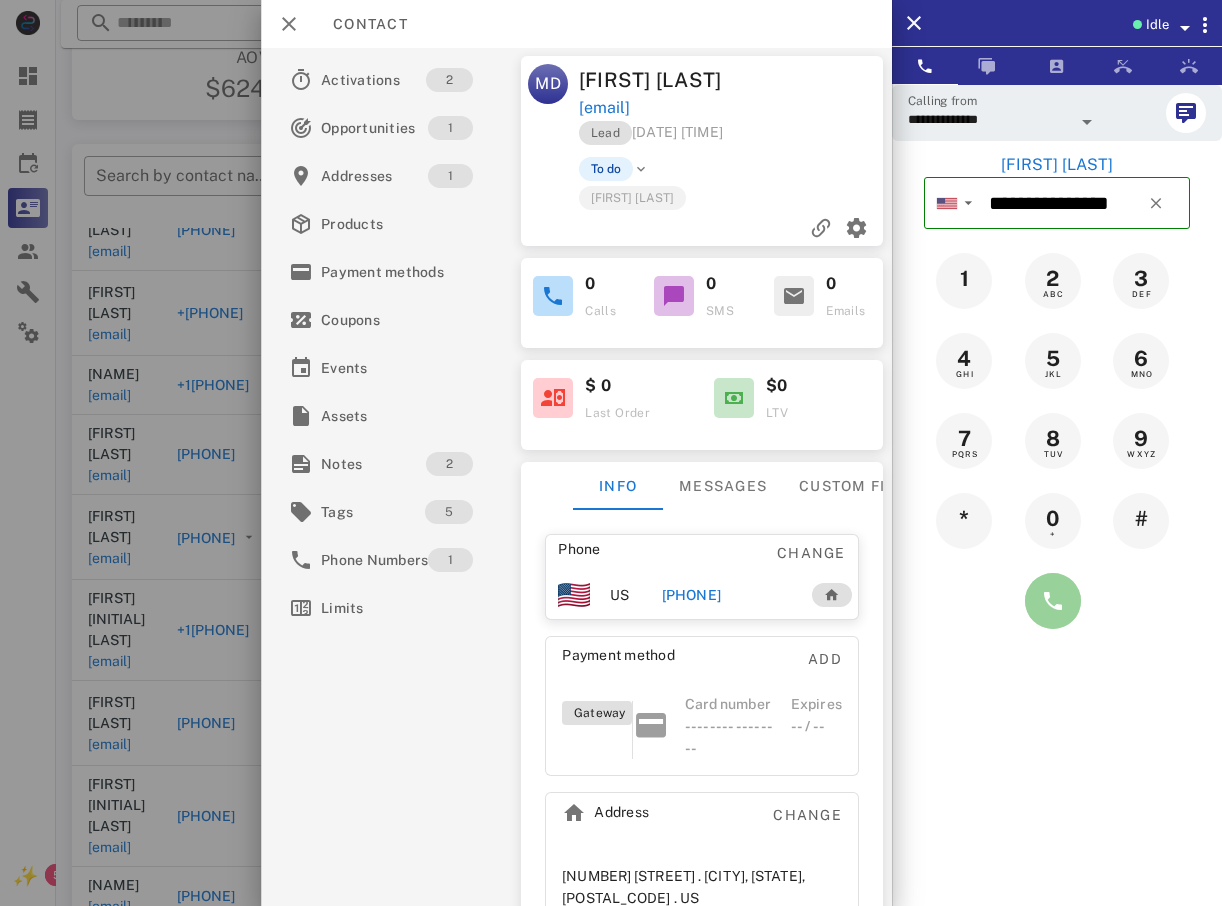 click at bounding box center [1053, 601] 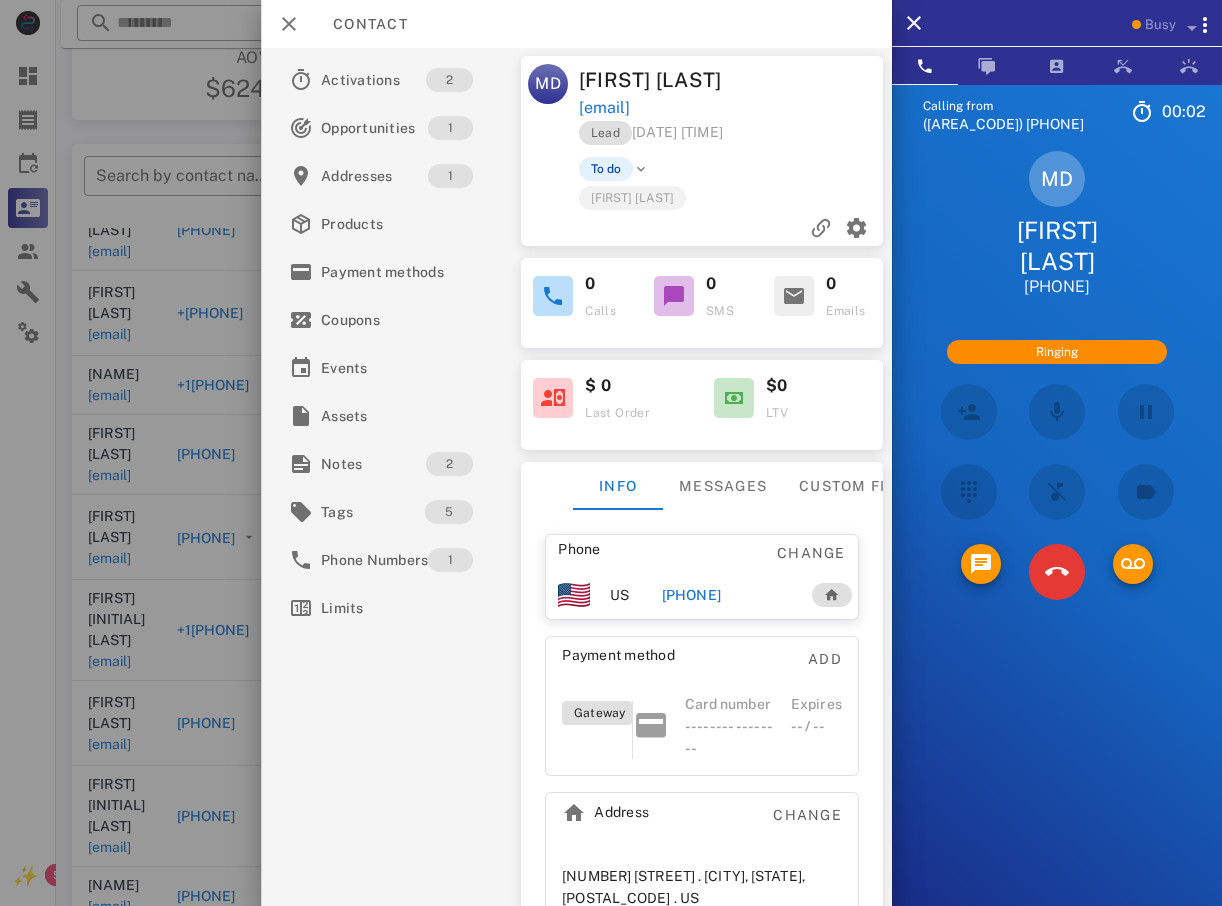 scroll, scrollTop: 0, scrollLeft: 0, axis: both 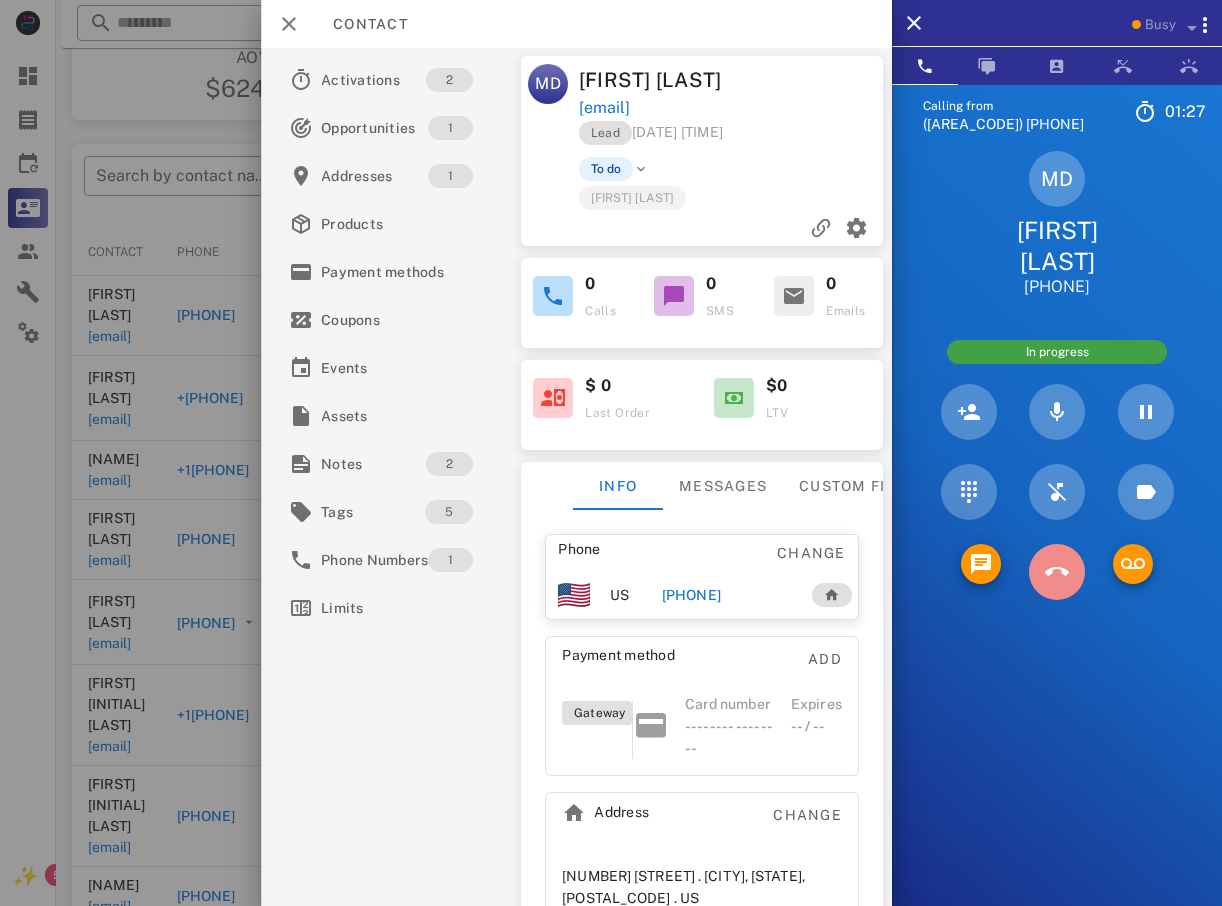 click at bounding box center (1057, 572) 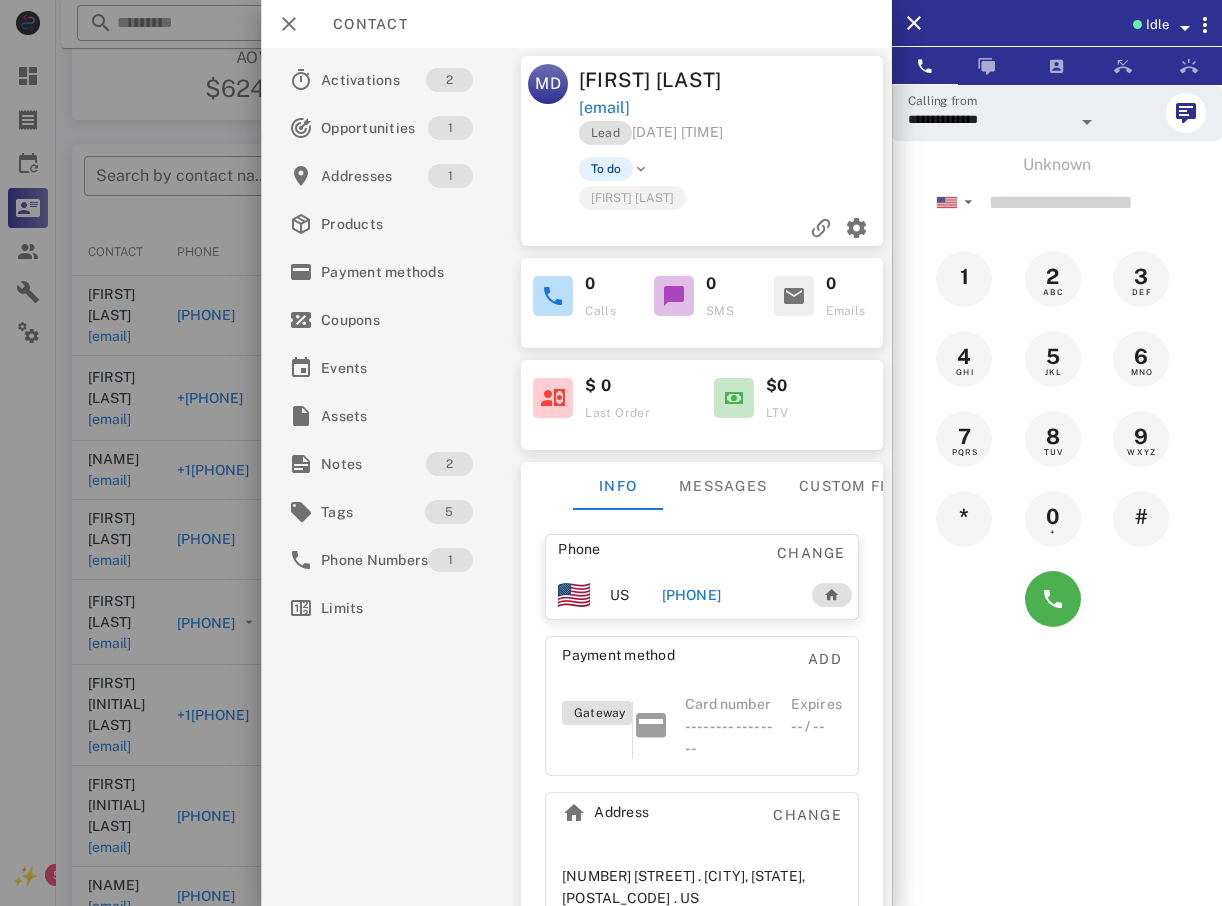 click at bounding box center [611, 453] 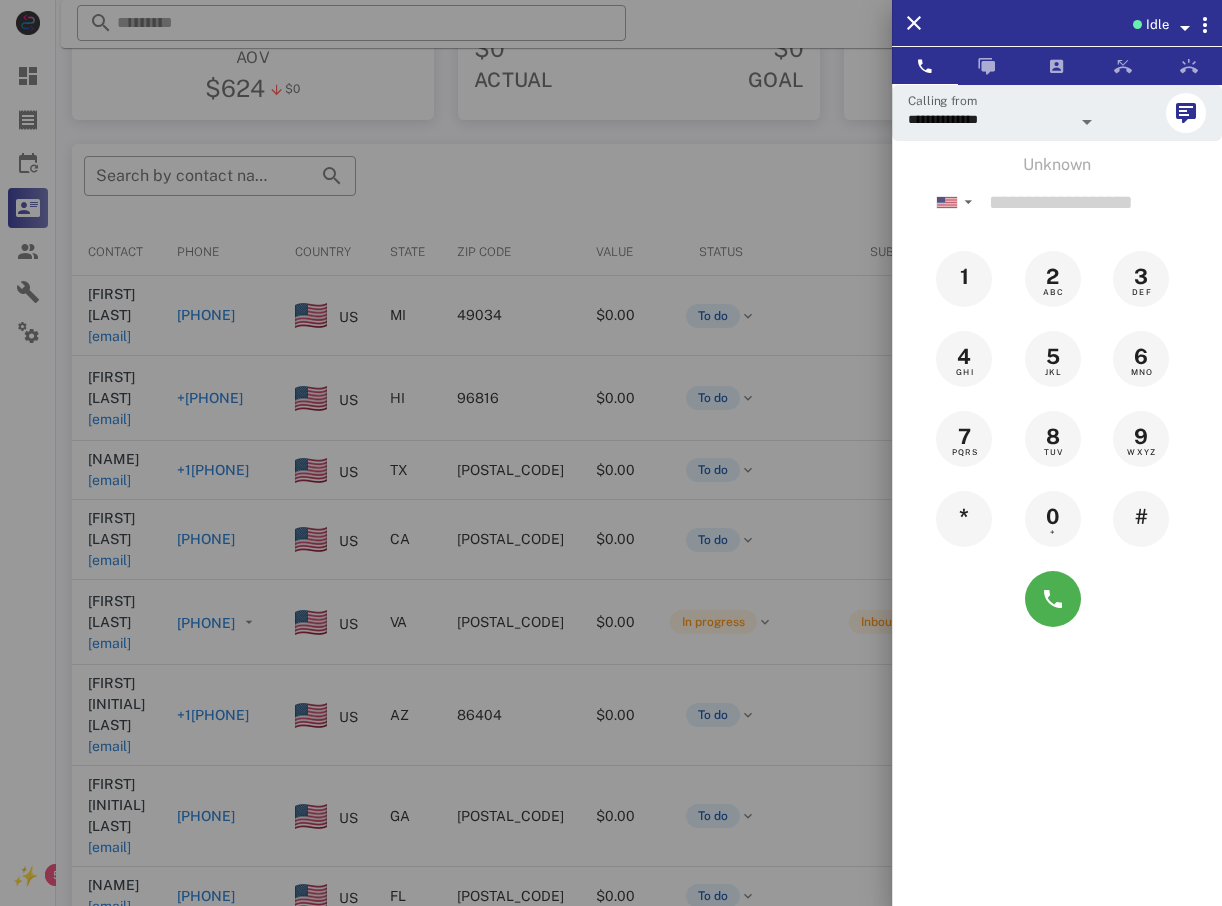 click at bounding box center (611, 453) 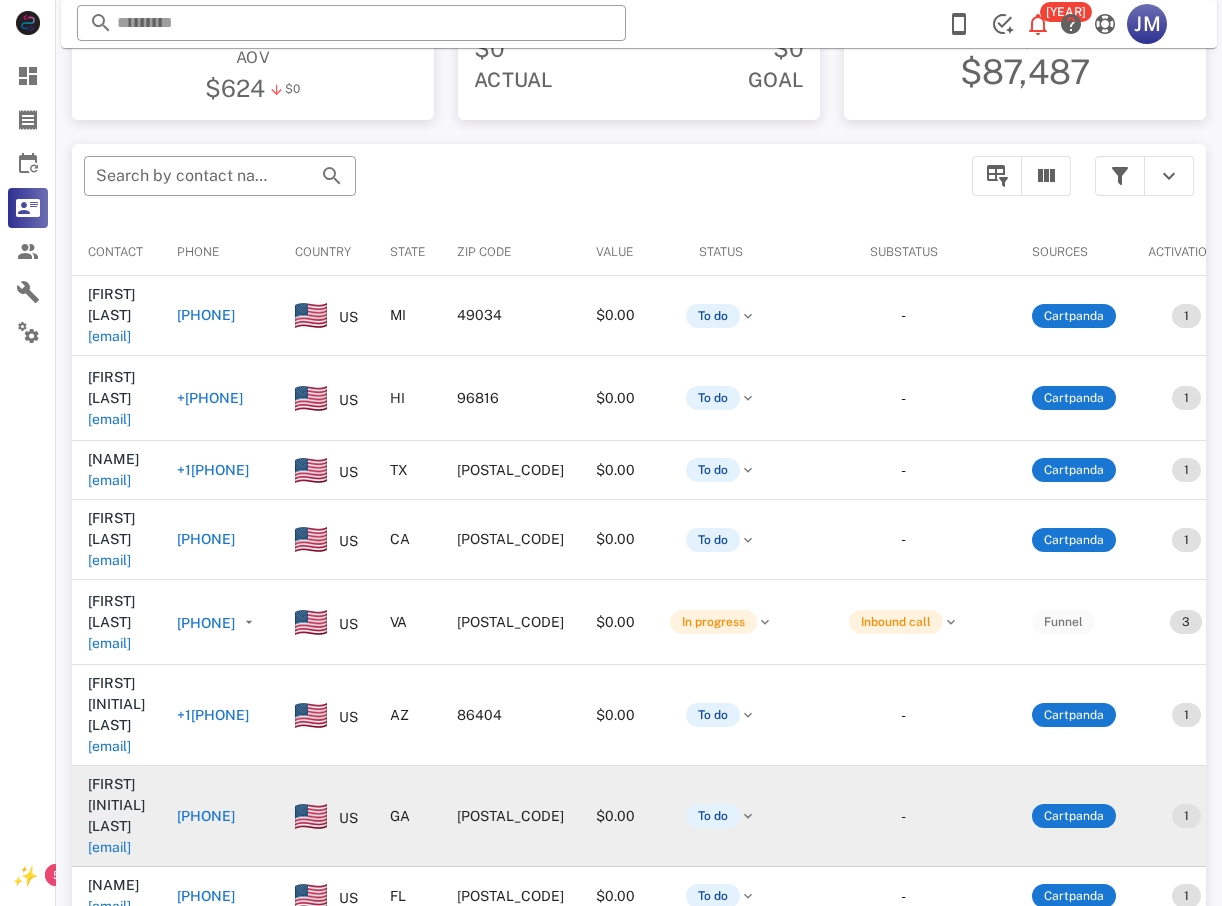 click on "[PHONE]" at bounding box center (206, 816) 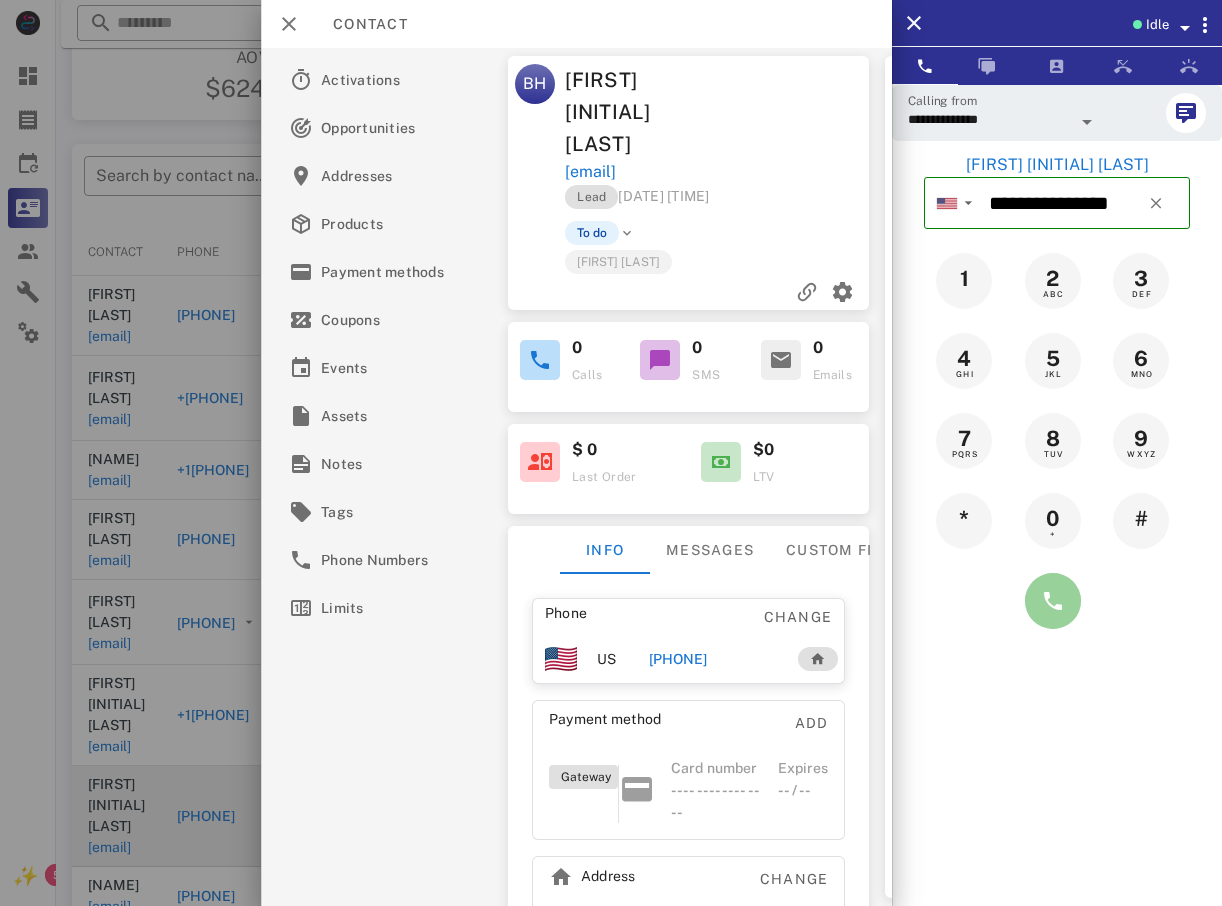 click at bounding box center [1053, 601] 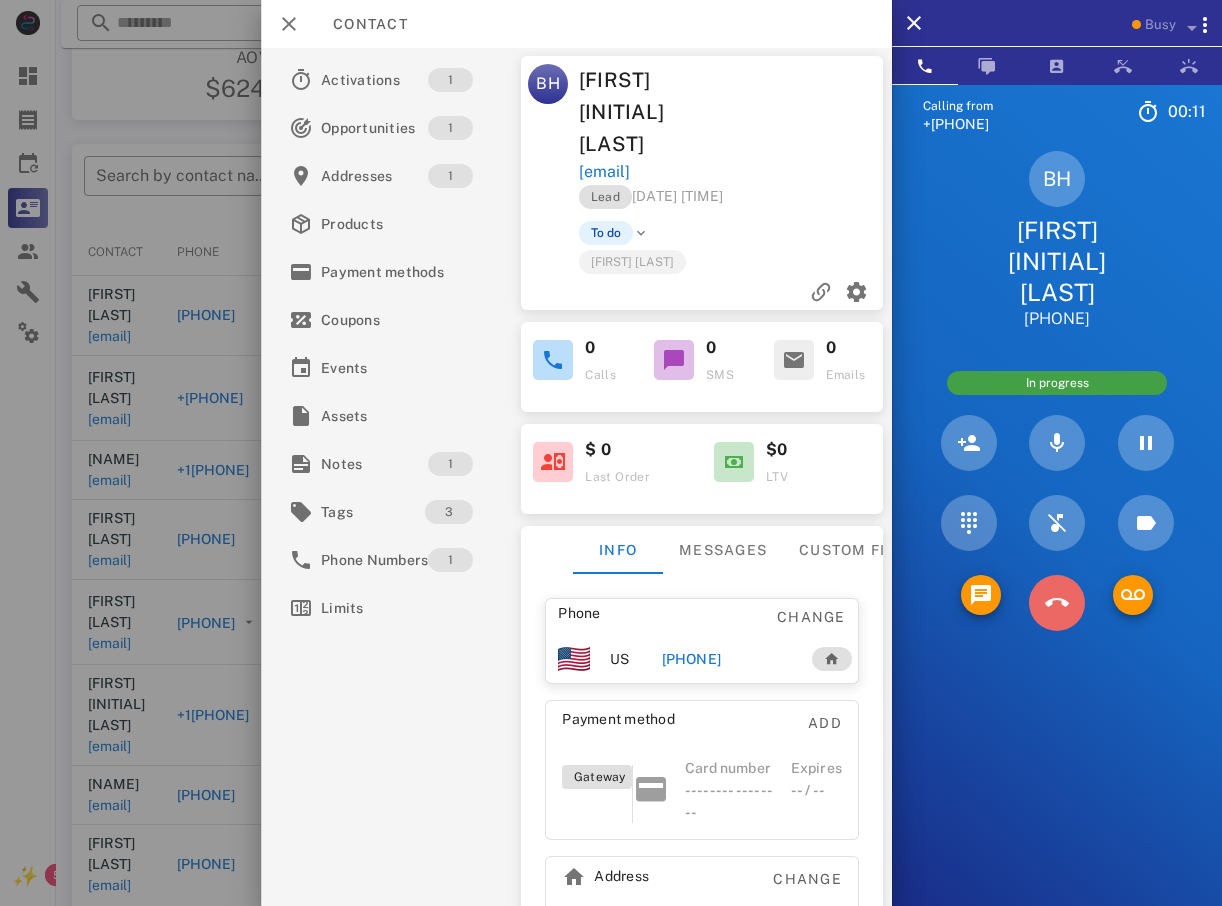 click at bounding box center [1057, 603] 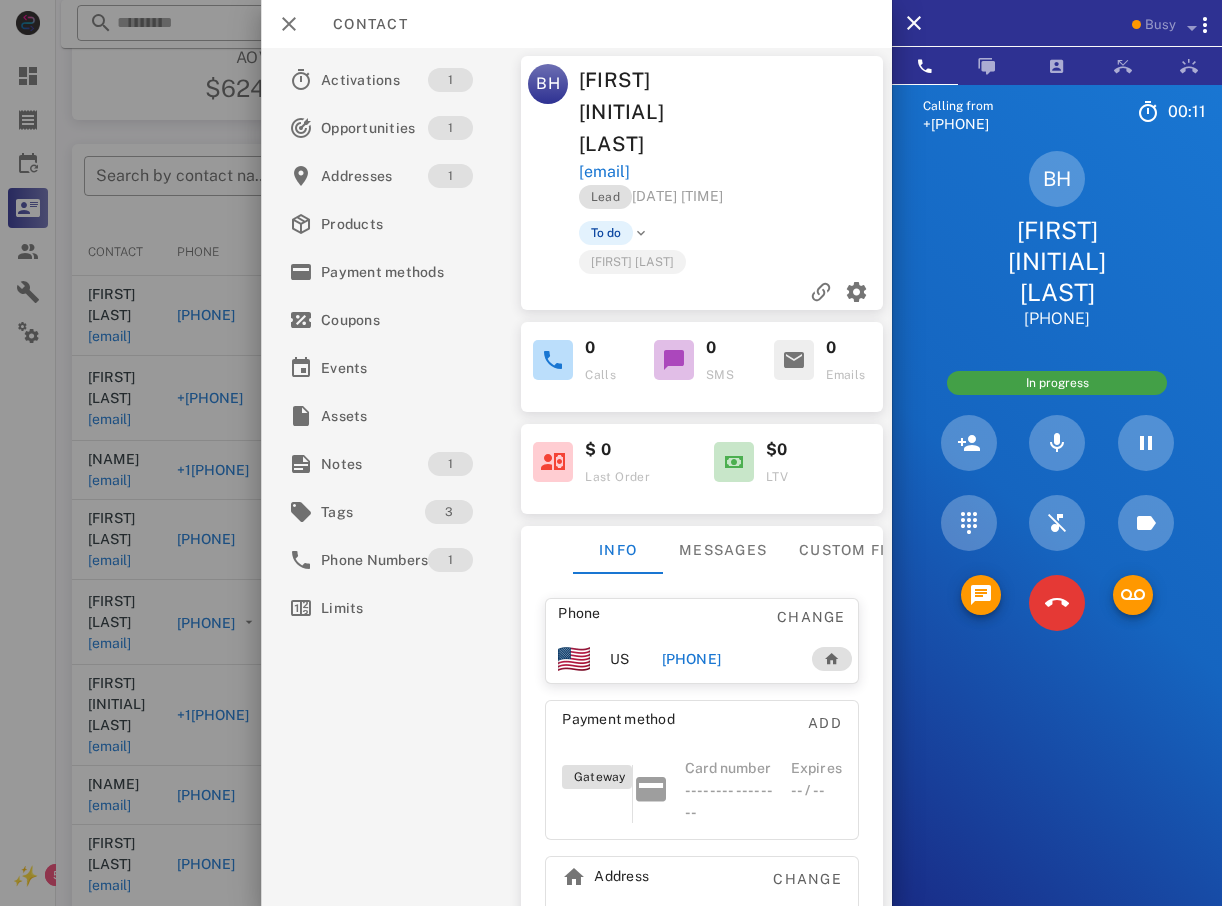 click on "5 JKL" at bounding box center (0, 0) 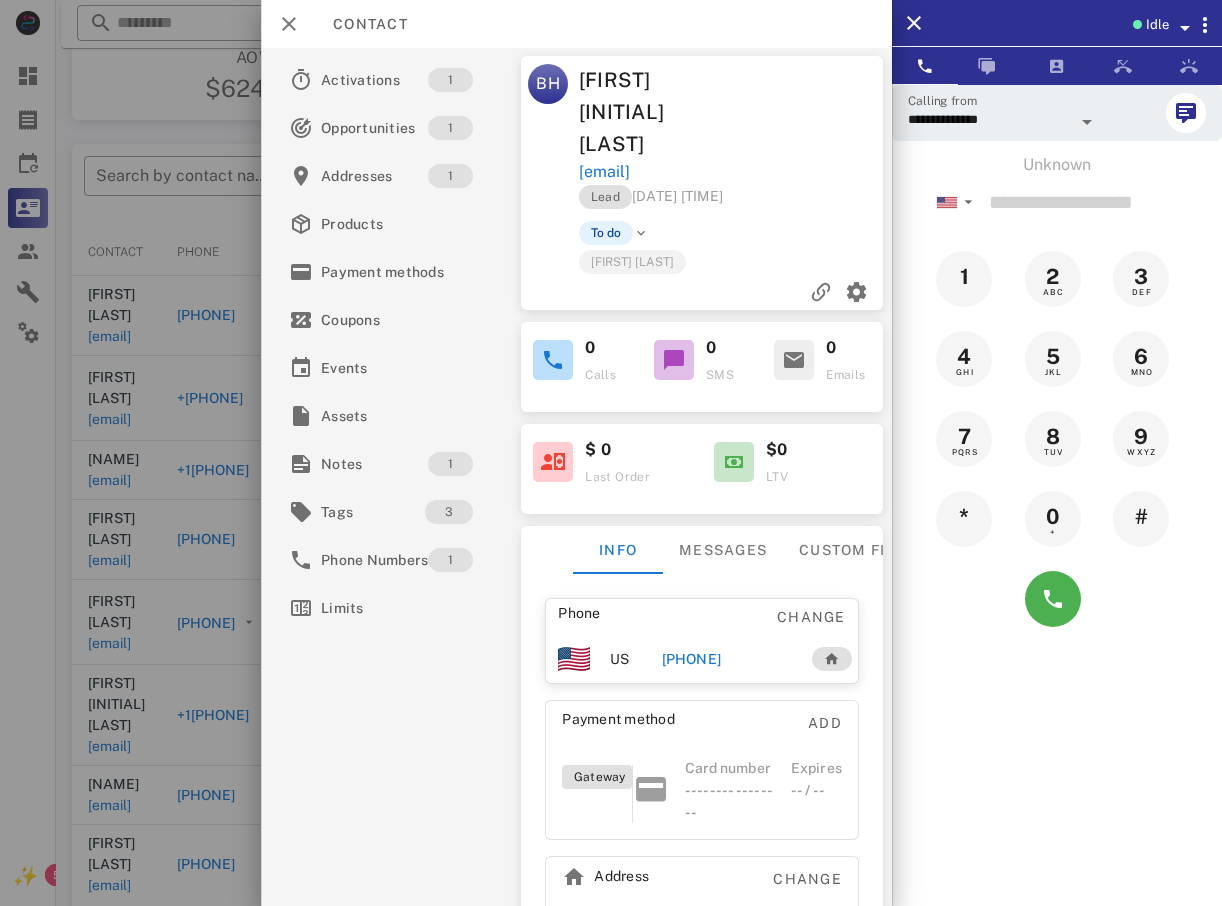 click at bounding box center (611, 453) 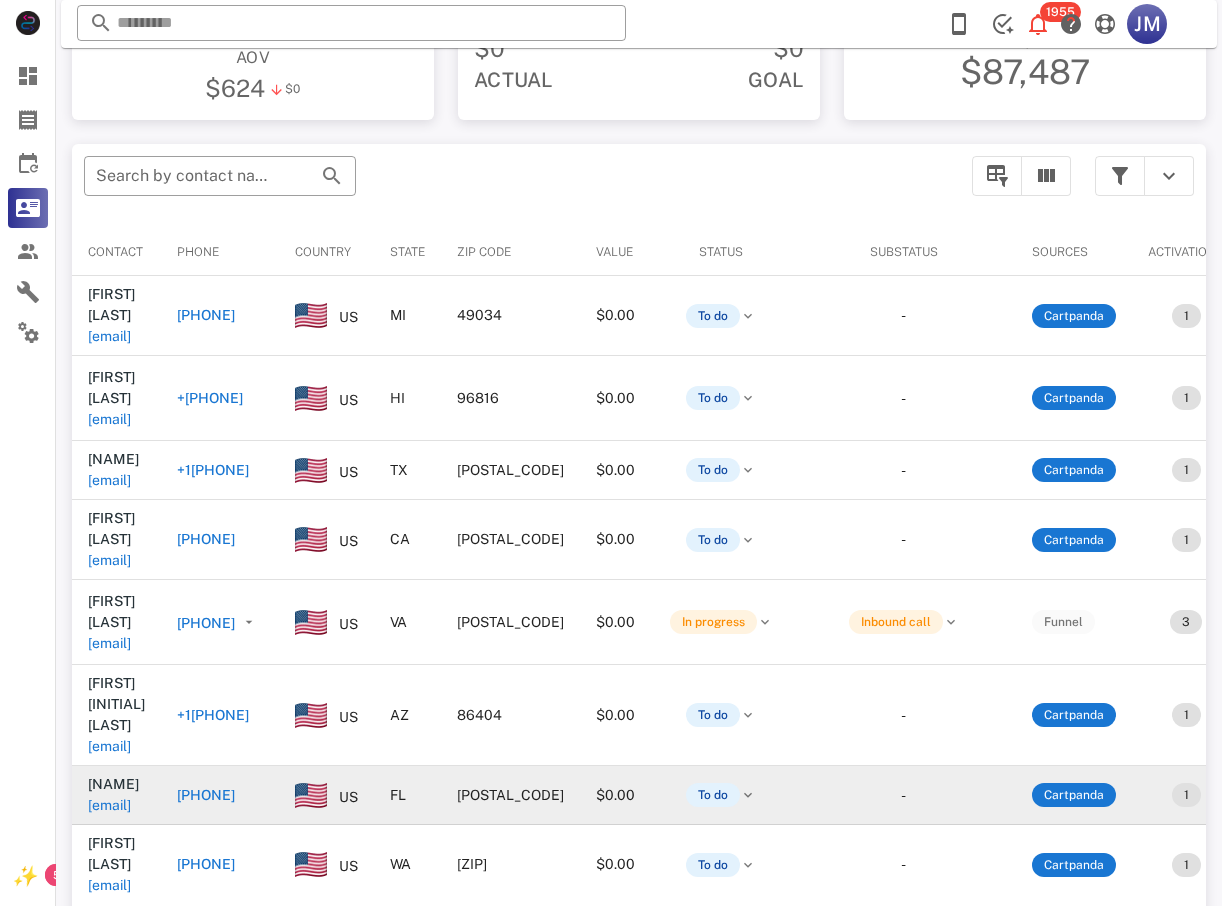 click on "[PHONE]" at bounding box center (206, 795) 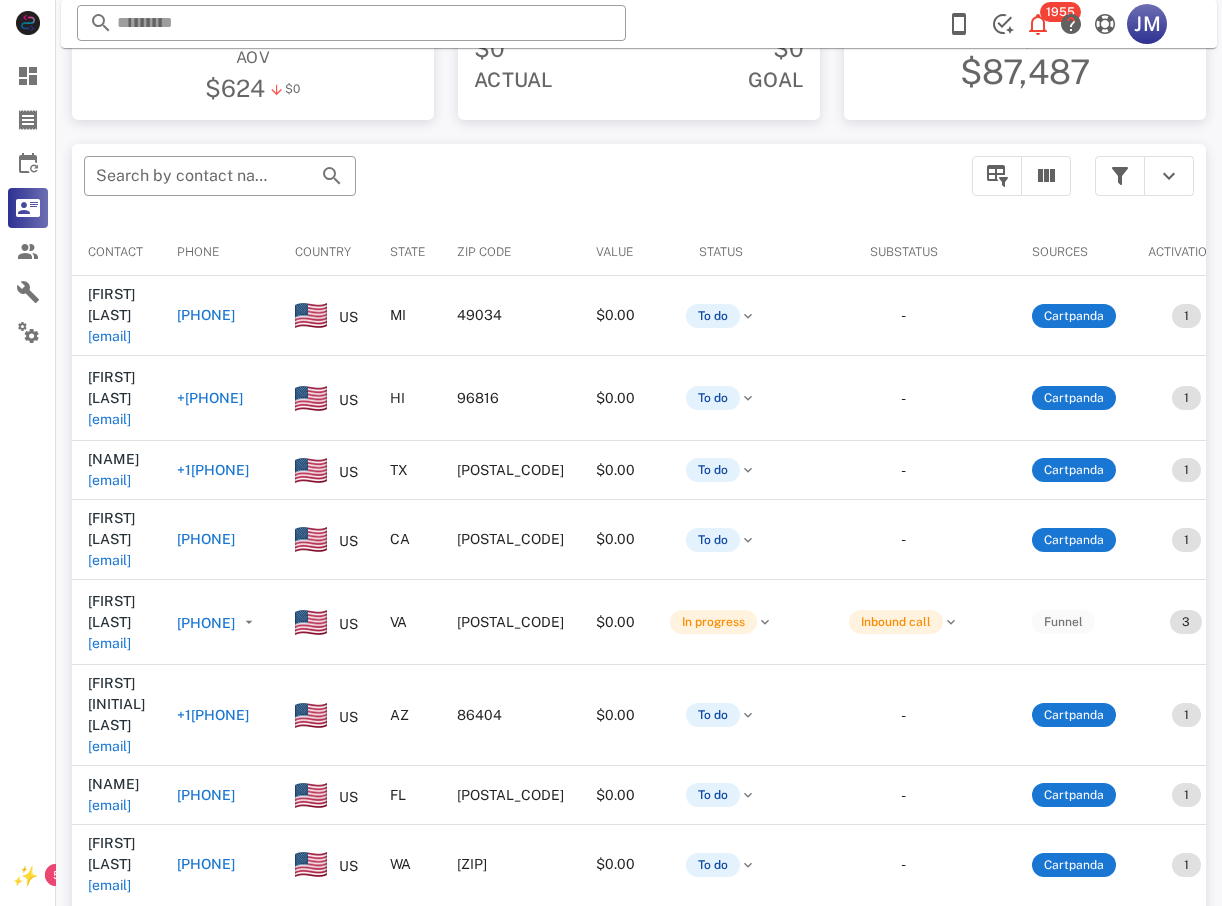 type on "**********" 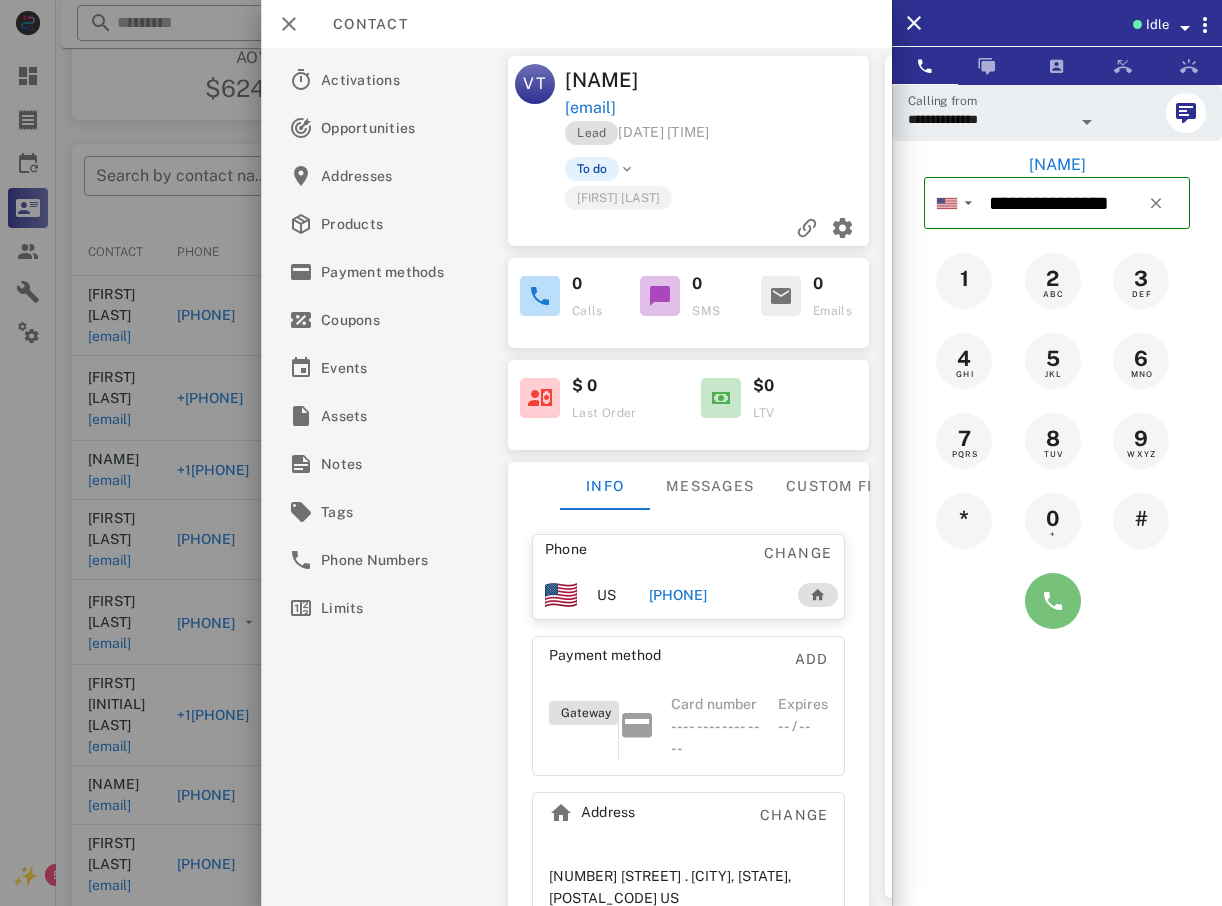 click at bounding box center [1053, 601] 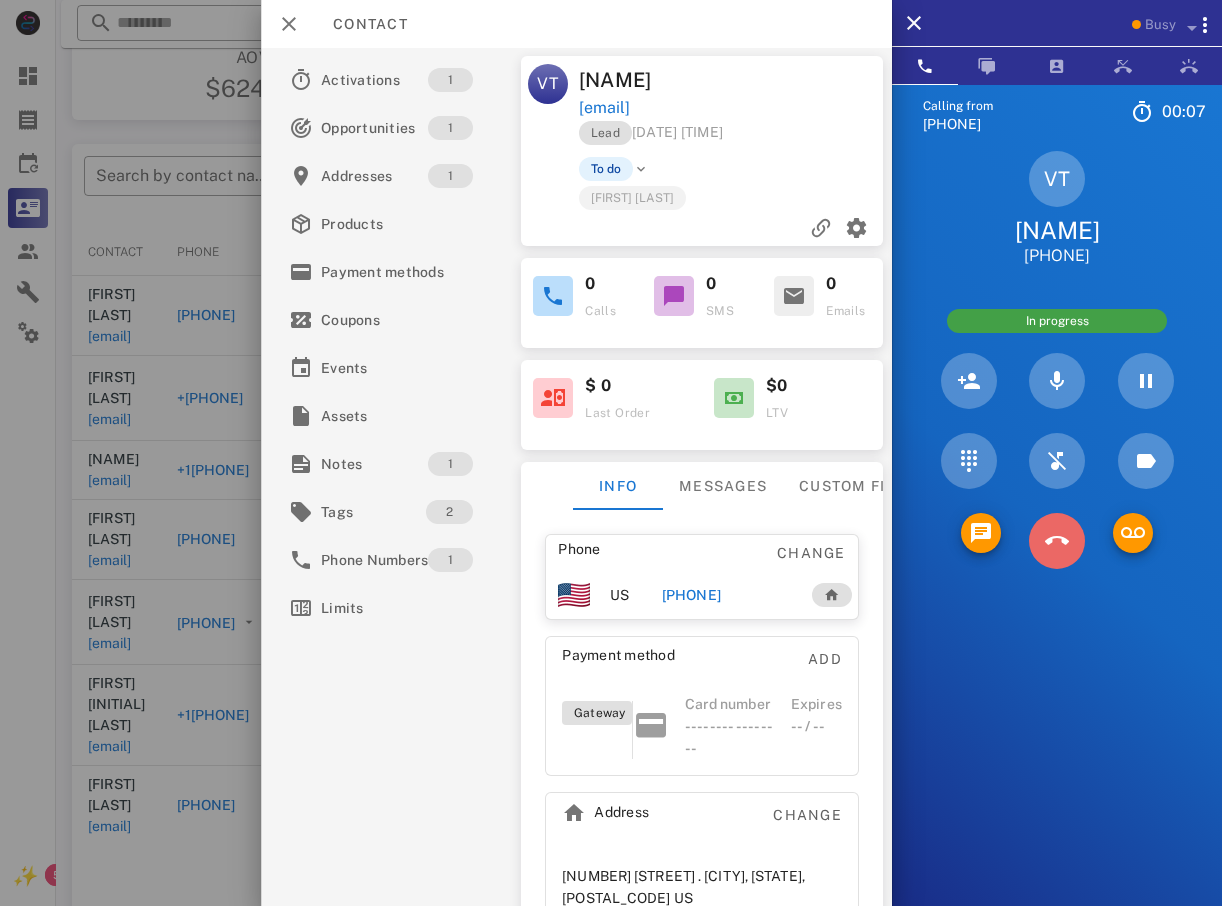 click at bounding box center [1057, 541] 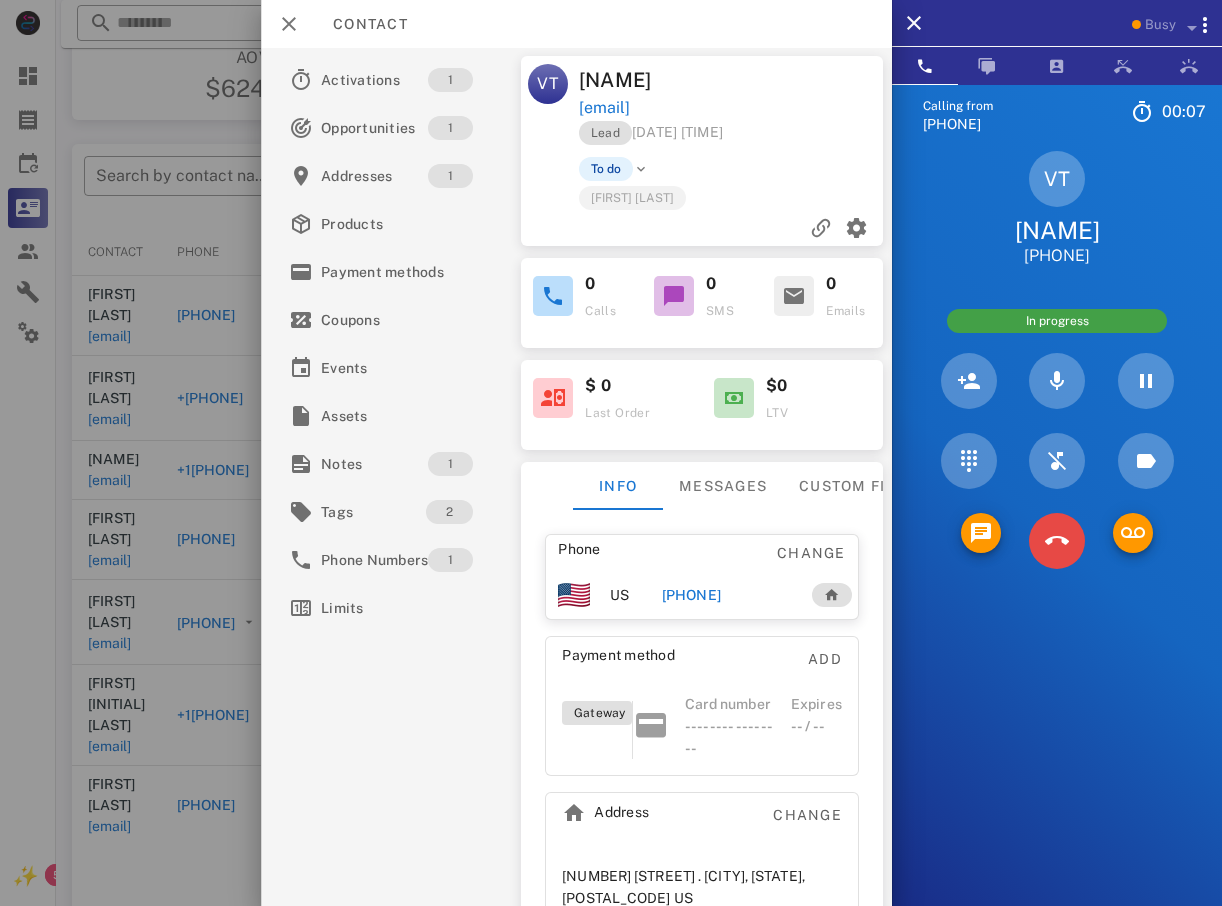 click on "5 JKL" at bounding box center (0, 0) 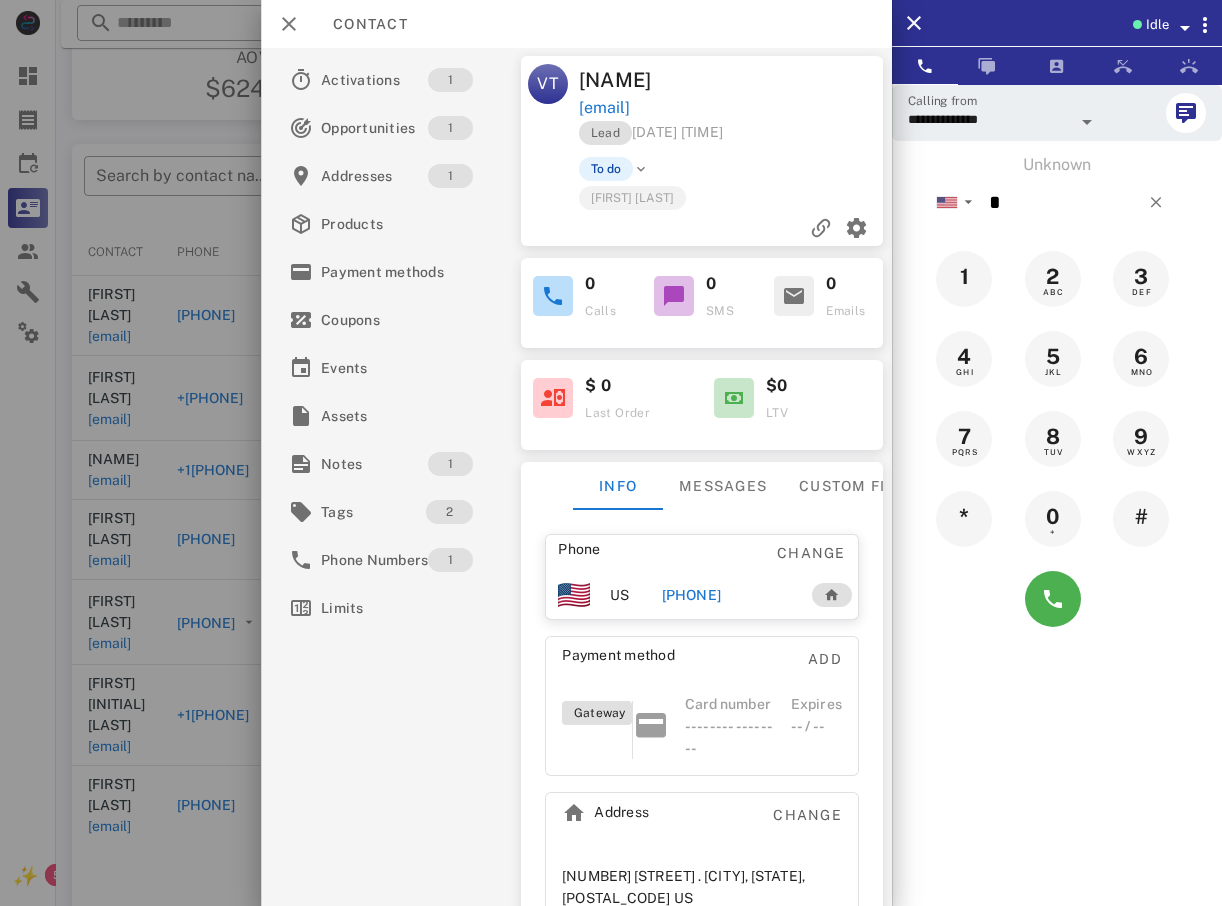 click at bounding box center (611, 453) 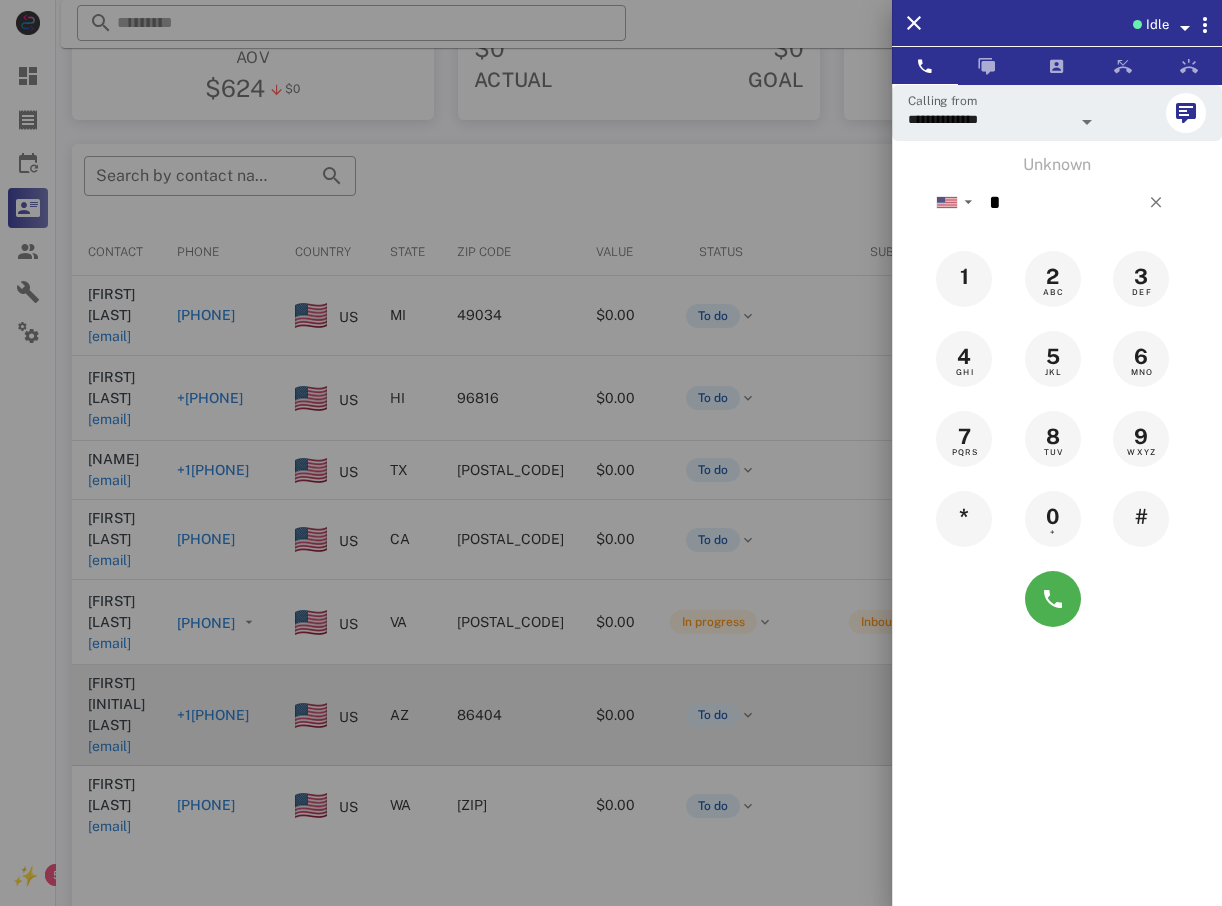 drag, startPoint x: 232, startPoint y: 658, endPoint x: 342, endPoint y: 701, distance: 118.10589 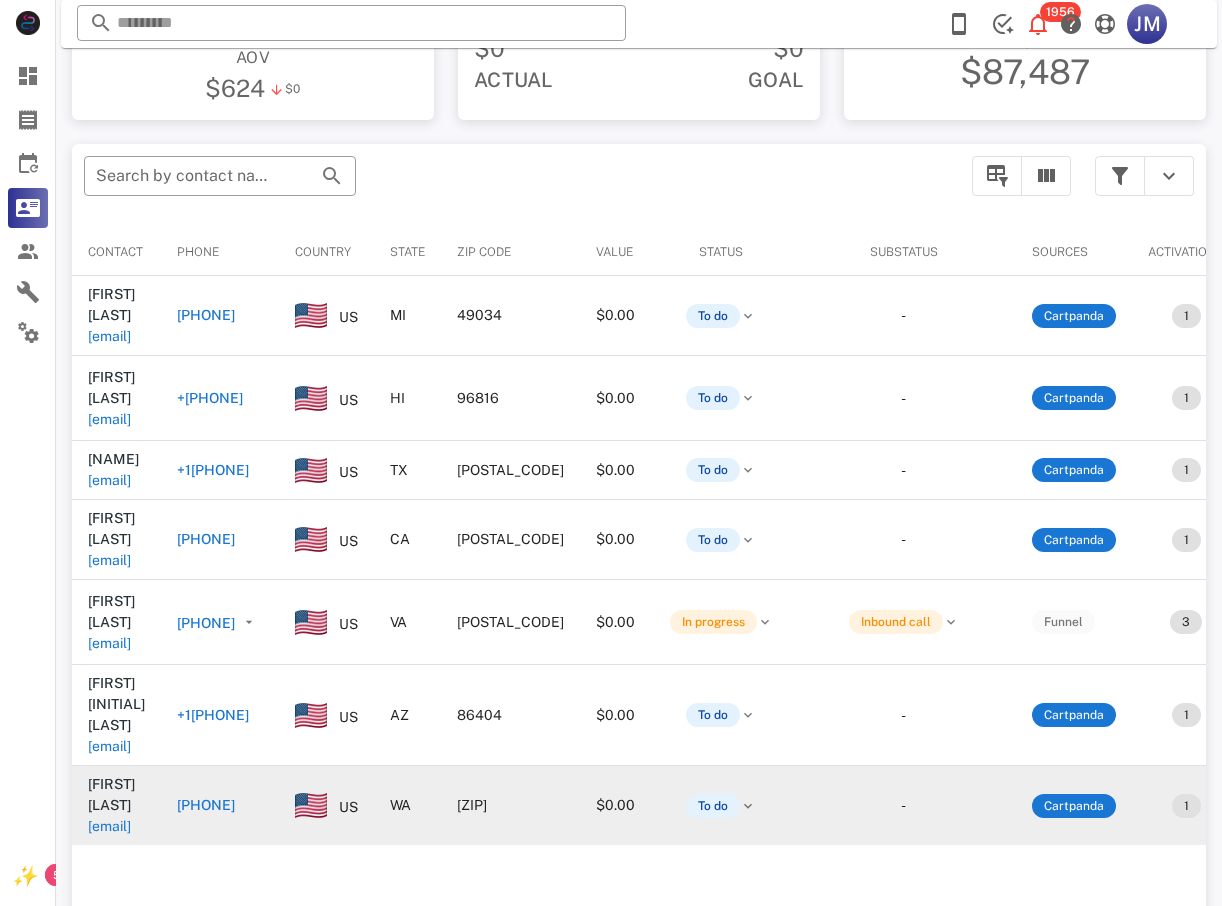 click on "[PHONE]" at bounding box center (206, 805) 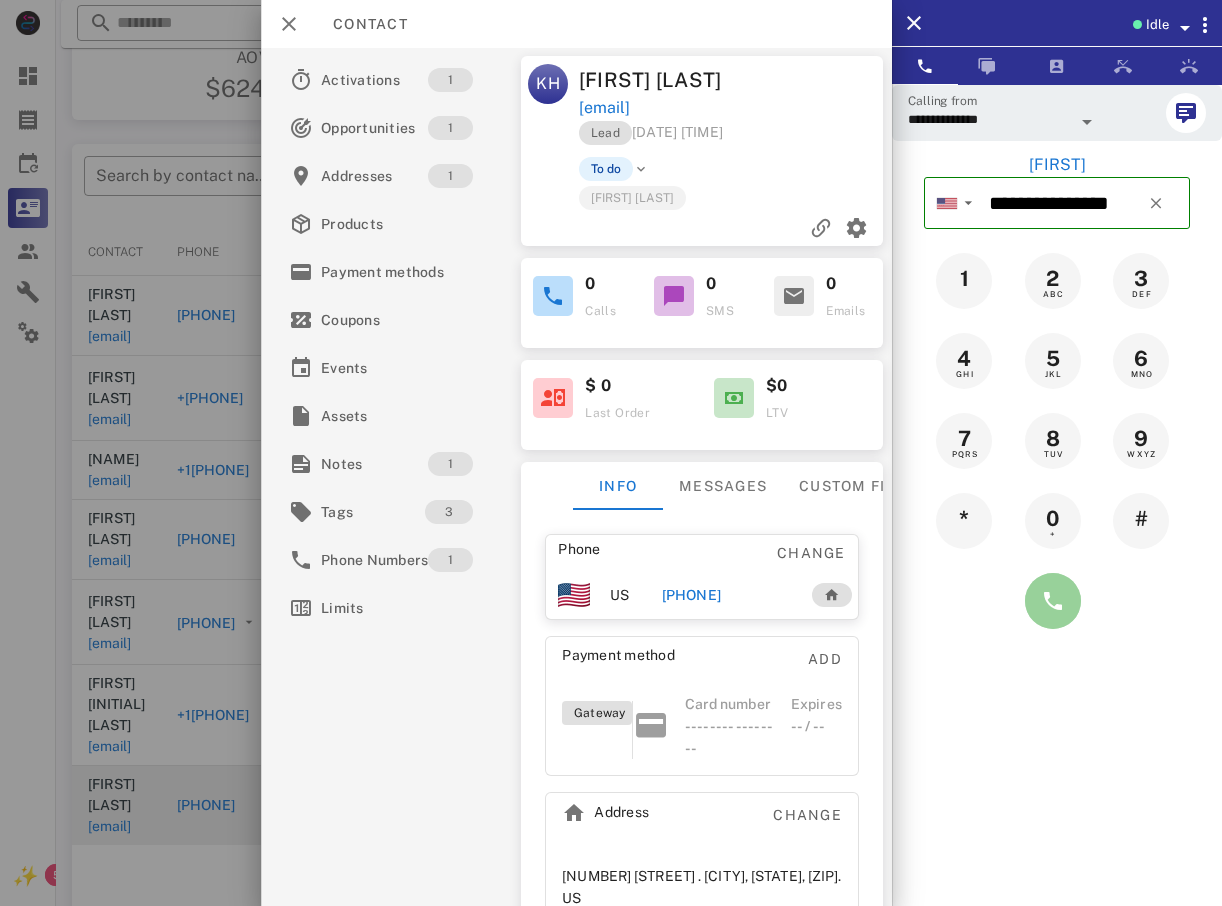 click at bounding box center [1053, 601] 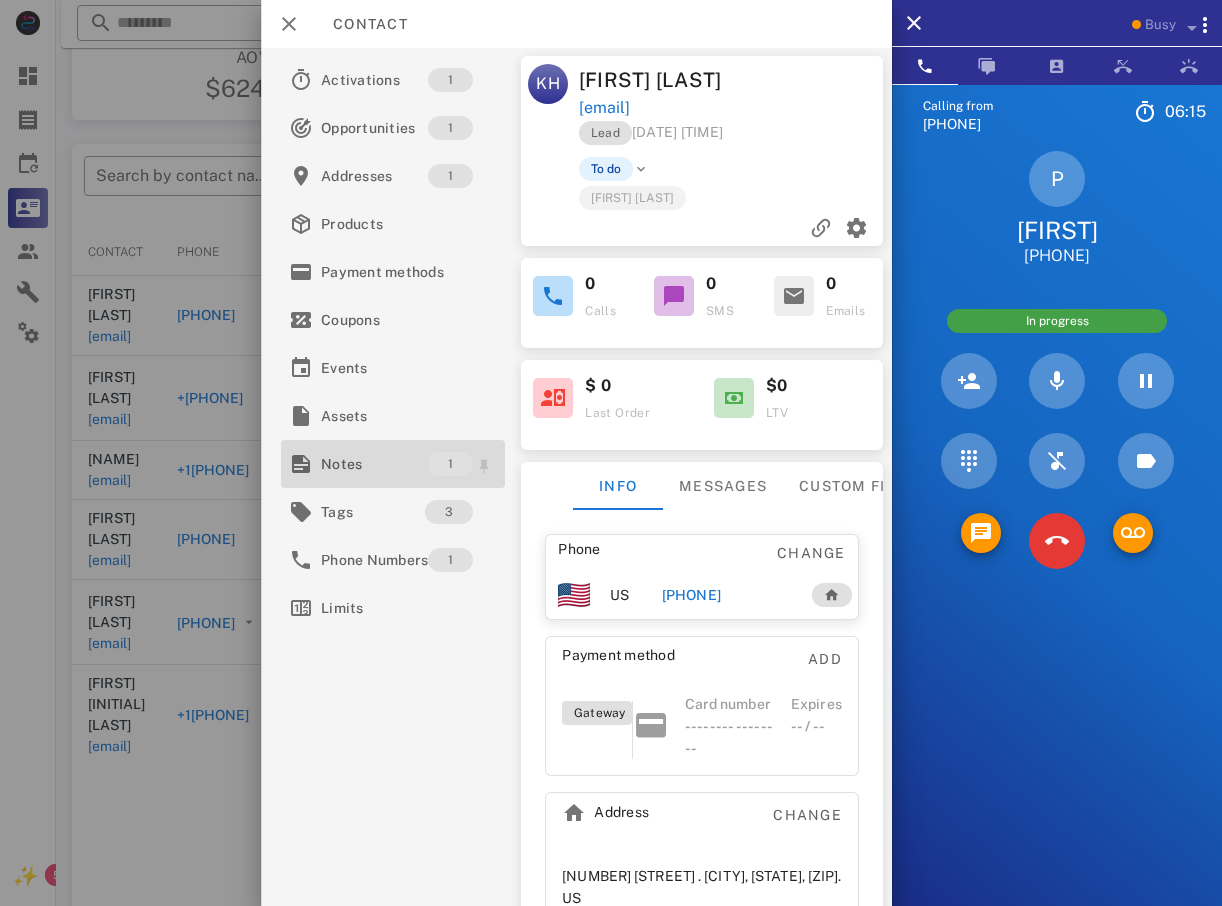 click on "Notes" at bounding box center (374, 464) 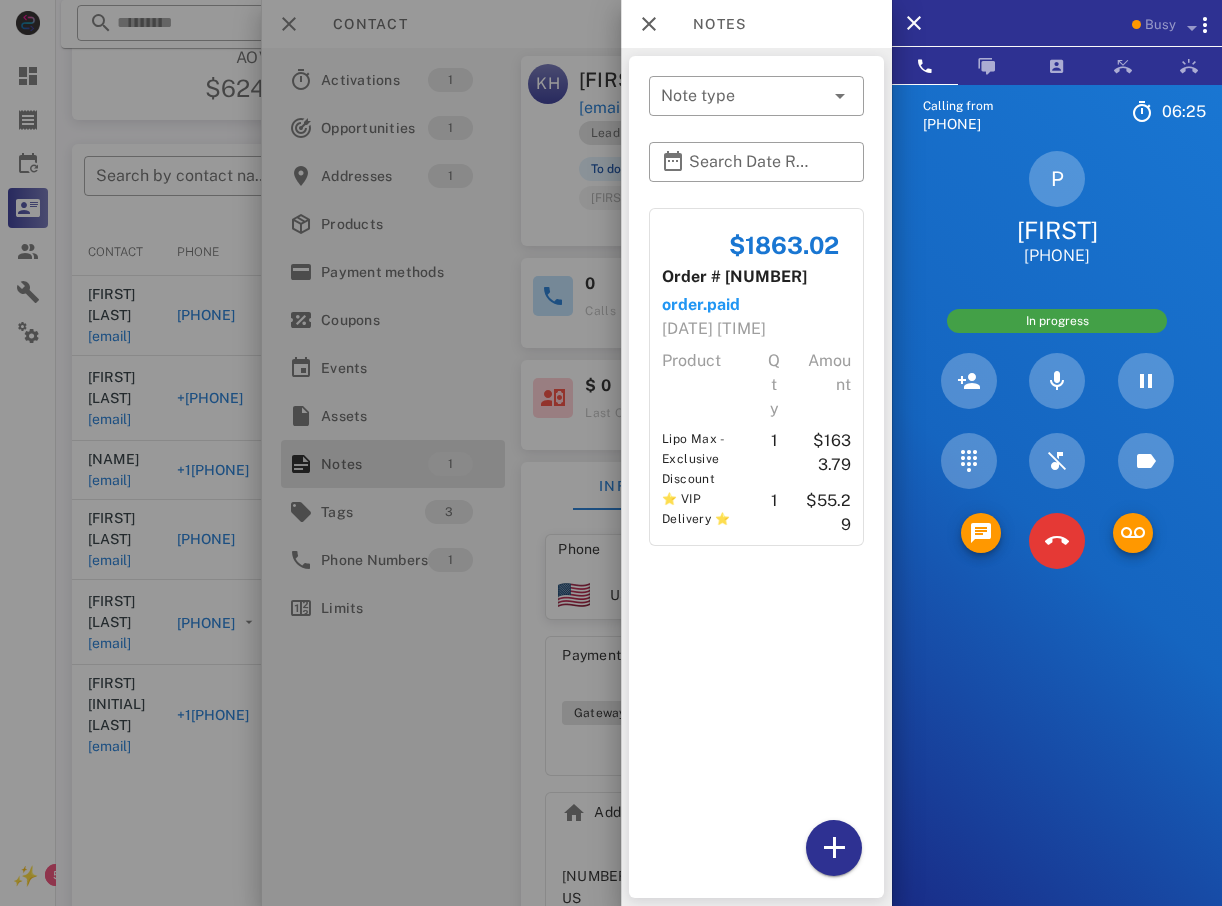 click at bounding box center (611, 453) 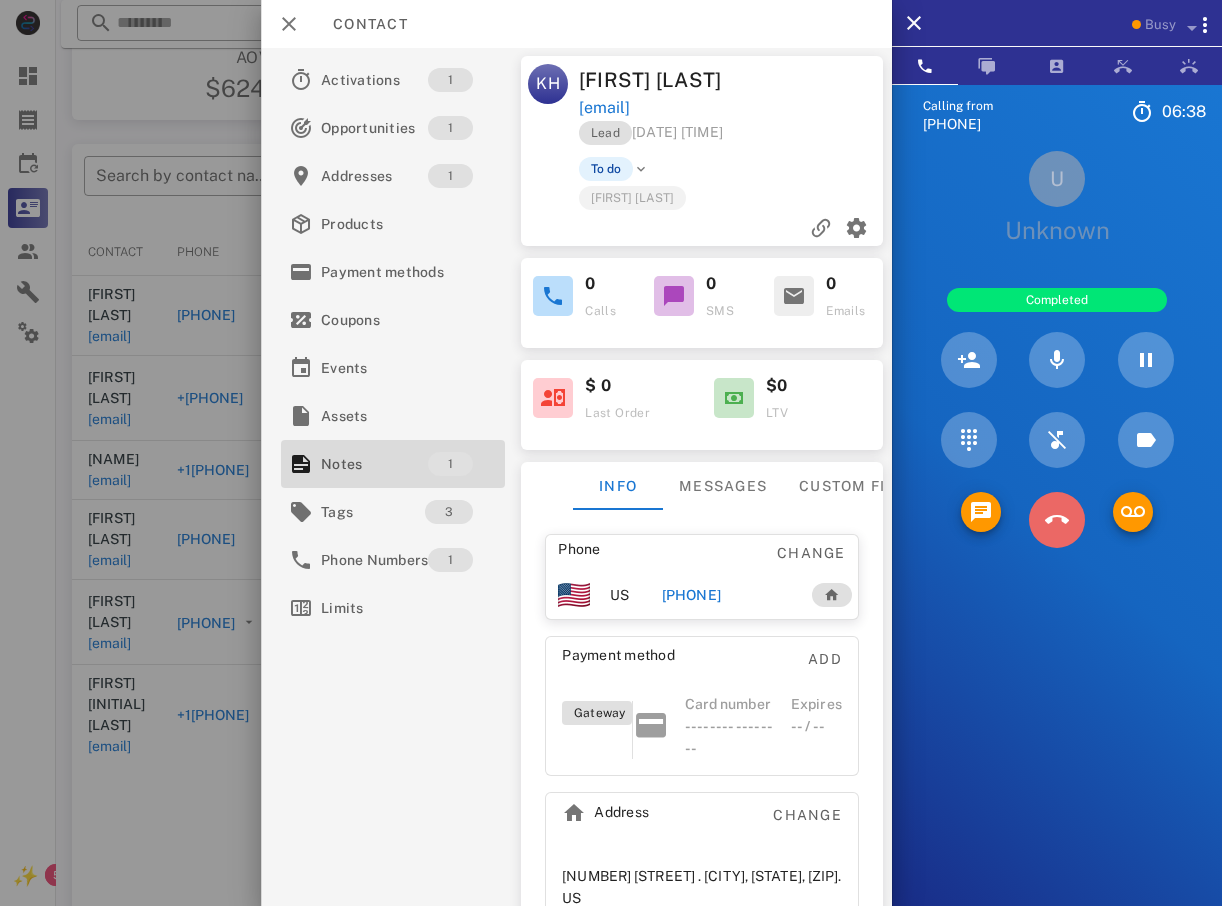 click at bounding box center (1057, 520) 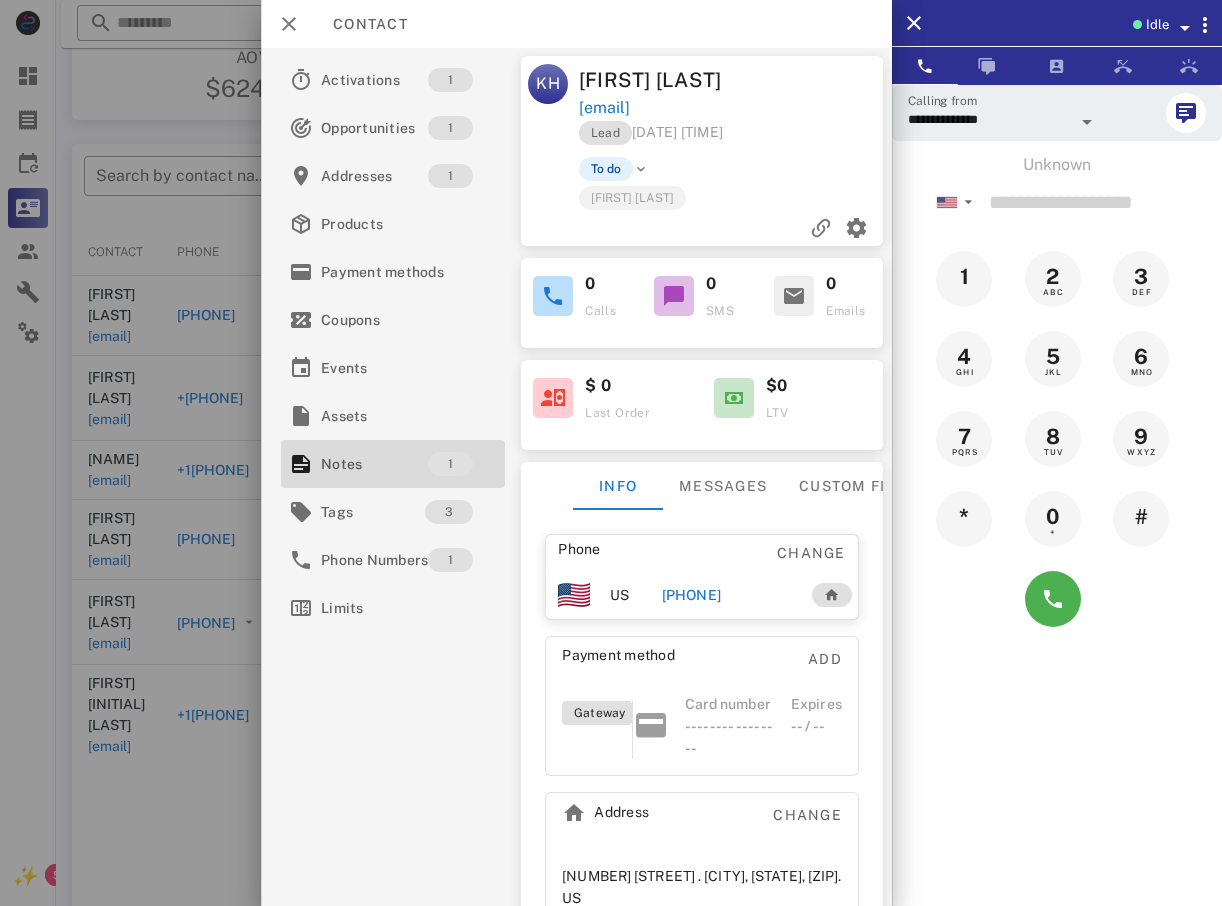 click at bounding box center [611, 453] 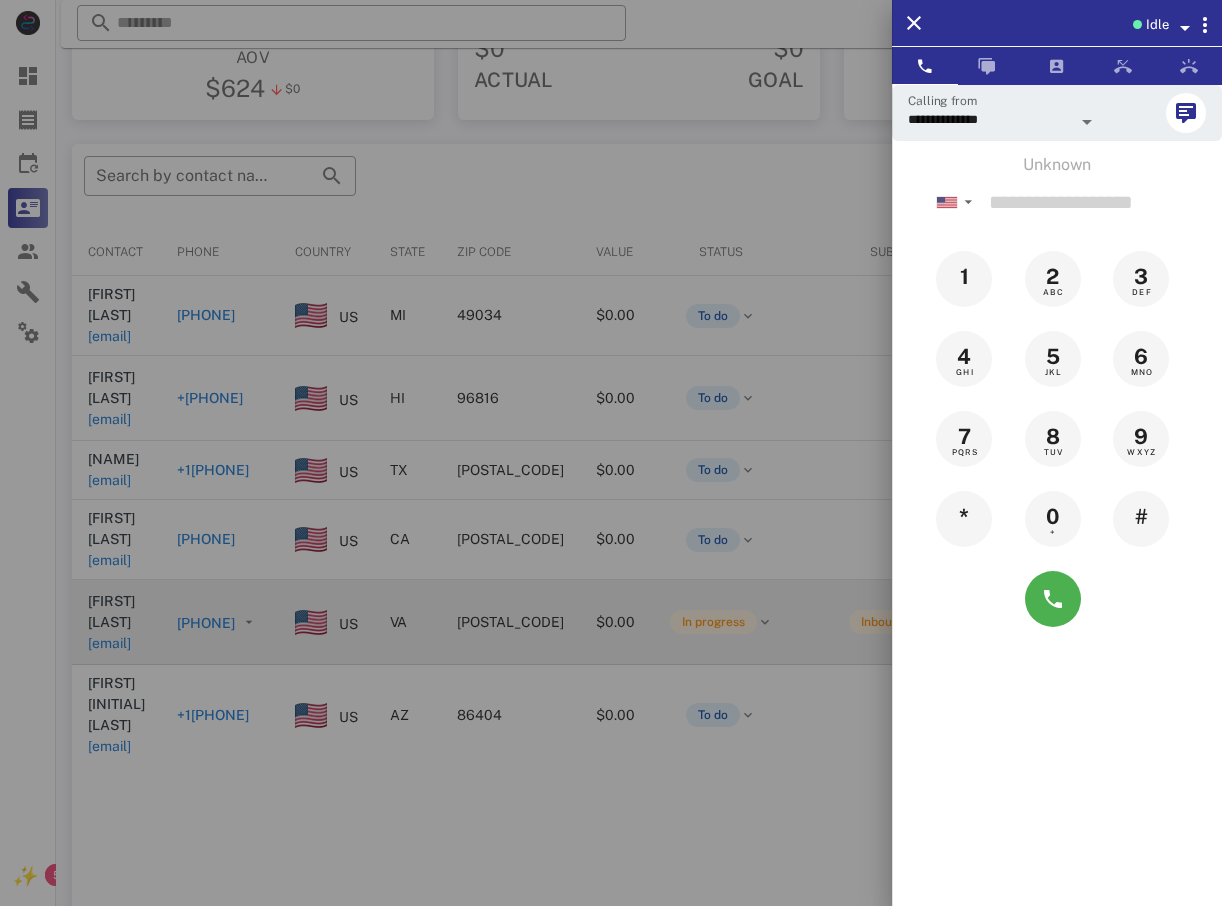 click at bounding box center [611, 453] 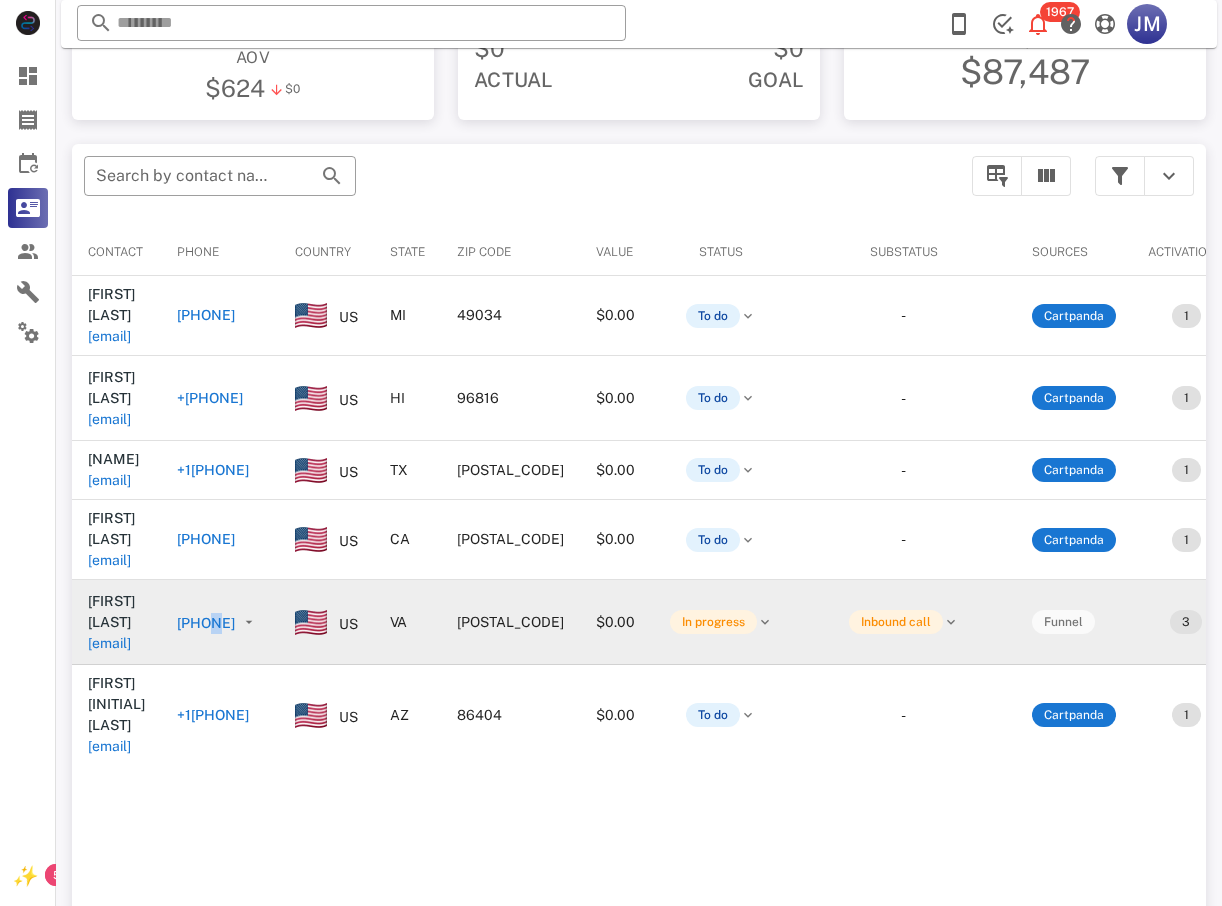 click on "[PHONE]" at bounding box center [220, 622] 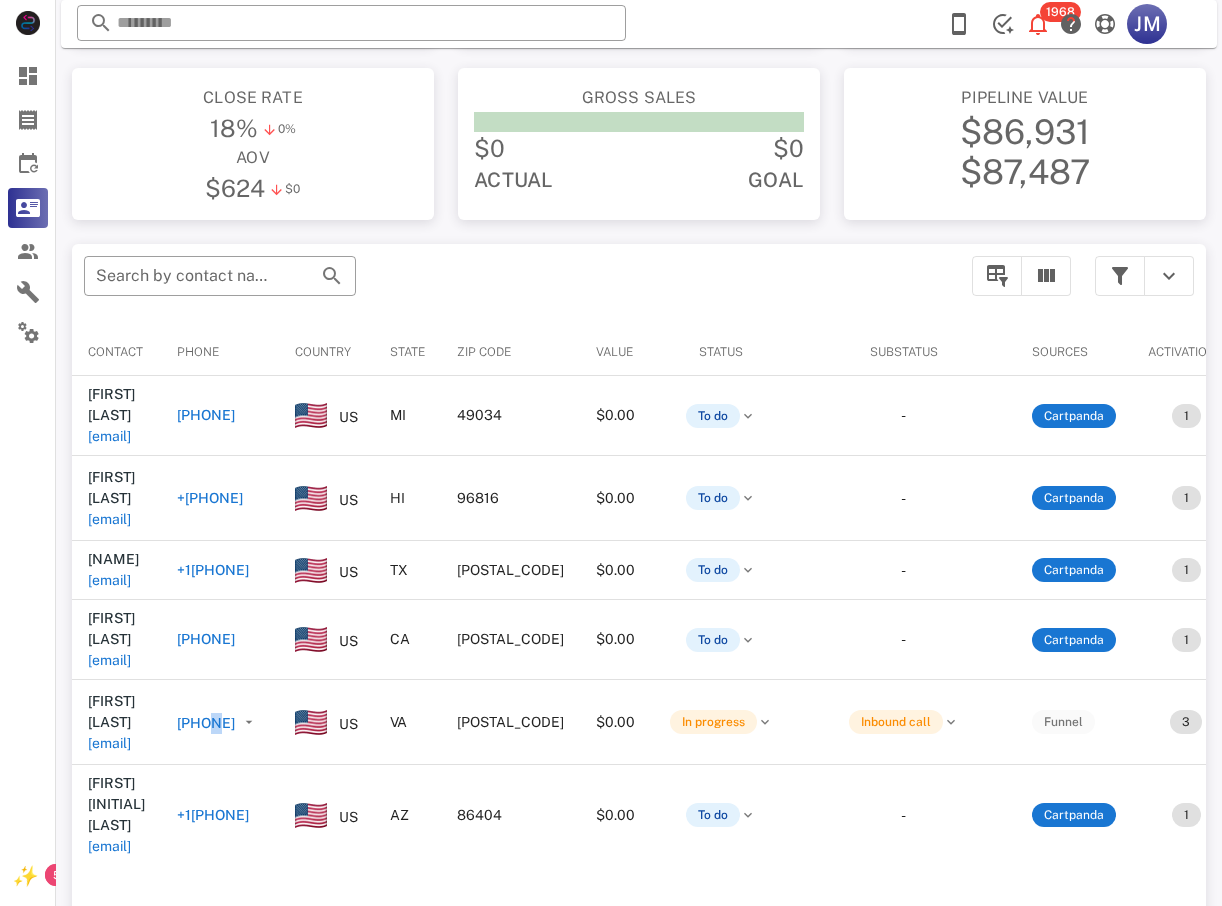 scroll, scrollTop: 380, scrollLeft: 0, axis: vertical 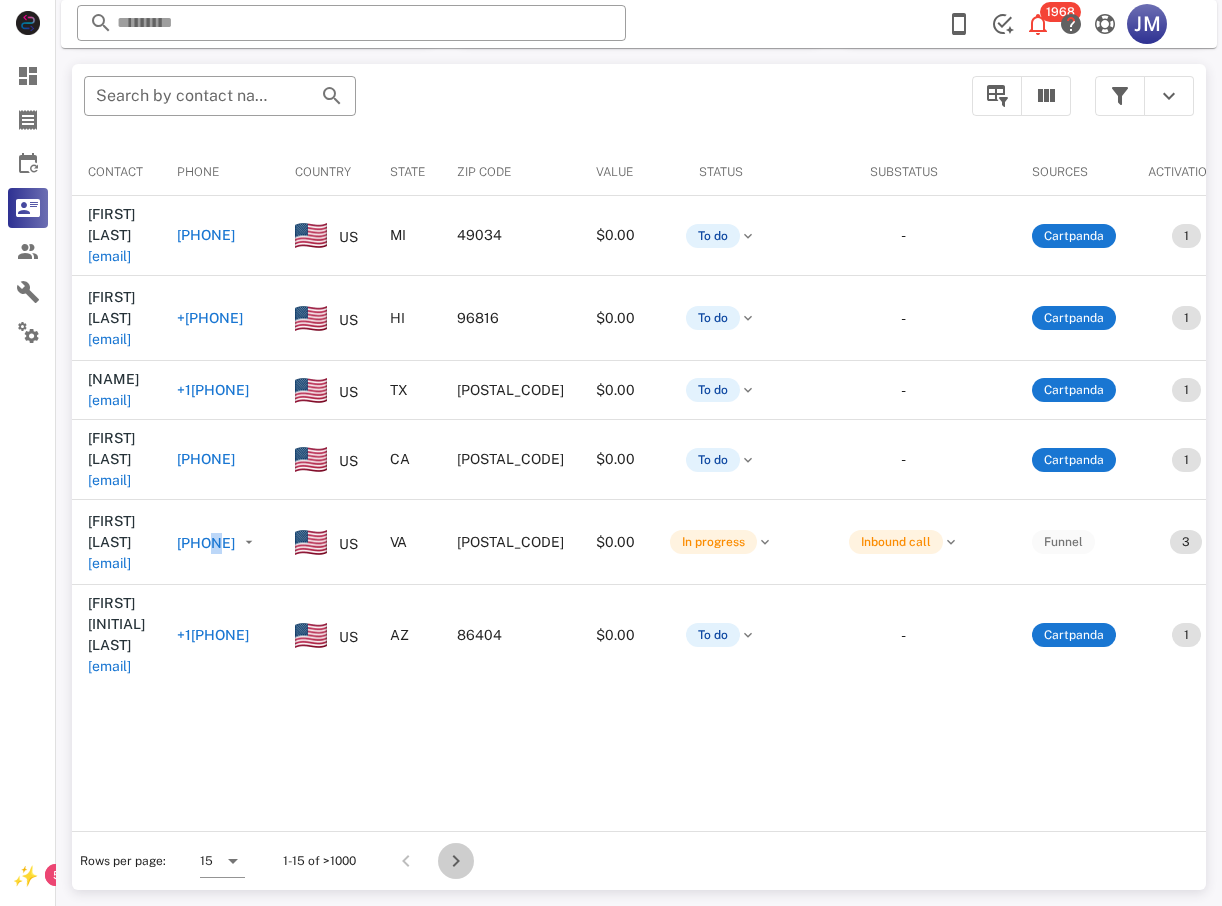 click at bounding box center (456, 861) 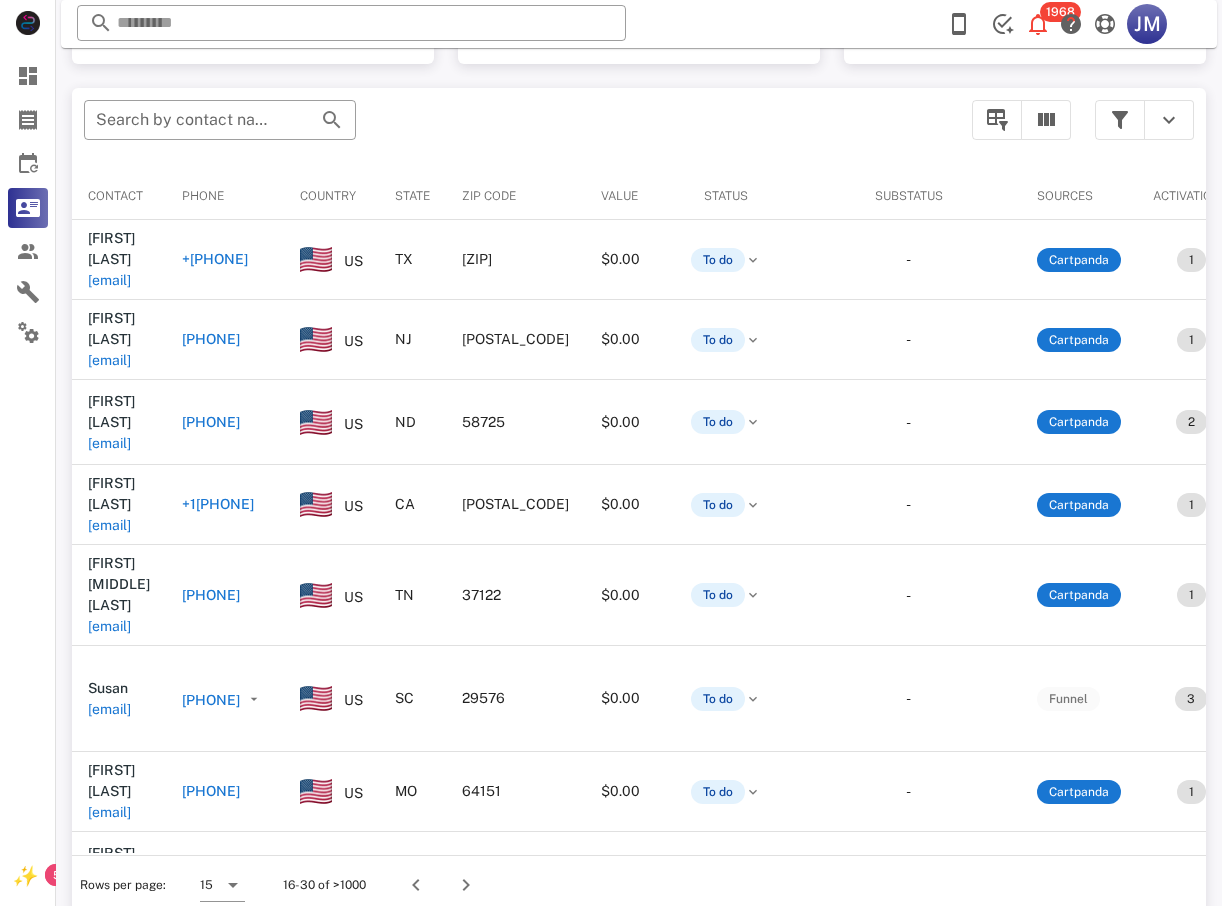 scroll, scrollTop: 380, scrollLeft: 0, axis: vertical 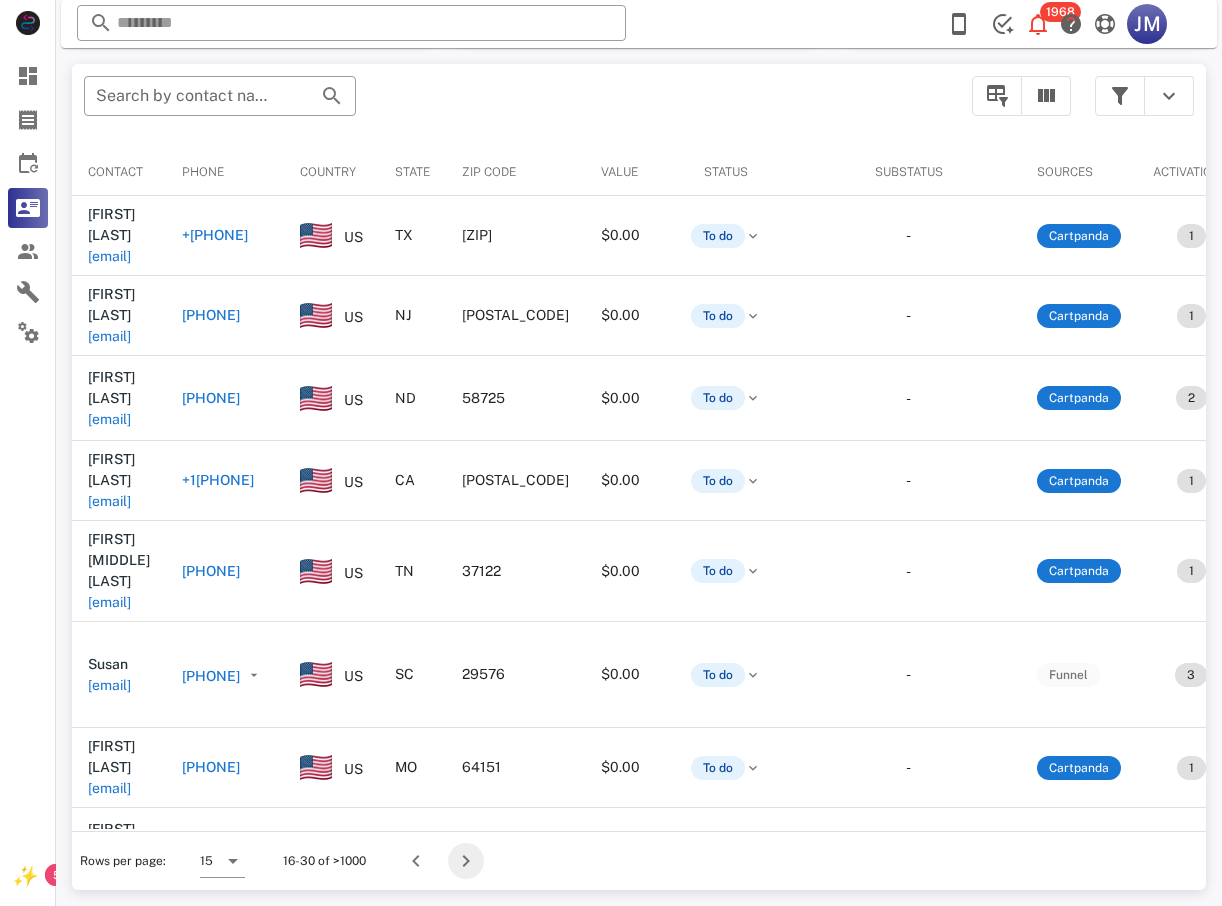 click at bounding box center [466, 861] 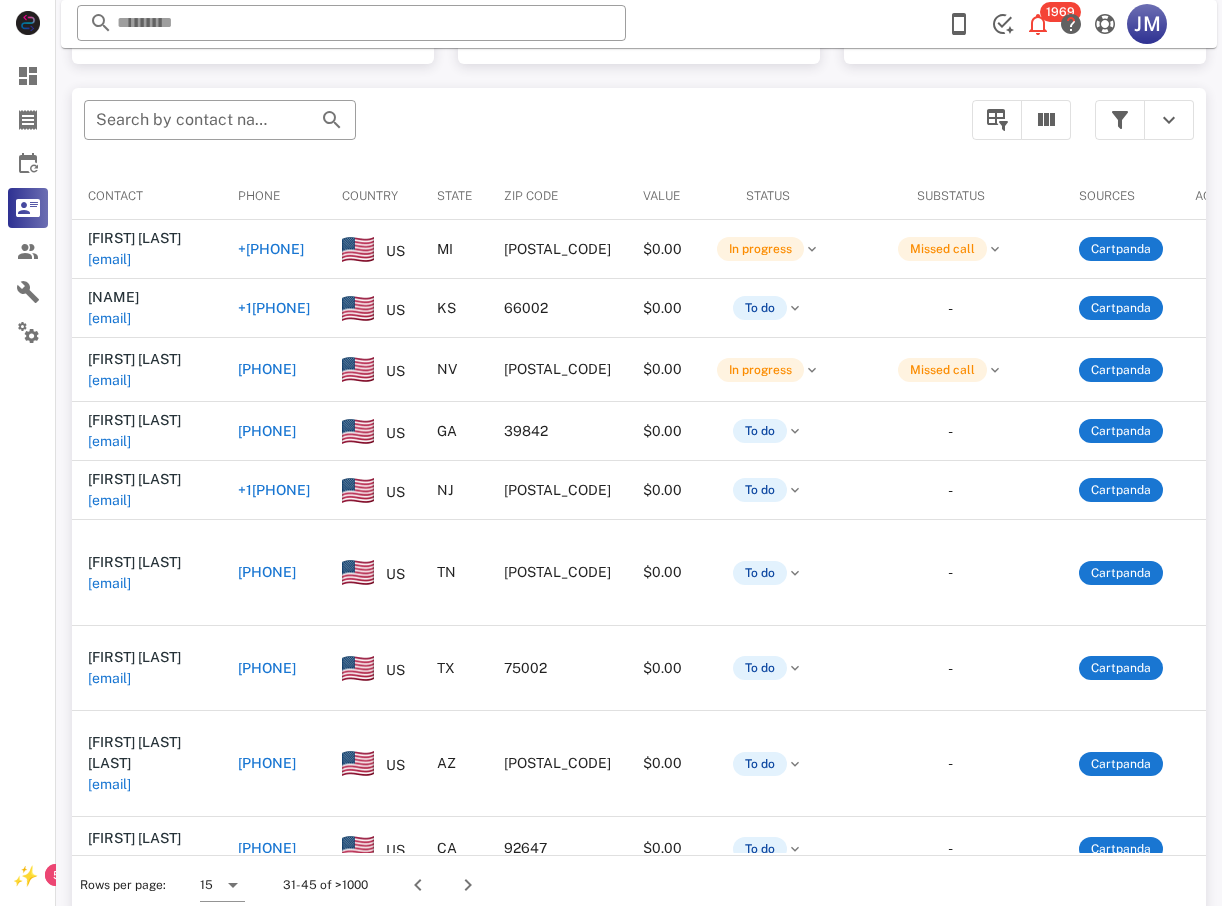 scroll, scrollTop: 380, scrollLeft: 0, axis: vertical 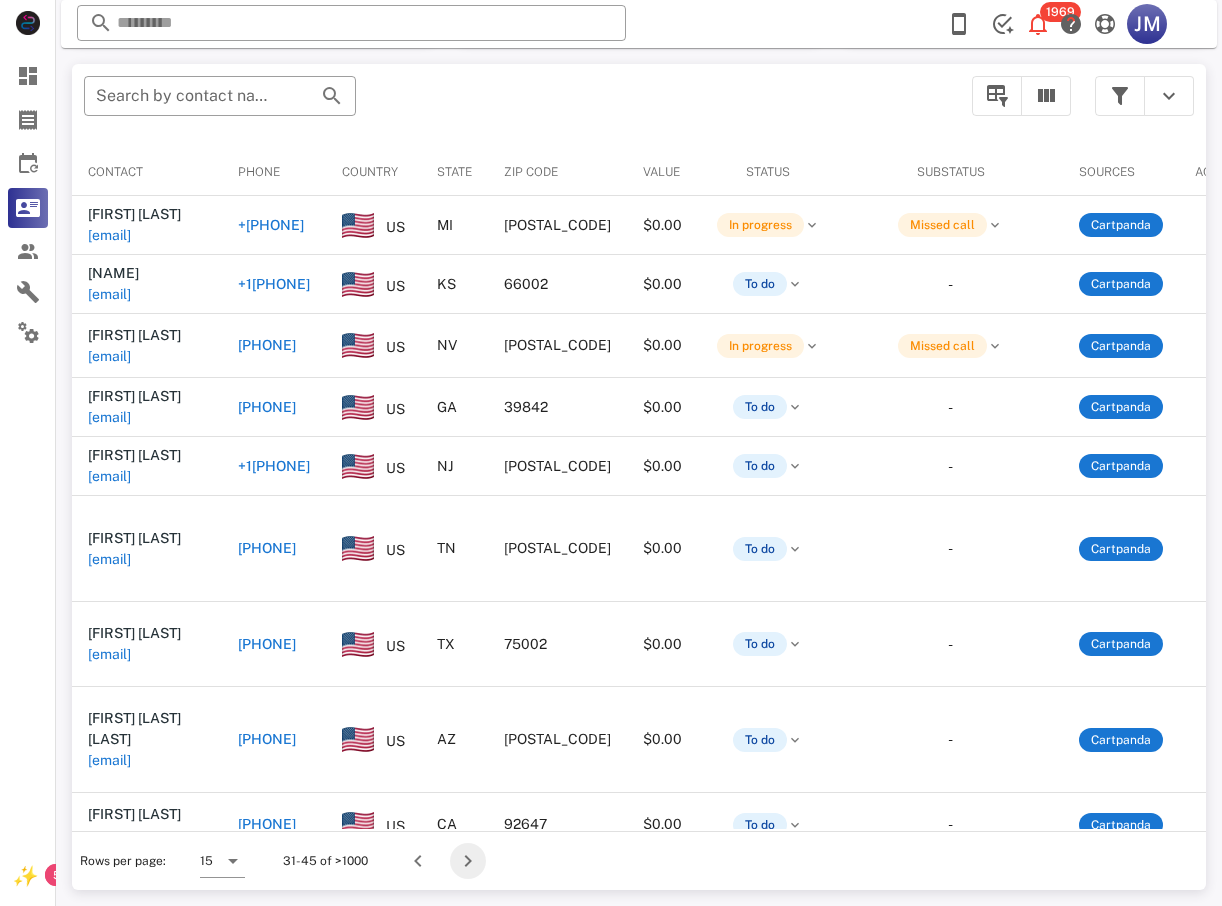 click at bounding box center [468, 861] 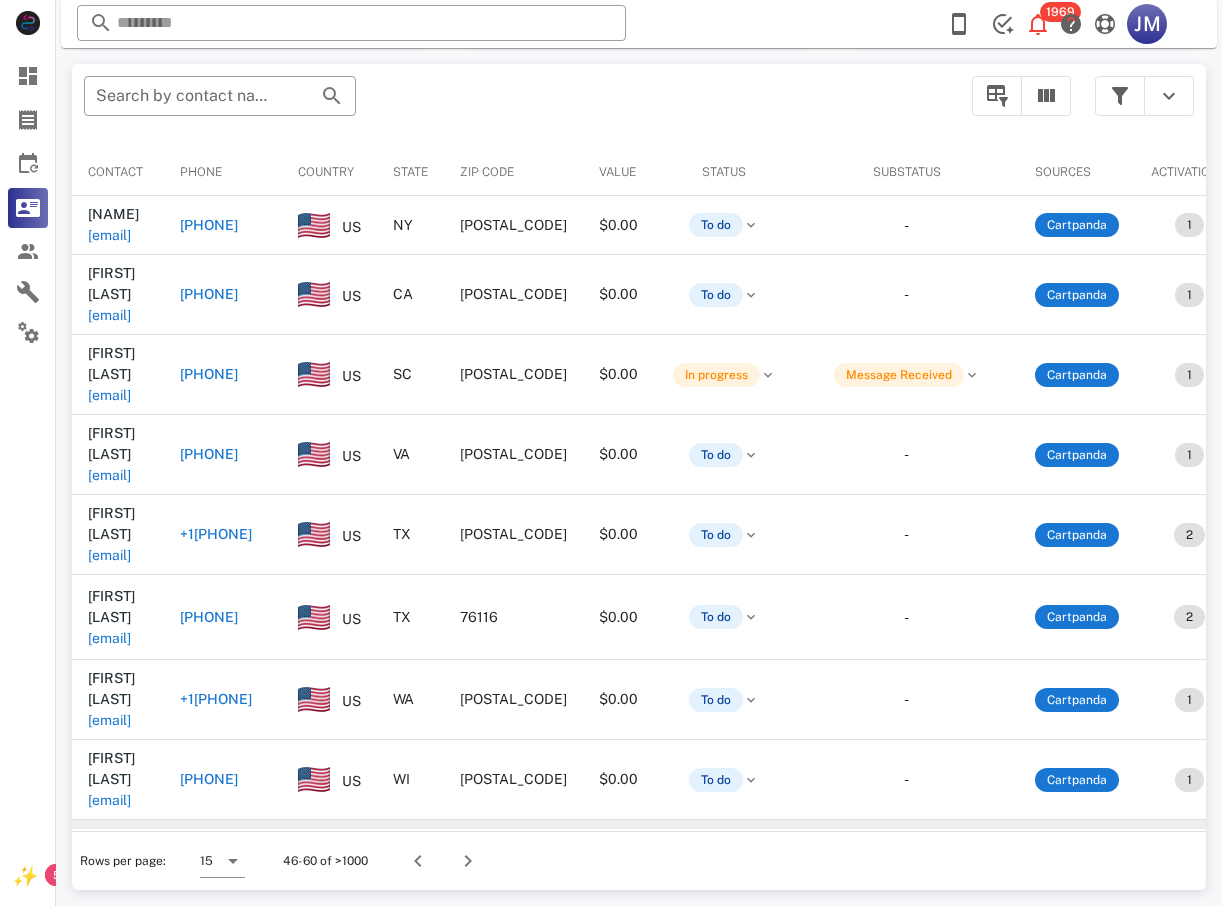 scroll, scrollTop: 380, scrollLeft: 0, axis: vertical 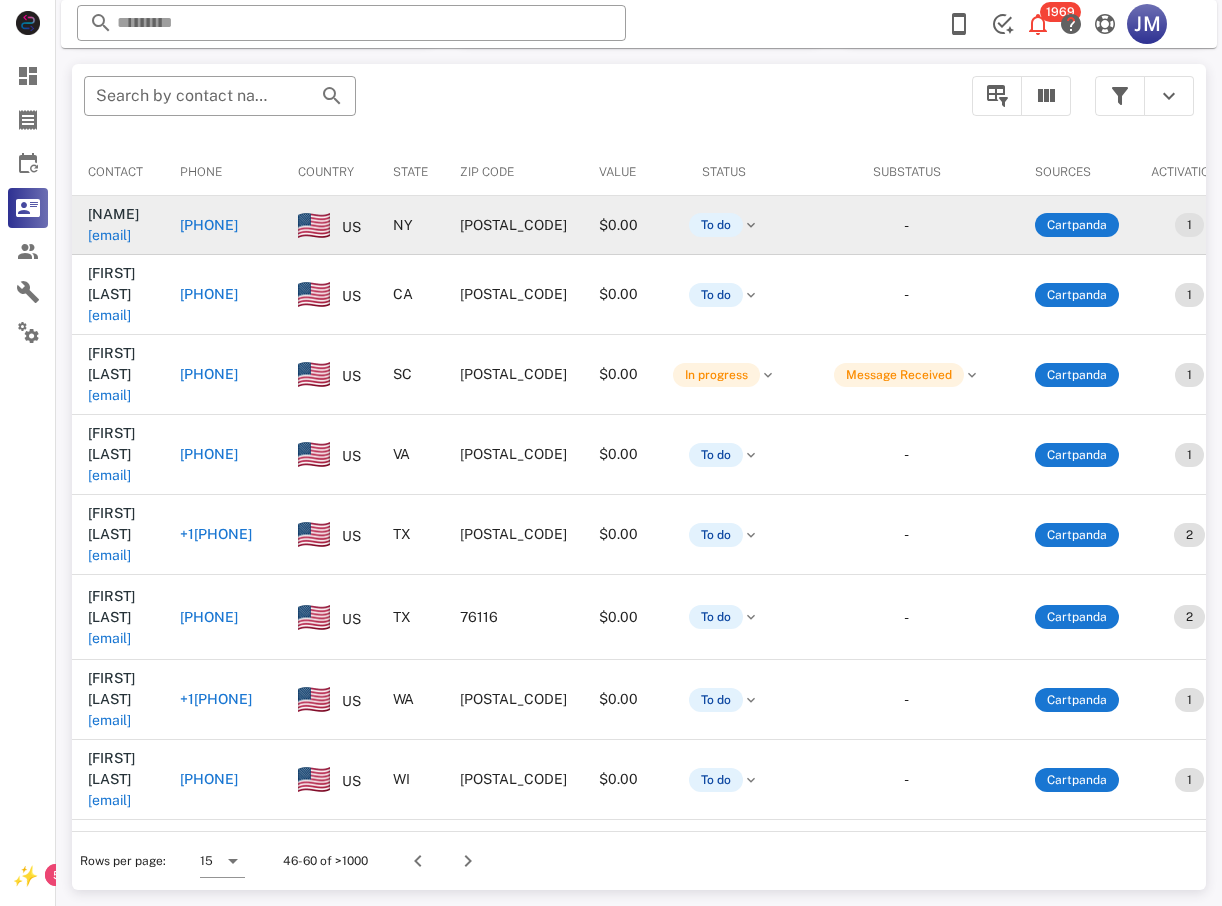 click on "[PHONE]" at bounding box center [209, 225] 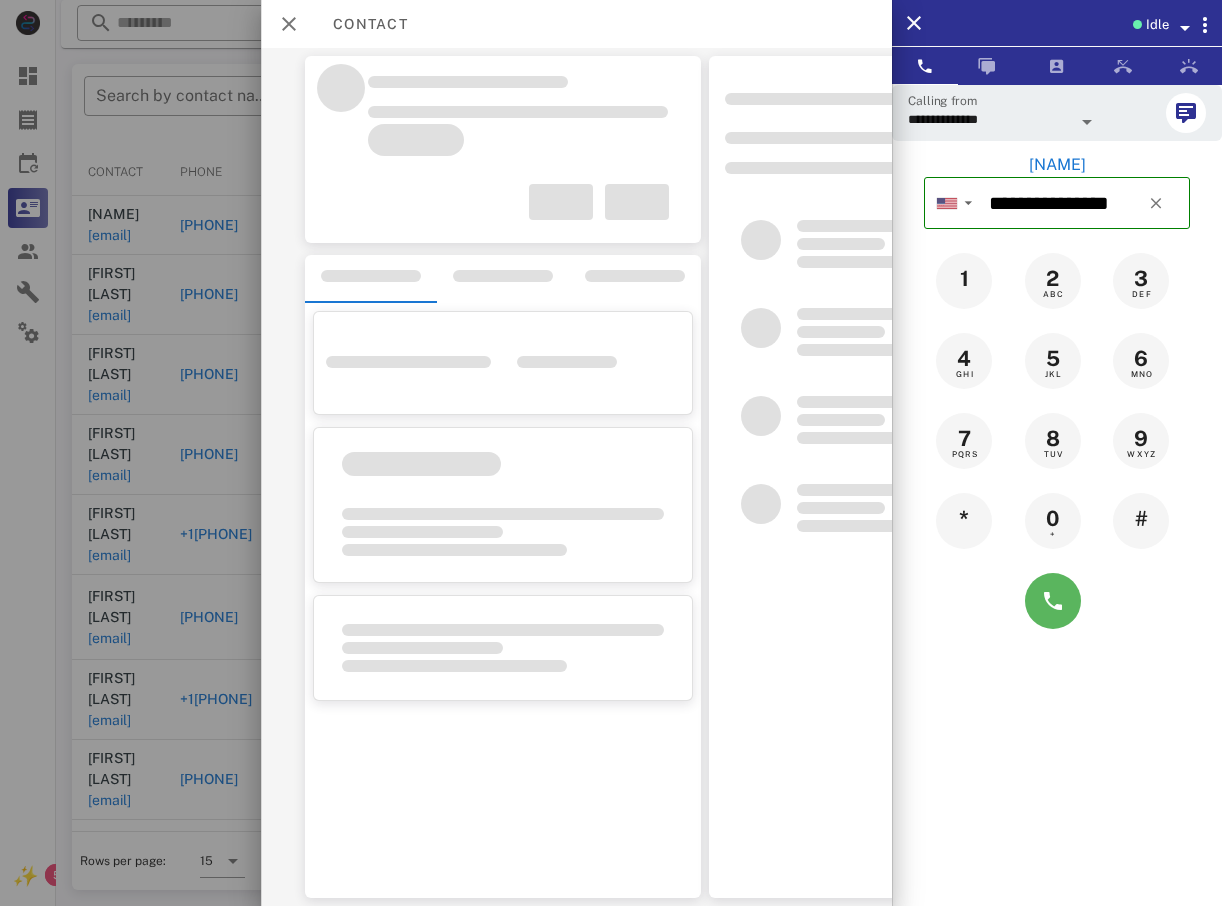 click at bounding box center (1053, 601) 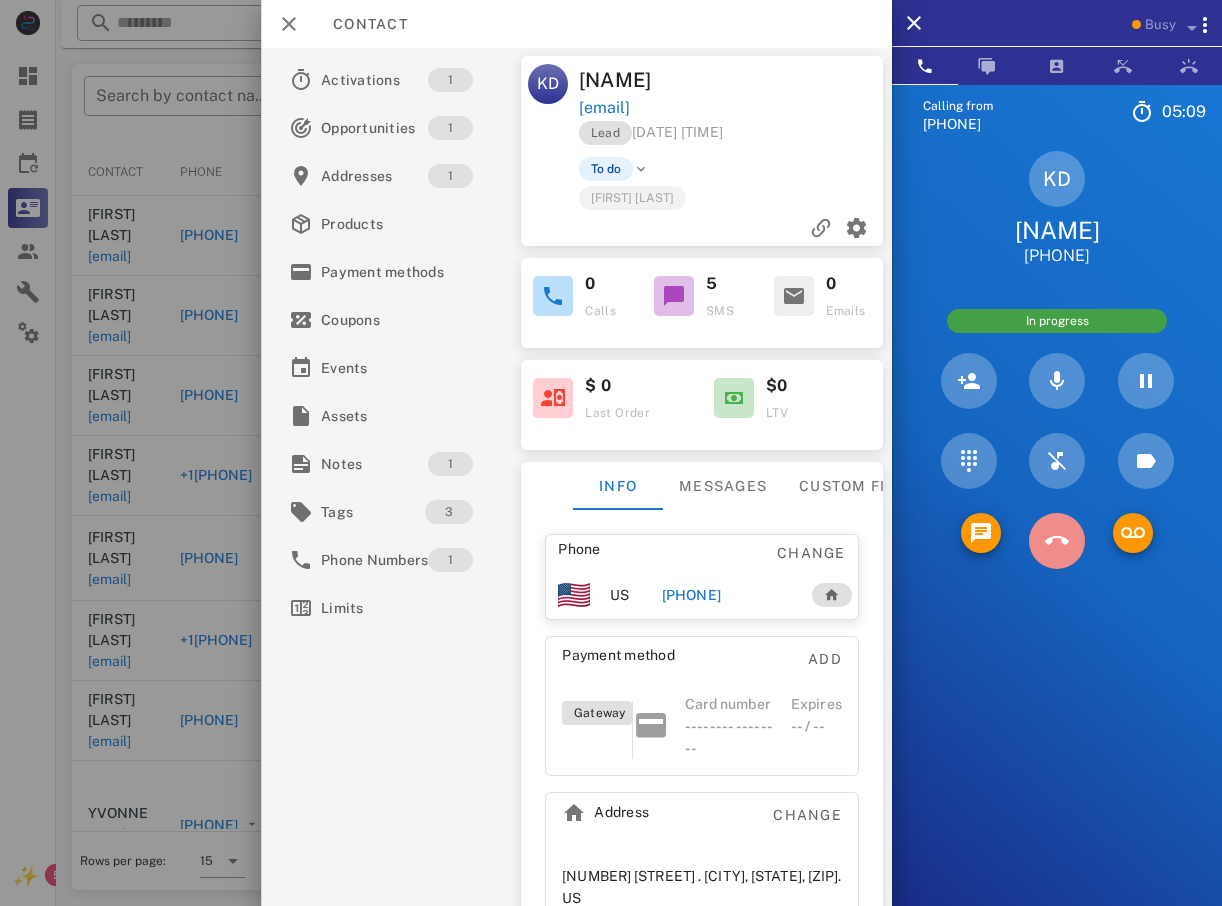 click at bounding box center (1057, 541) 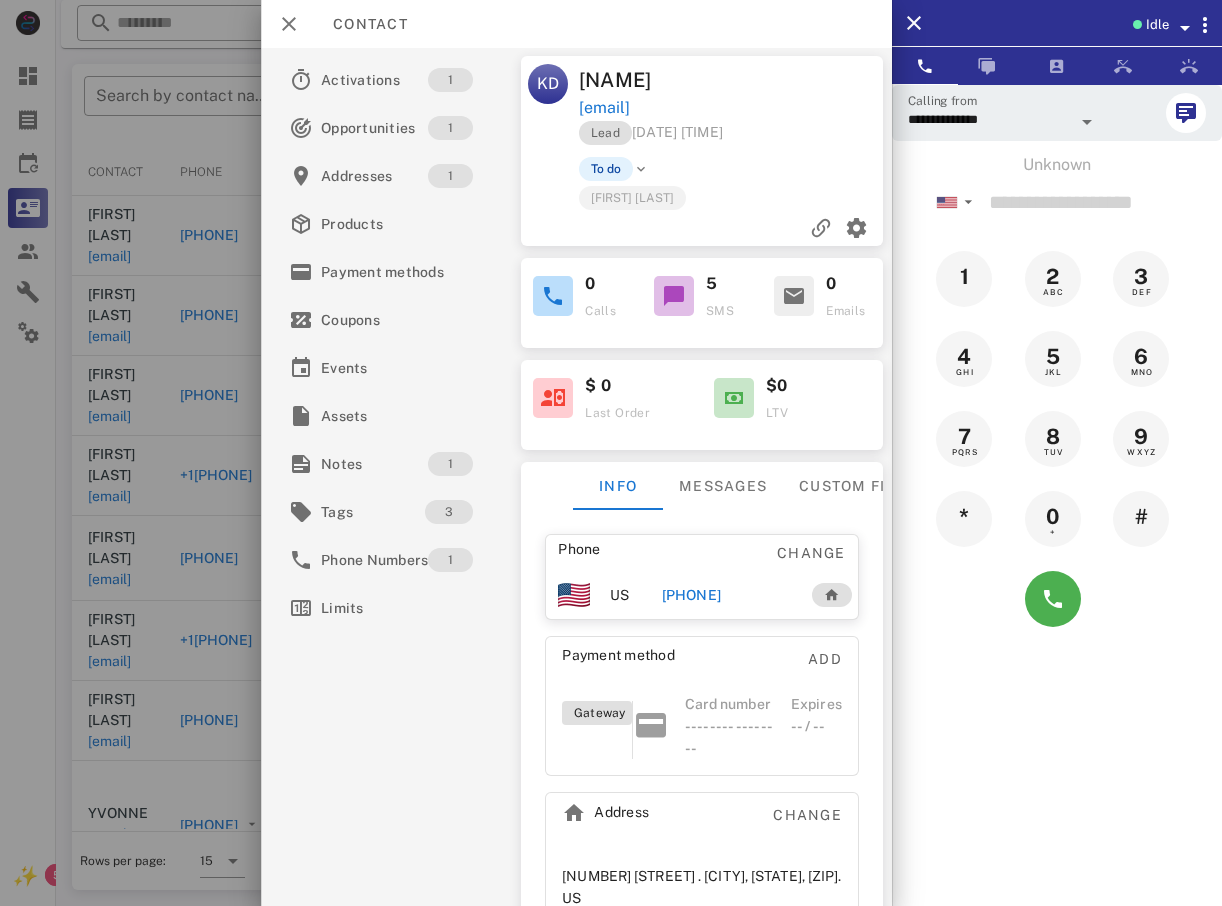 click at bounding box center [611, 453] 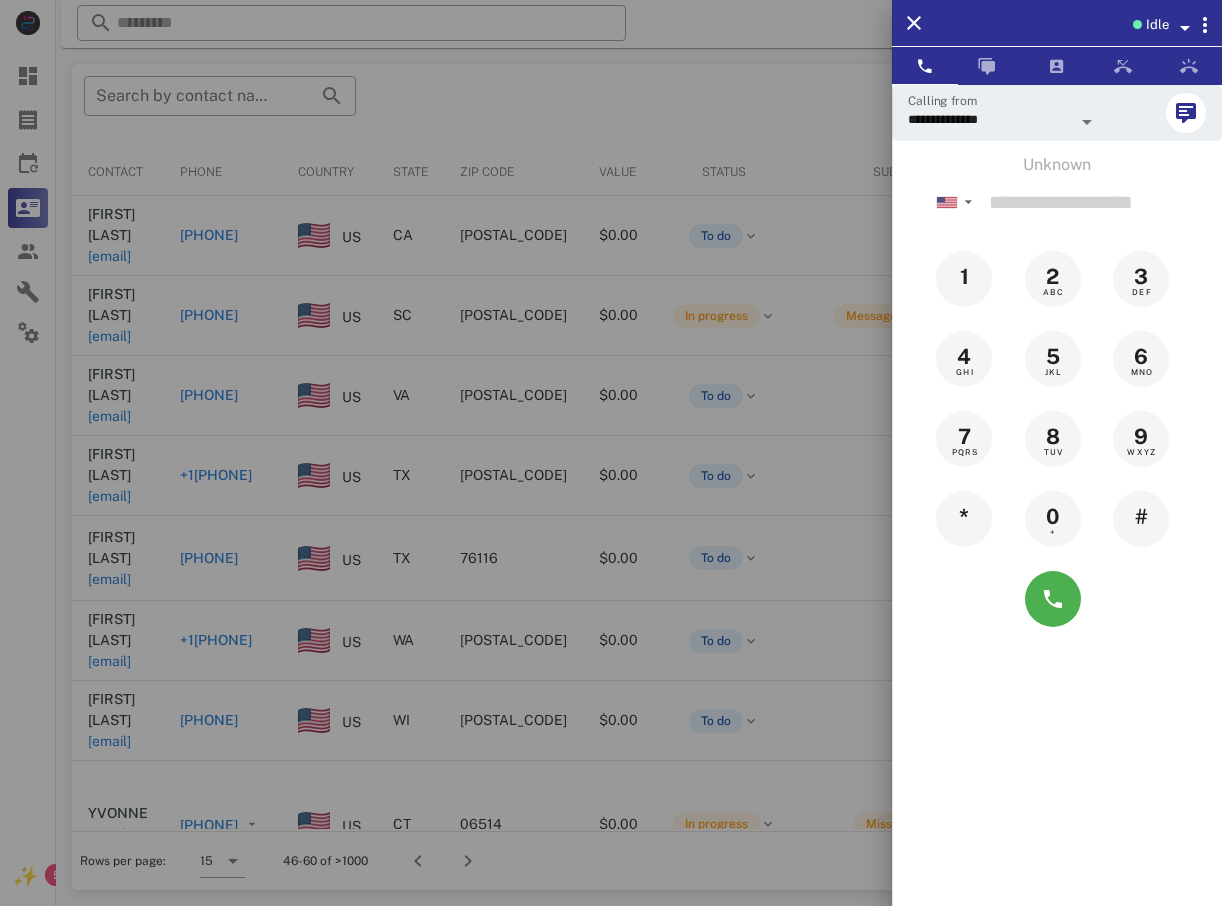 click at bounding box center (611, 453) 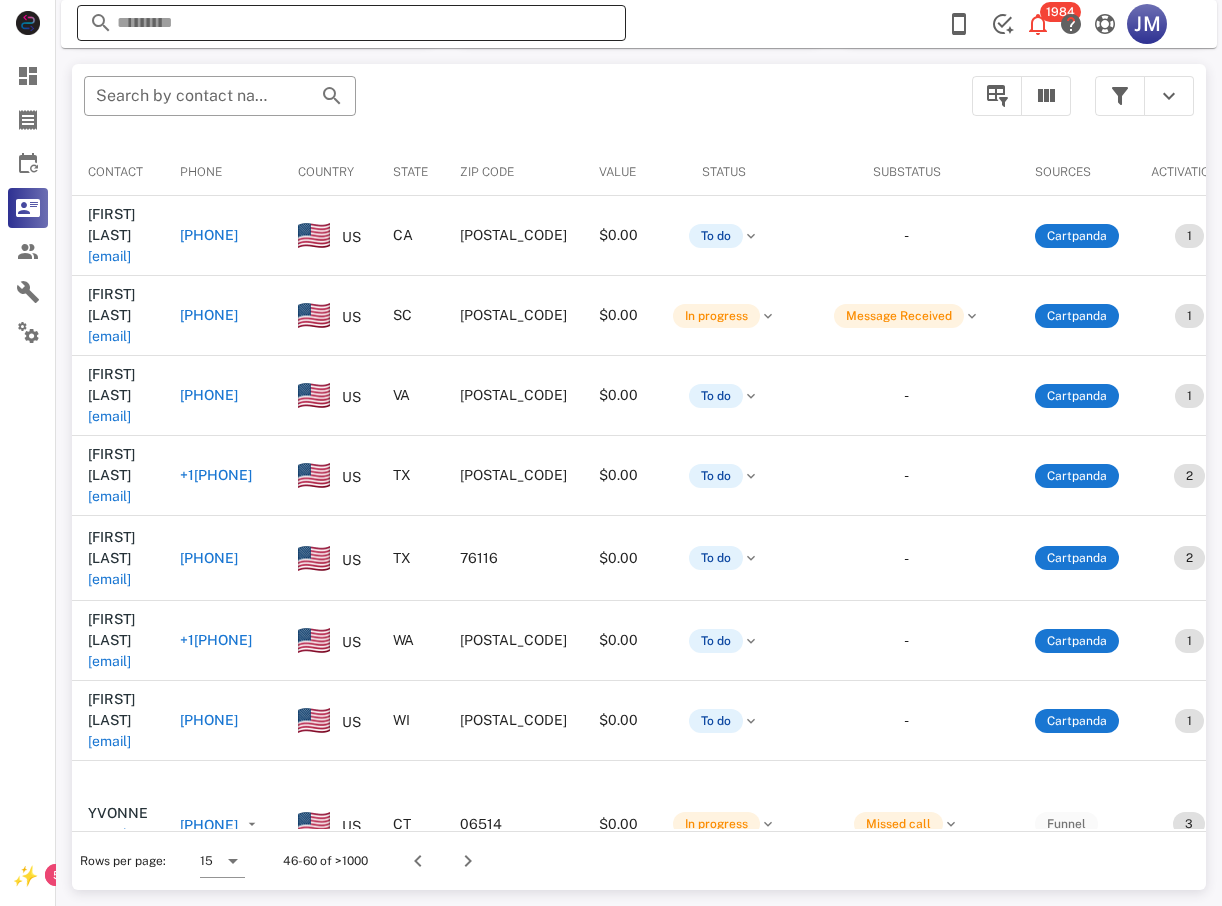 click at bounding box center [351, 23] 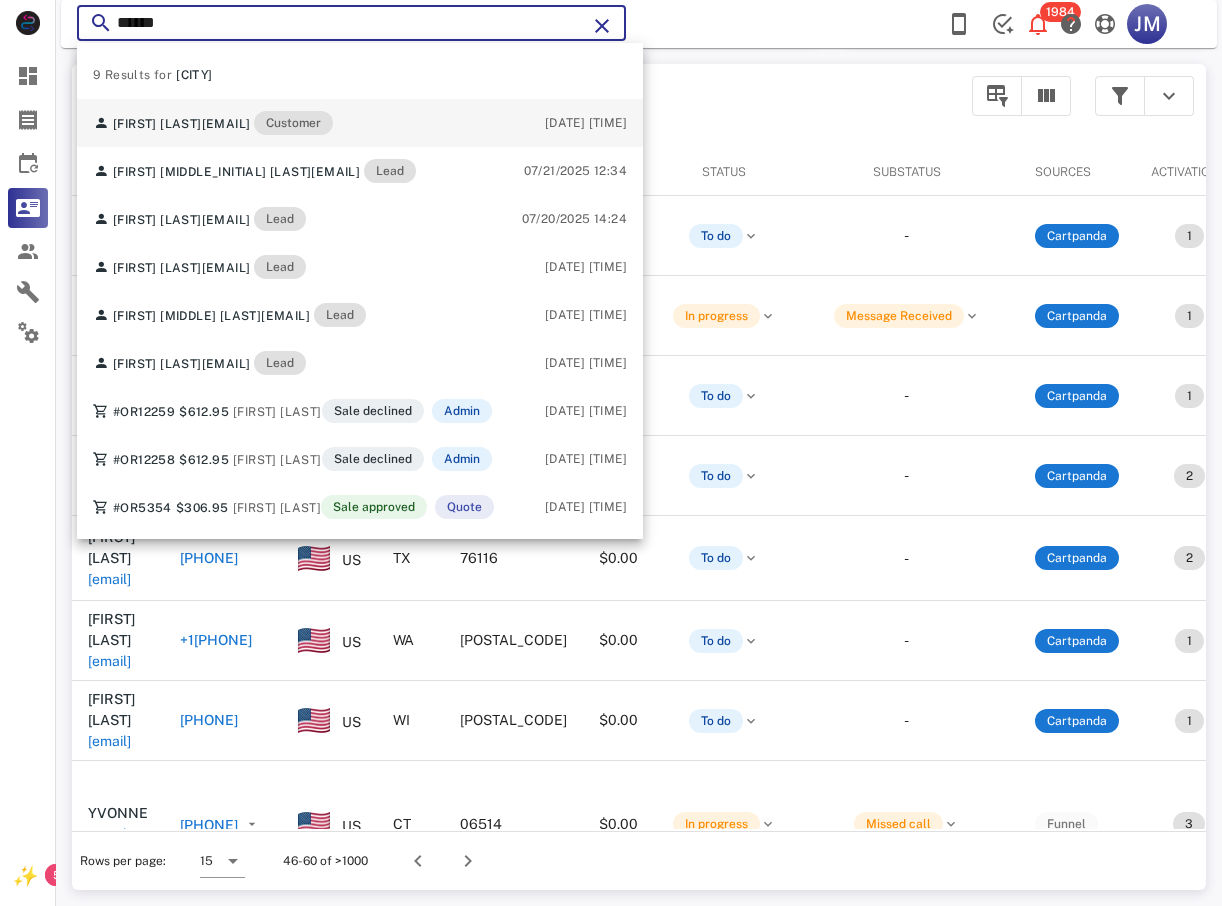 type on "******" 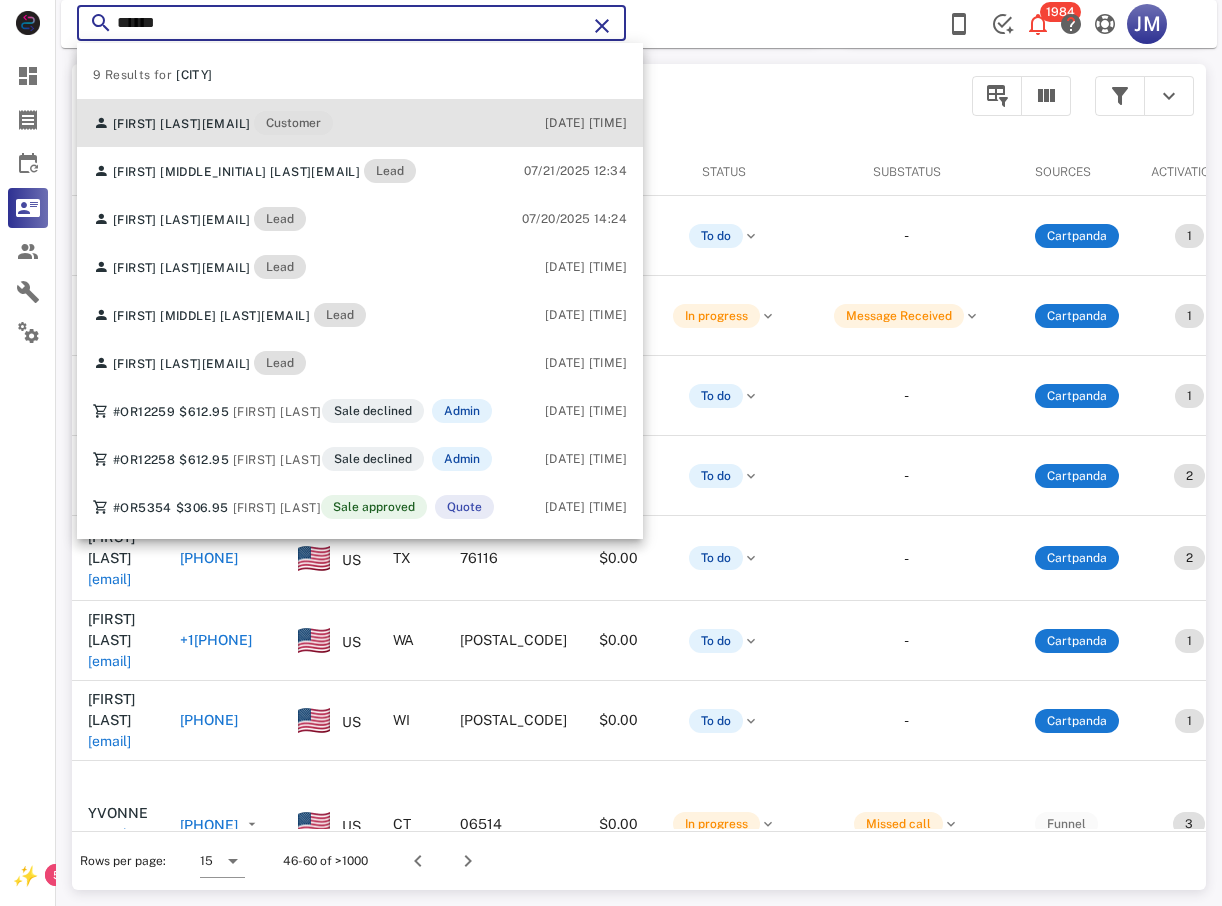 click on "[NAME]   [EMAIL]   Customer   05/10/2025 20:40" at bounding box center (360, 123) 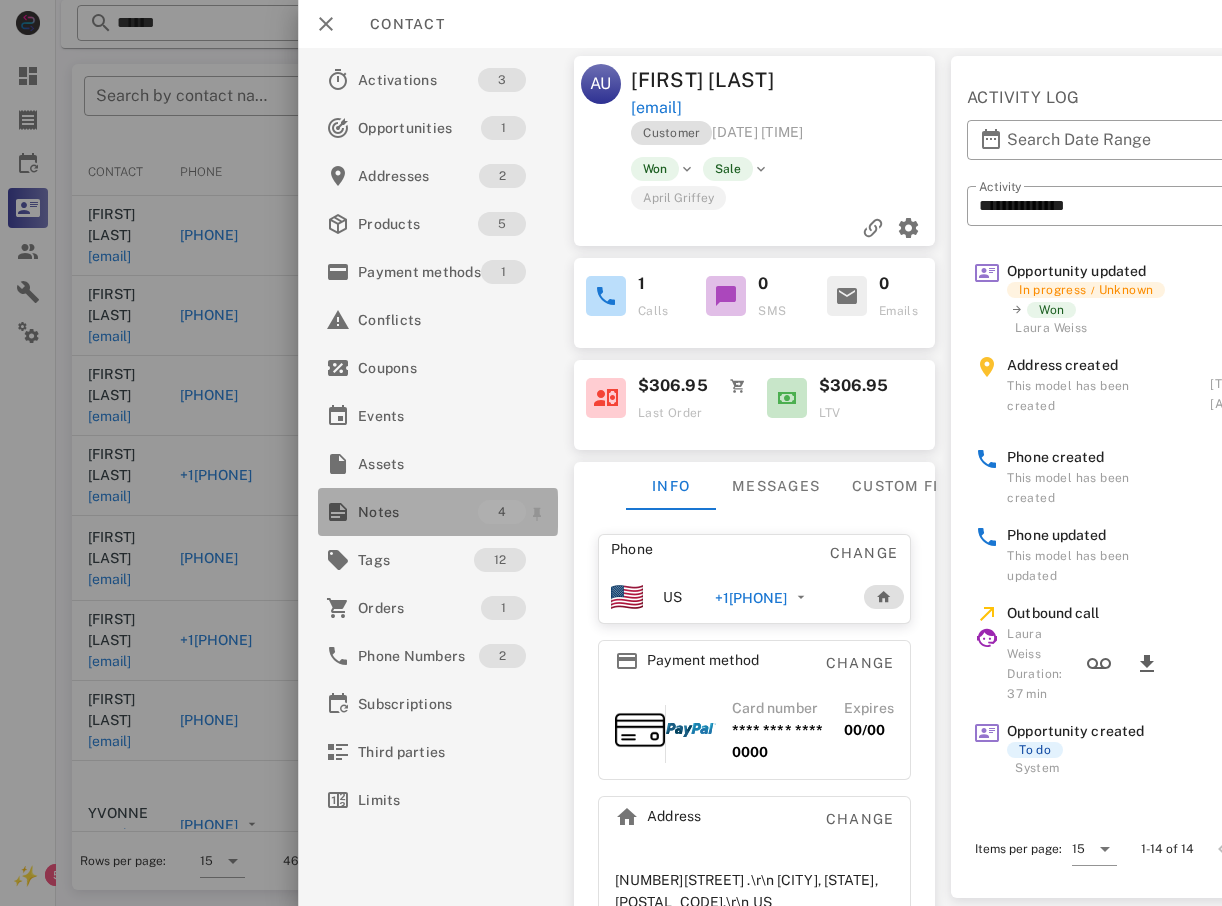 click on "Notes" at bounding box center (418, 512) 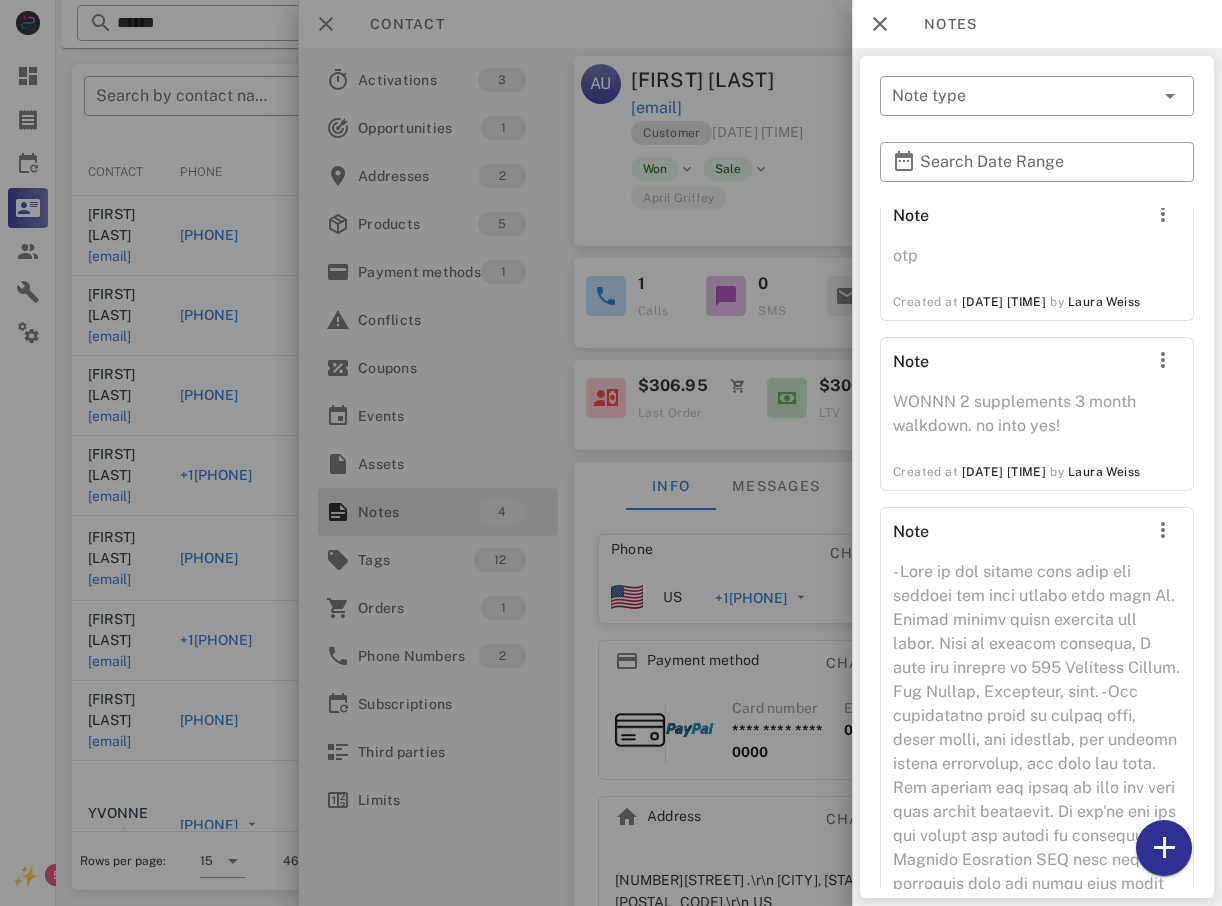 scroll, scrollTop: 300, scrollLeft: 0, axis: vertical 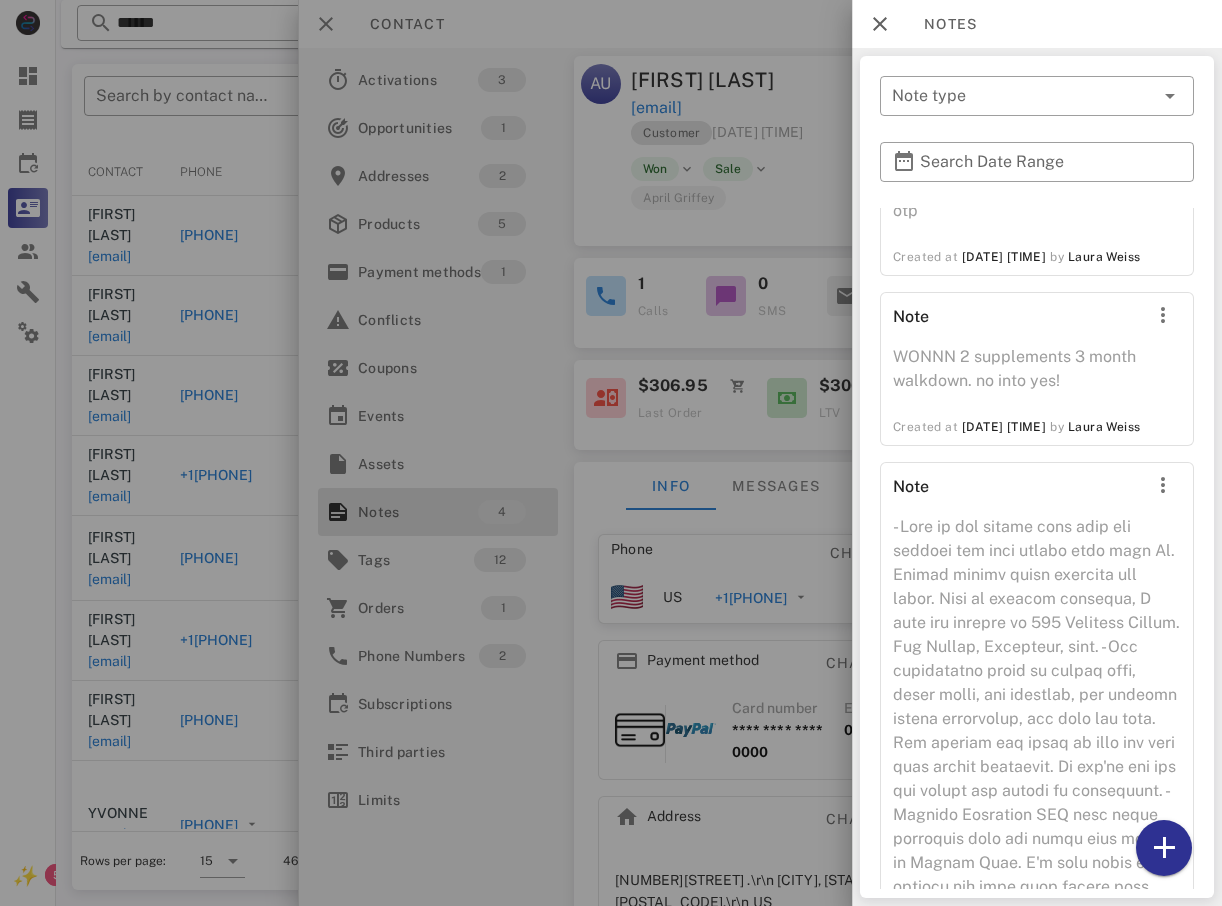click at bounding box center (611, 453) 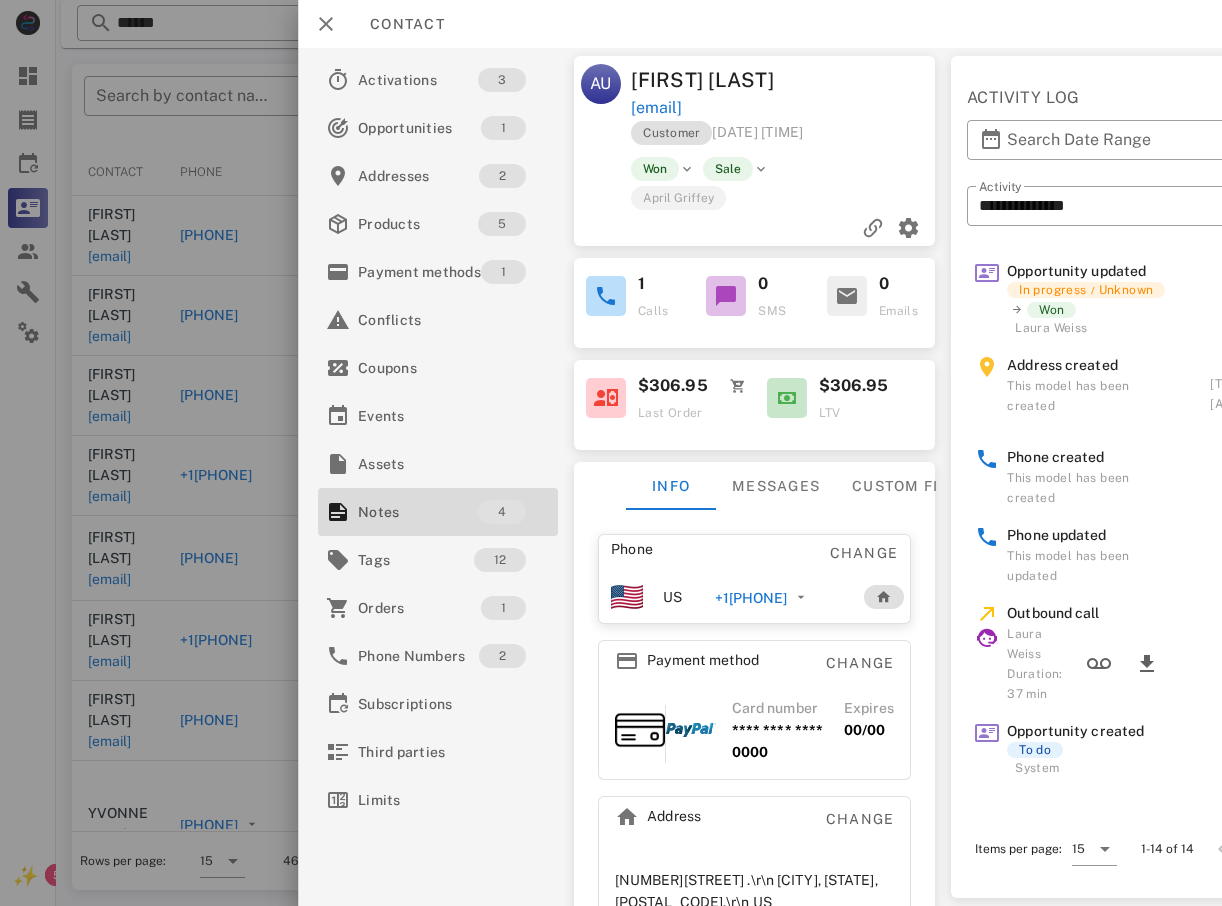 click at bounding box center (611, 453) 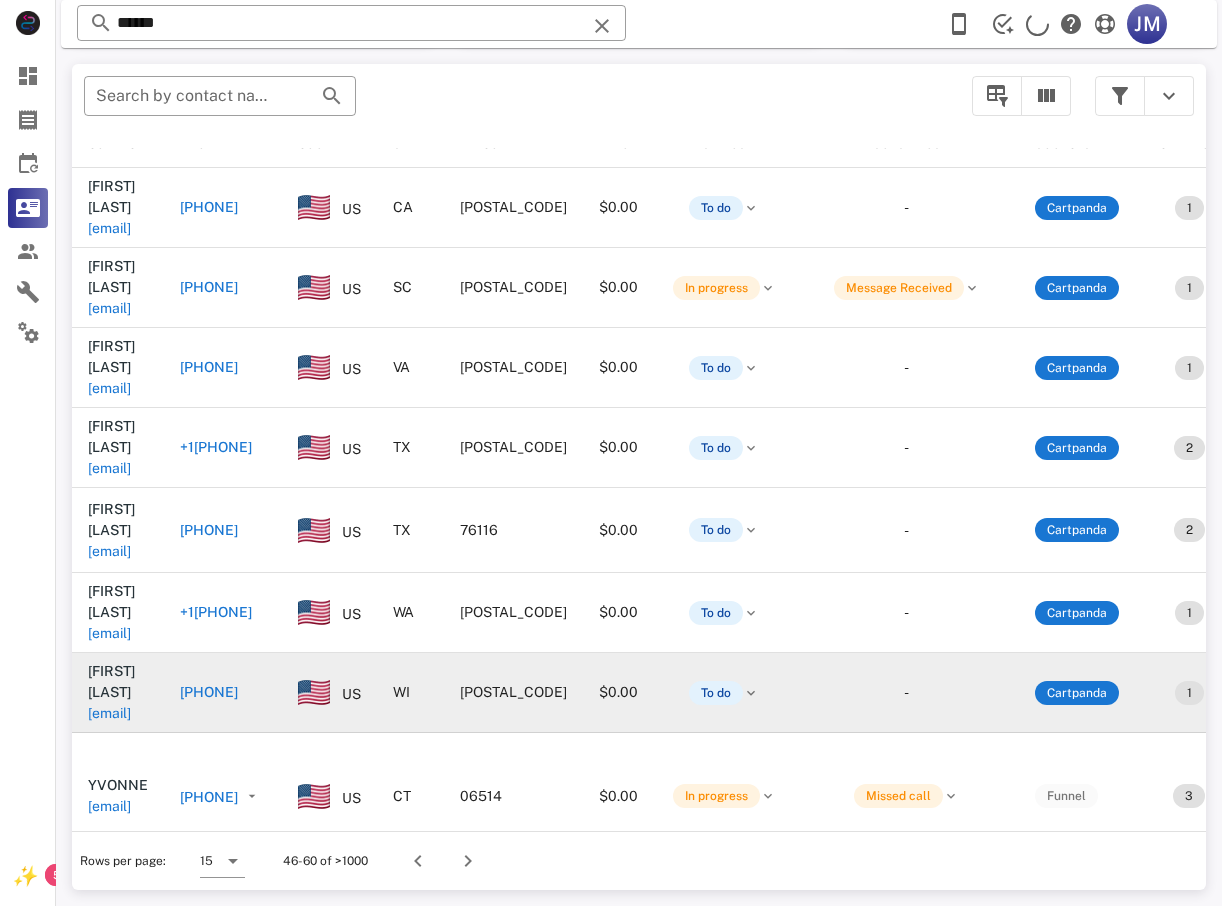 scroll, scrollTop: 0, scrollLeft: 0, axis: both 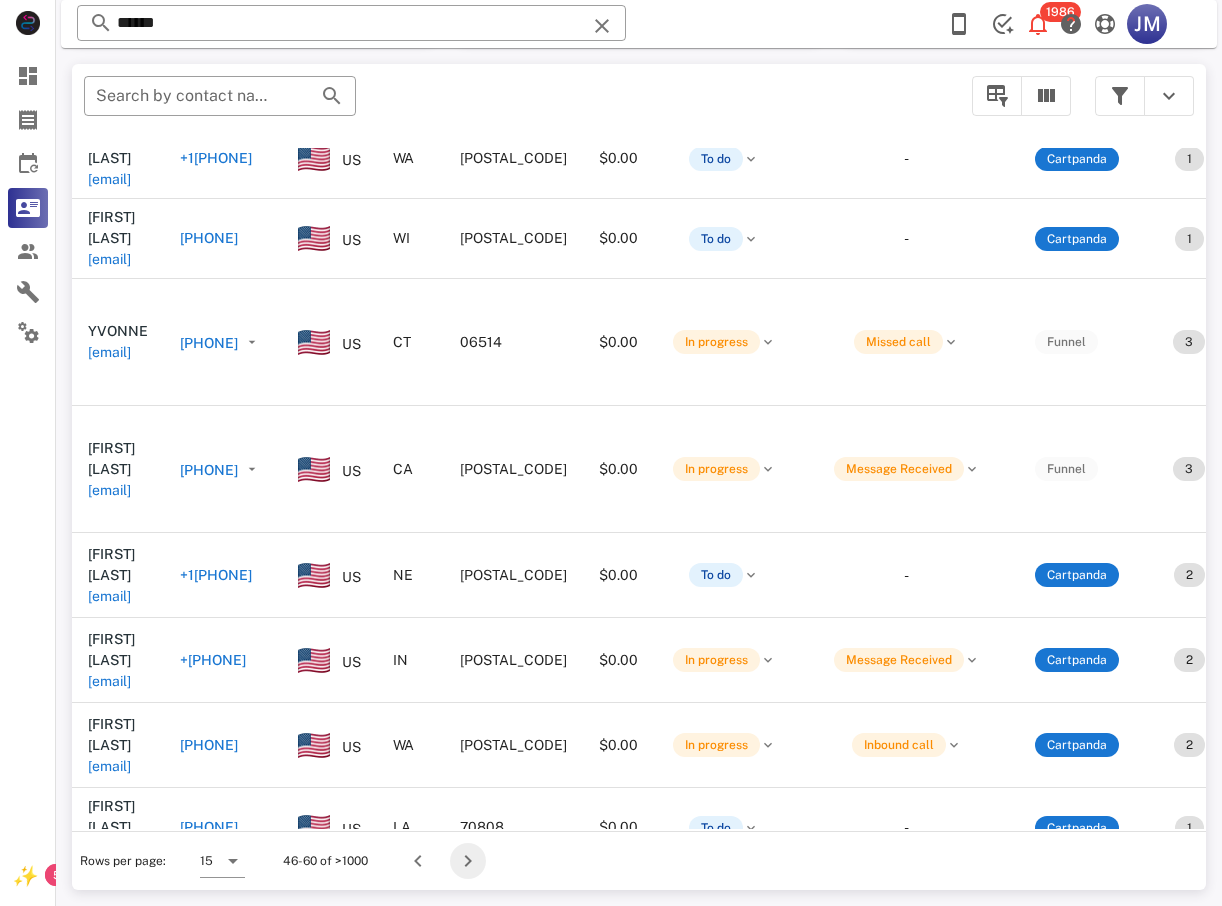 click at bounding box center [468, 861] 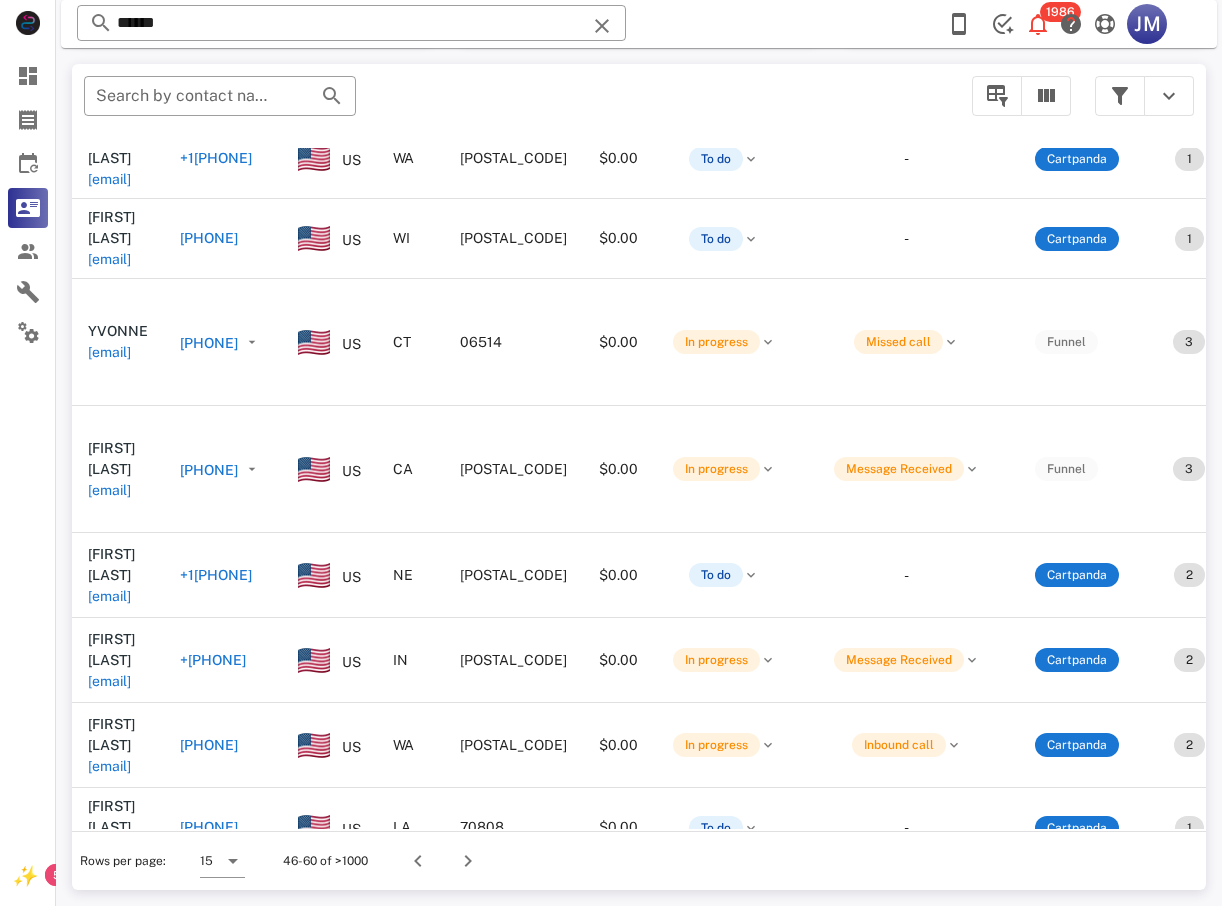 click on "​ Search by contact name, email or phone Contact Phone Country State Zip code Value Status Substatus Sources Activations Tags Created at [NAME]  [EMAIL]   +[PHONE]   US CA 92264  $0.00   To do  -  Cartpanda  1 1  order.paid  1  IQ Blast Pro - 6 Bottles + 2 Free Ebooks  1  ⭐ VIP Delivery ⭐   07/21/2025 10:19  [NAME]  [EMAIL]   +[PHONE]   US SC 29579  $0.00   In progress   Message Received   Cartpanda  1 1  order.paid  1  ⭐ VIP Delivery ⭐  1  Lipo Max - Exclusive Discount   07/21/2025 10:16  [NAME]  [EMAIL]   +[PHONE]   US VA 20148  $0.00   To do  -  Cartpanda  1 1  order.paid  1  ⭐ VIP Delivery ⭐  1  Lipo Max - Exclusive Discount   07/21/2025 10:13  [NAME]  [EMAIL]   +[PHONE]   US TX 75154  $0.00   To do  -  Cartpanda  2 1  order.paid  1  Glyco Clean (2 bottles)  1  Lipo Max - Exclusive Discount   07/21/2025 10:09  [NAME]  [EMAIL]   +[PHONE]   US TX 76116  $0.00   To do  - 2 1 1" at bounding box center (639, 477) 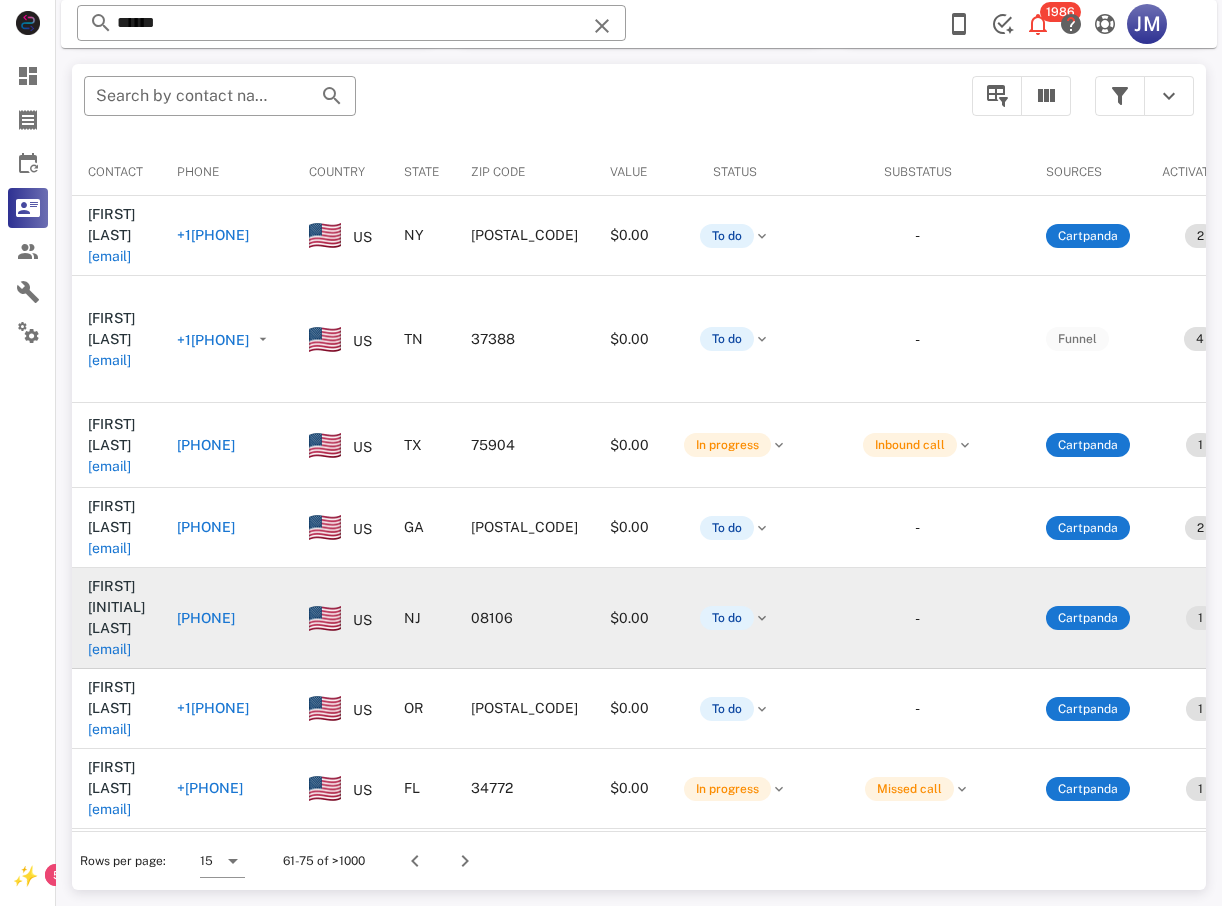 scroll, scrollTop: 380, scrollLeft: 0, axis: vertical 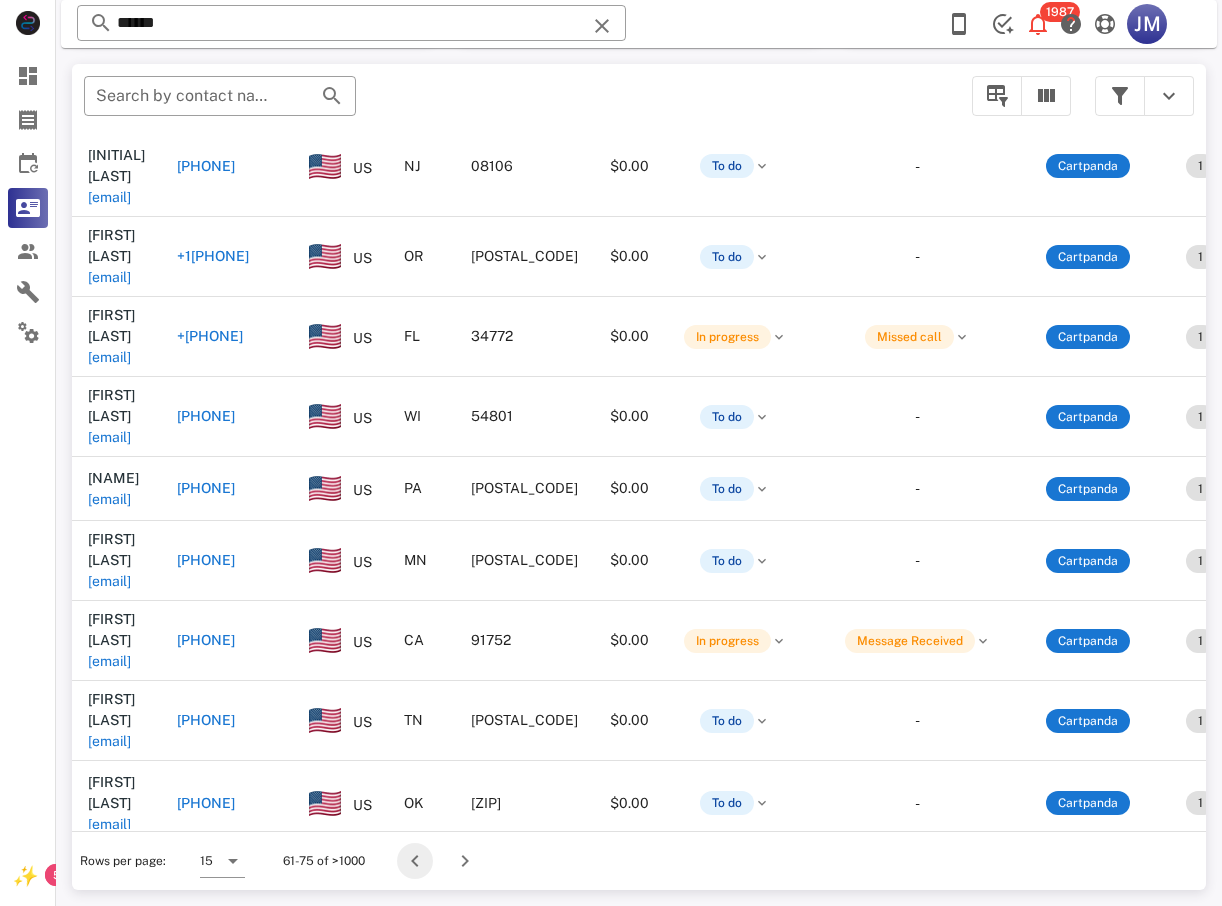 click at bounding box center (415, 861) 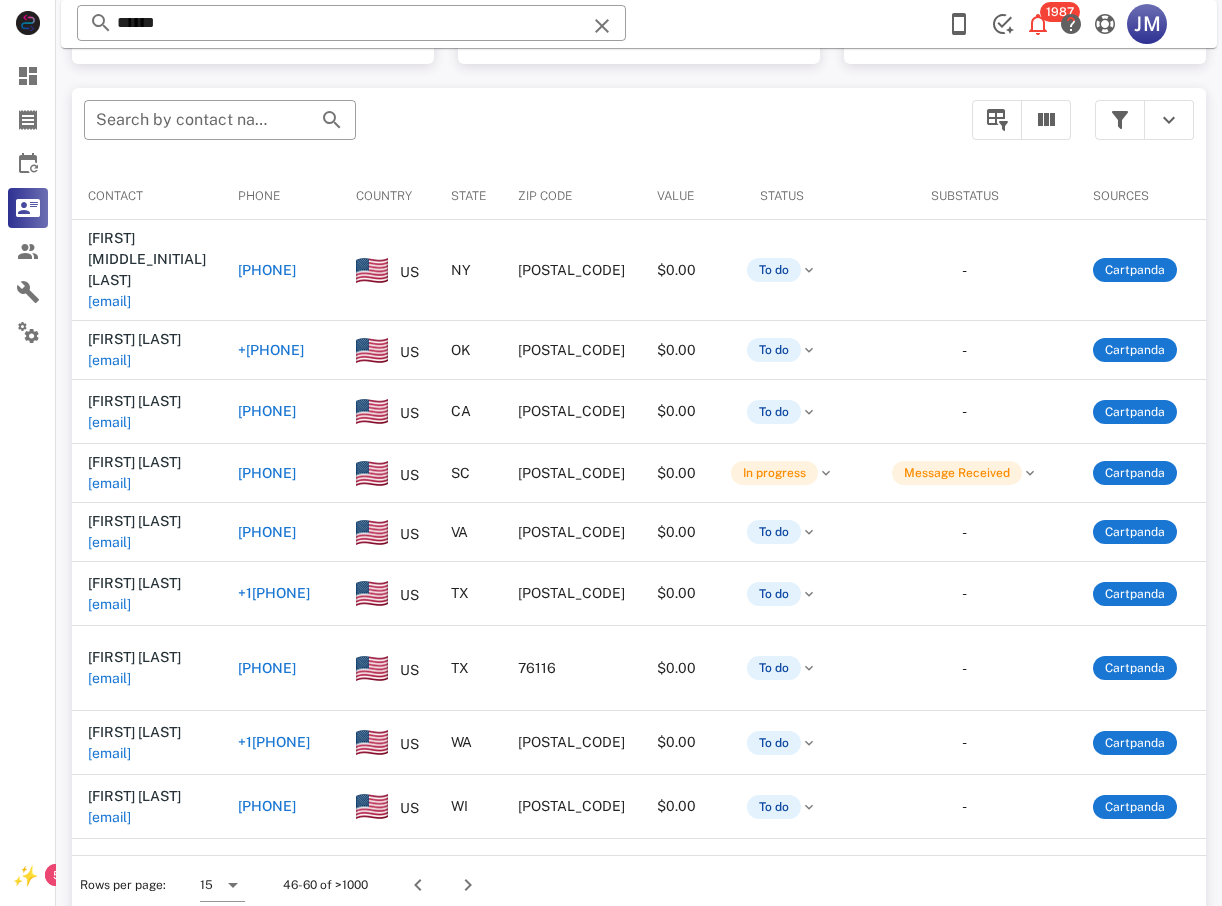 scroll, scrollTop: 380, scrollLeft: 0, axis: vertical 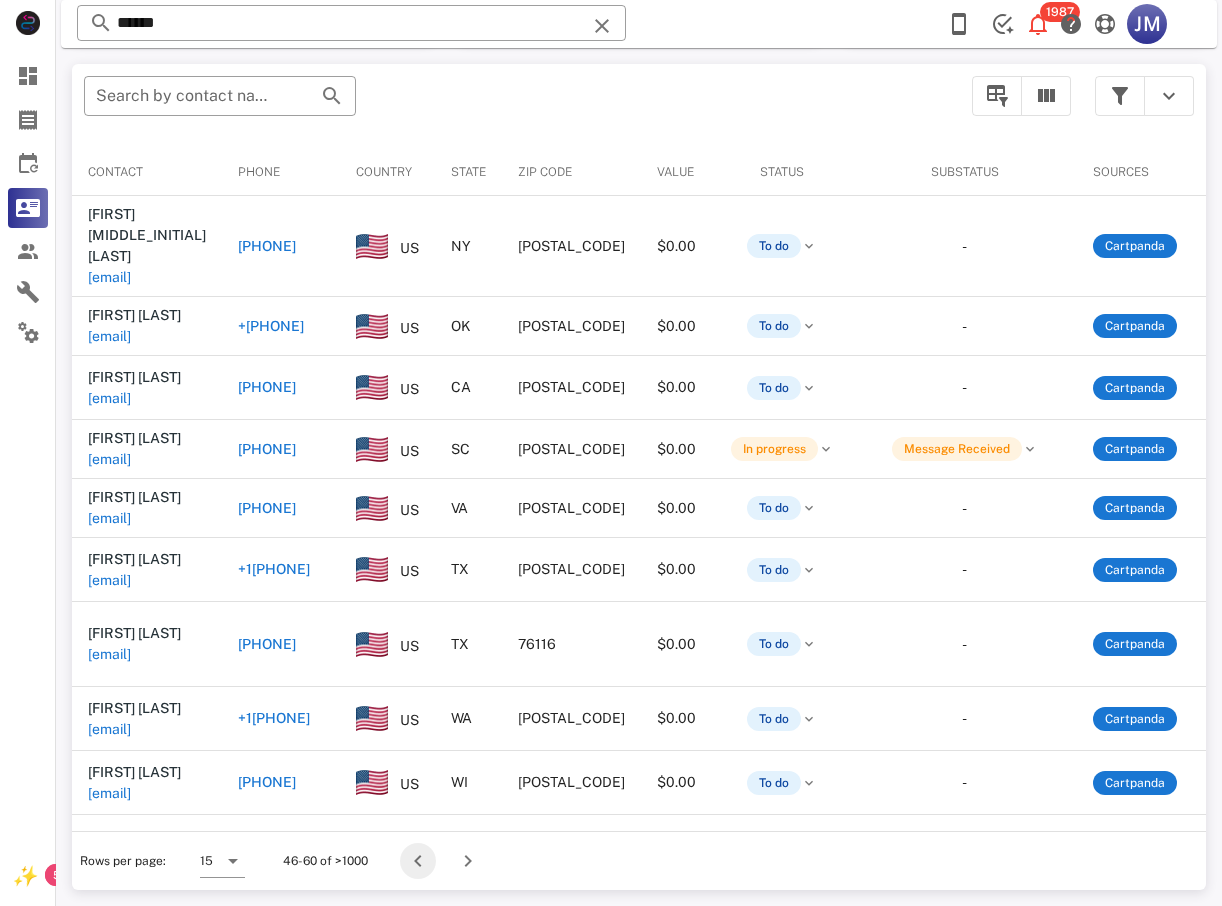 click at bounding box center [418, 861] 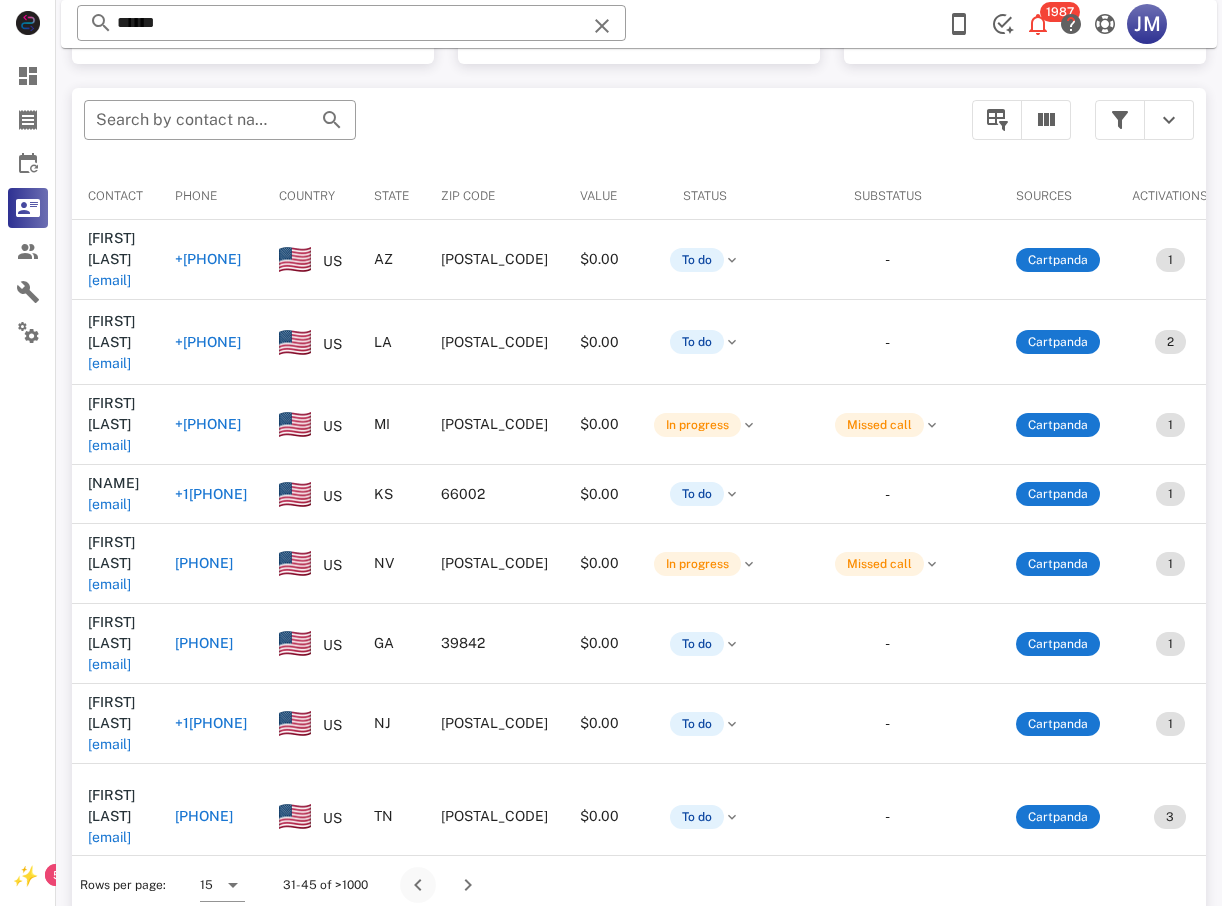 scroll, scrollTop: 380, scrollLeft: 0, axis: vertical 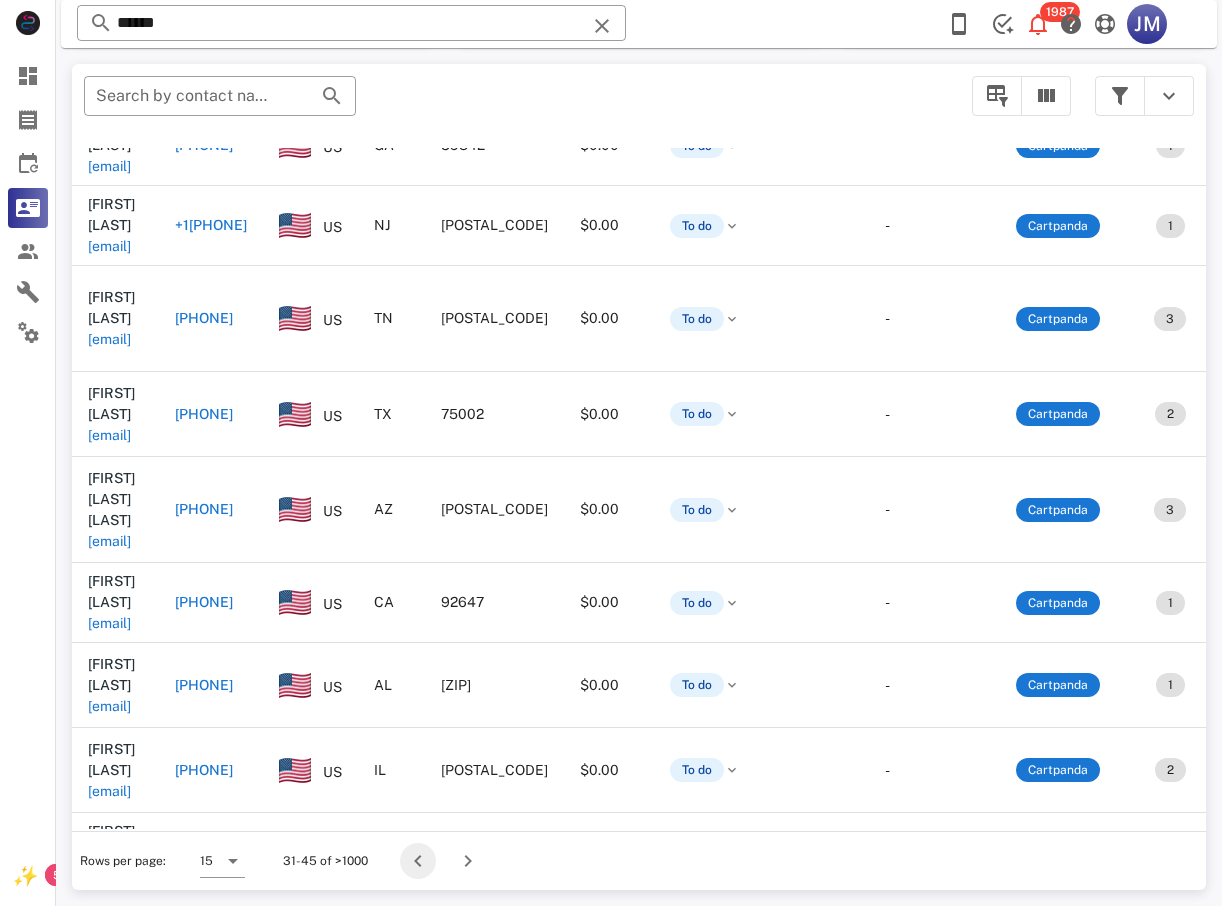 click at bounding box center [418, 861] 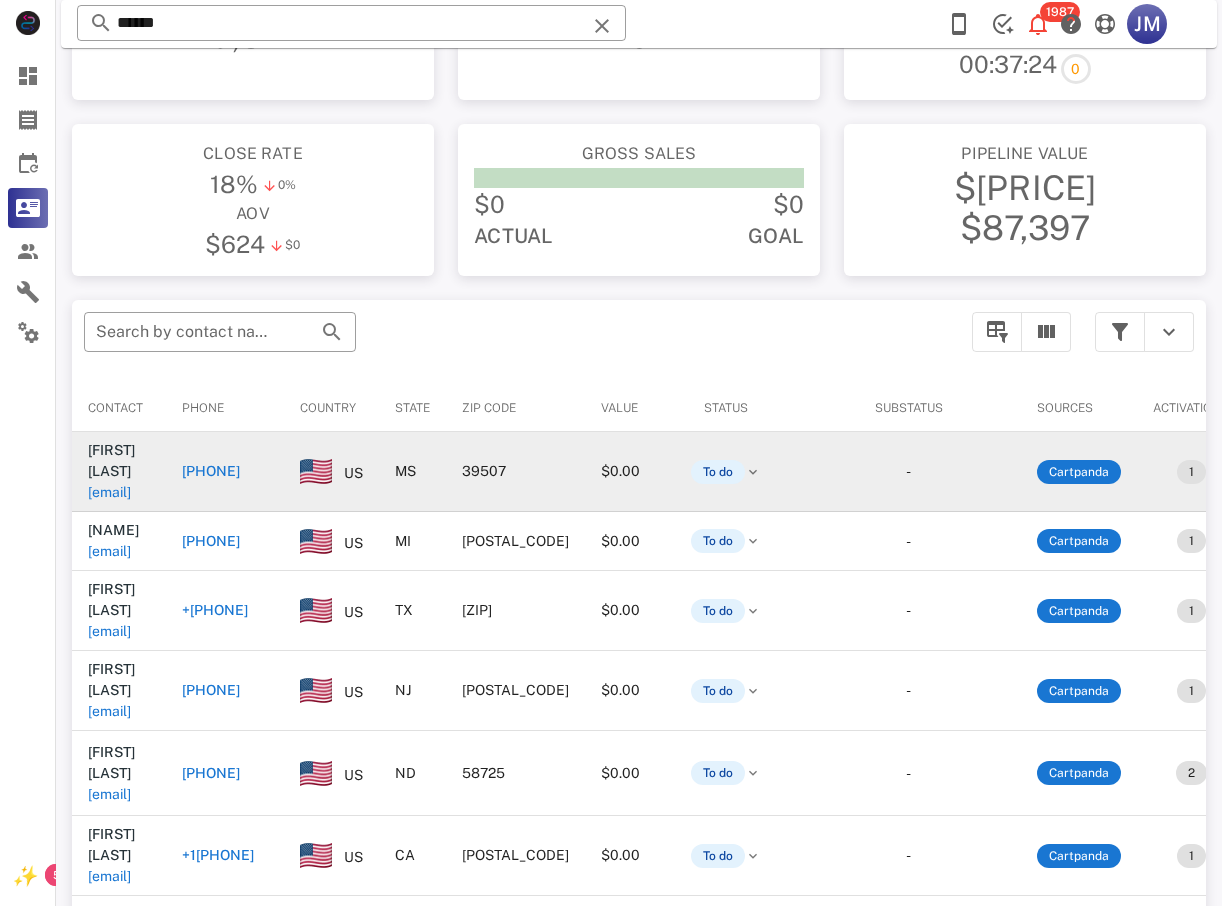 scroll, scrollTop: 180, scrollLeft: 0, axis: vertical 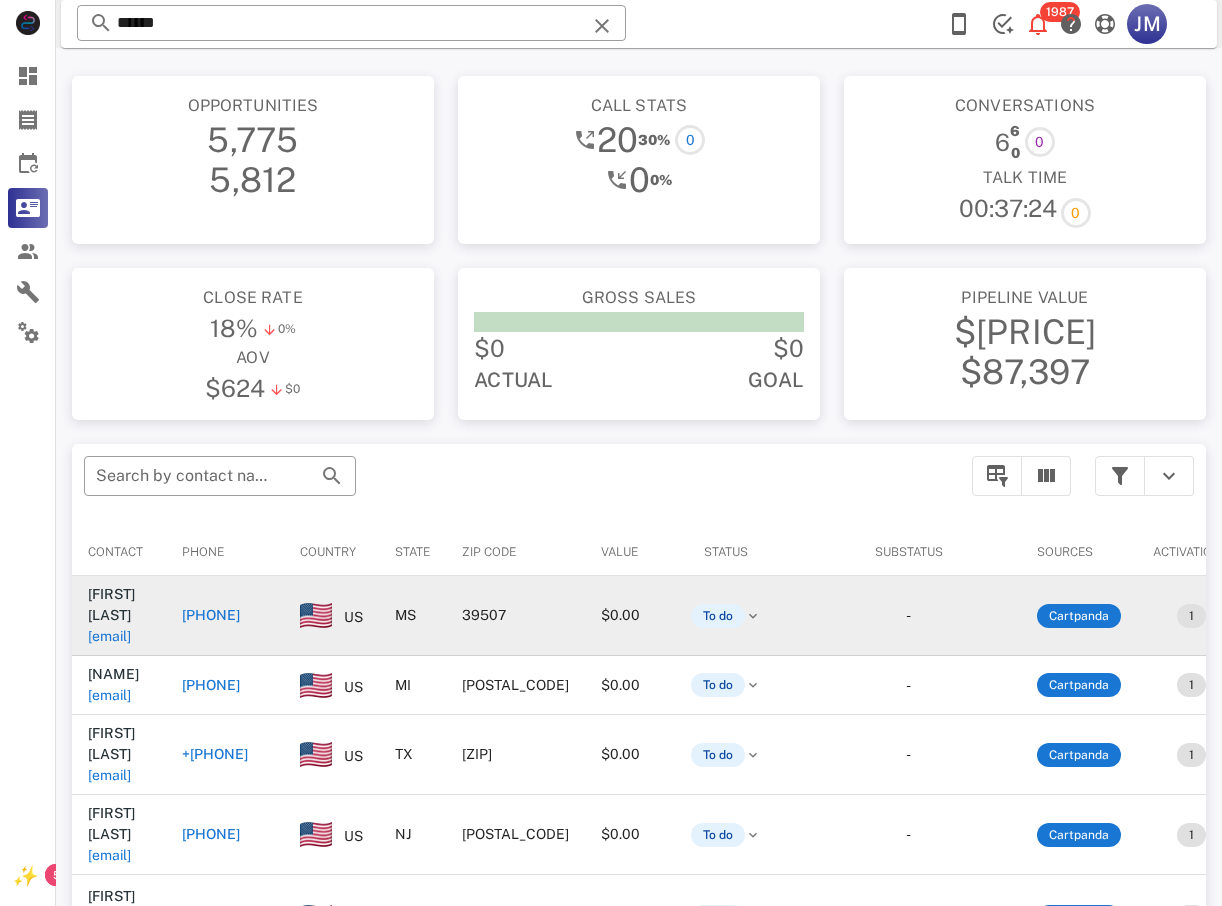 click on "[PHONE]" at bounding box center [211, 615] 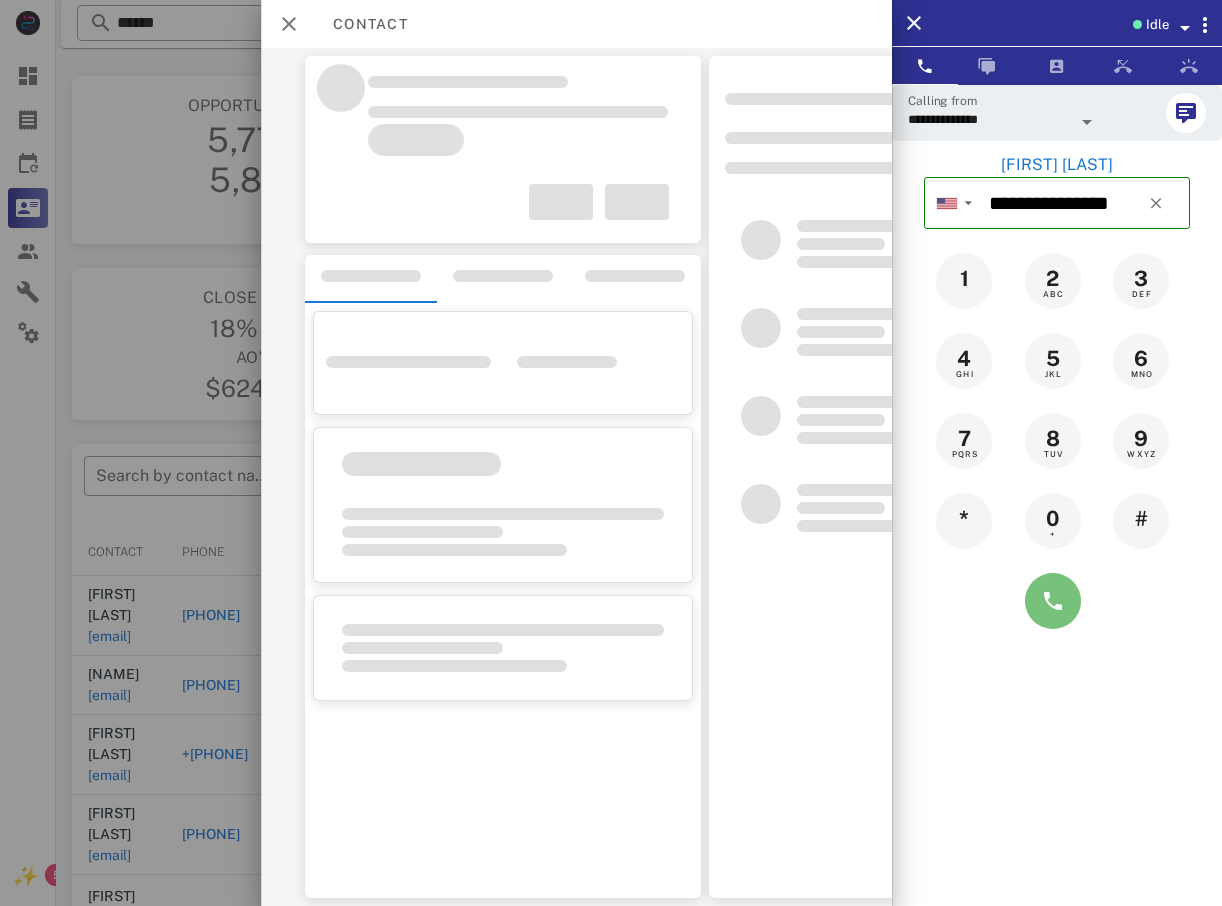 click at bounding box center [1053, 601] 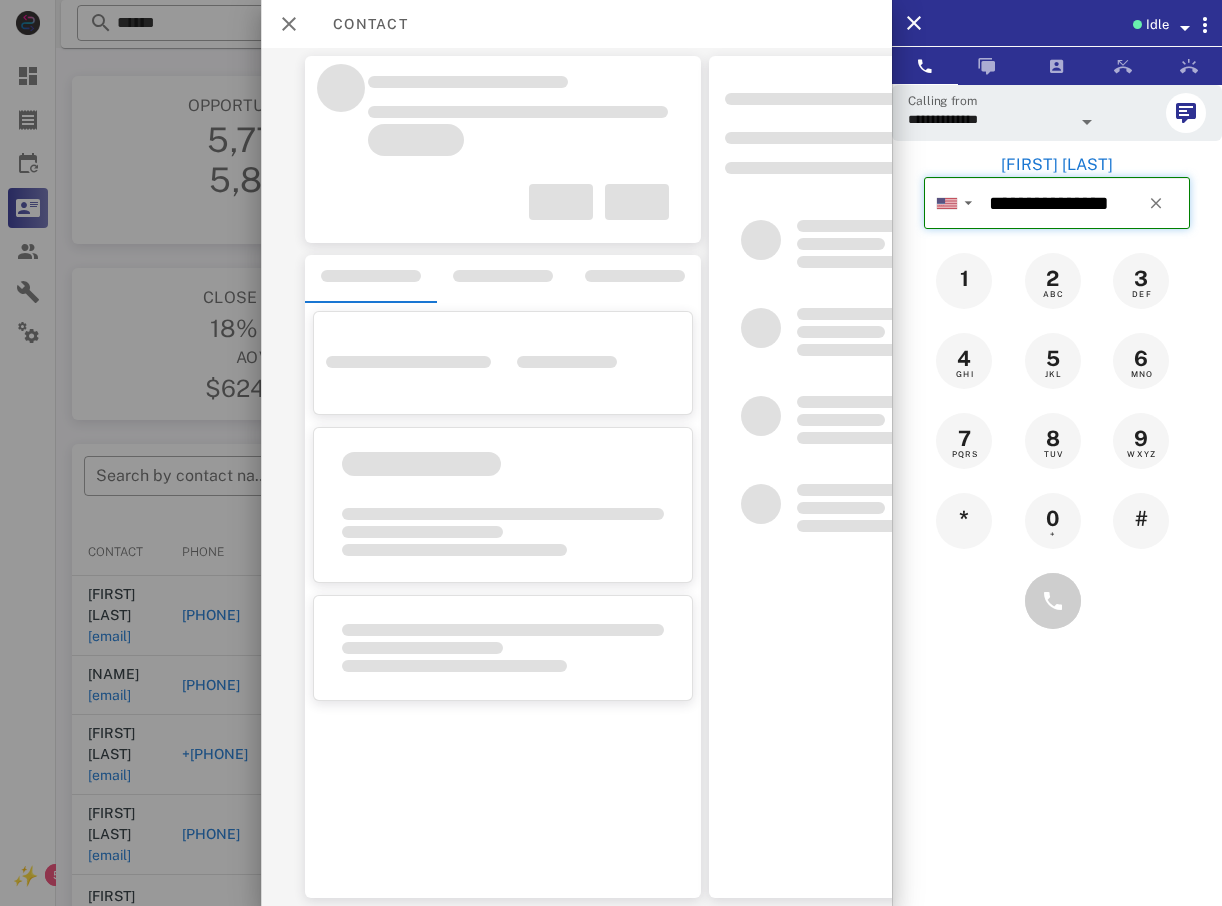type on "**********" 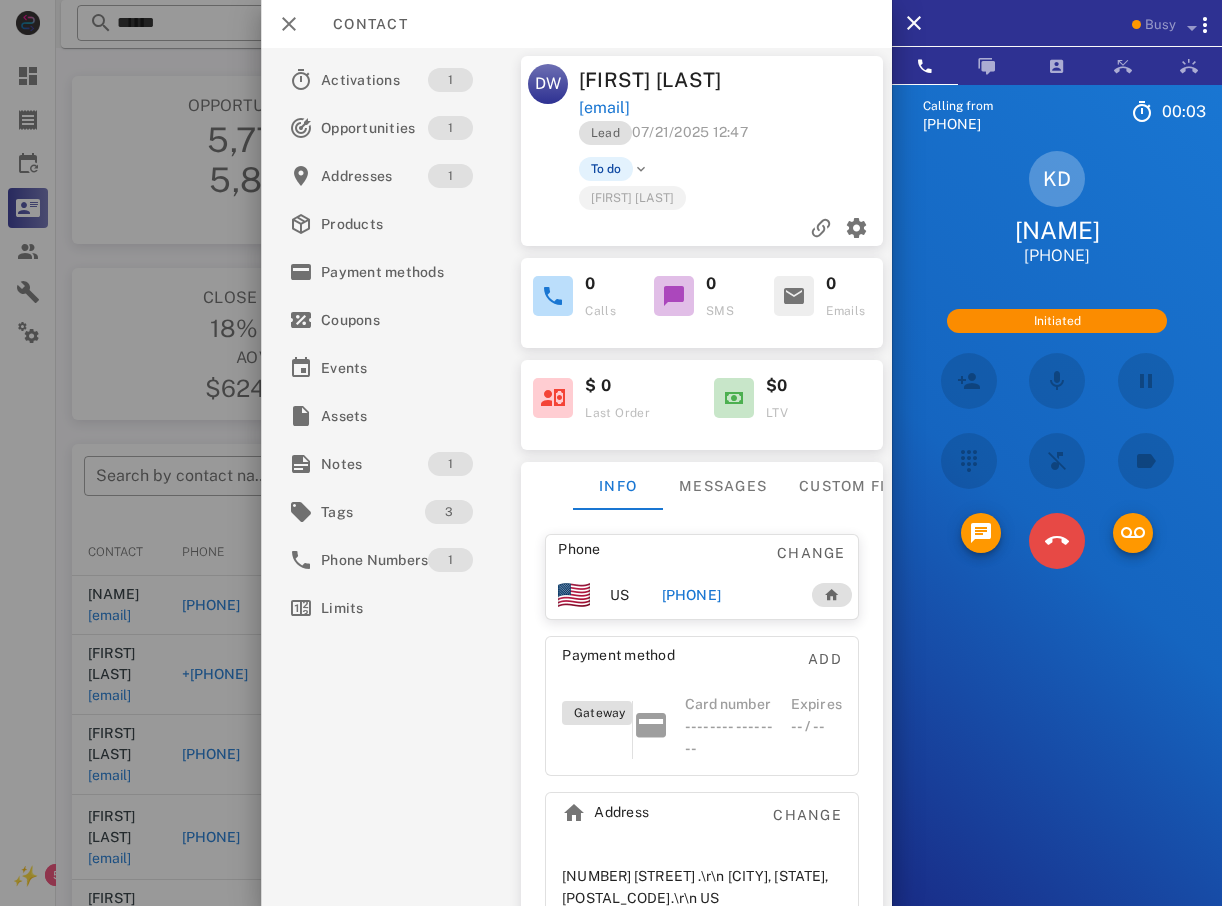 drag, startPoint x: 1089, startPoint y: 569, endPoint x: 1076, endPoint y: 573, distance: 13.601471 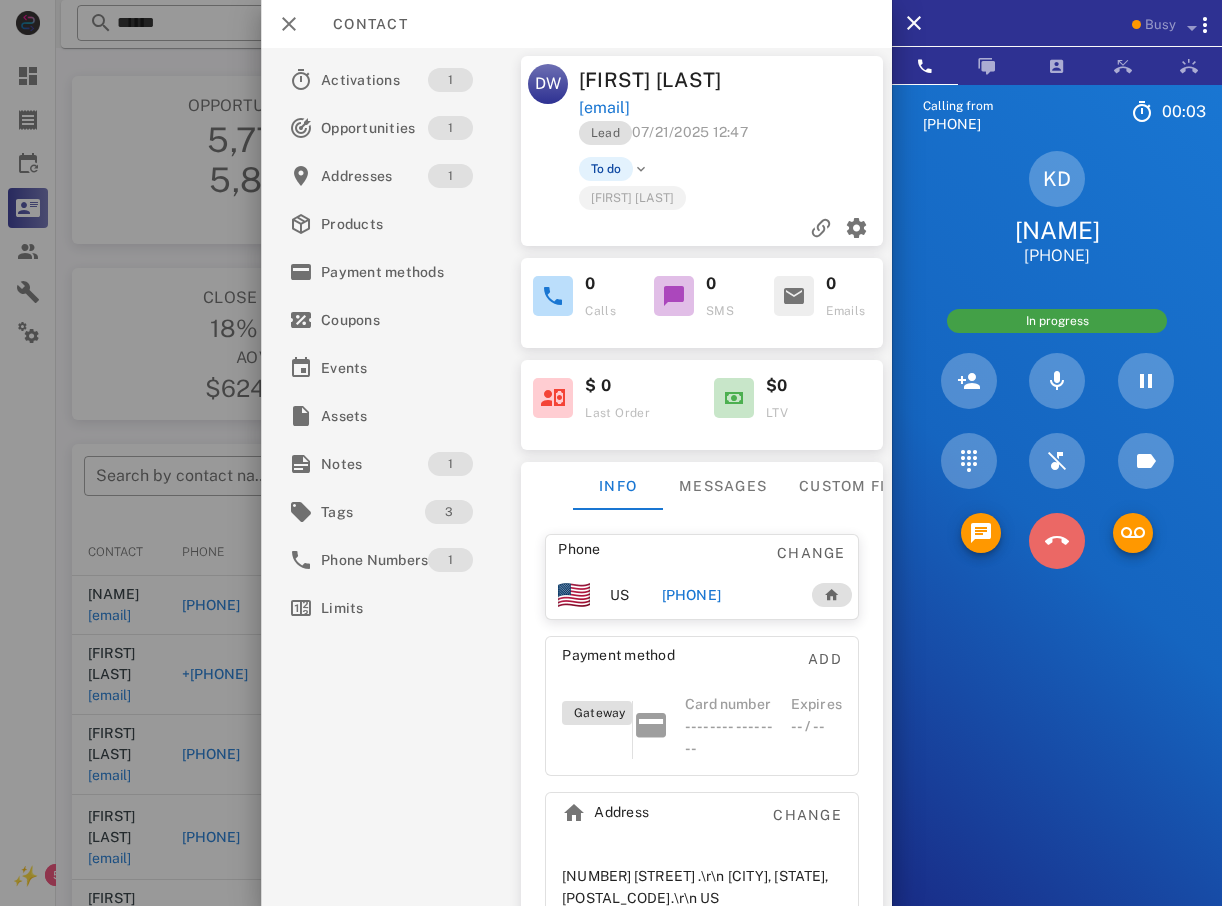 click at bounding box center [1057, 541] 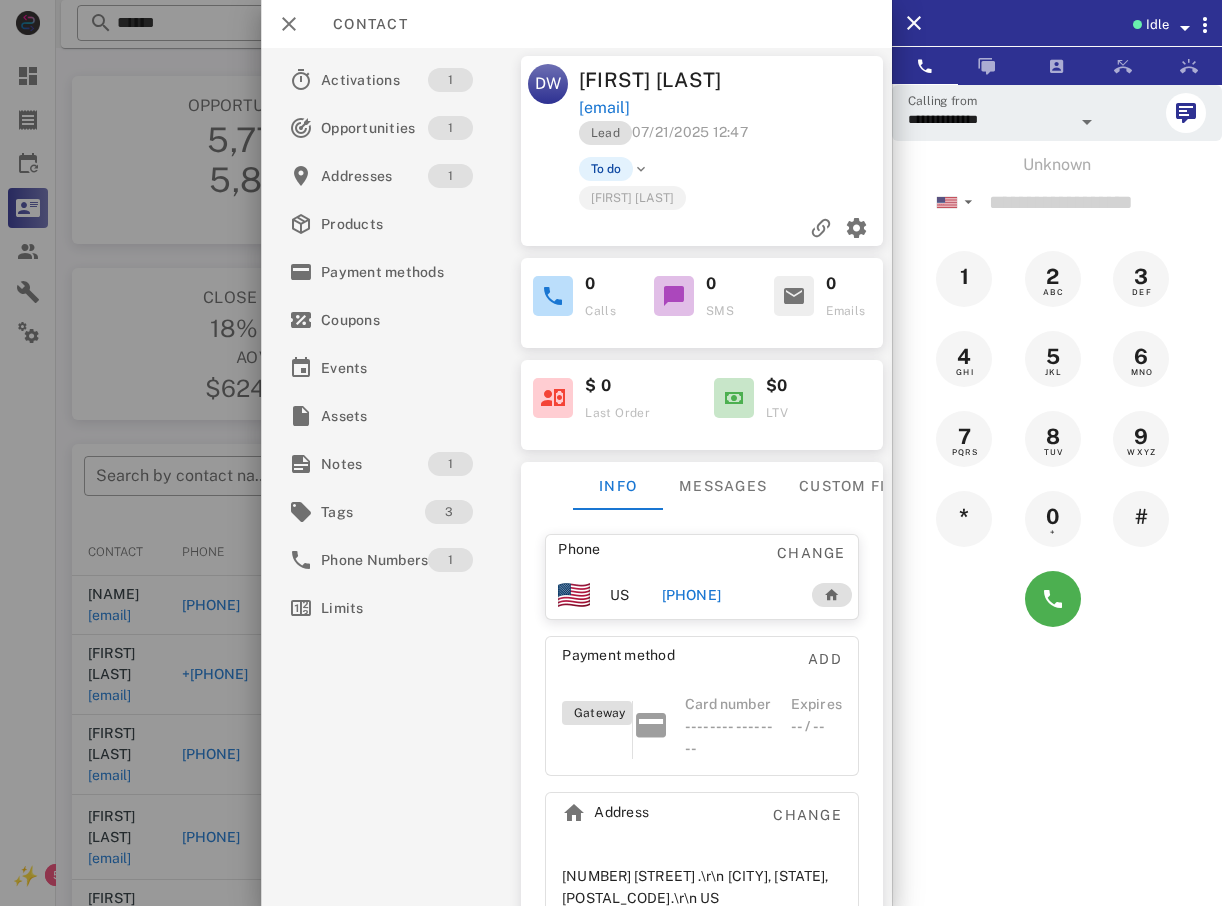 click at bounding box center (611, 453) 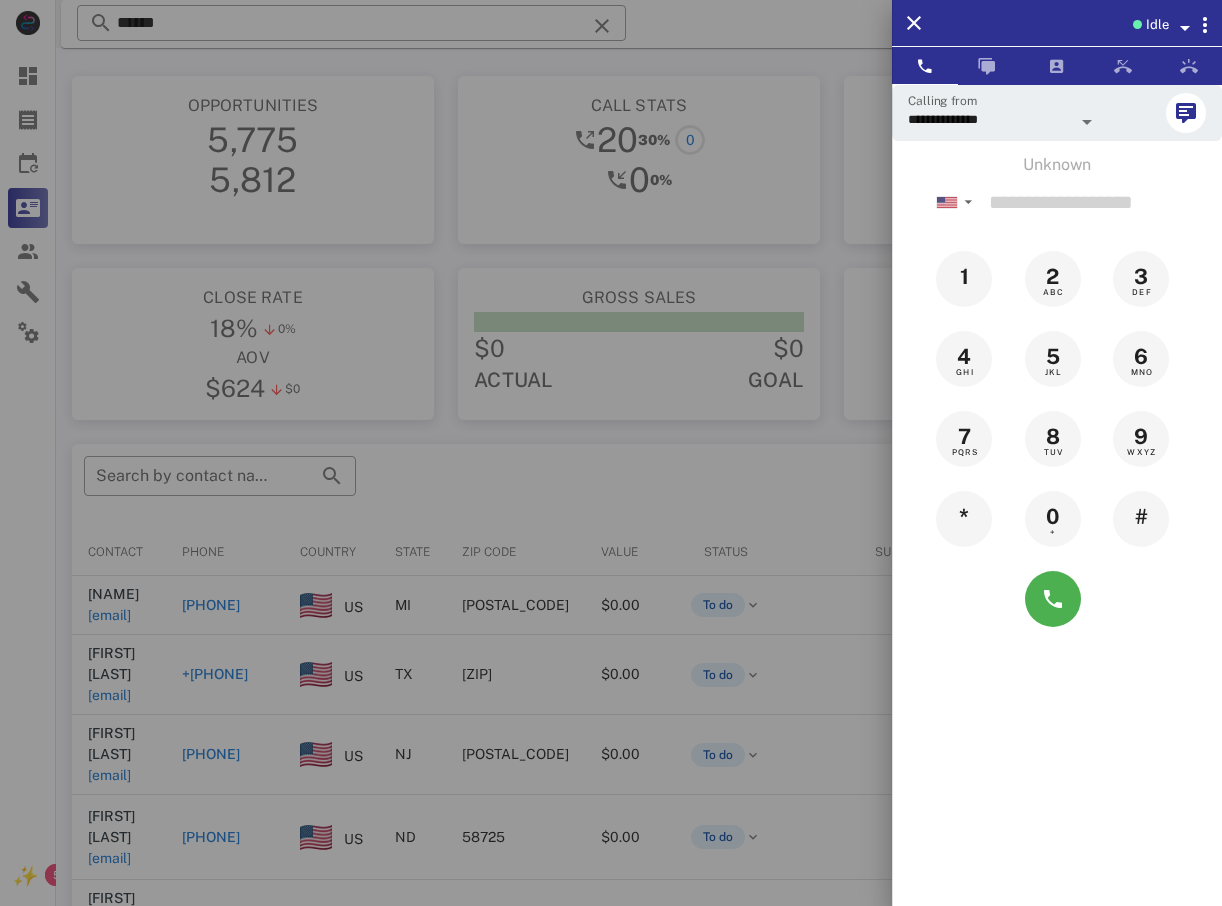 click at bounding box center (611, 453) 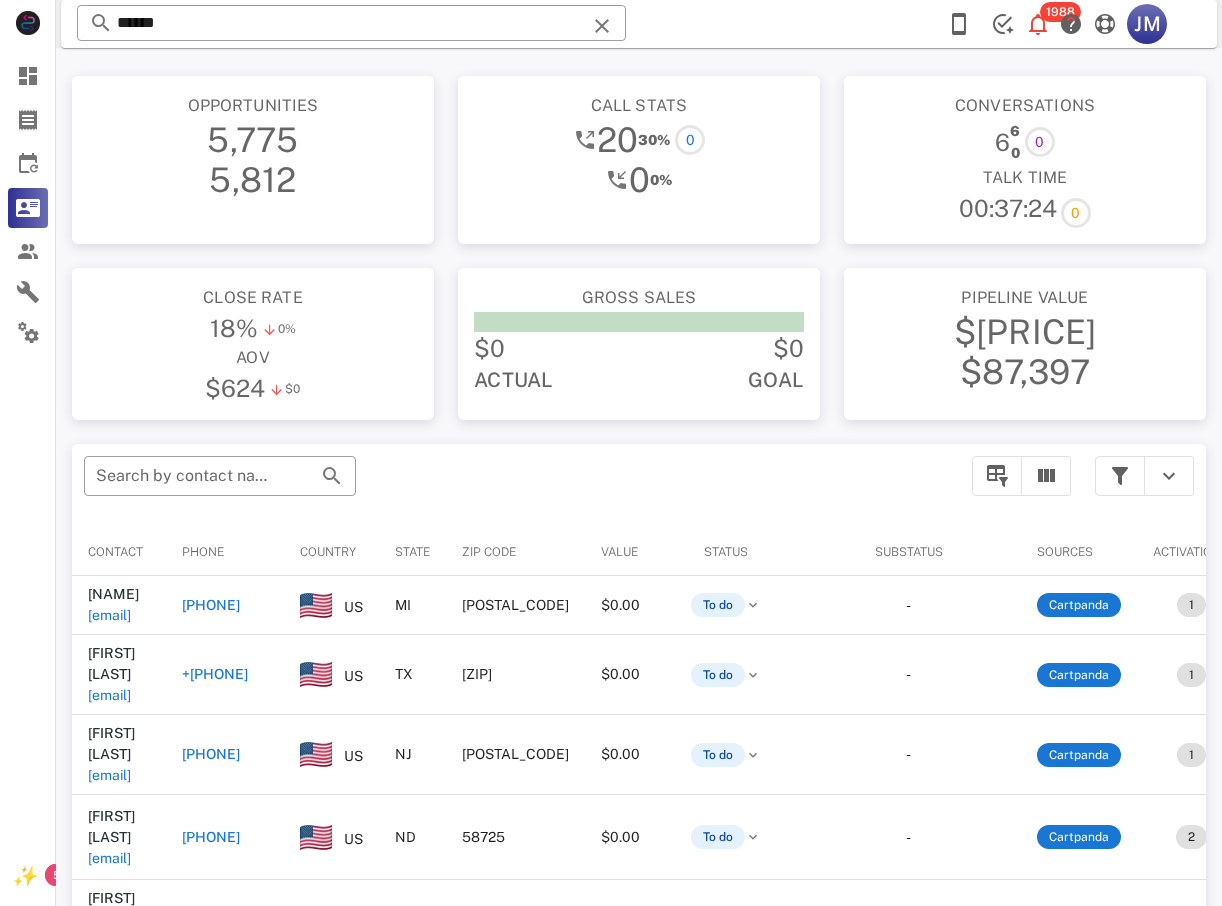 click on "+[PHONE]" at bounding box center (215, 674) 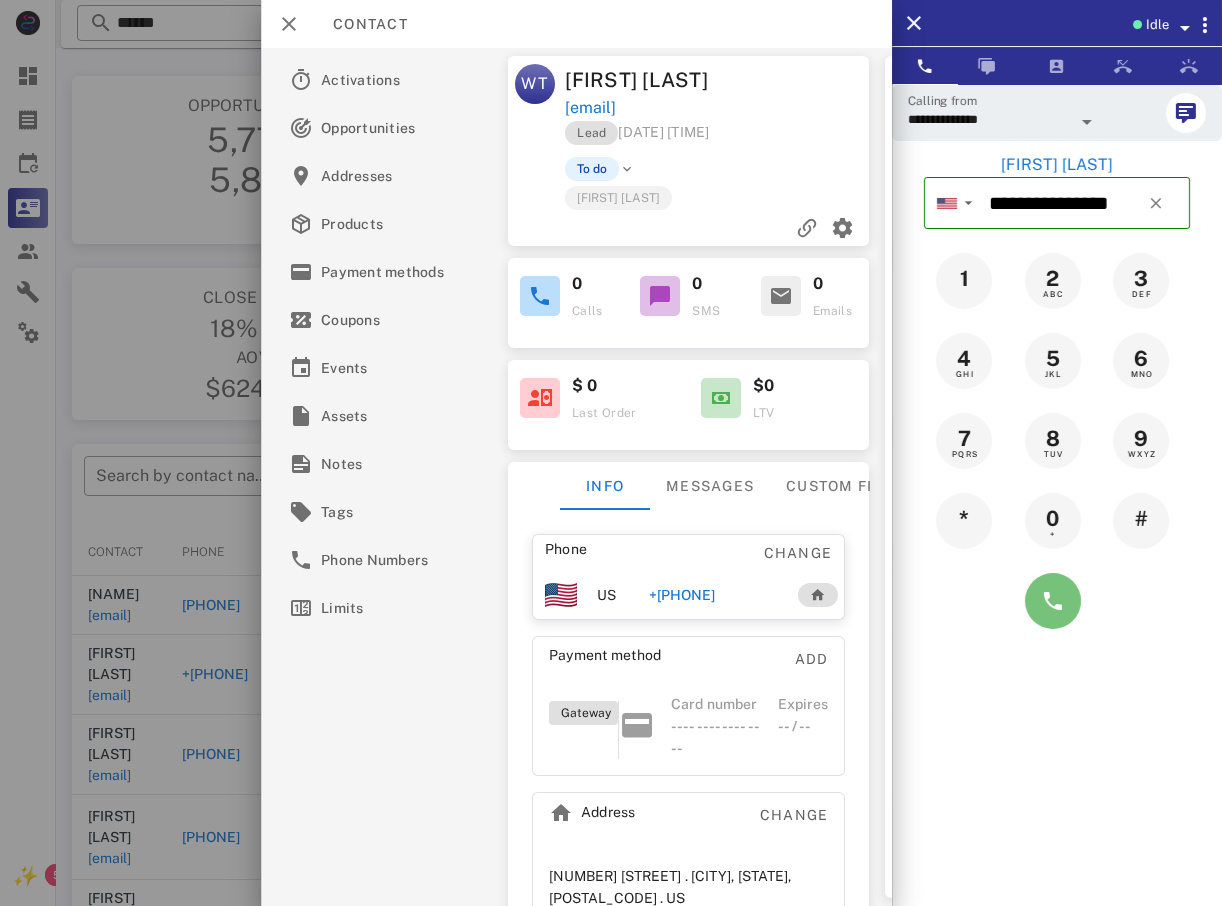 click at bounding box center (1053, 601) 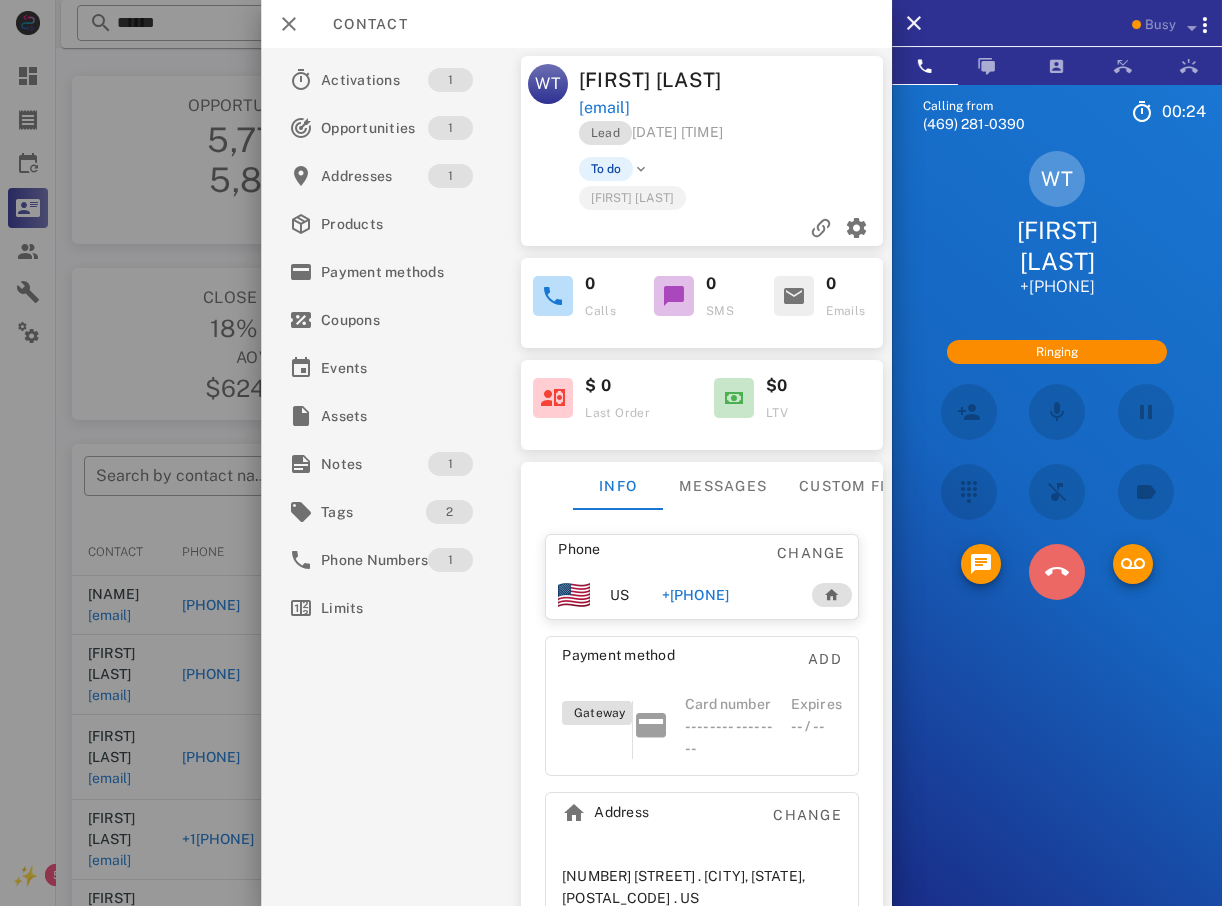 click at bounding box center [1057, 572] 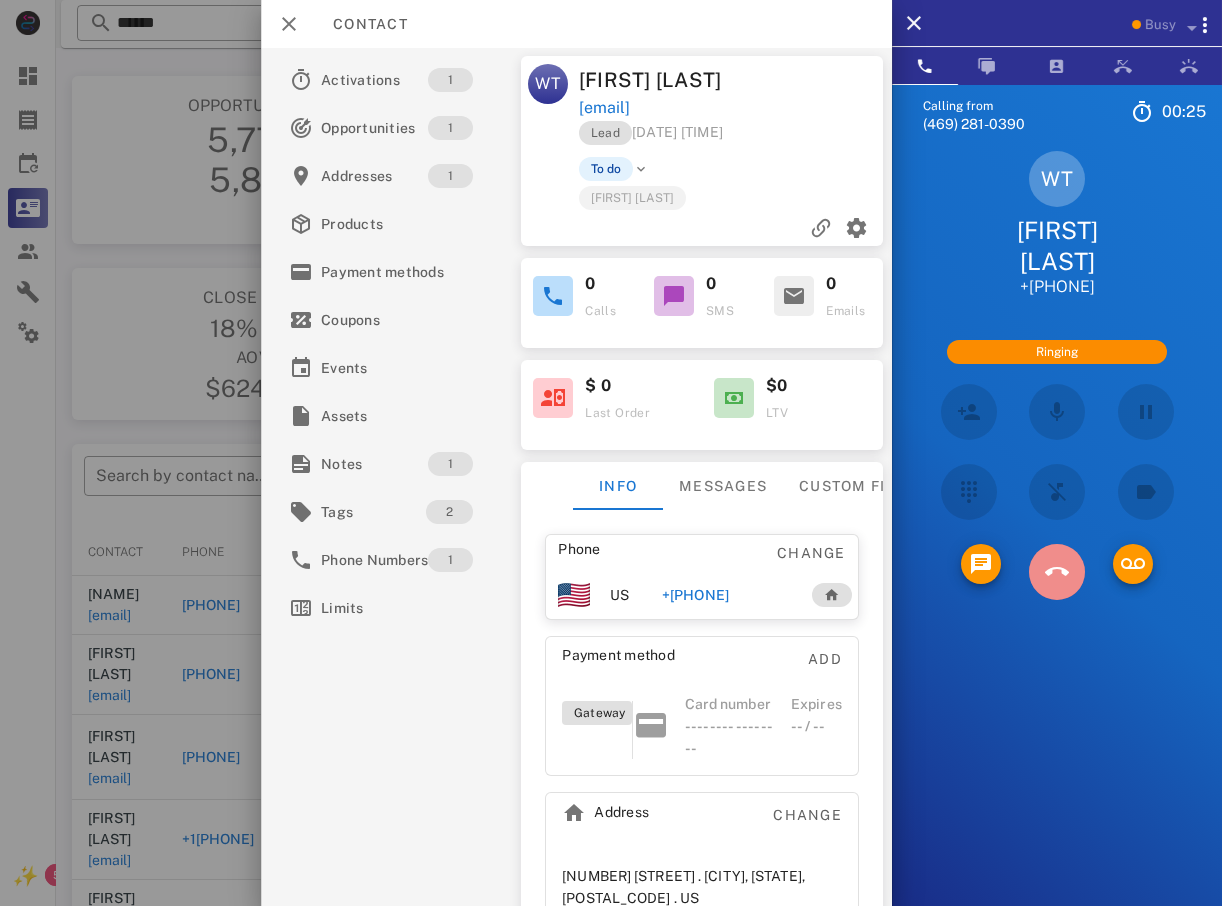 click at bounding box center (1057, 572) 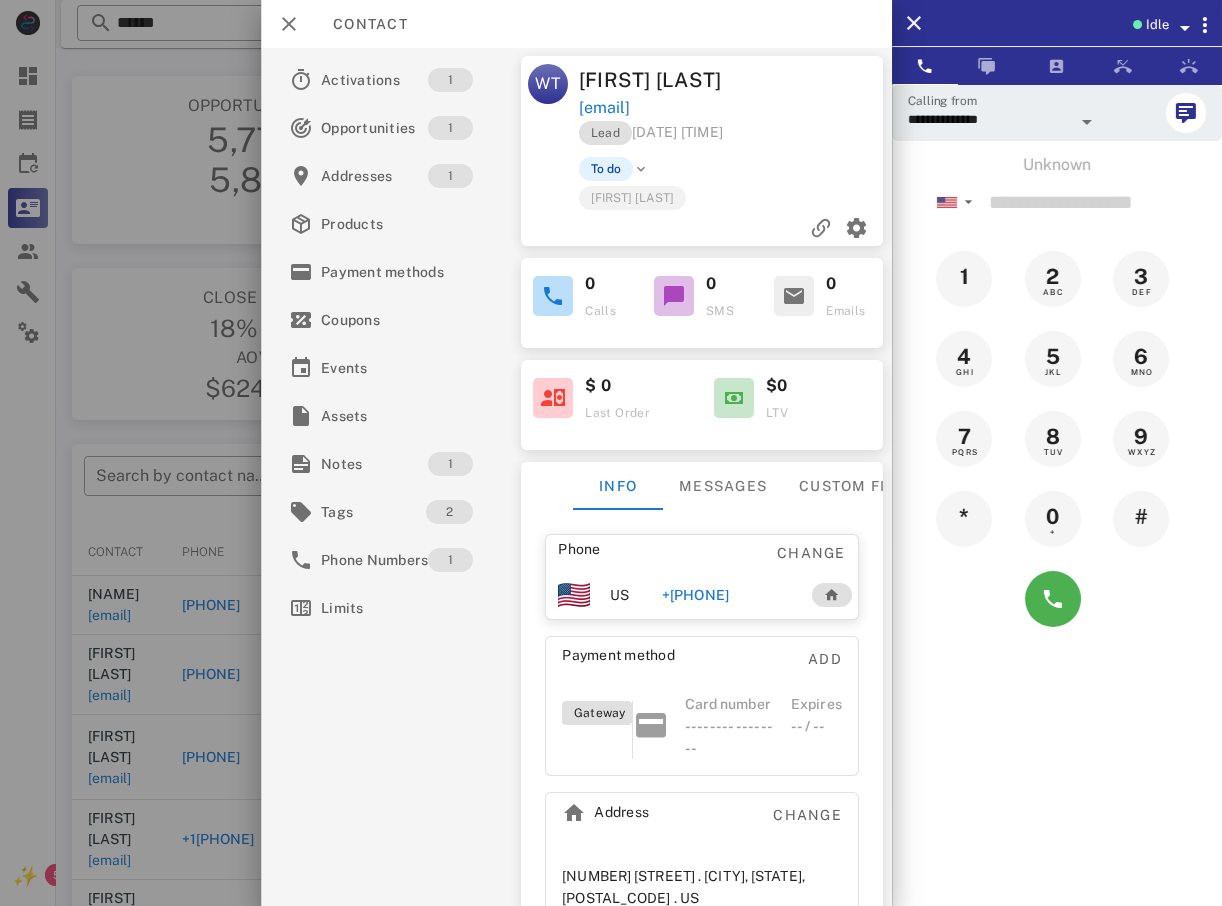 click at bounding box center (611, 453) 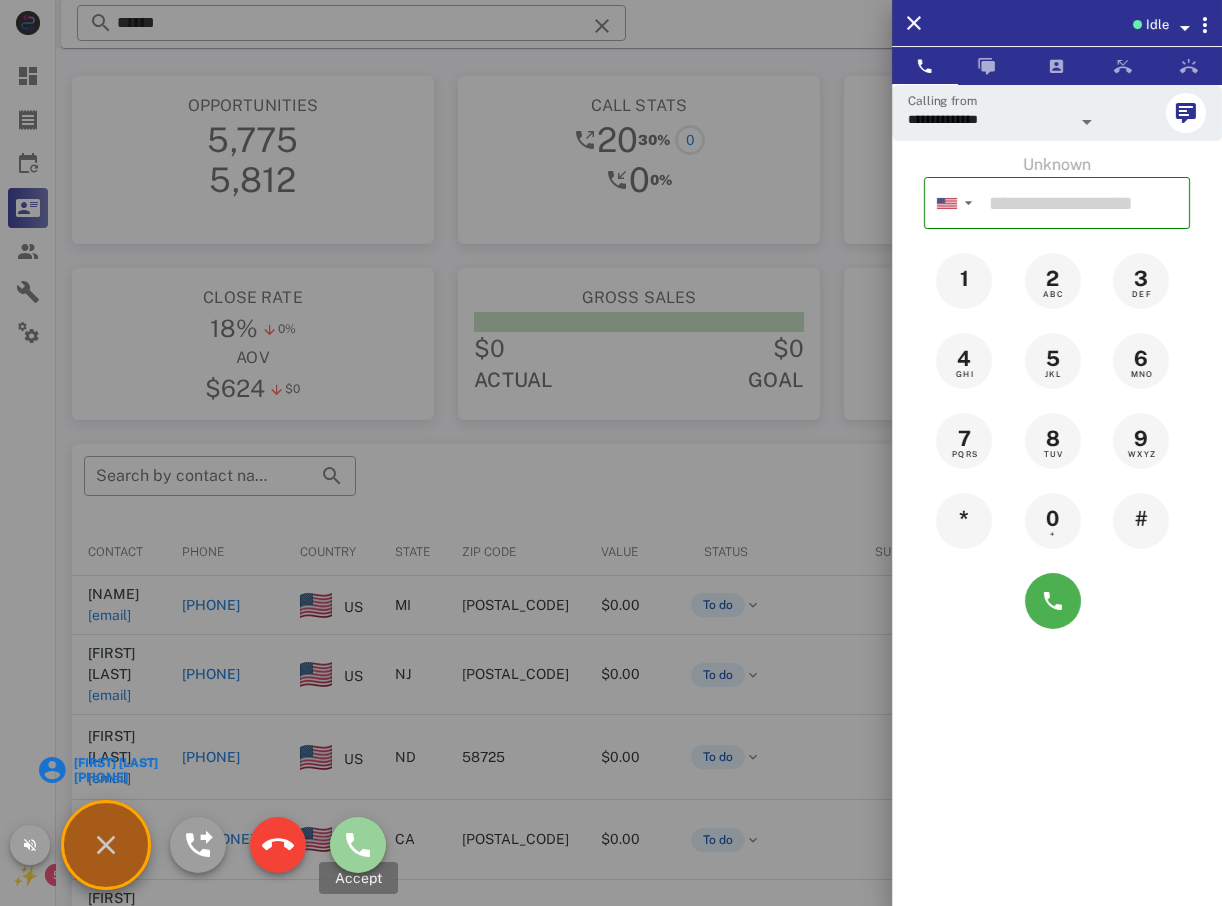 click at bounding box center [358, 845] 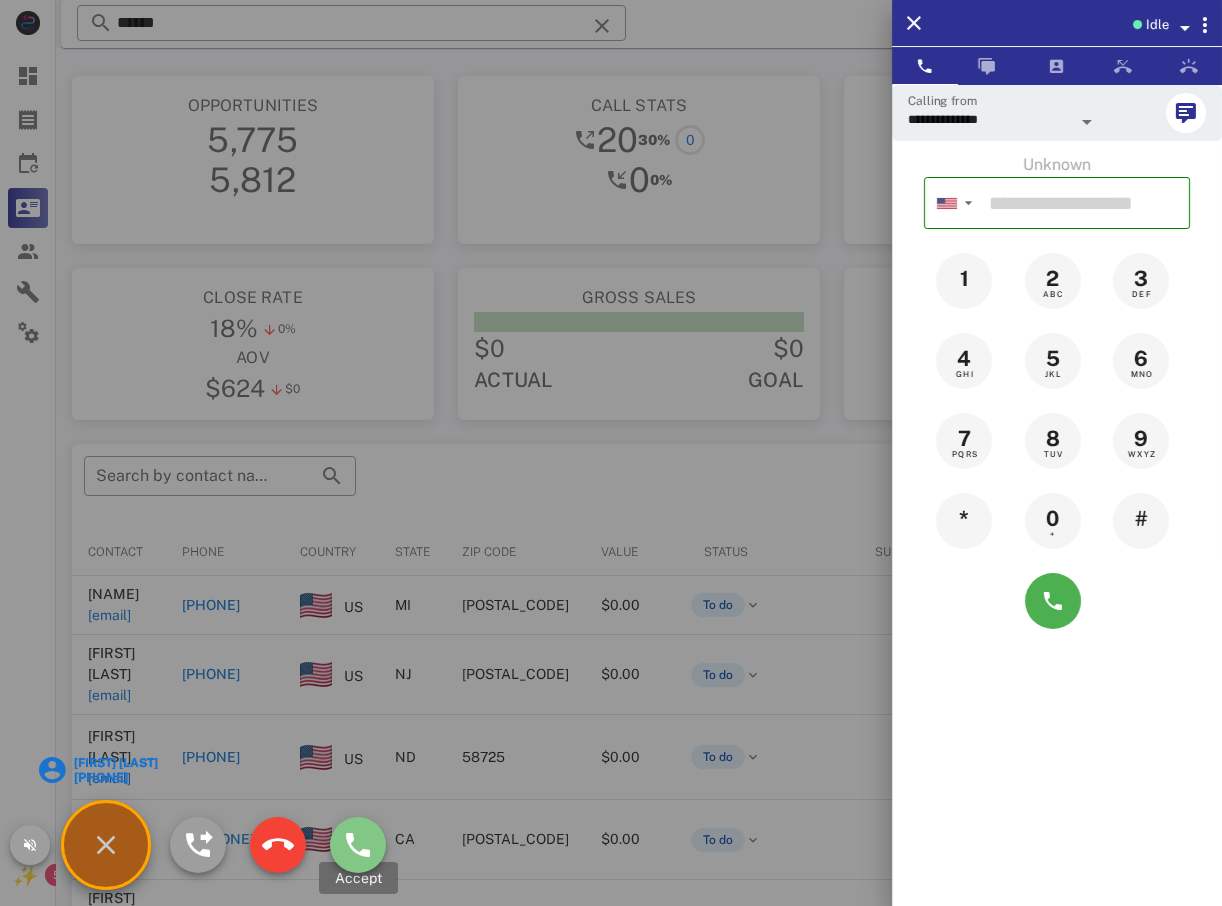 type on "**********" 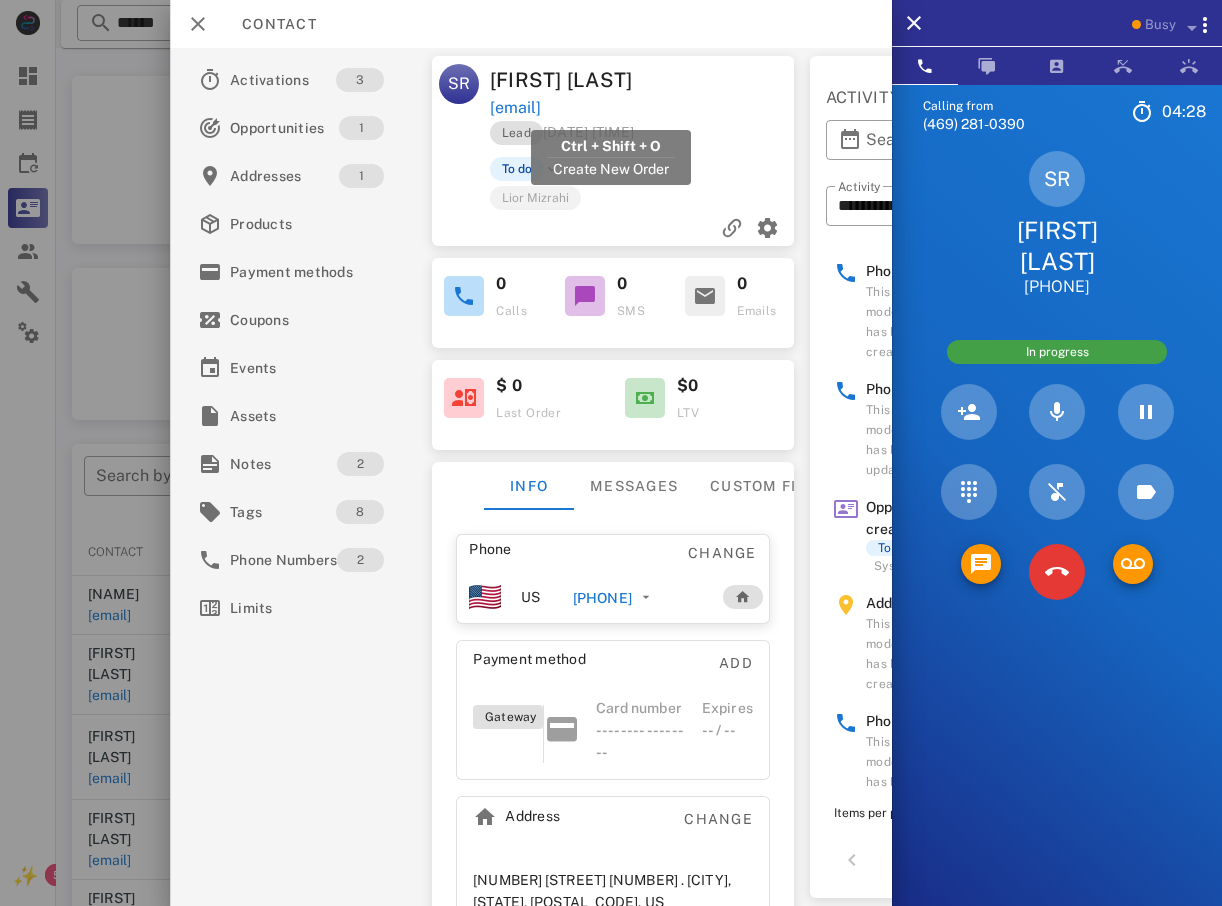 click on "[EMAIL]" at bounding box center [515, 108] 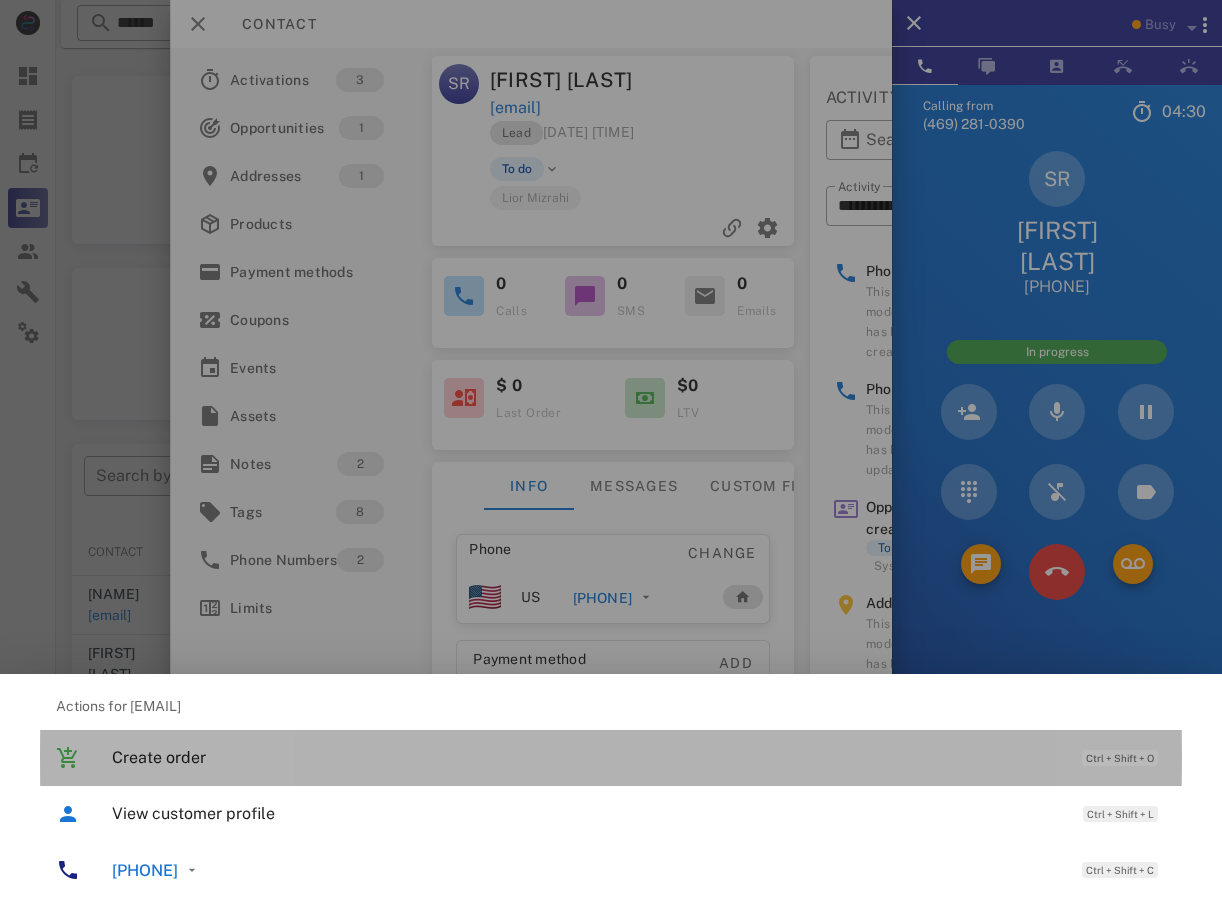 click on "Create order" at bounding box center (587, 757) 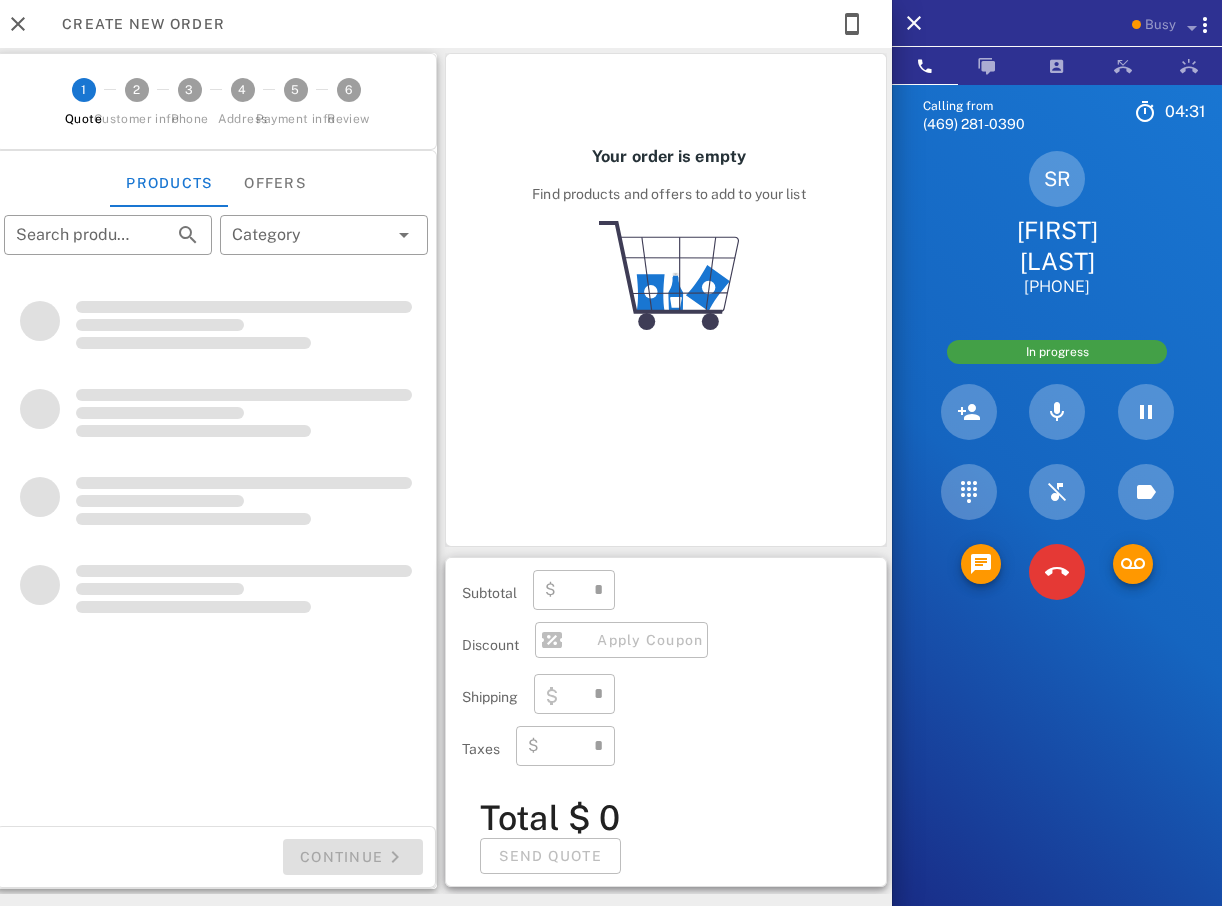 type on "**********" 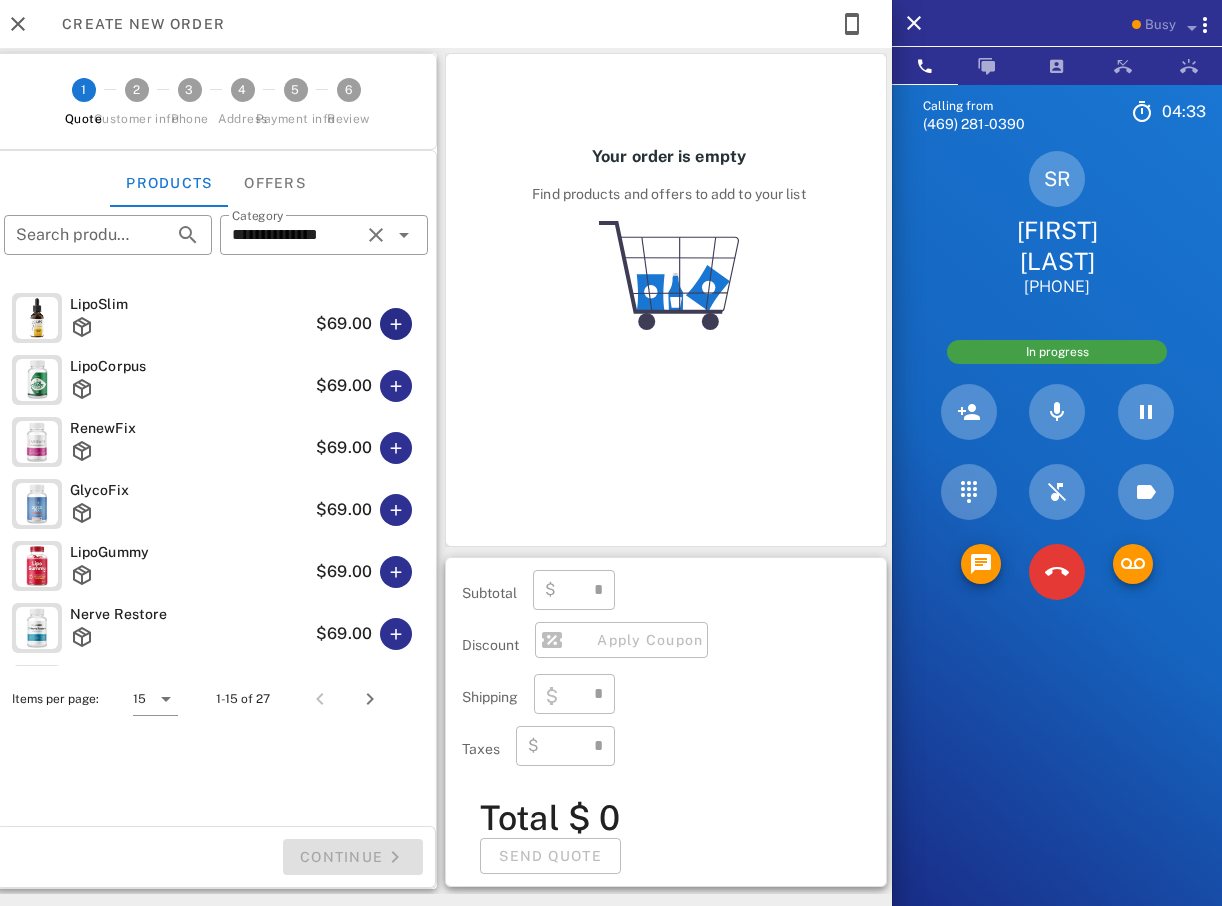 type on "****" 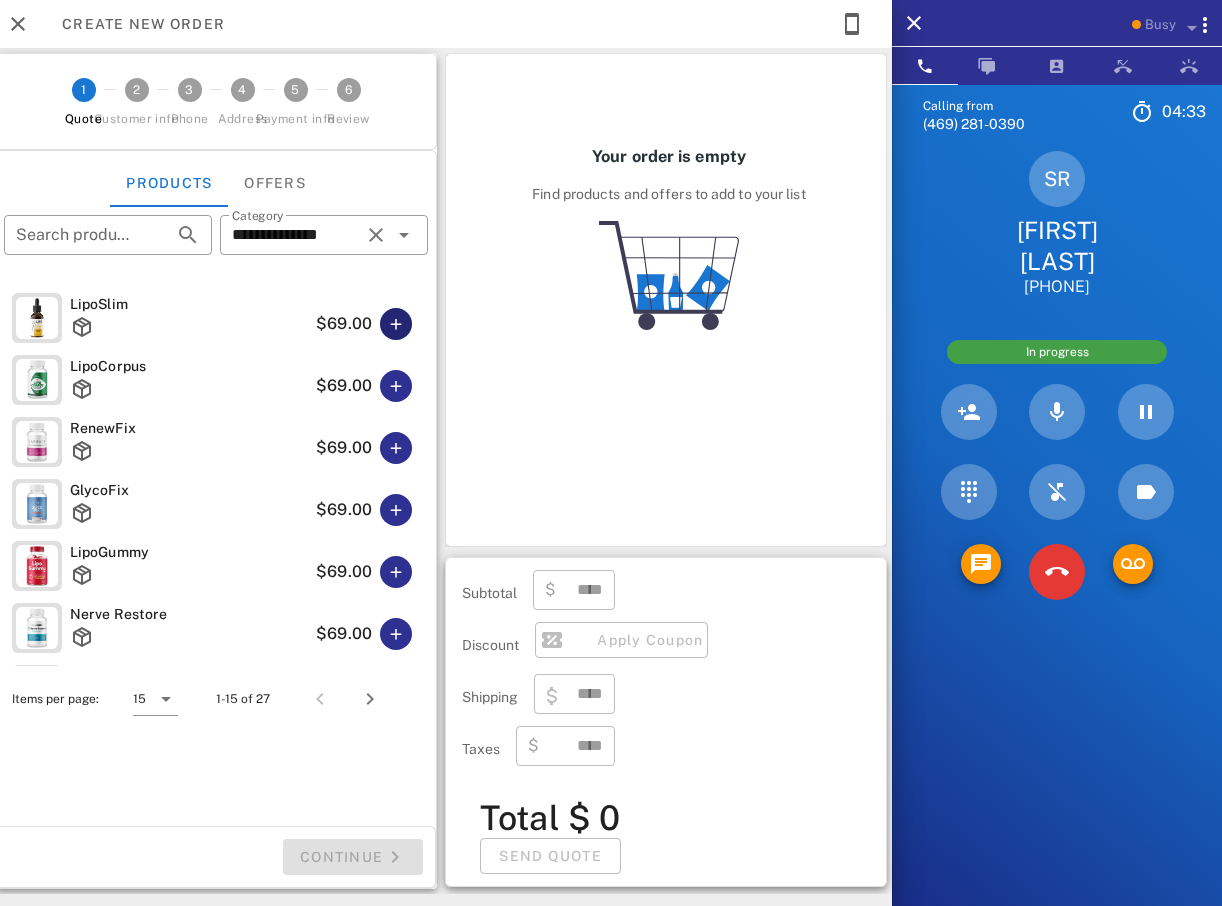 click at bounding box center (396, 324) 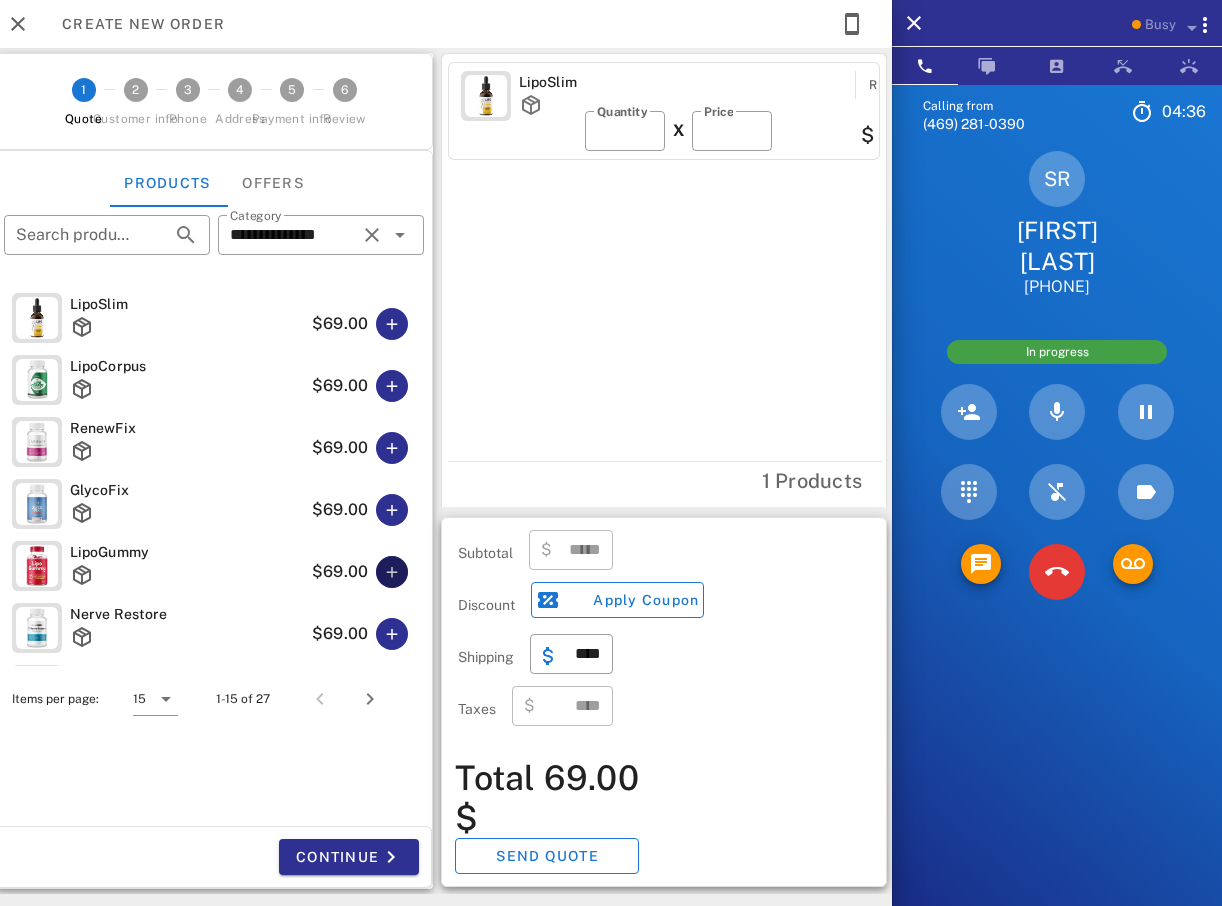 click at bounding box center (392, 572) 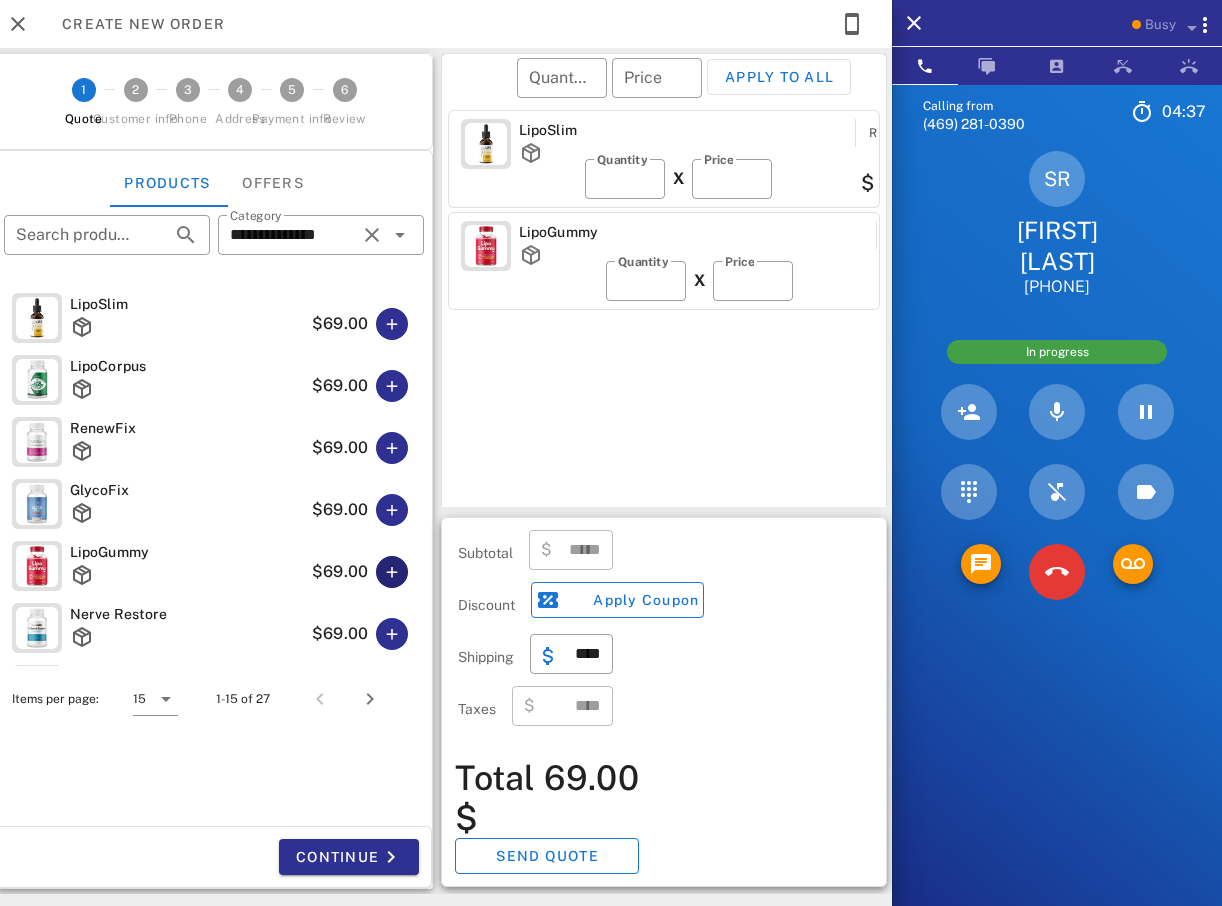 scroll, scrollTop: 300, scrollLeft: 0, axis: vertical 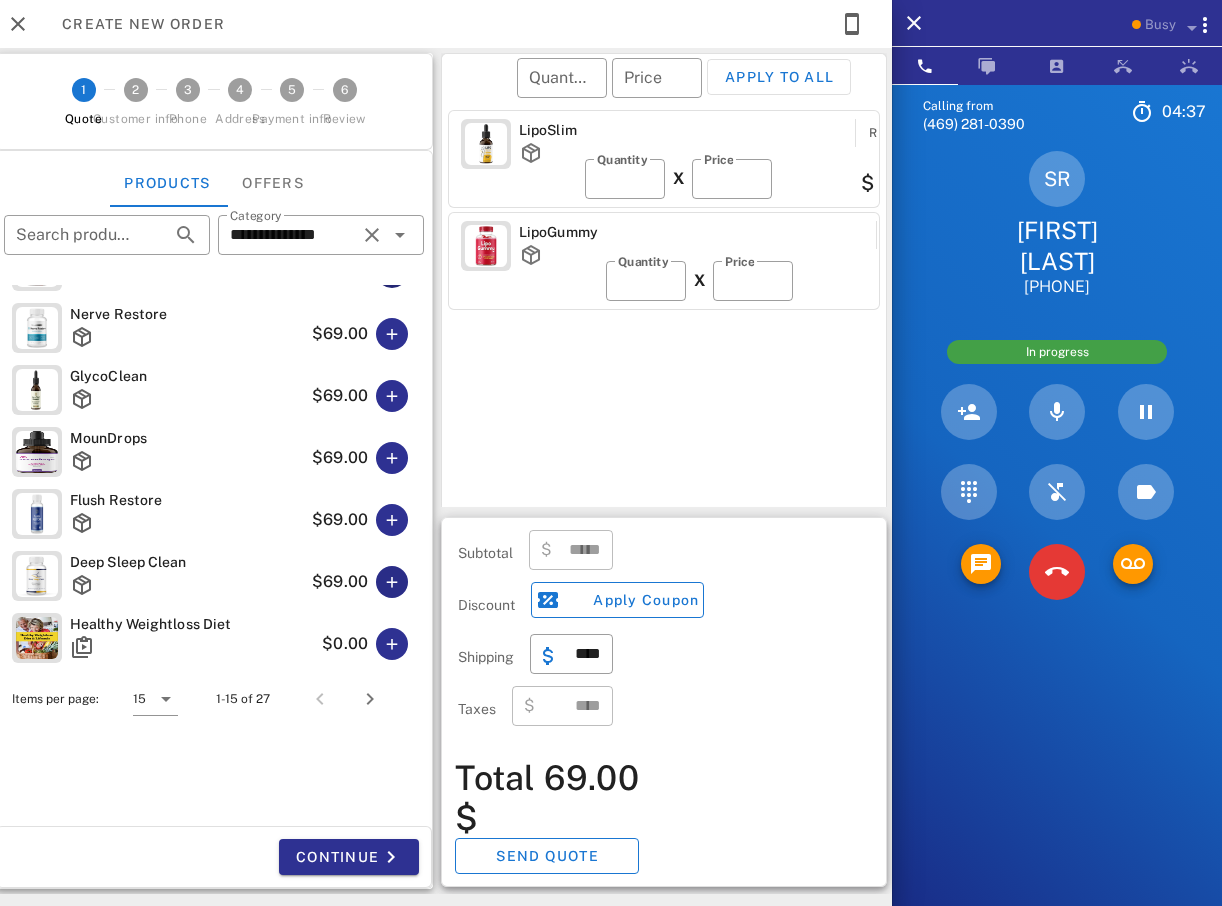 type on "******" 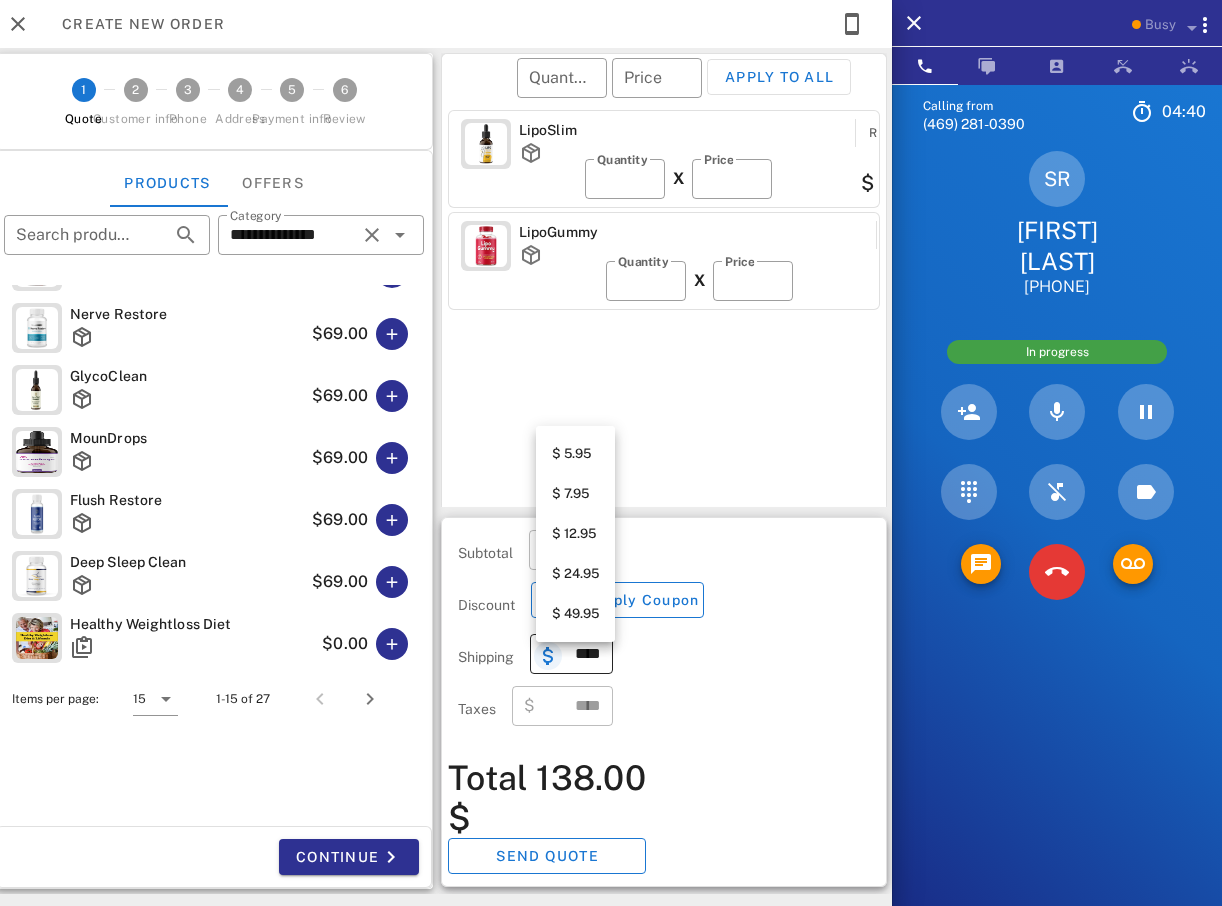 click at bounding box center [548, 656] 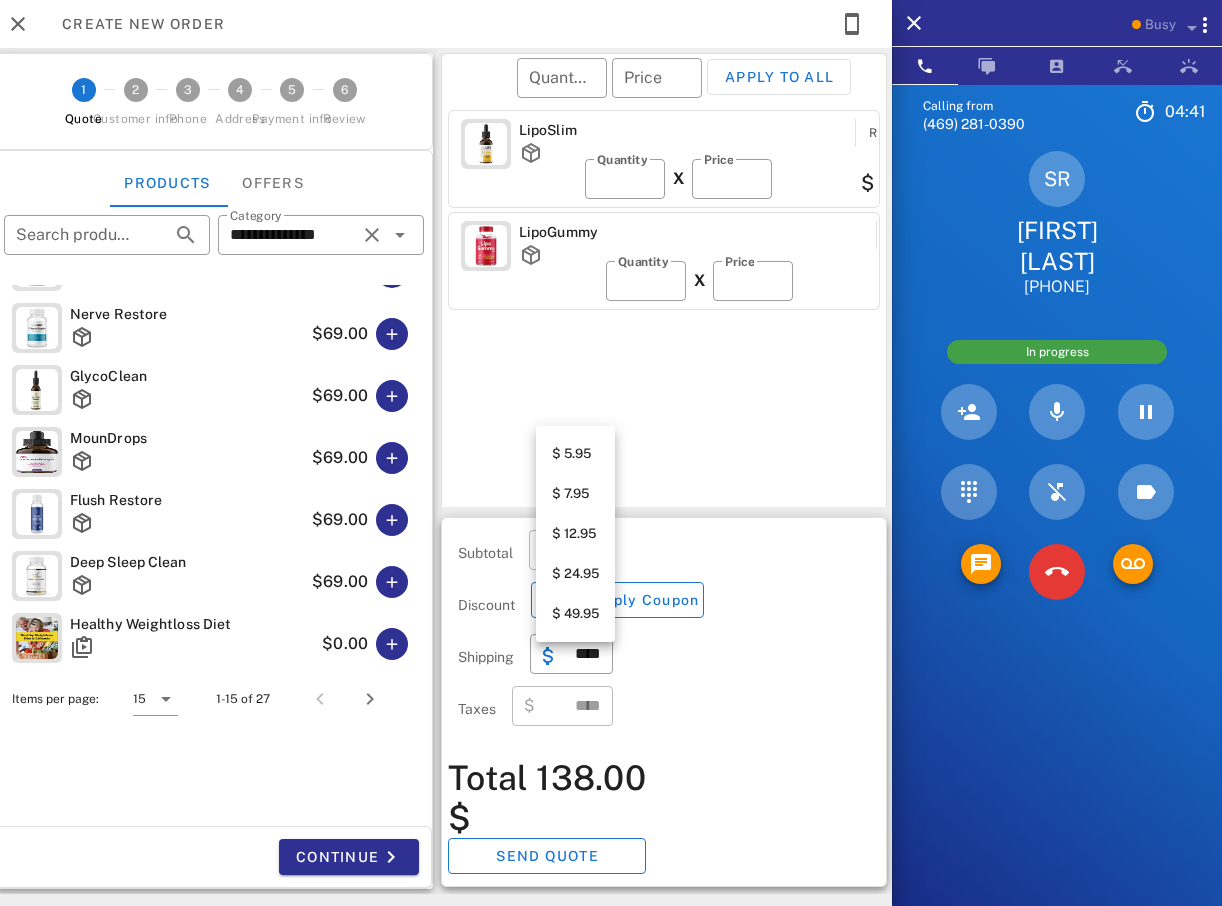 click on "$ 5.95" at bounding box center [575, 454] 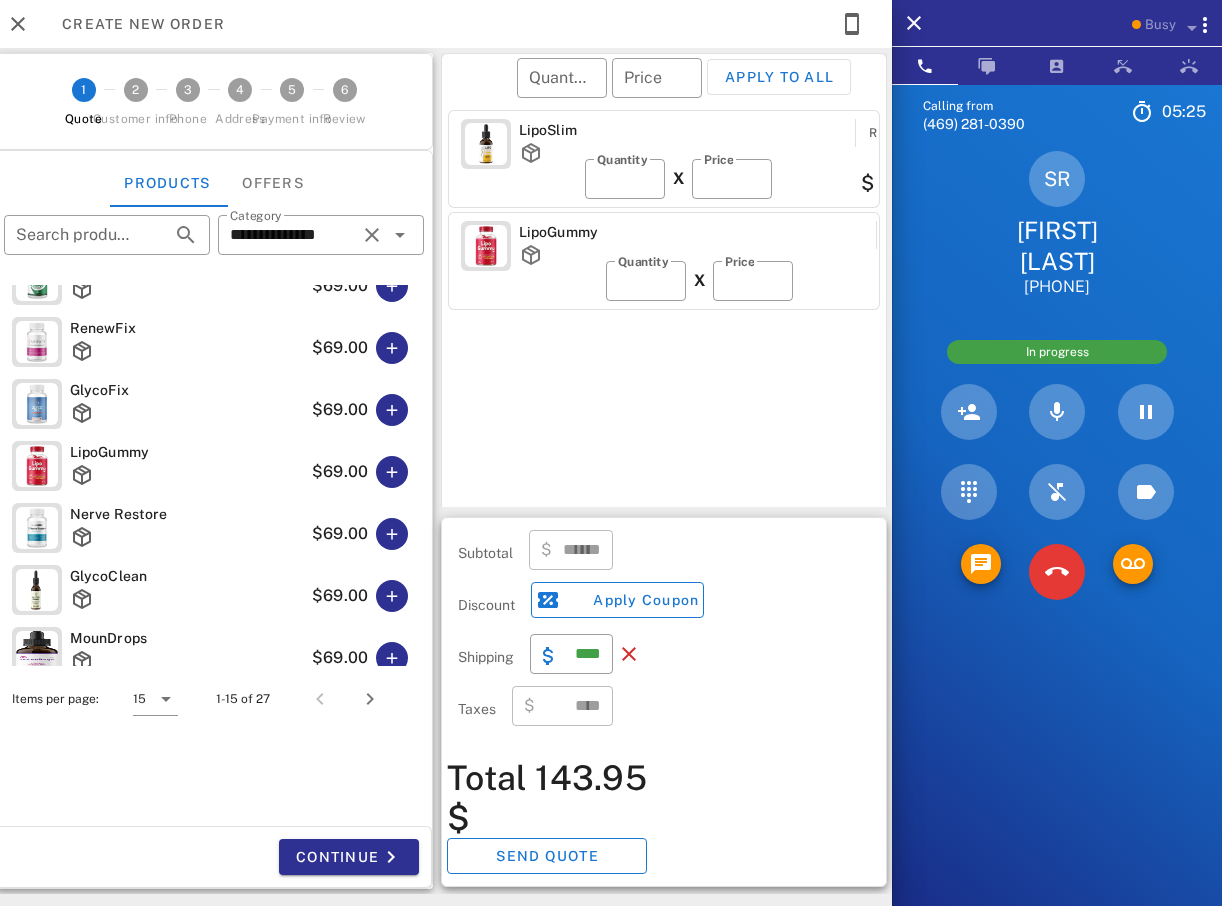 scroll, scrollTop: 200, scrollLeft: 0, axis: vertical 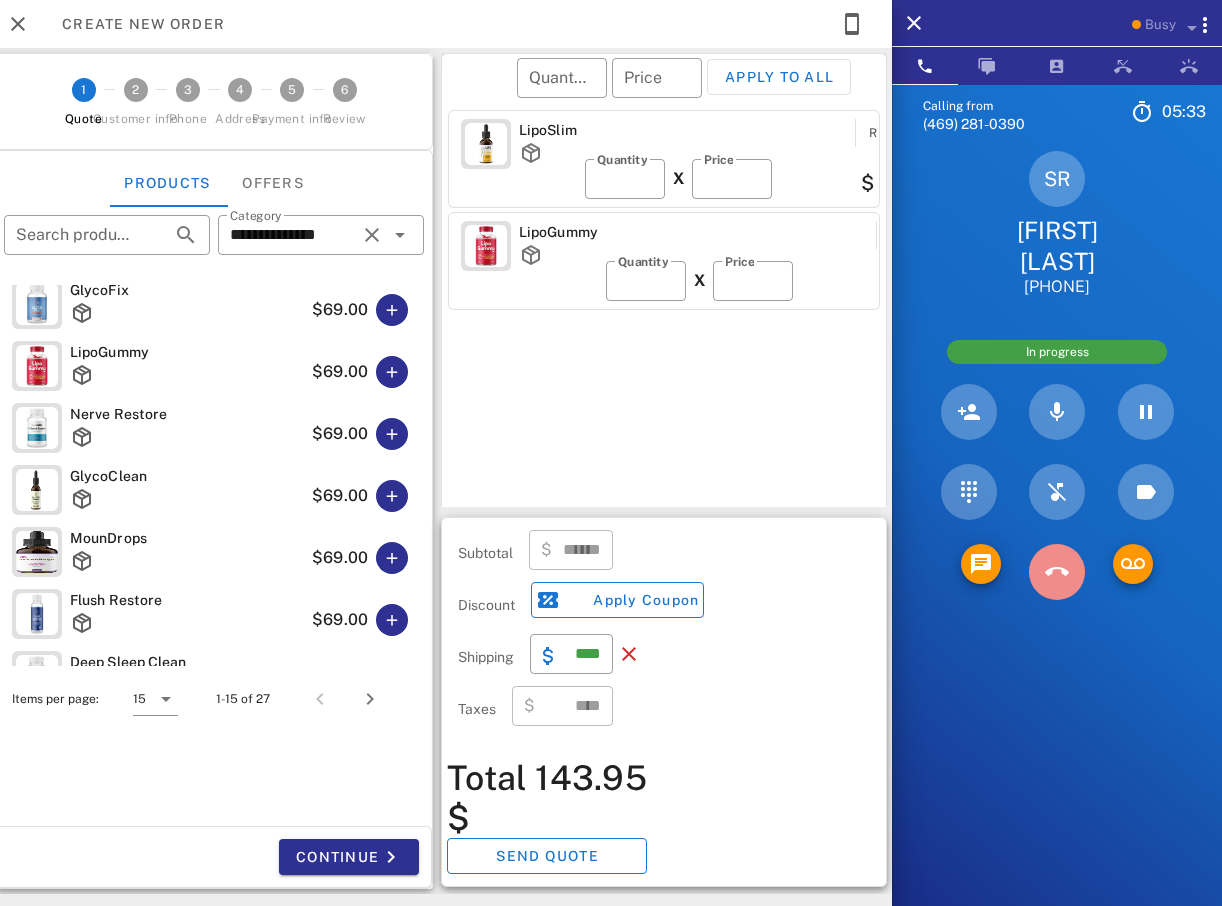 click at bounding box center (1057, 572) 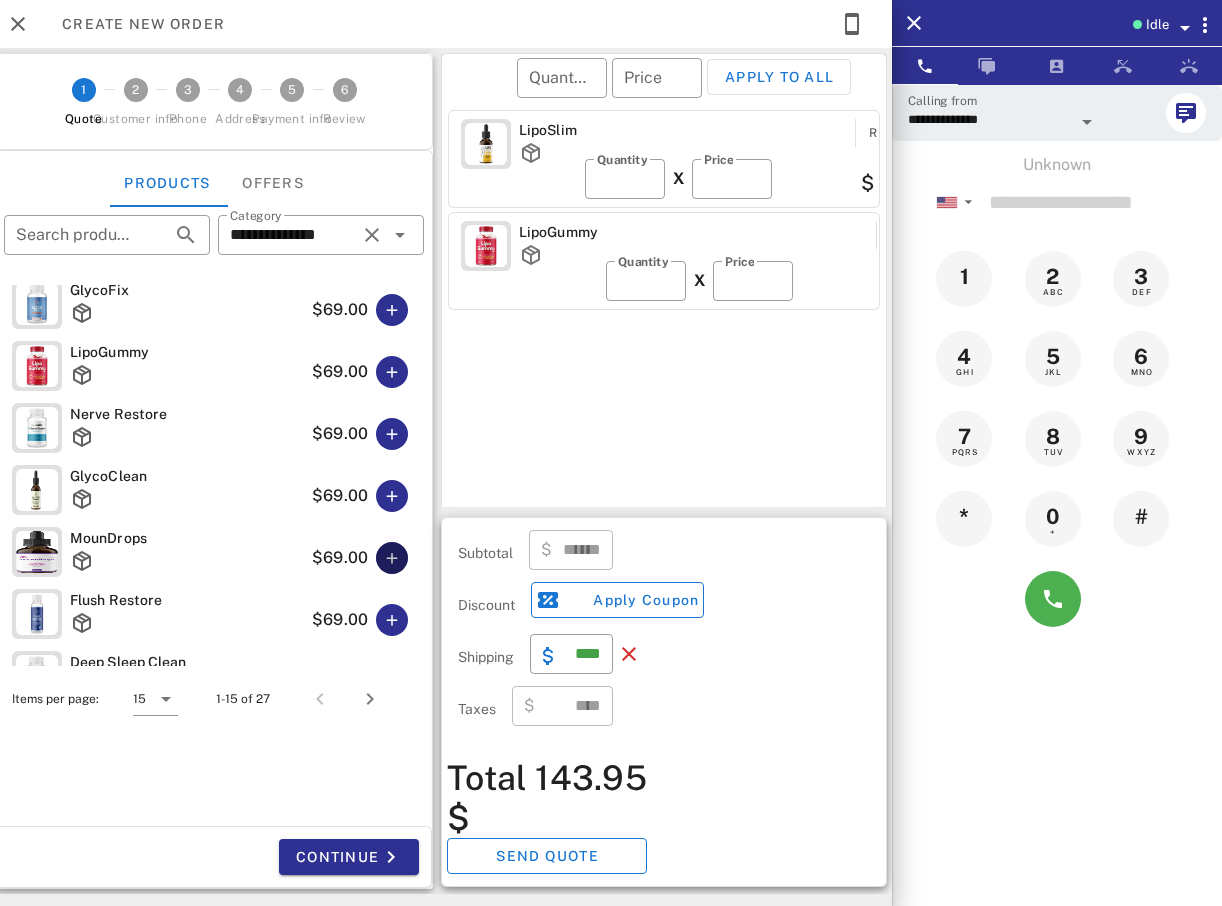 click at bounding box center (392, 558) 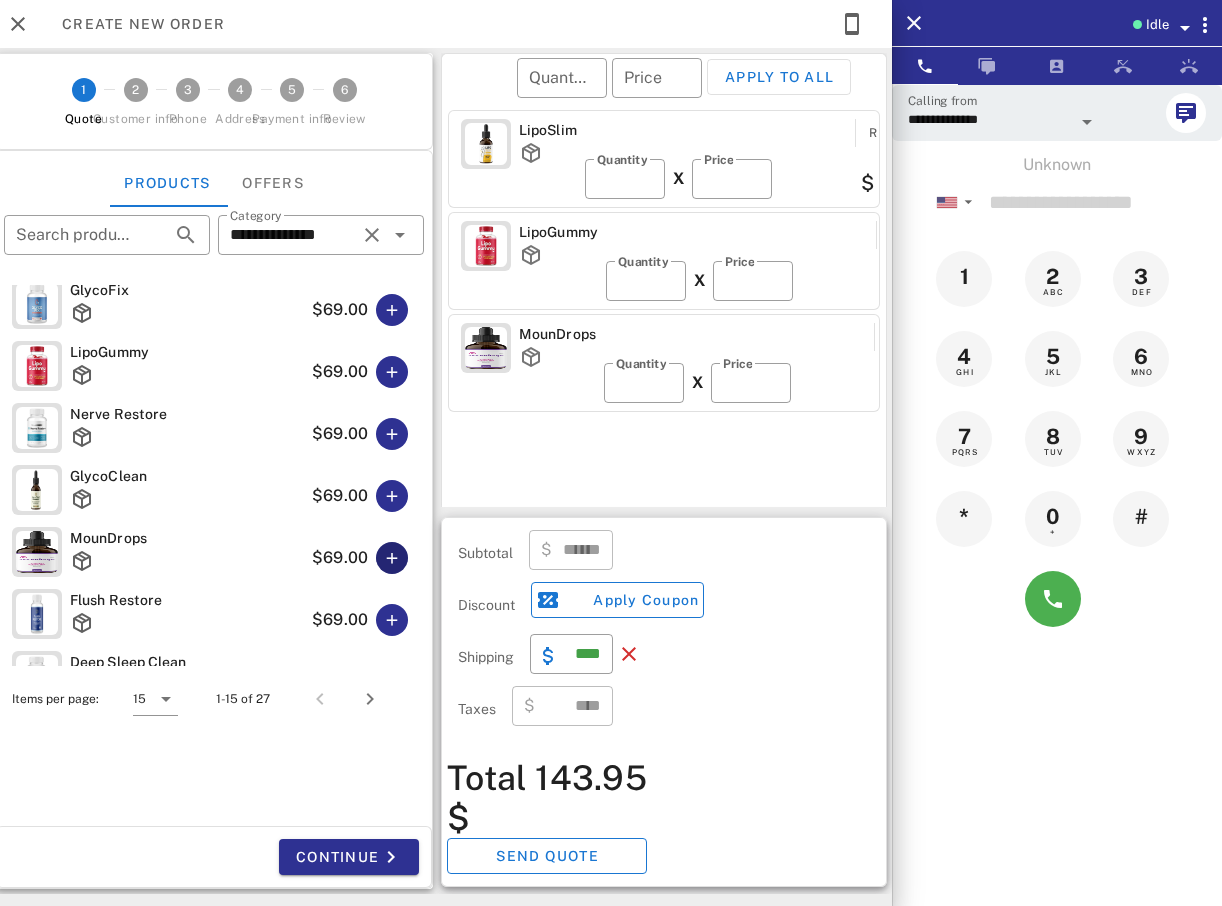 type on "******" 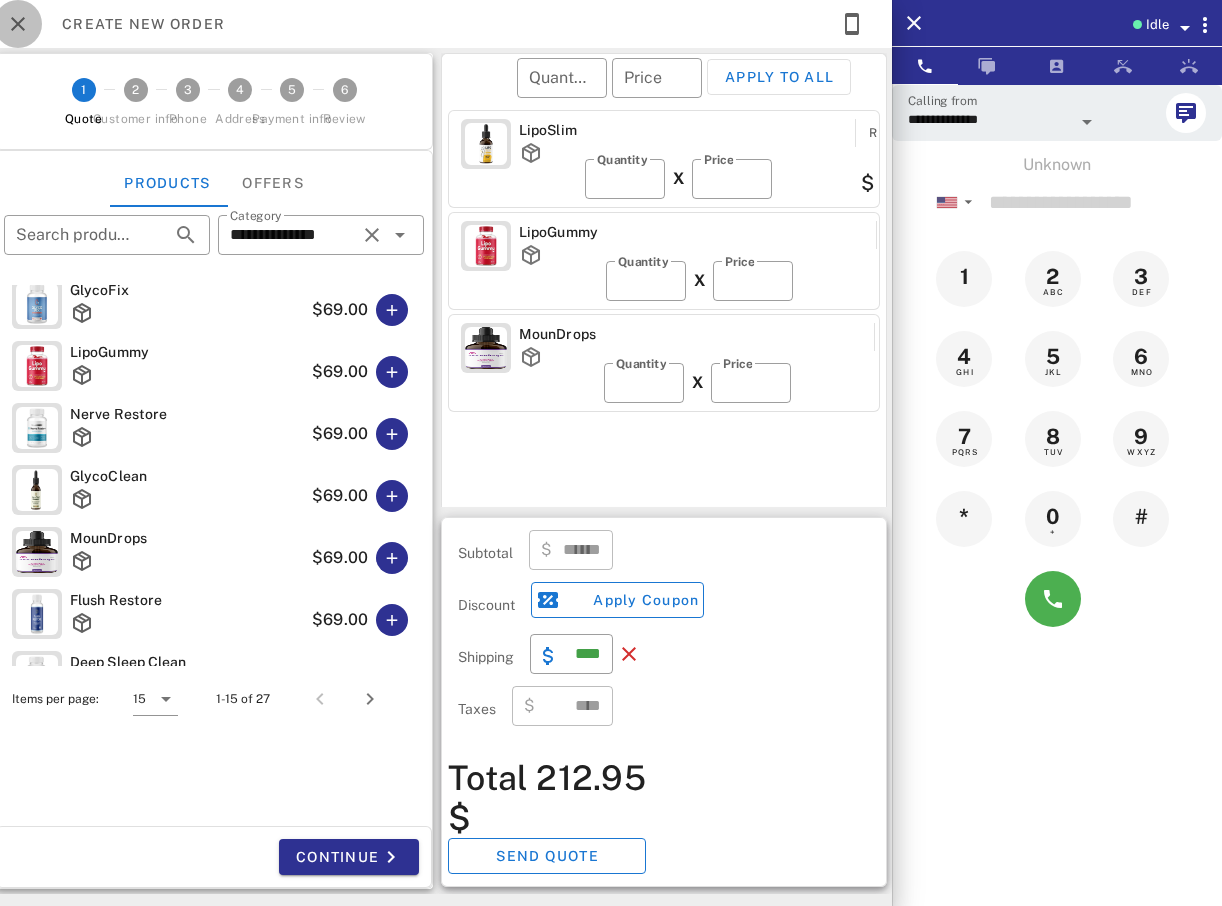click at bounding box center (18, 24) 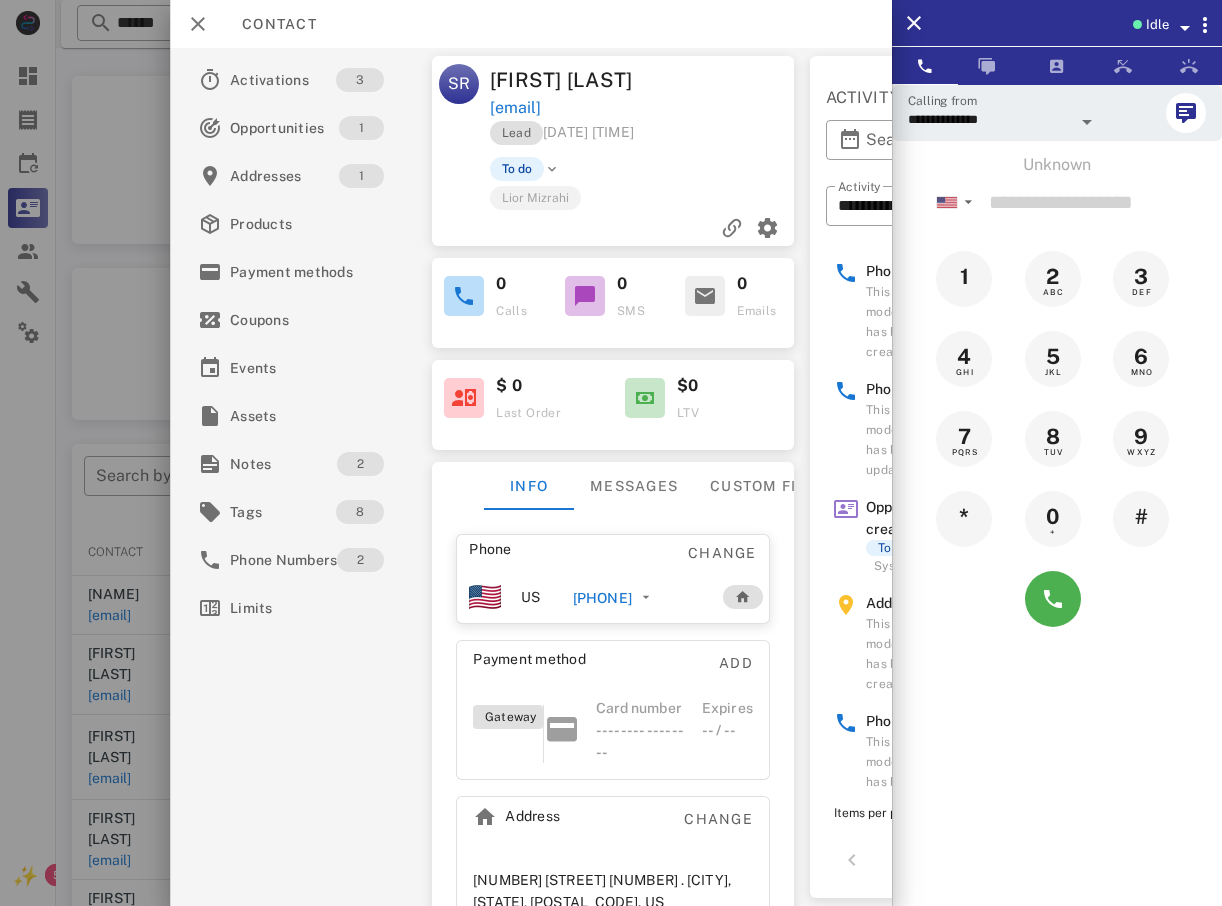 click at bounding box center (611, 453) 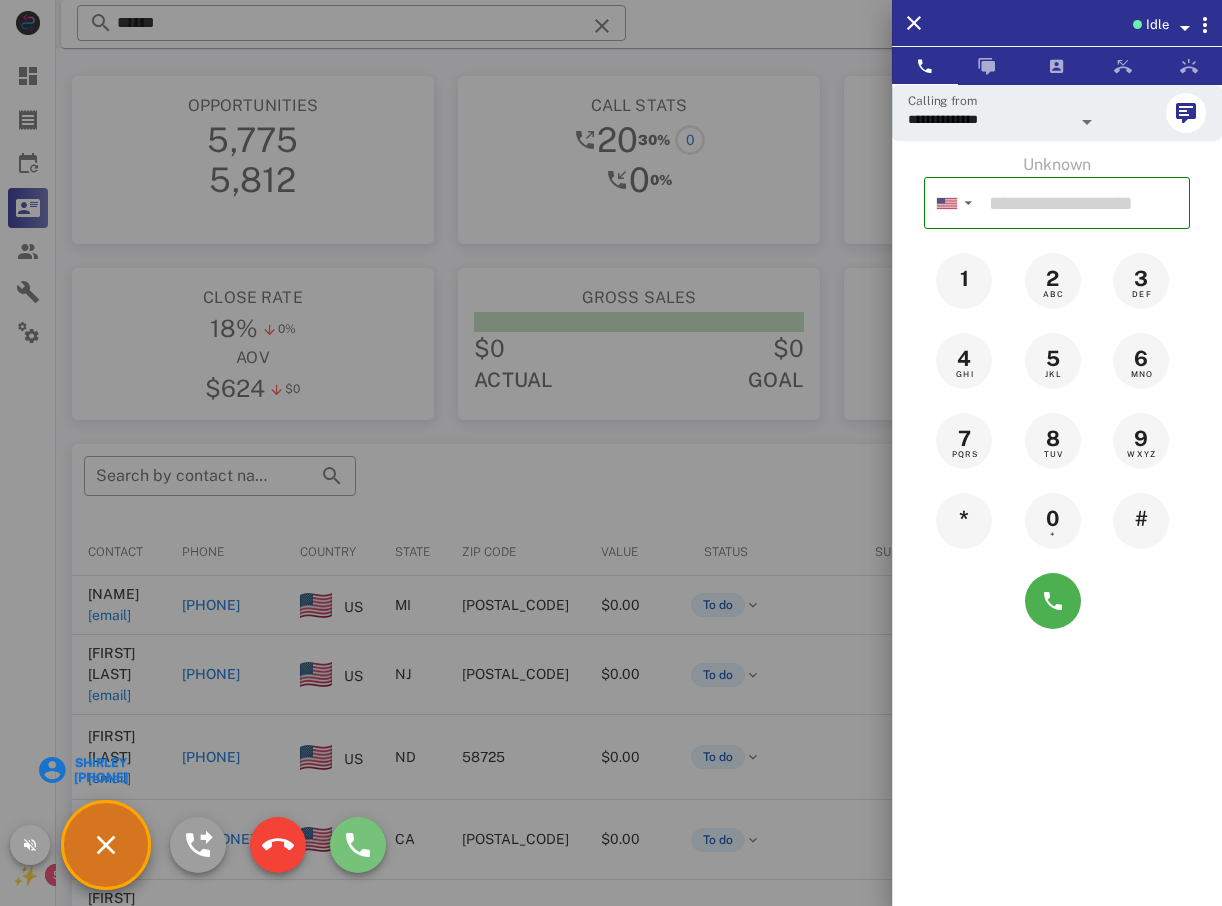 click at bounding box center [358, 845] 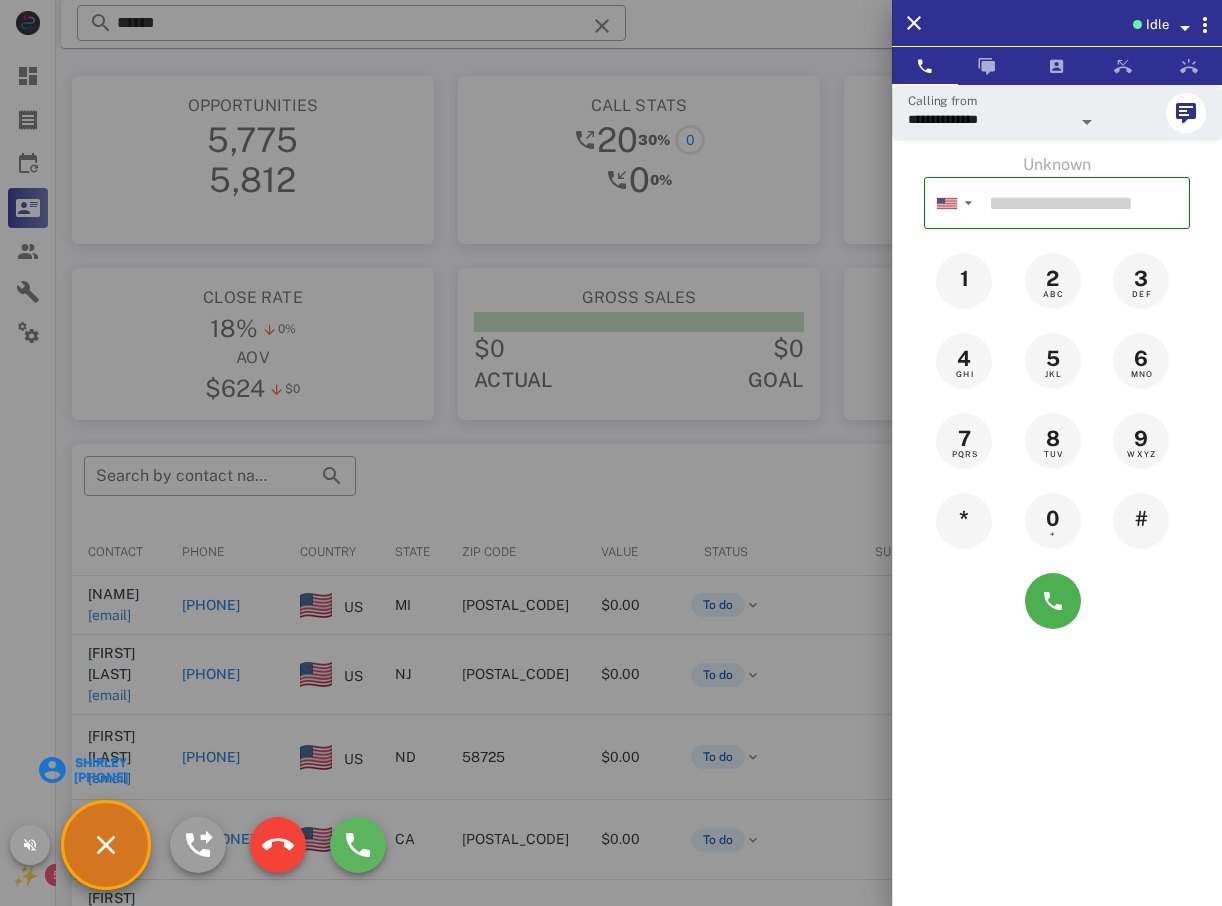 type on "**********" 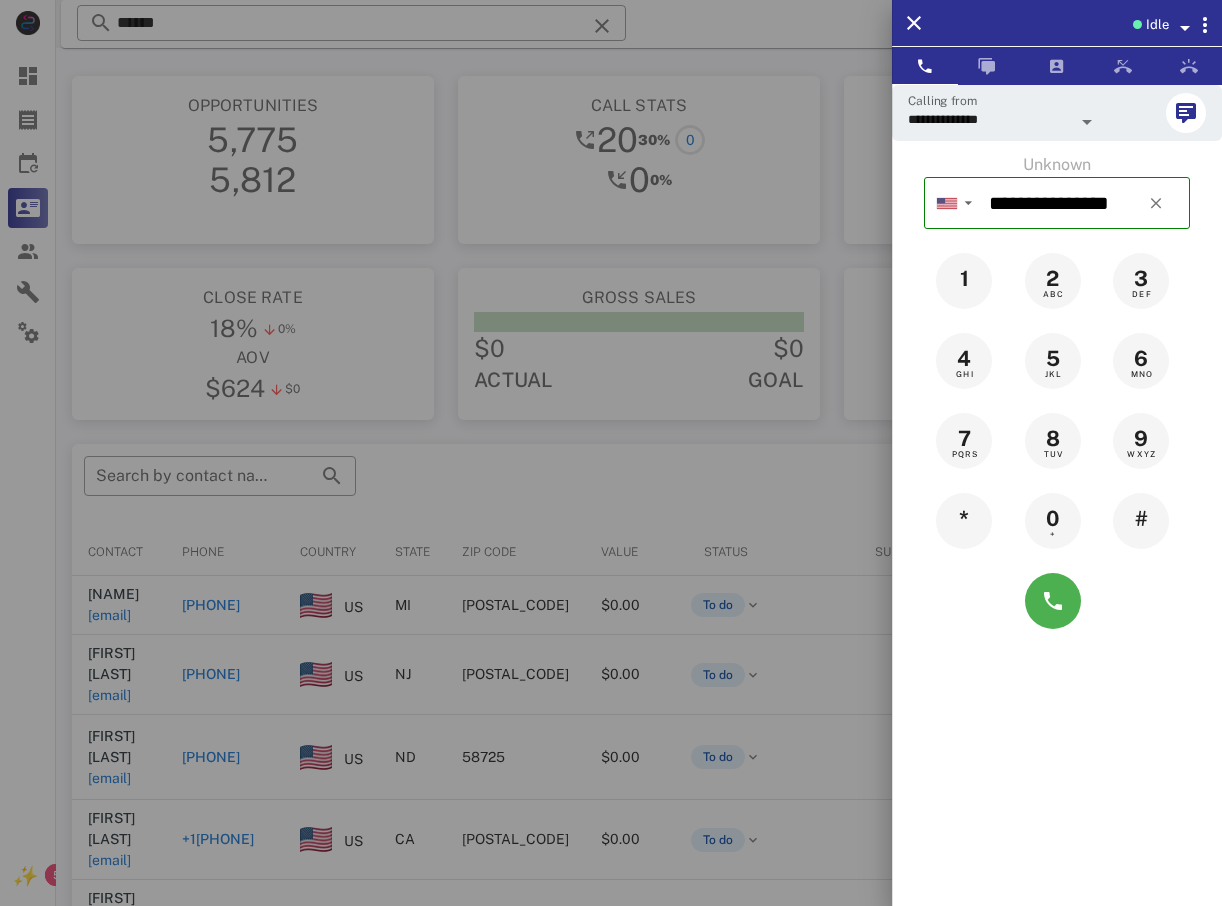 click at bounding box center [611, 453] 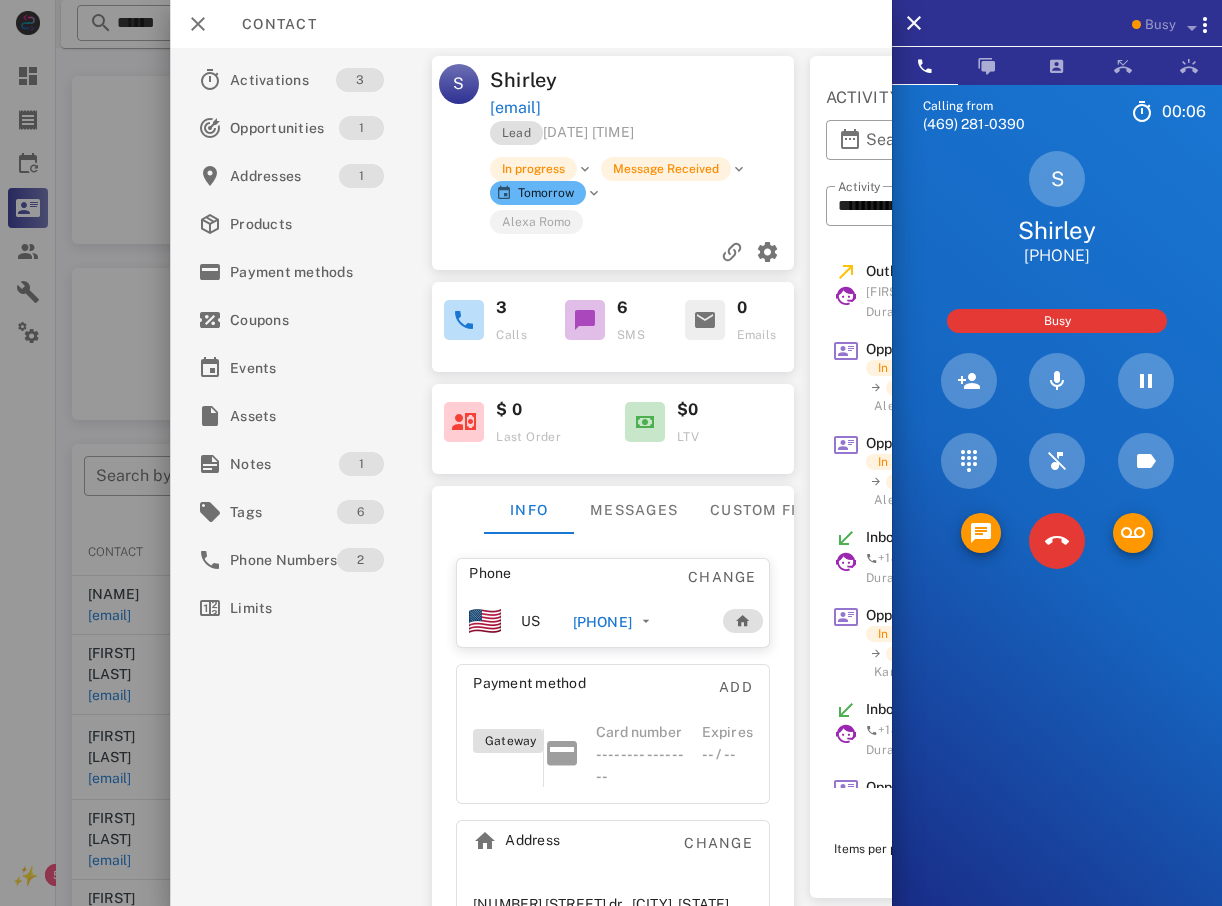 click at bounding box center (1057, 541) 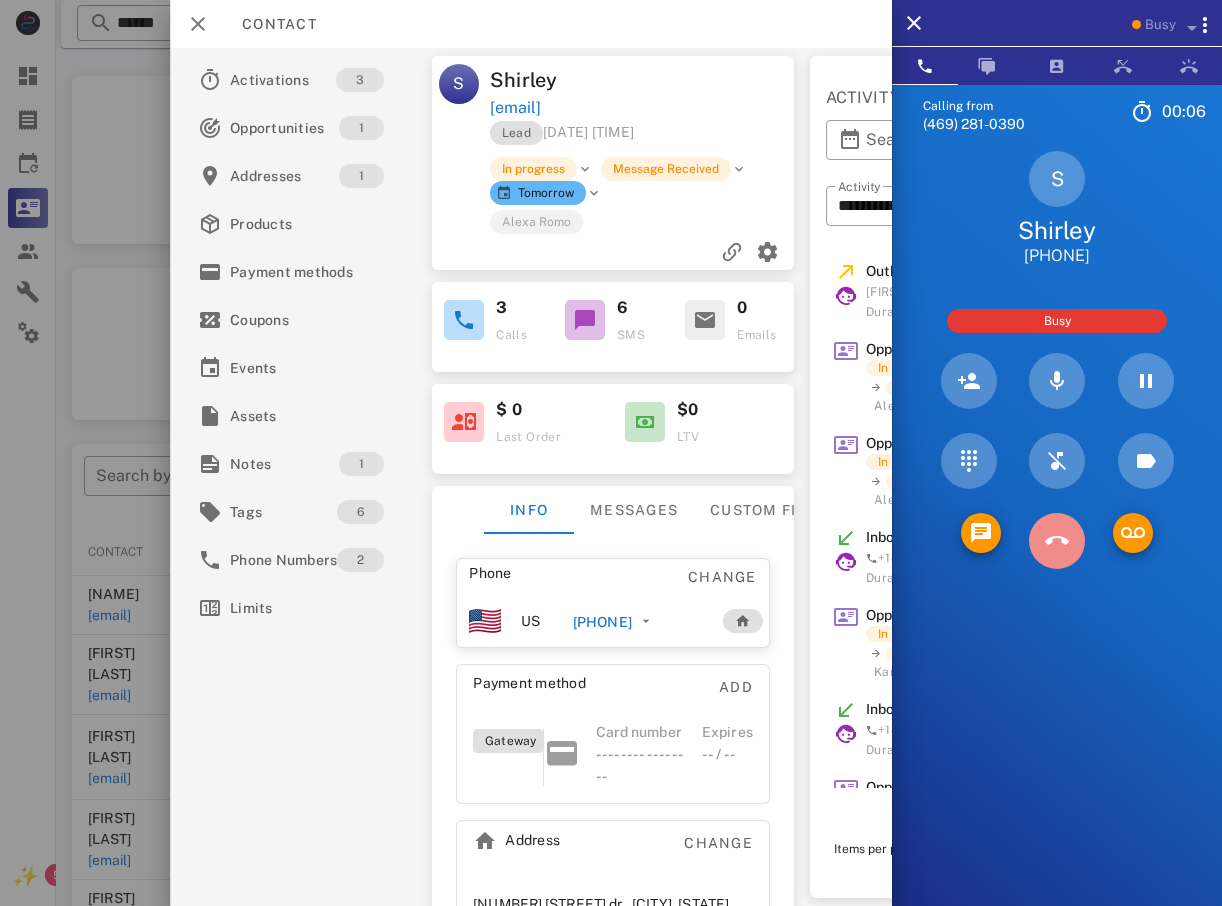 click at bounding box center [1057, 541] 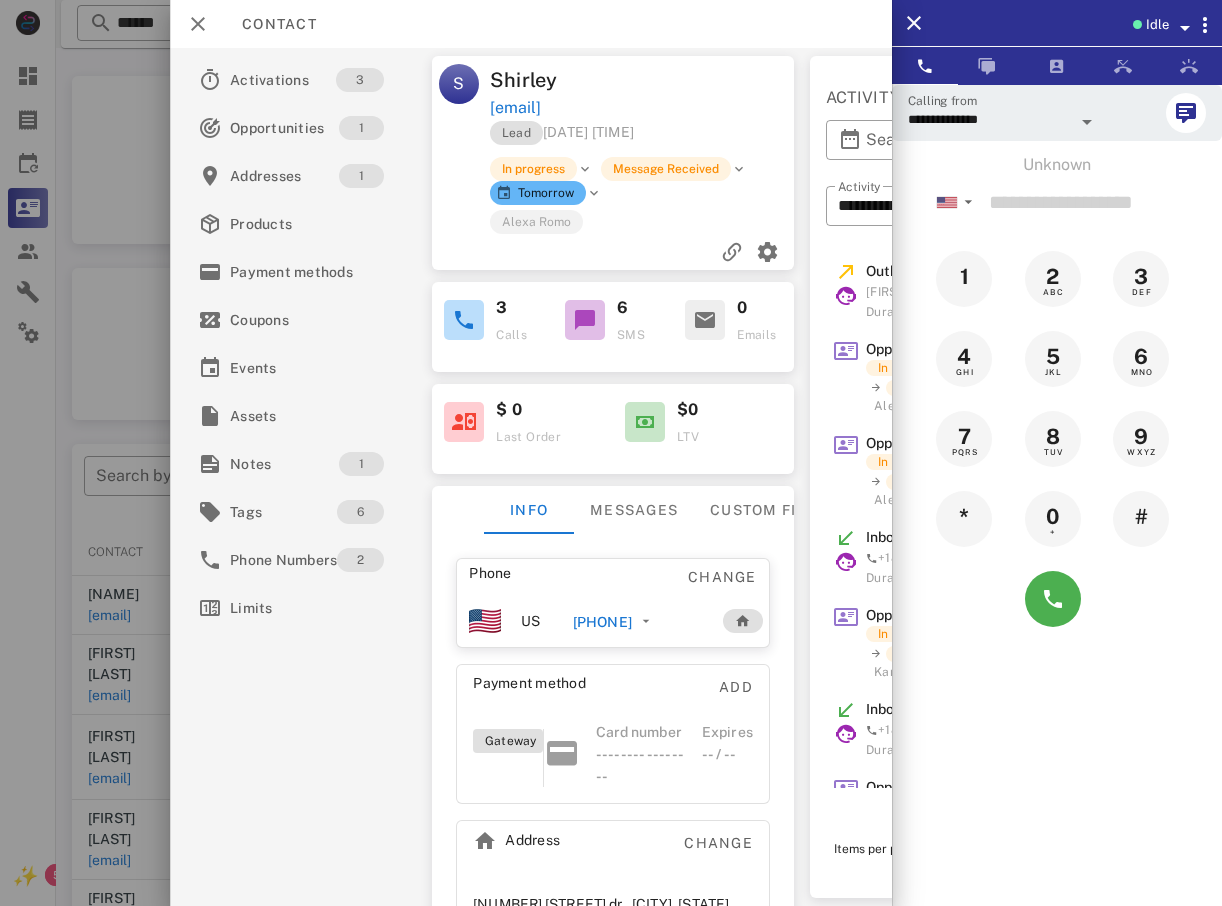 click at bounding box center (611, 453) 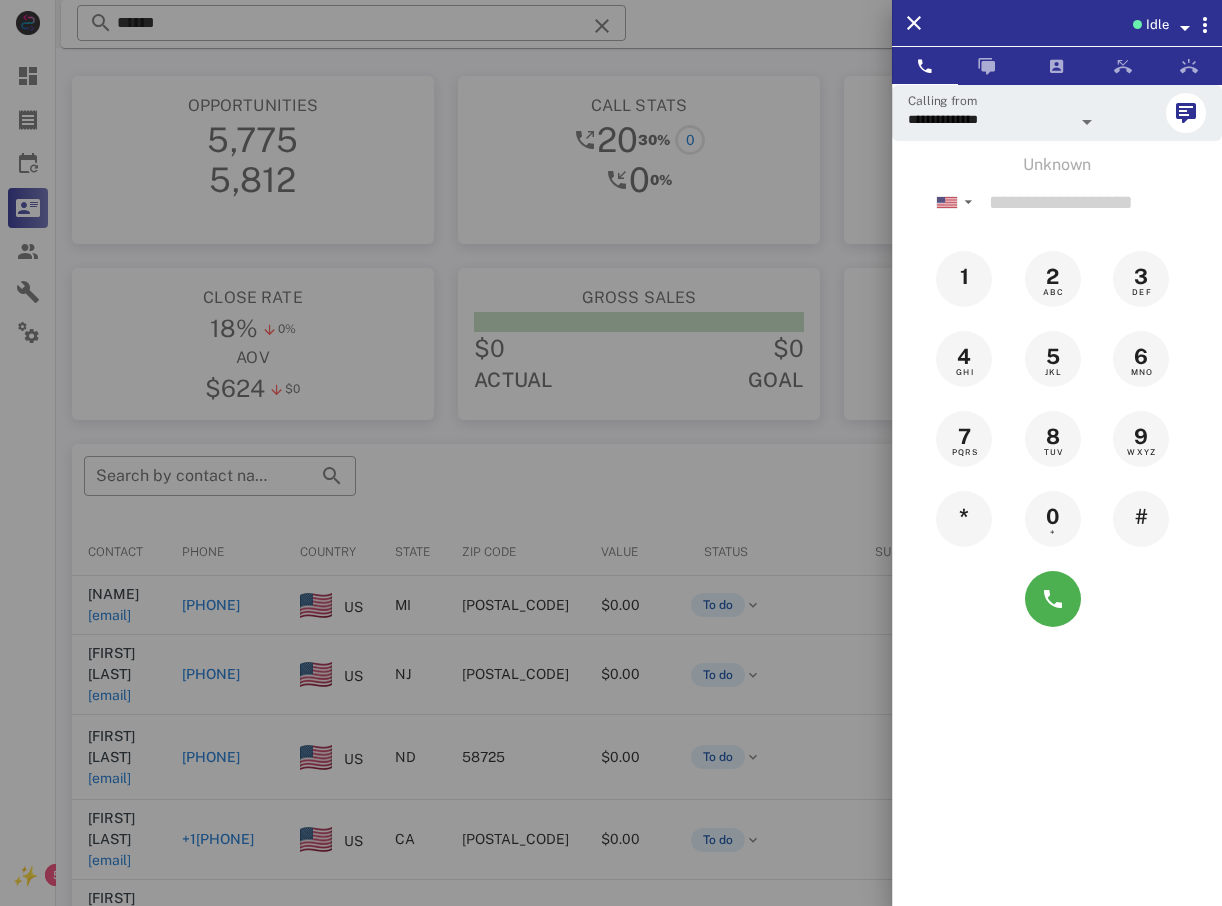 drag, startPoint x: 286, startPoint y: 375, endPoint x: 300, endPoint y: 399, distance: 27.784887 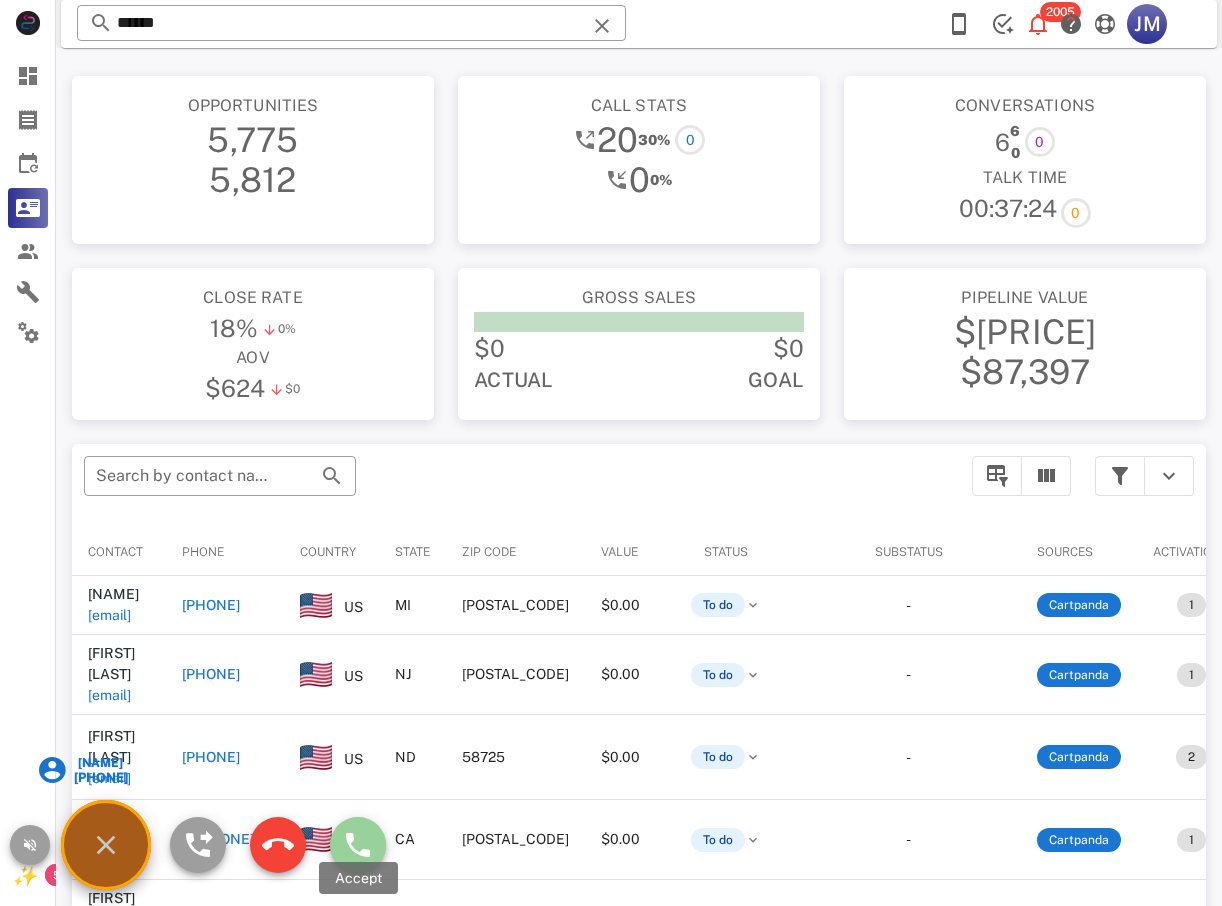 click at bounding box center (358, 845) 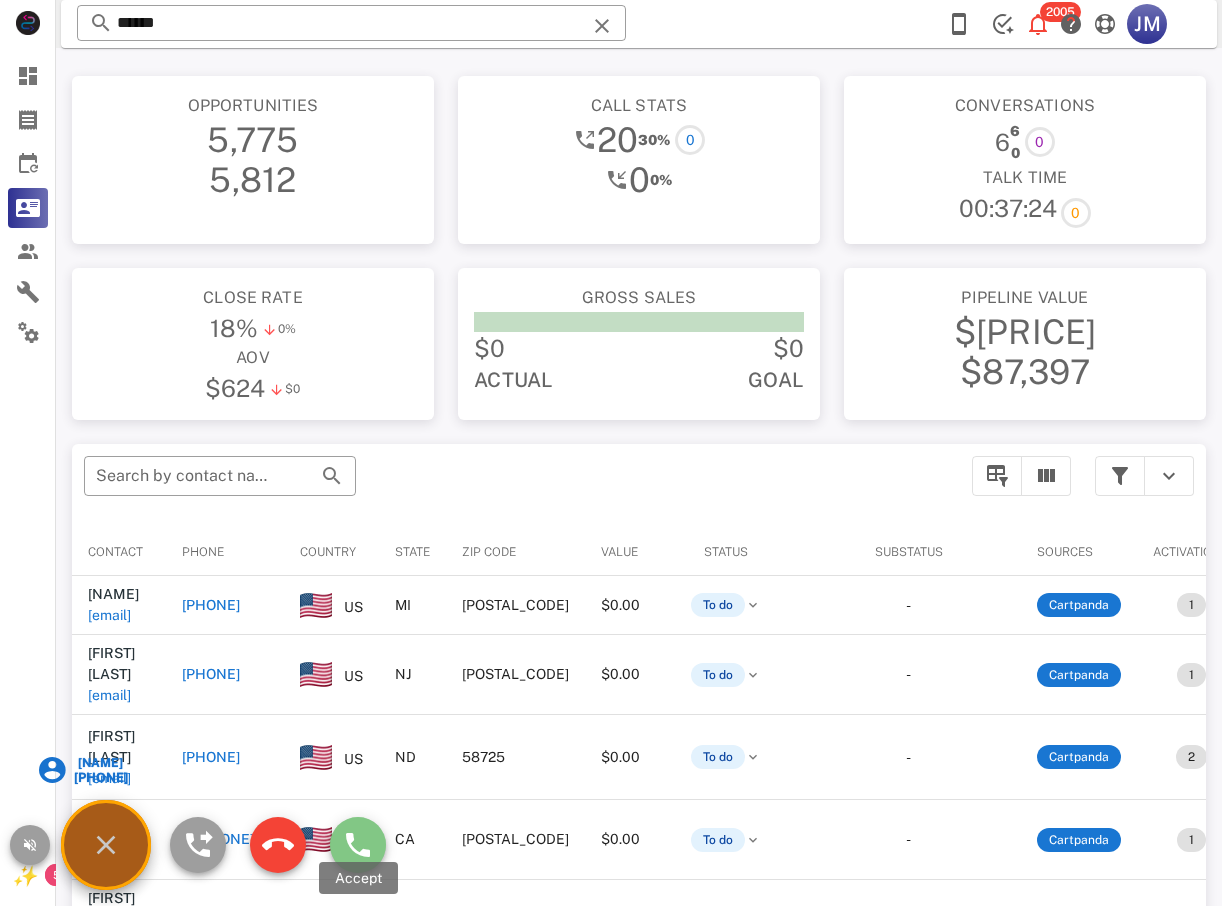 type on "**********" 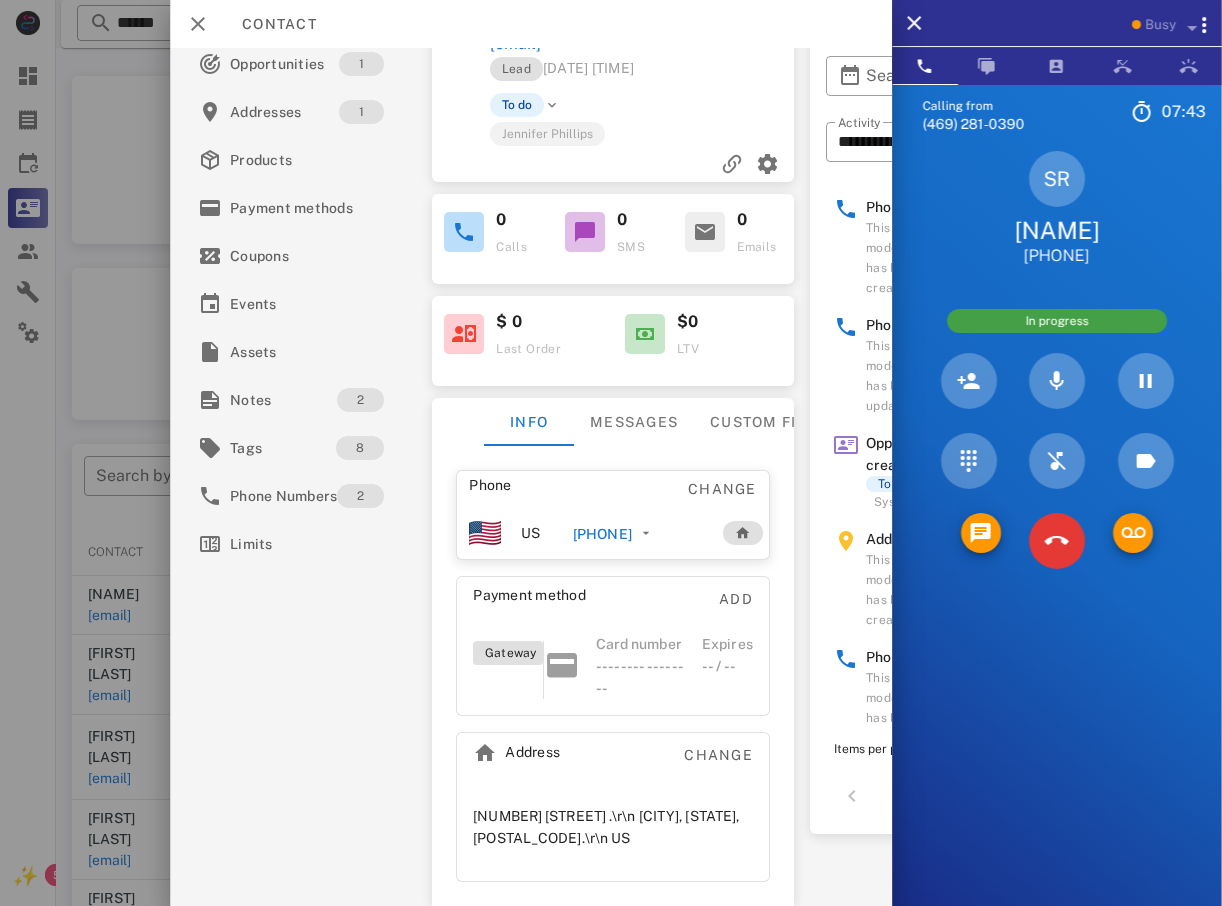 scroll, scrollTop: 0, scrollLeft: 0, axis: both 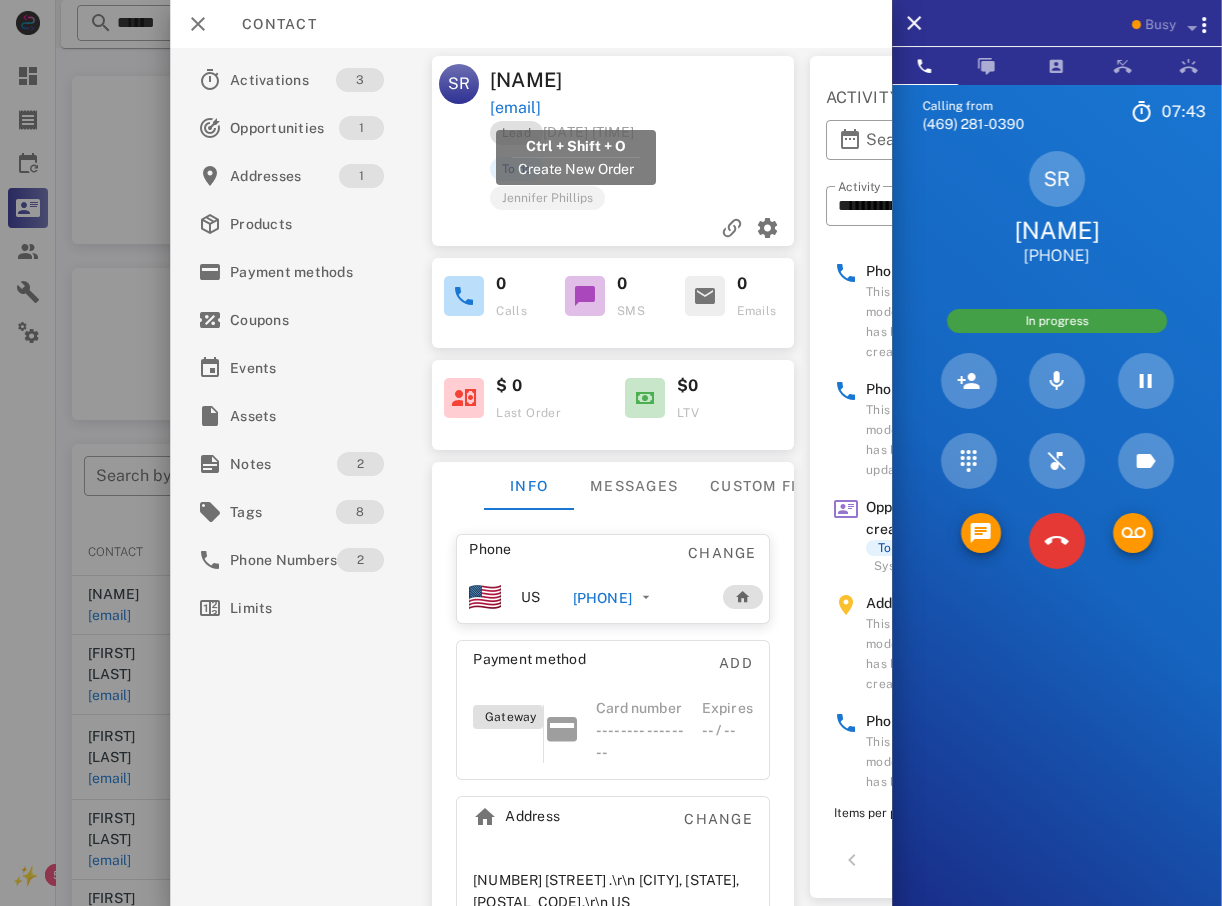 click on "[EMAIL]" at bounding box center [515, 108] 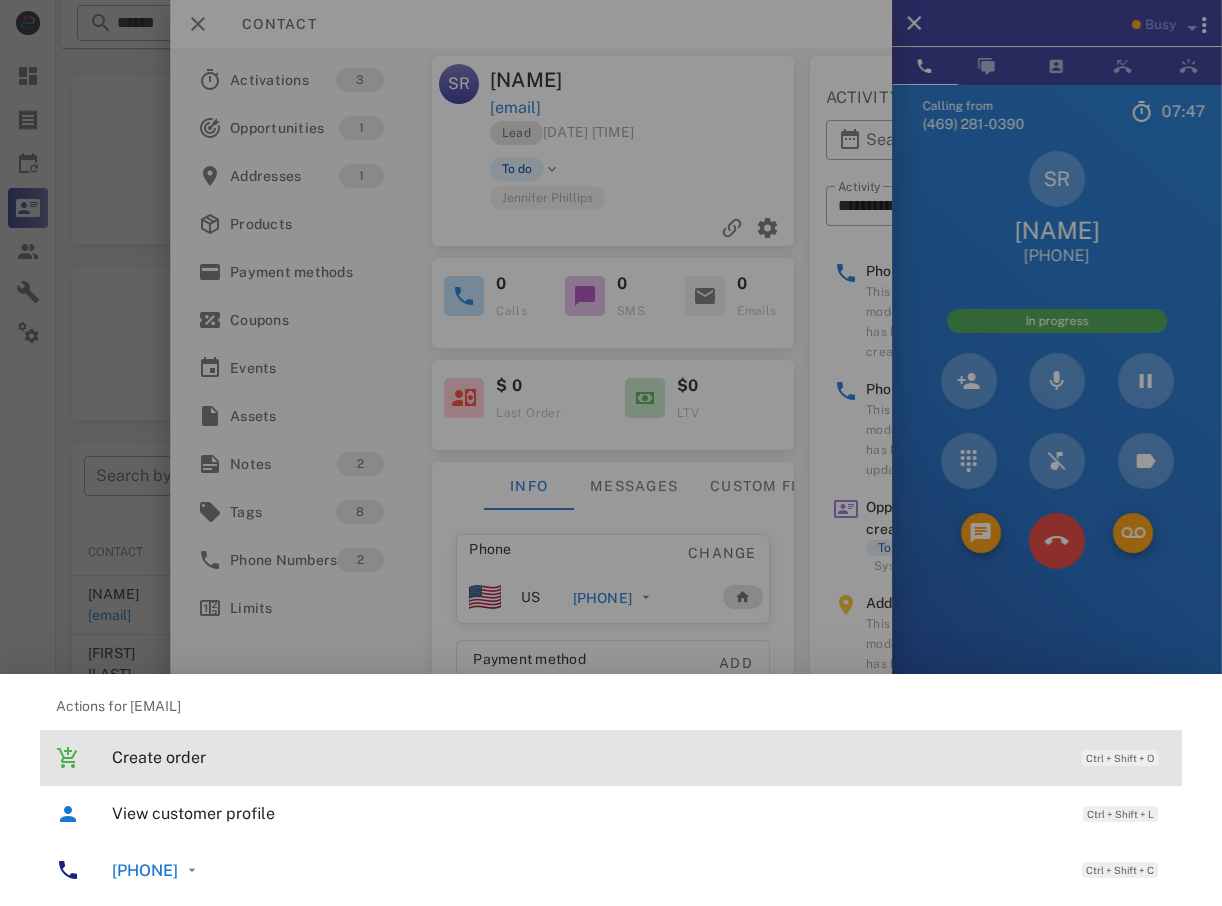 click on "Create order" at bounding box center [587, 757] 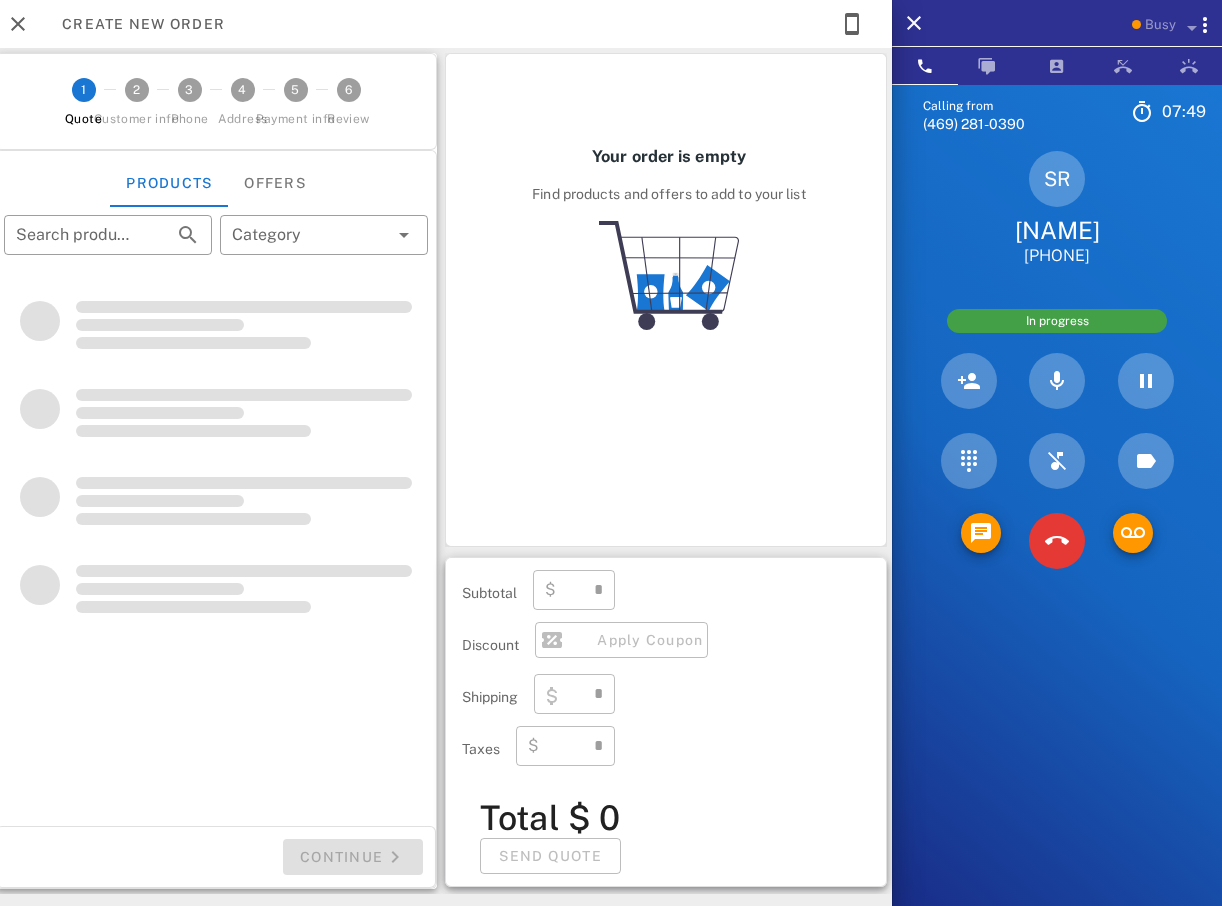 type on "**********" 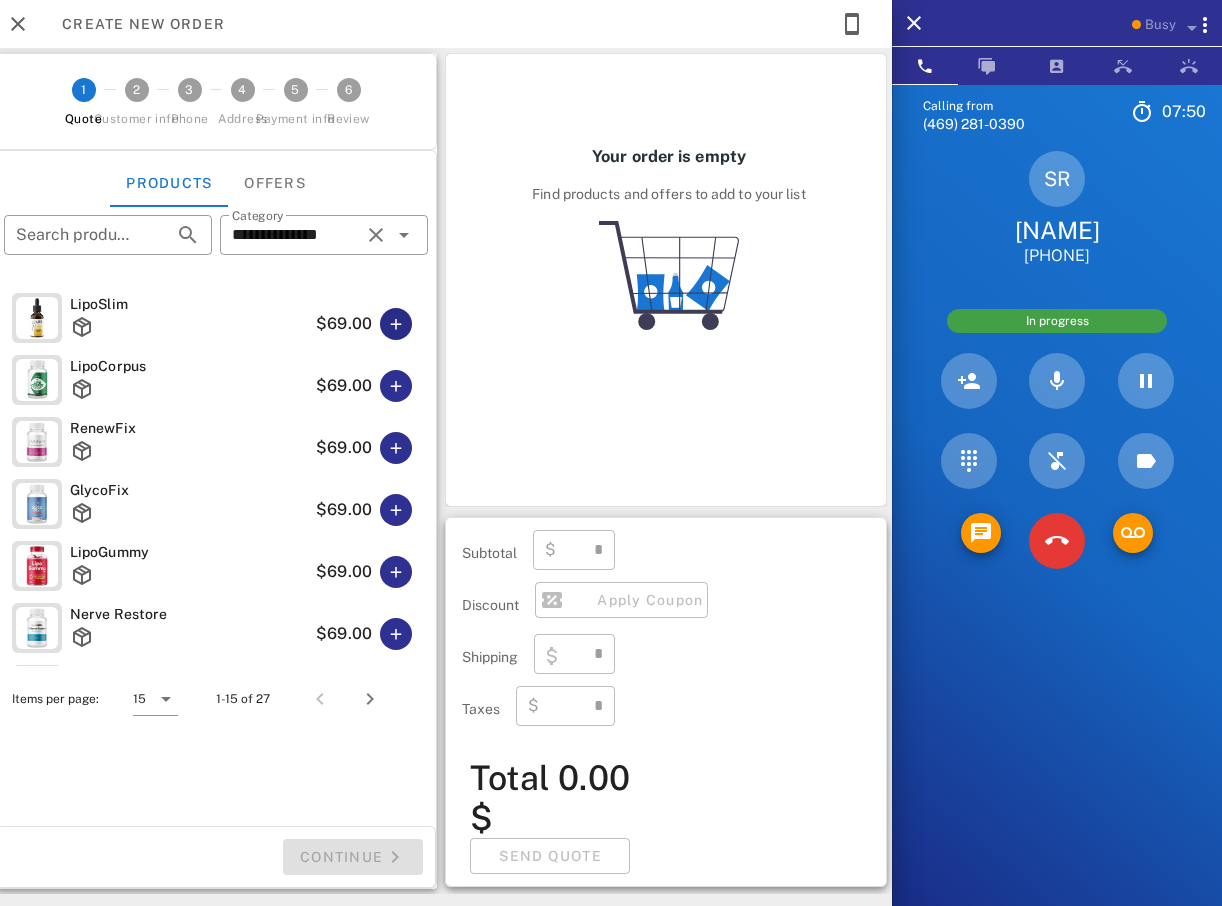 type on "****" 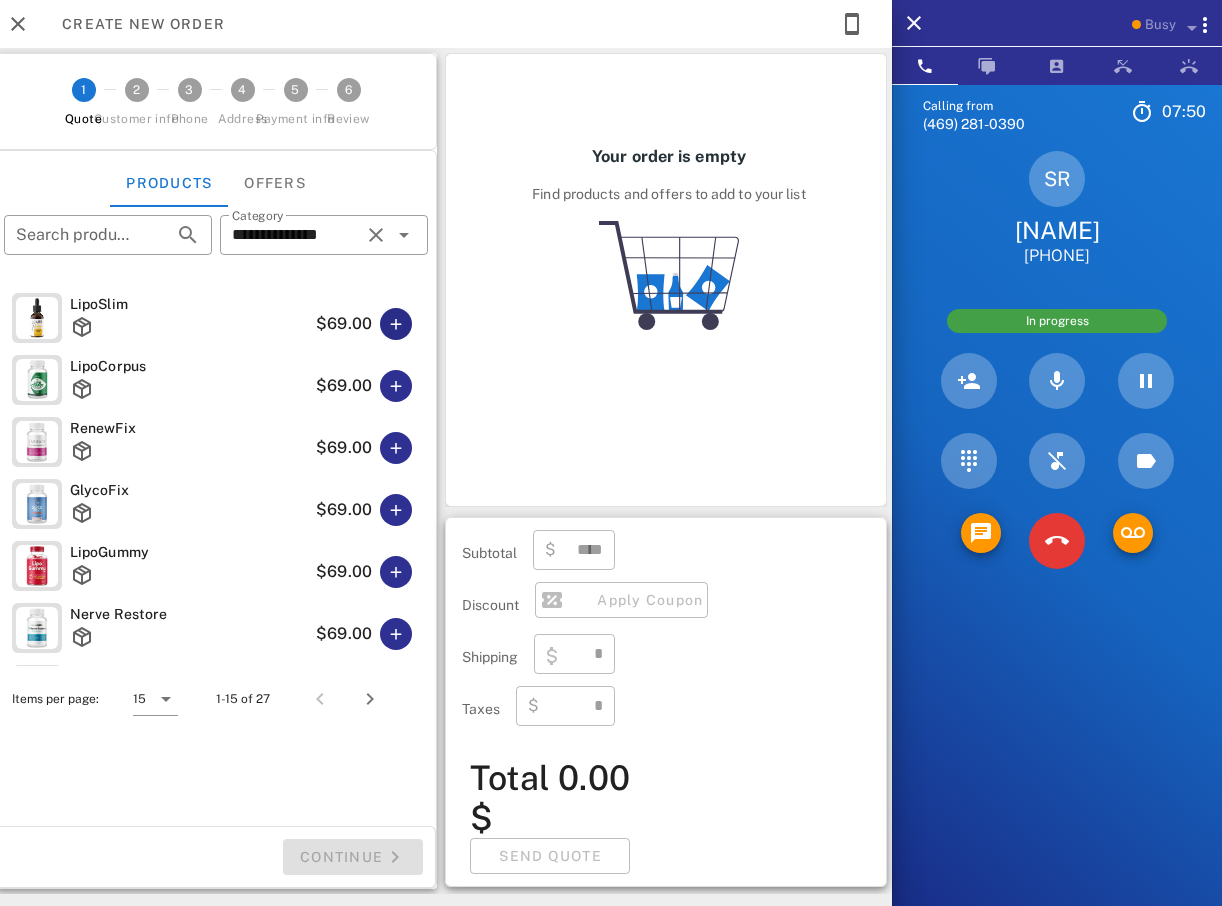 type on "****" 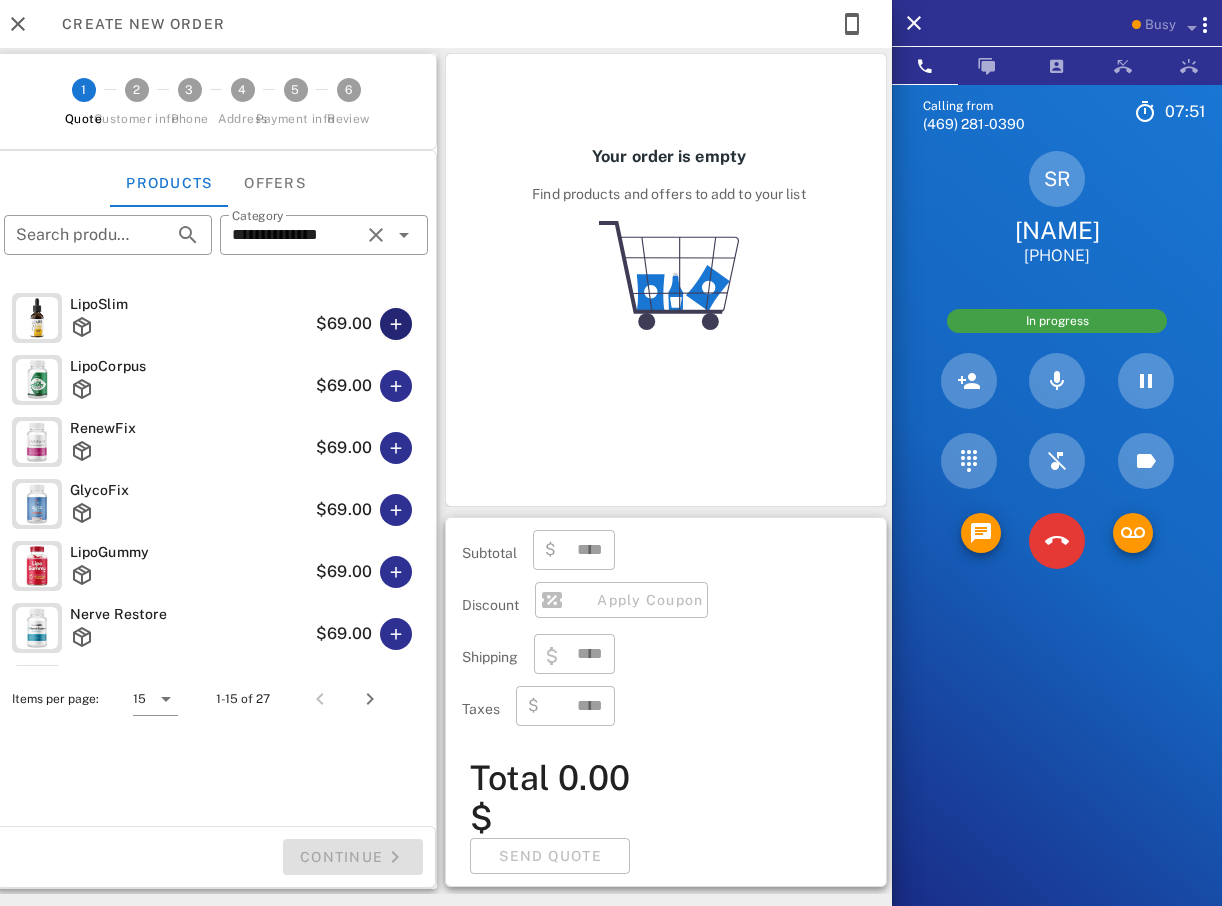 click at bounding box center (396, 324) 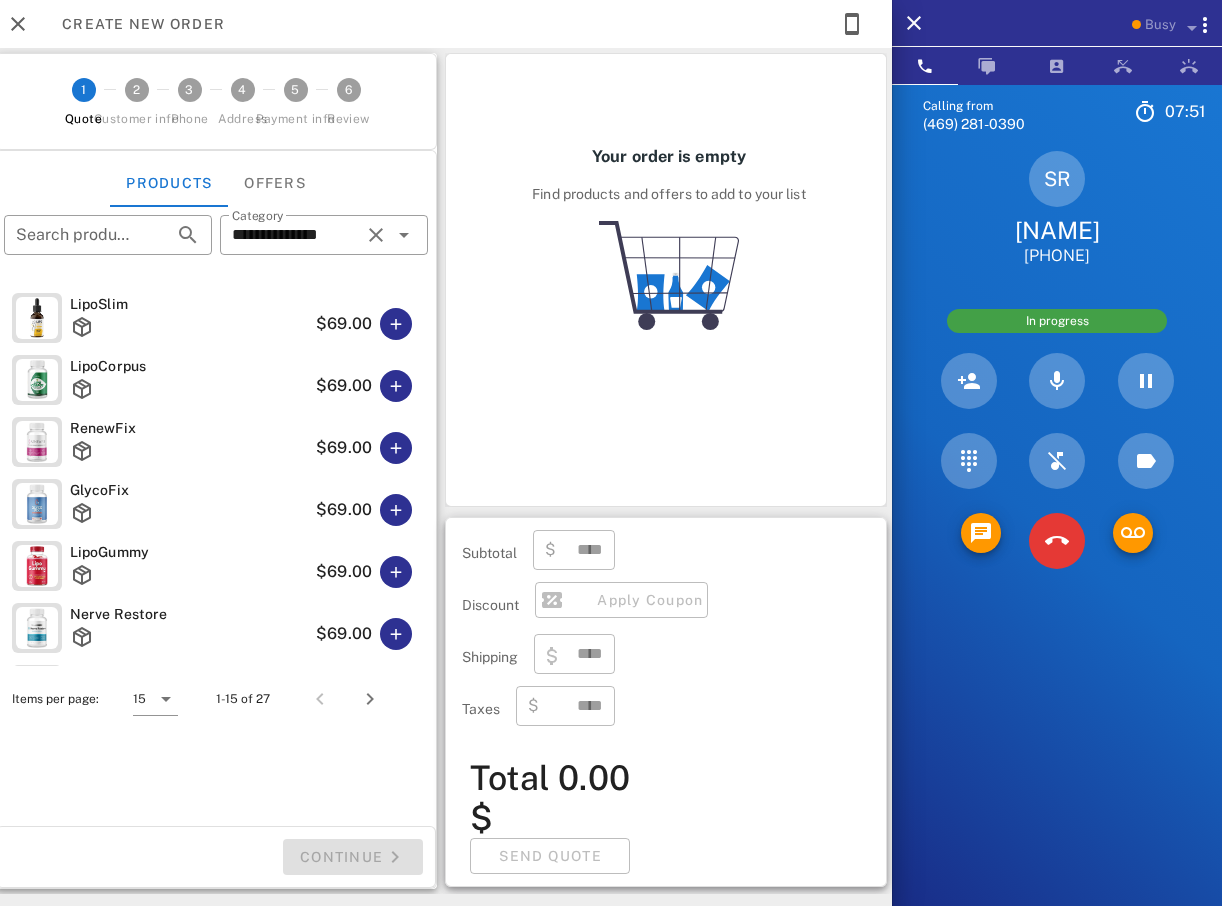 click on "$69.00" at bounding box center (368, 324) 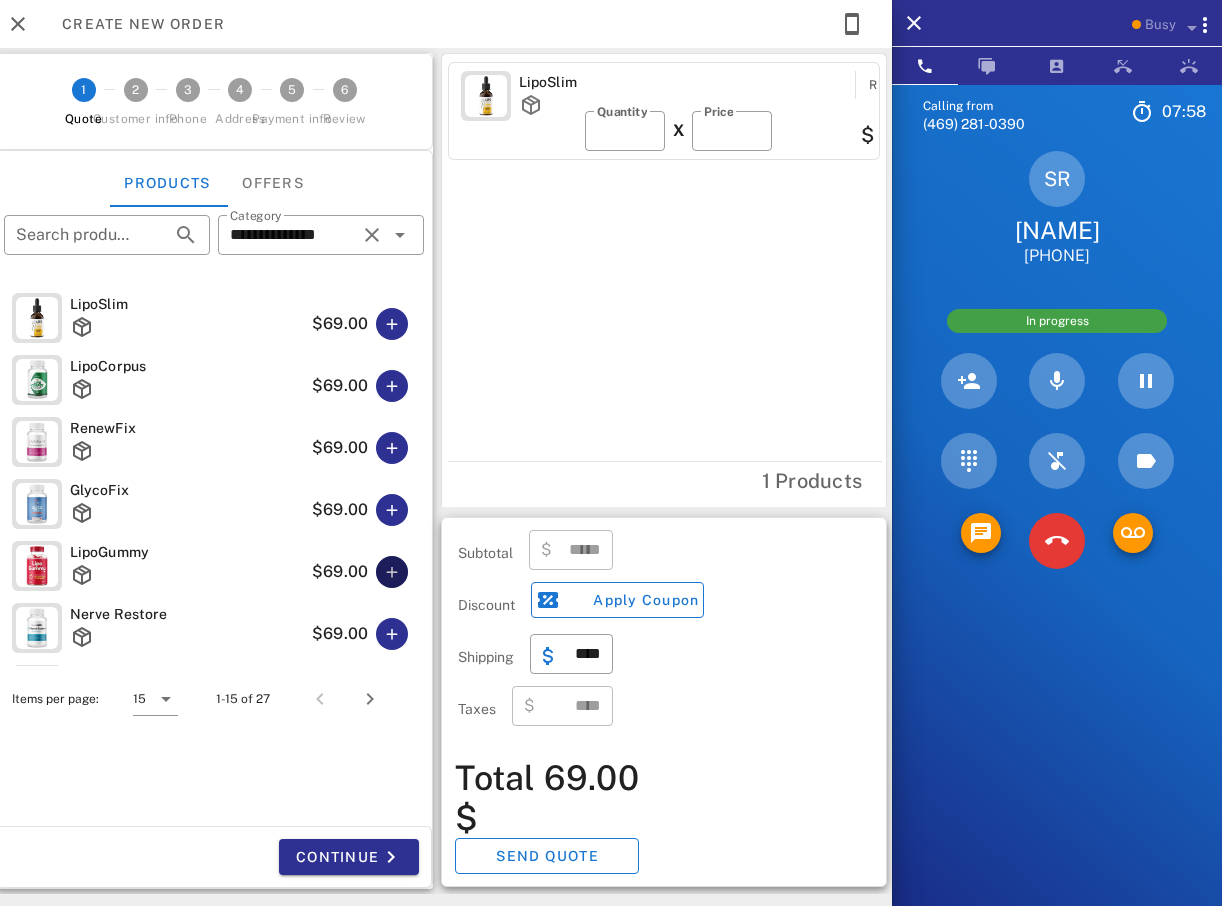 click at bounding box center [392, 572] 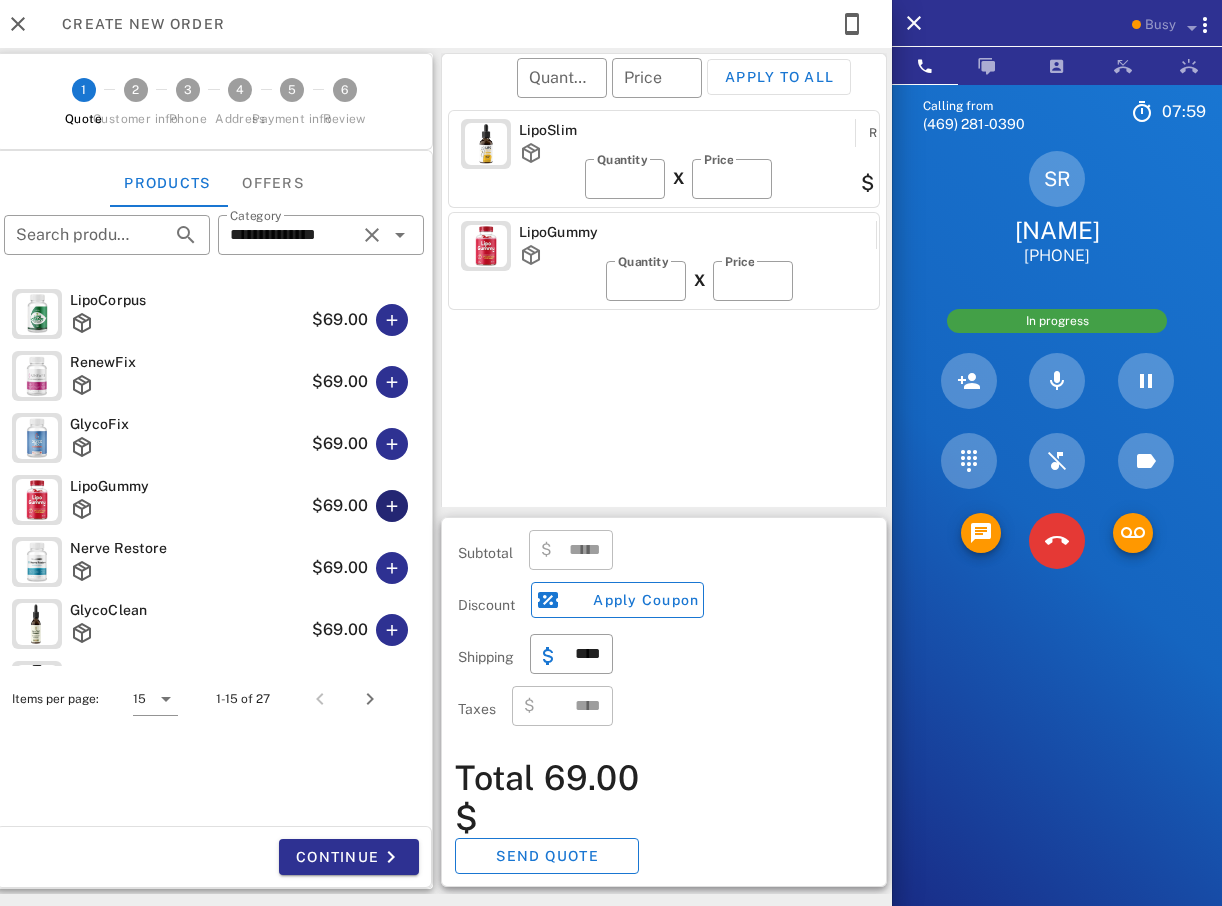 scroll, scrollTop: 200, scrollLeft: 0, axis: vertical 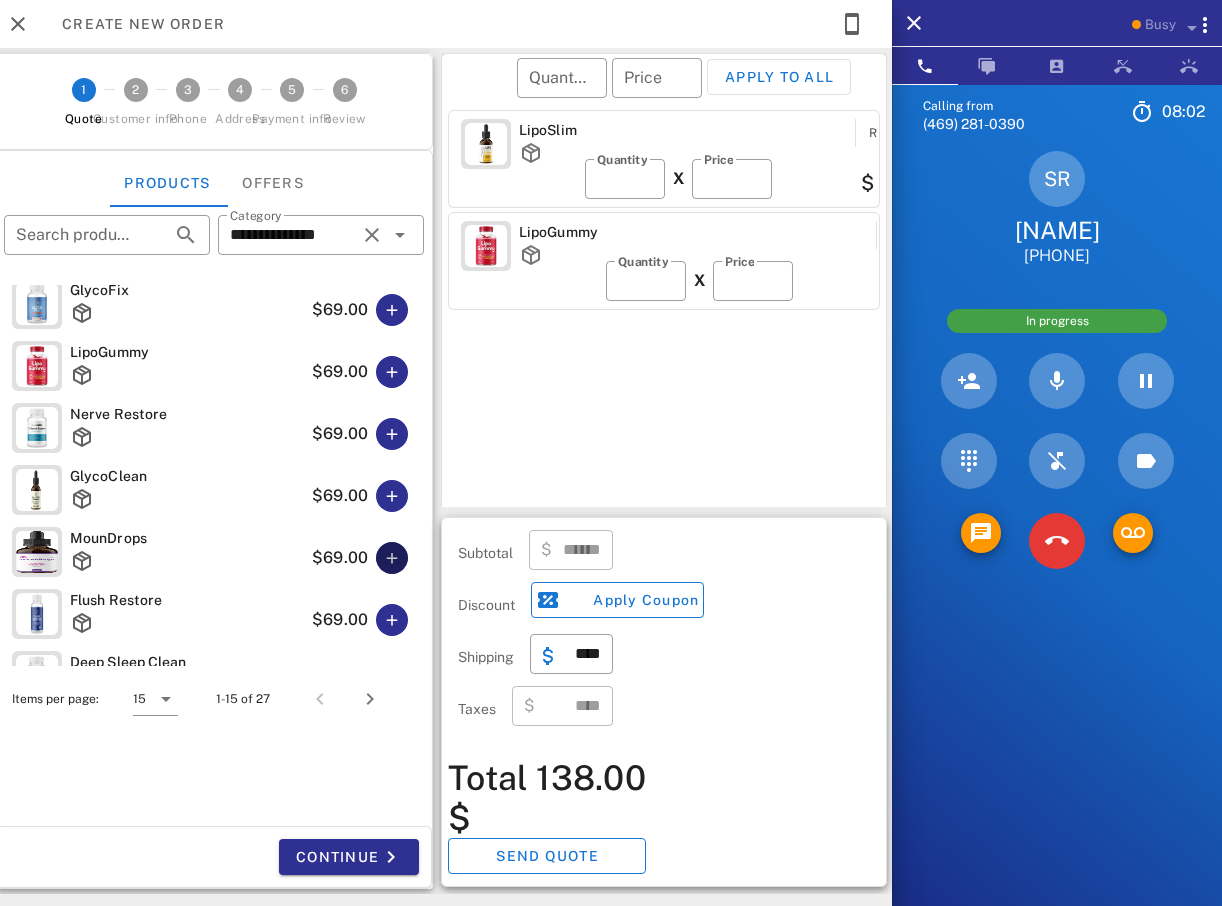 click at bounding box center (392, 558) 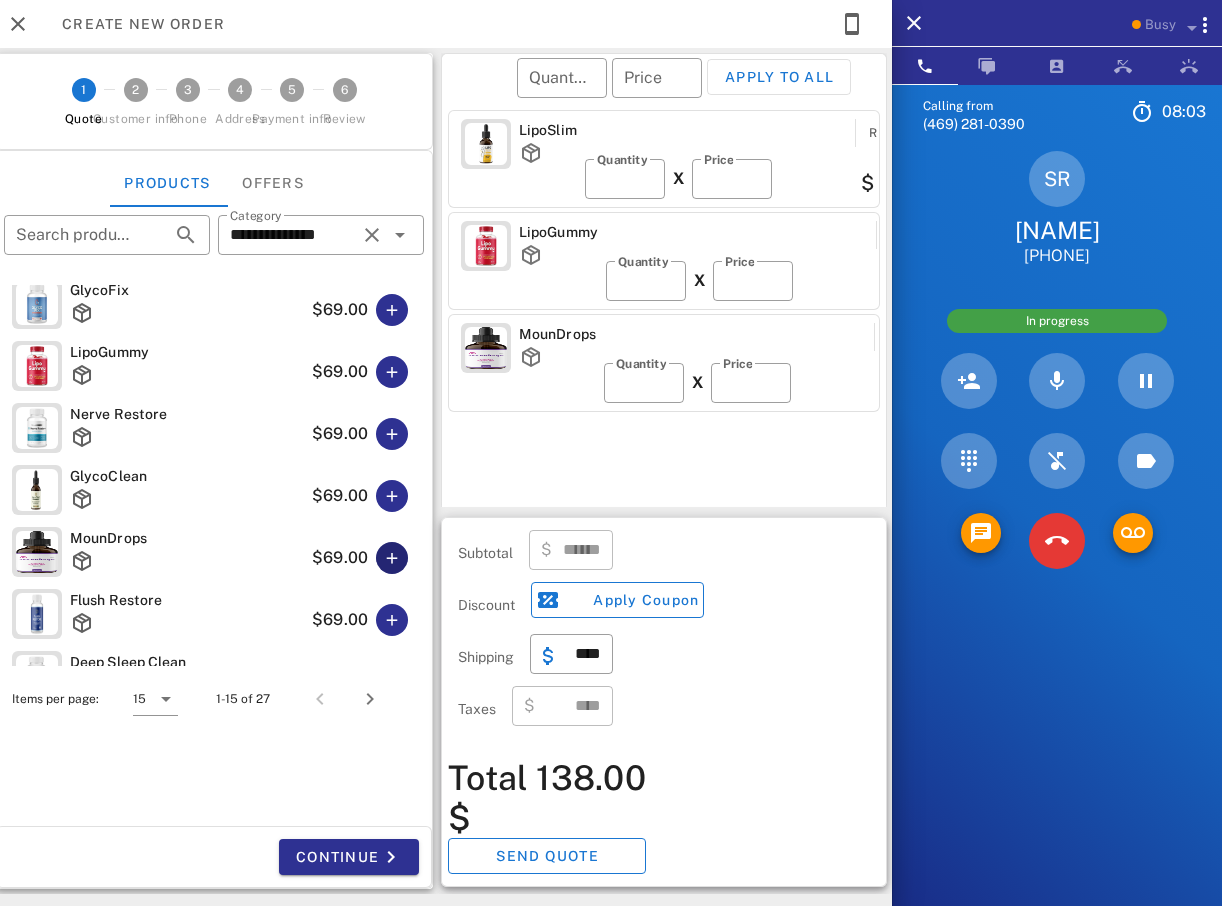 type on "******" 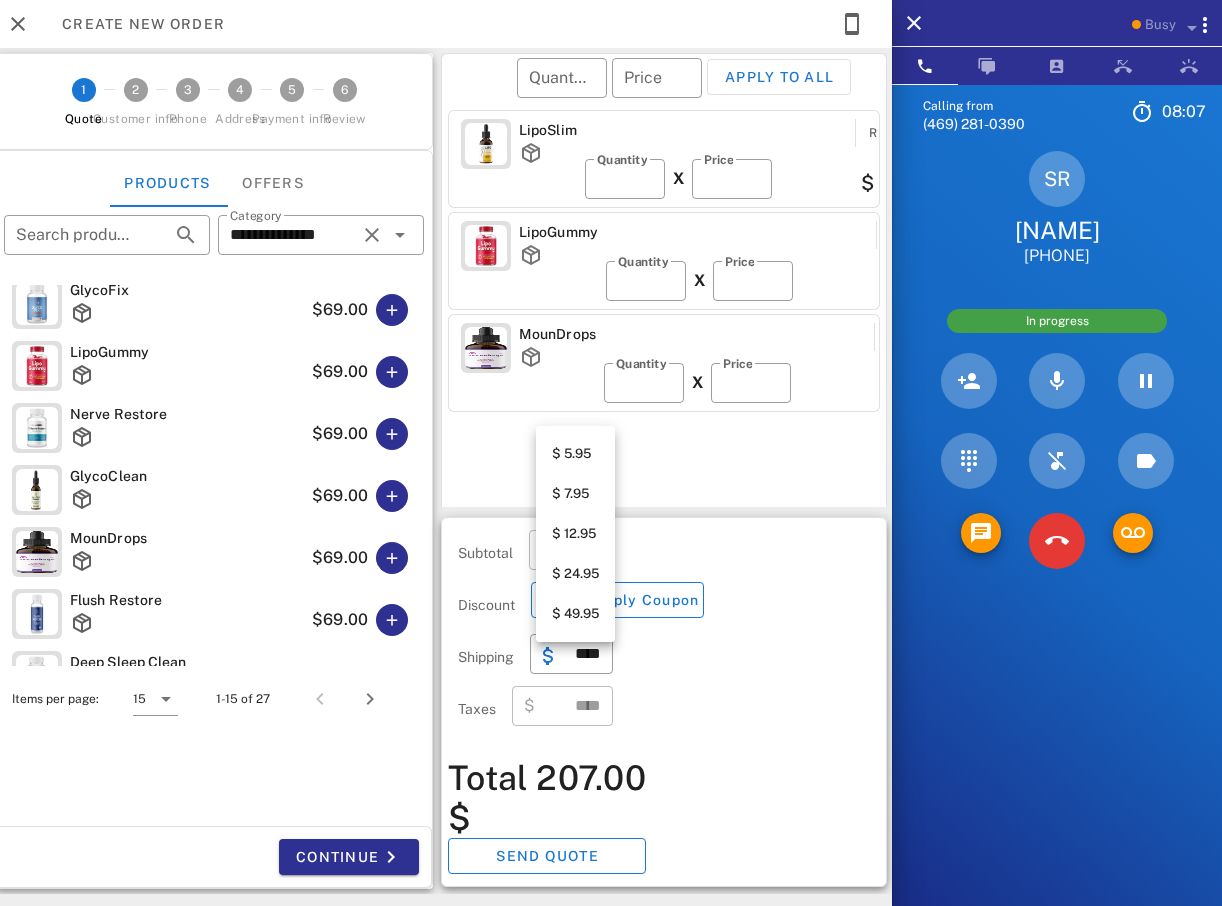 click on "$ 7.95" at bounding box center [575, 494] 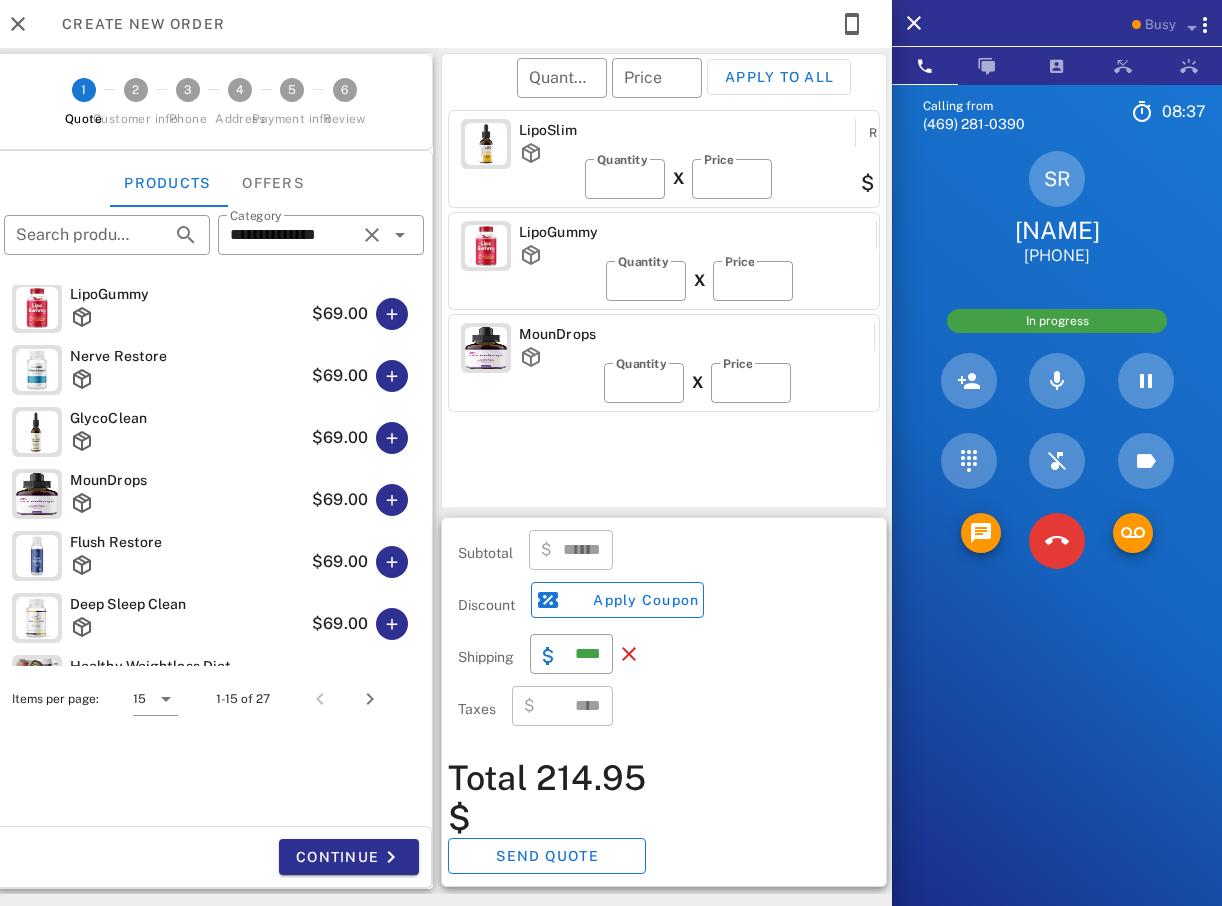 scroll, scrollTop: 300, scrollLeft: 0, axis: vertical 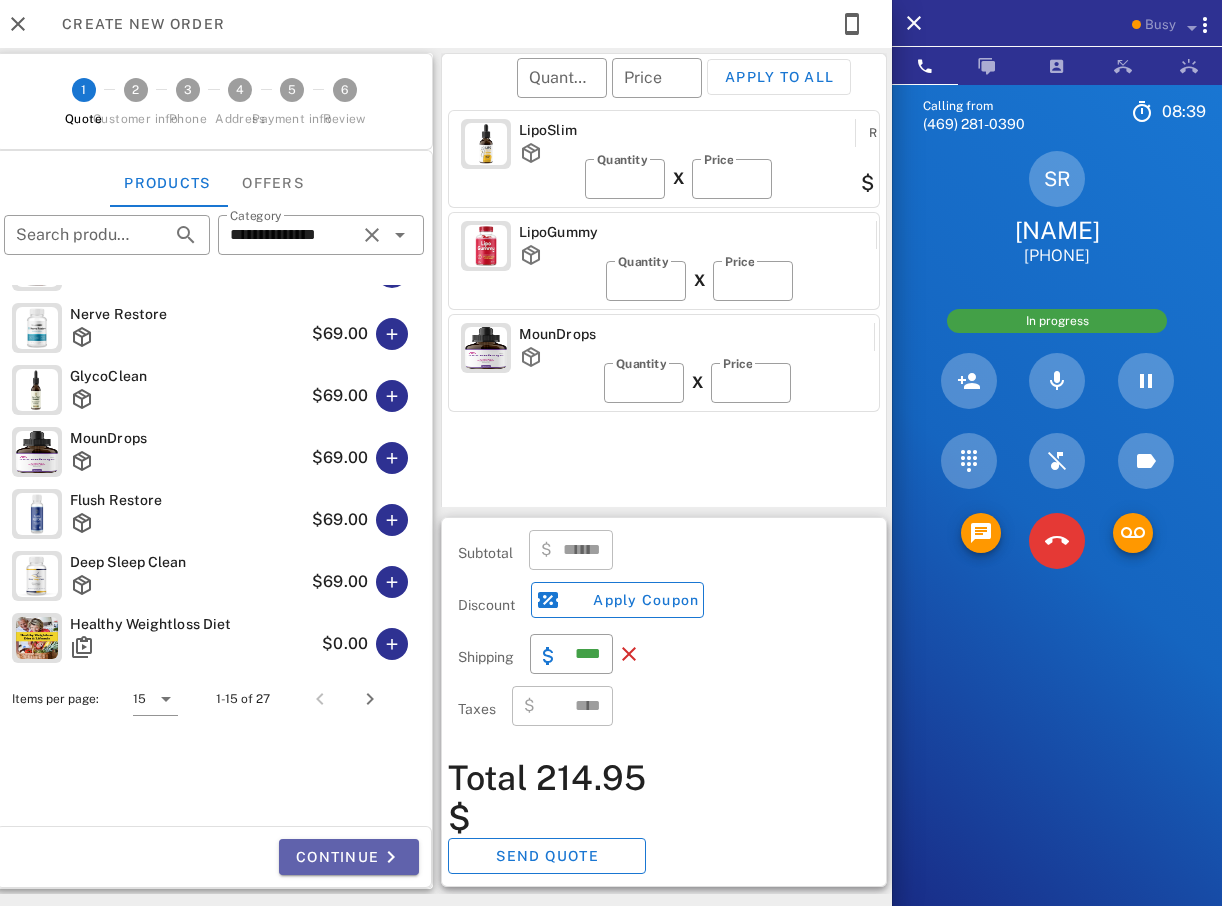 click on "Continue" at bounding box center (349, 857) 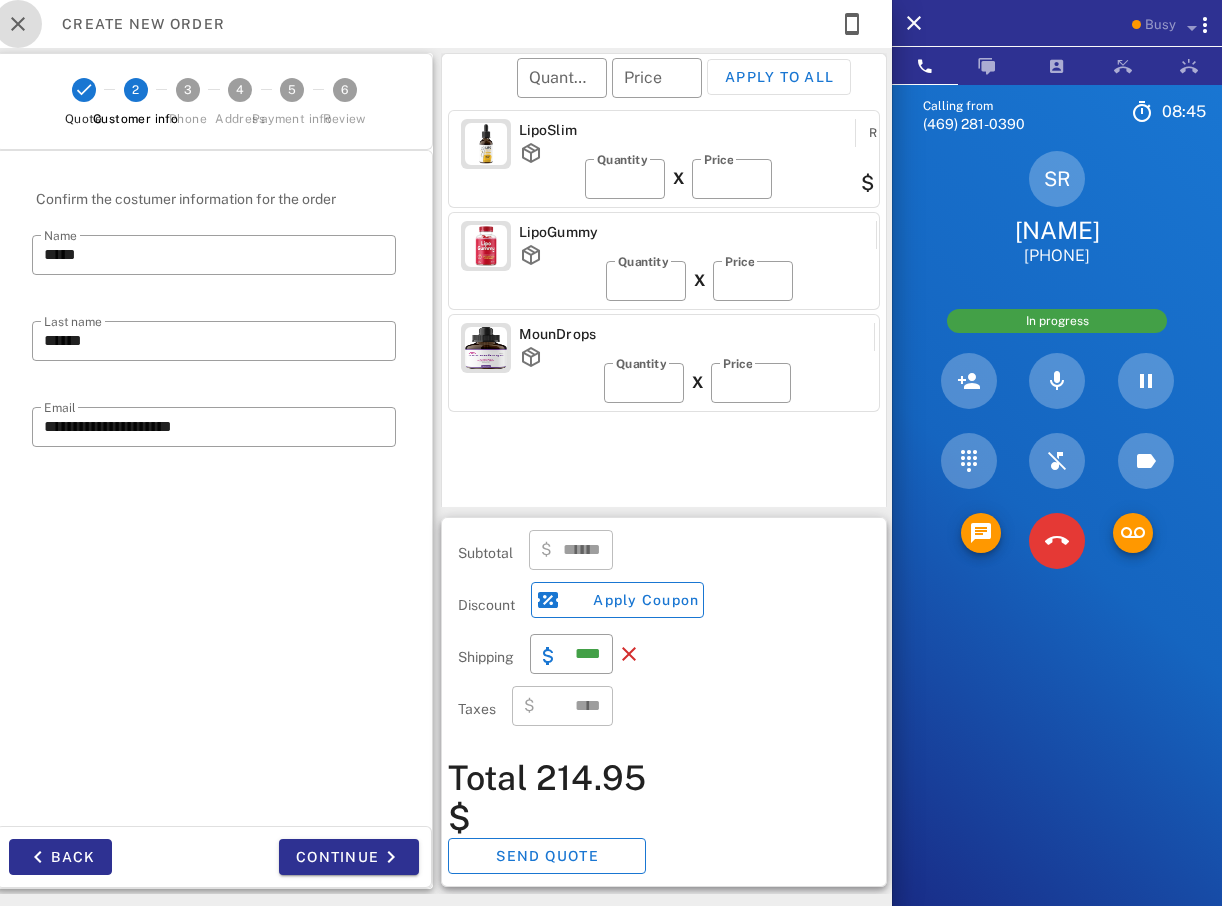 click at bounding box center [18, 24] 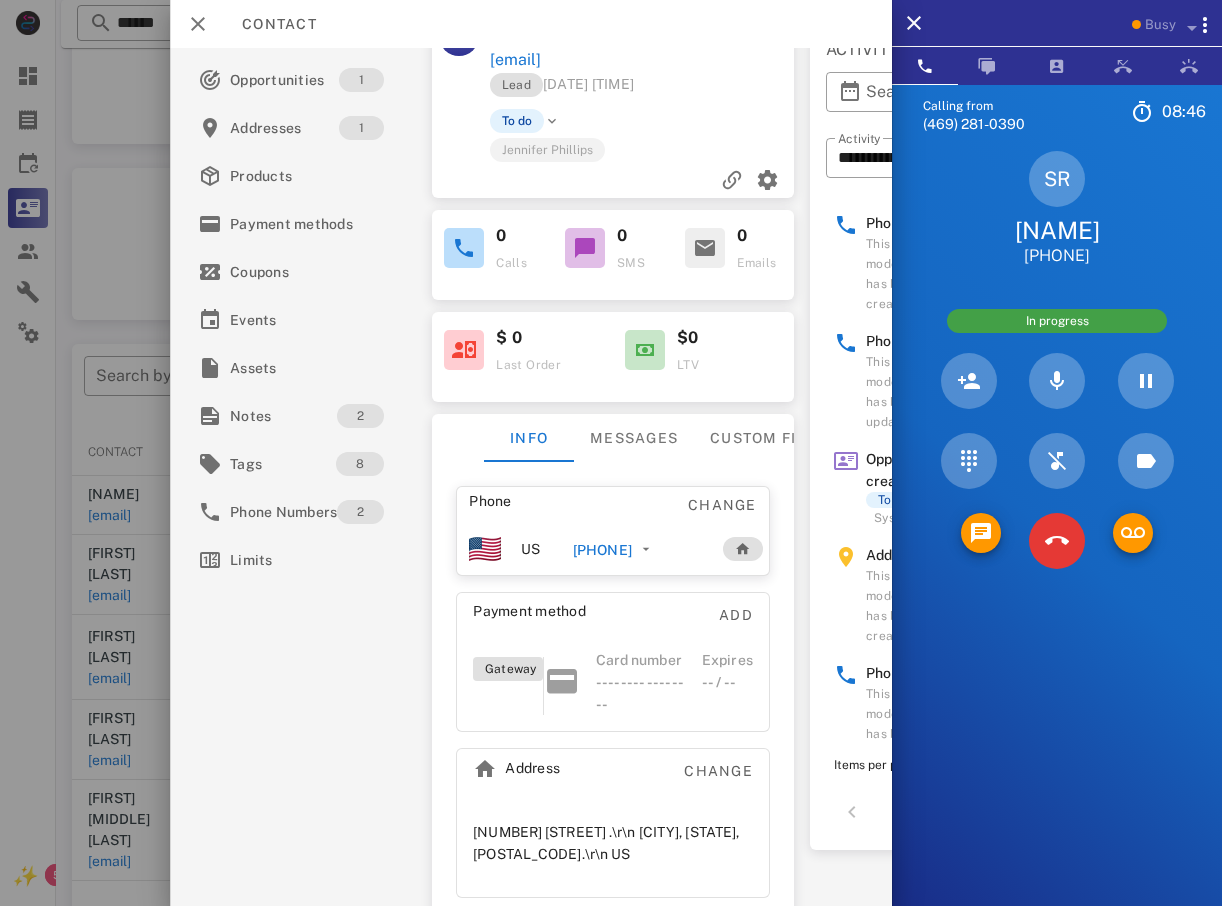 scroll, scrollTop: 74, scrollLeft: 0, axis: vertical 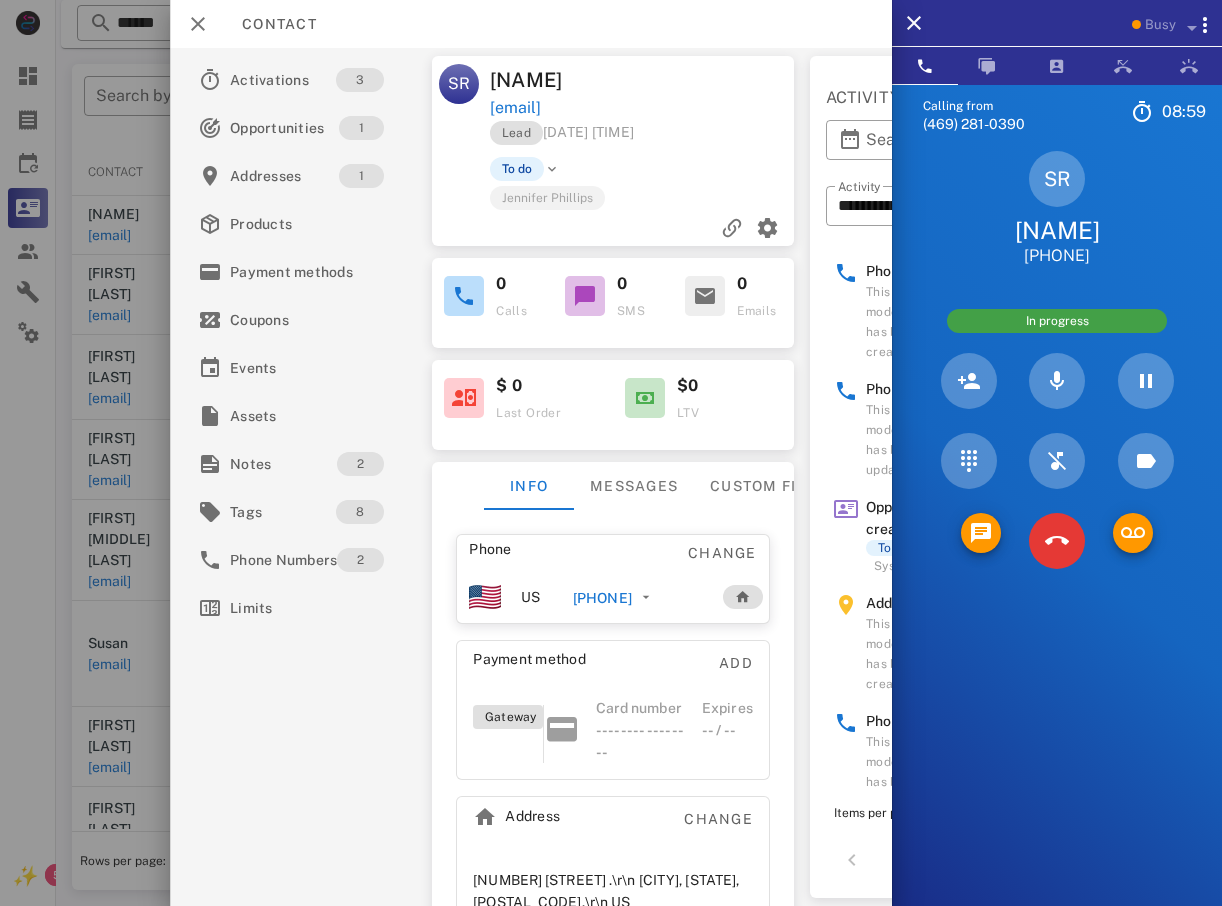 click on "[EMAIL]" at bounding box center (515, 108) 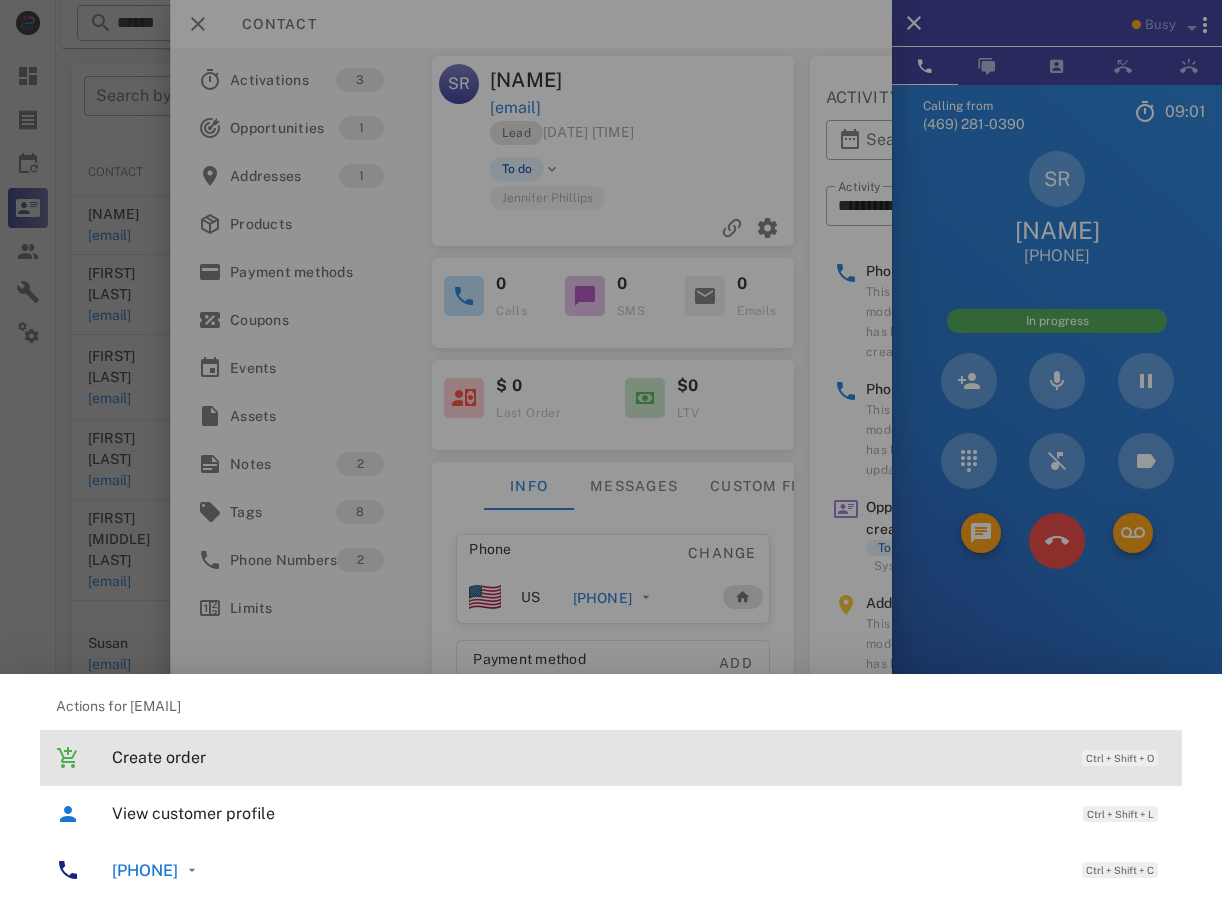 click on "Create order" at bounding box center (587, 757) 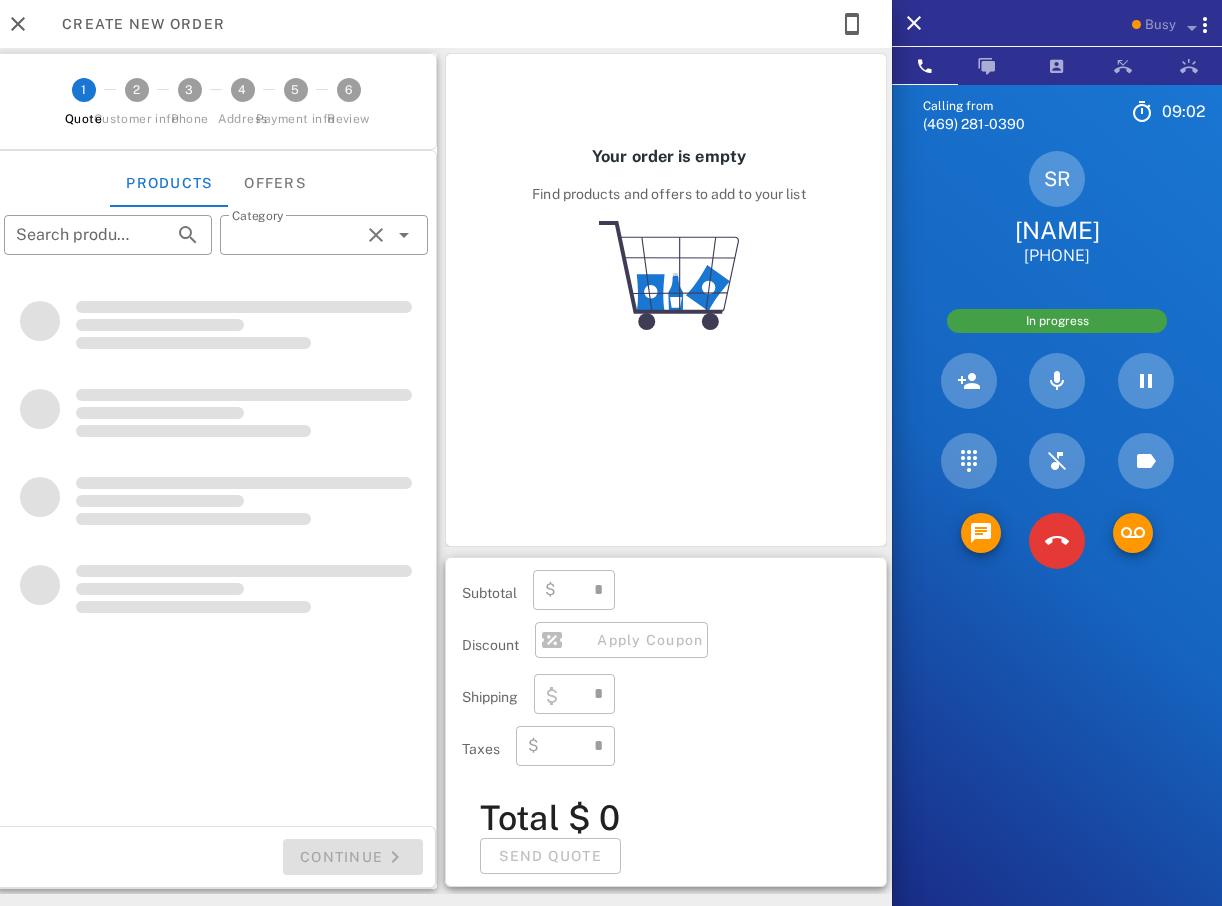 type on "**********" 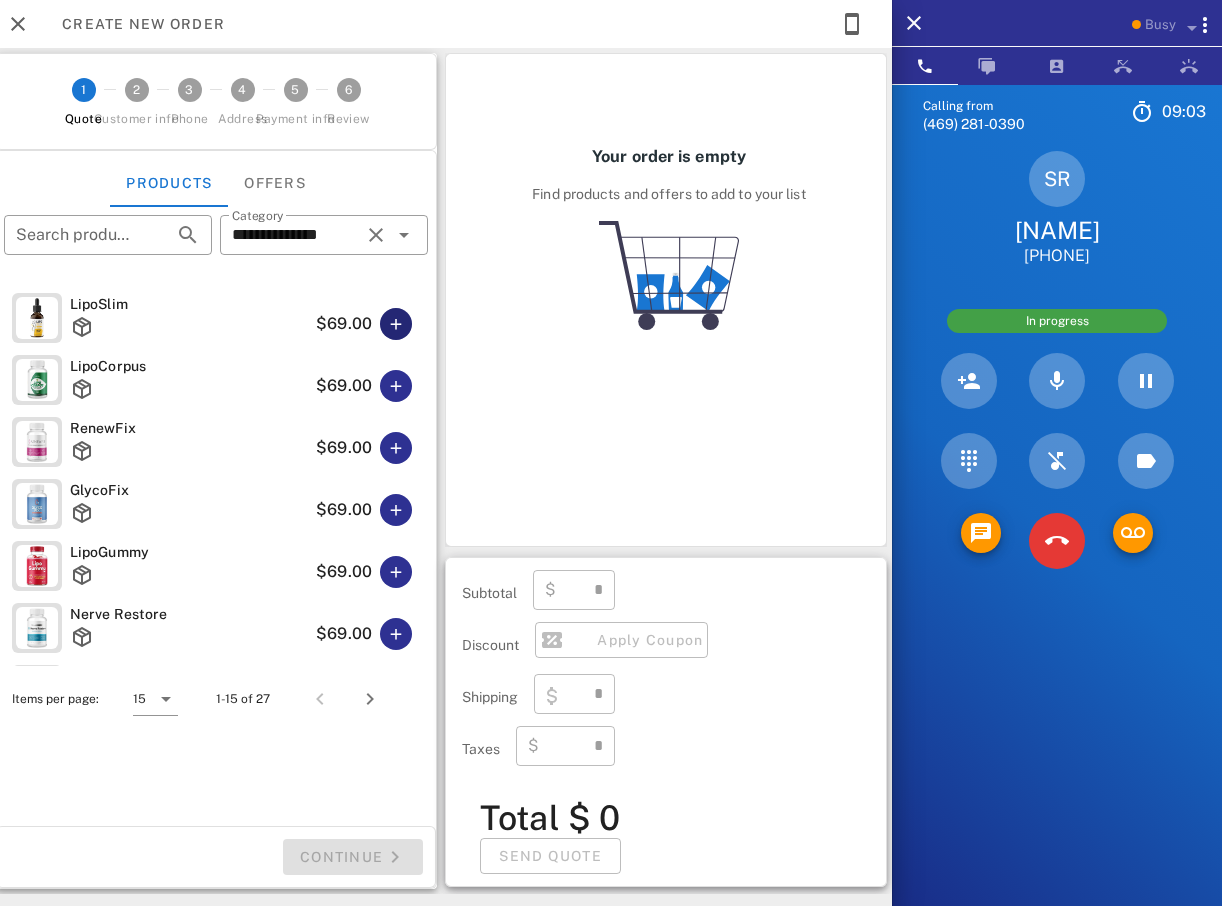 click at bounding box center (396, 324) 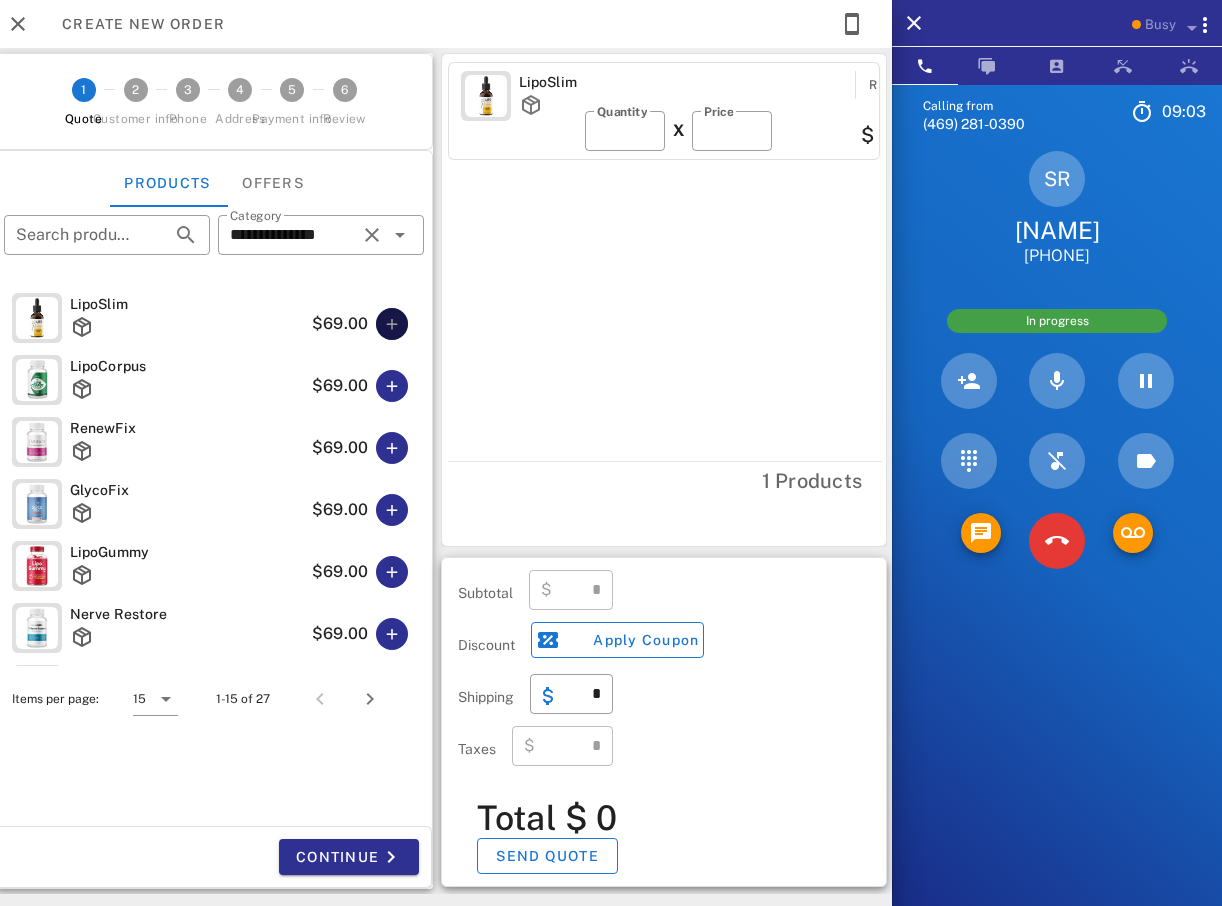 click at bounding box center [392, 324] 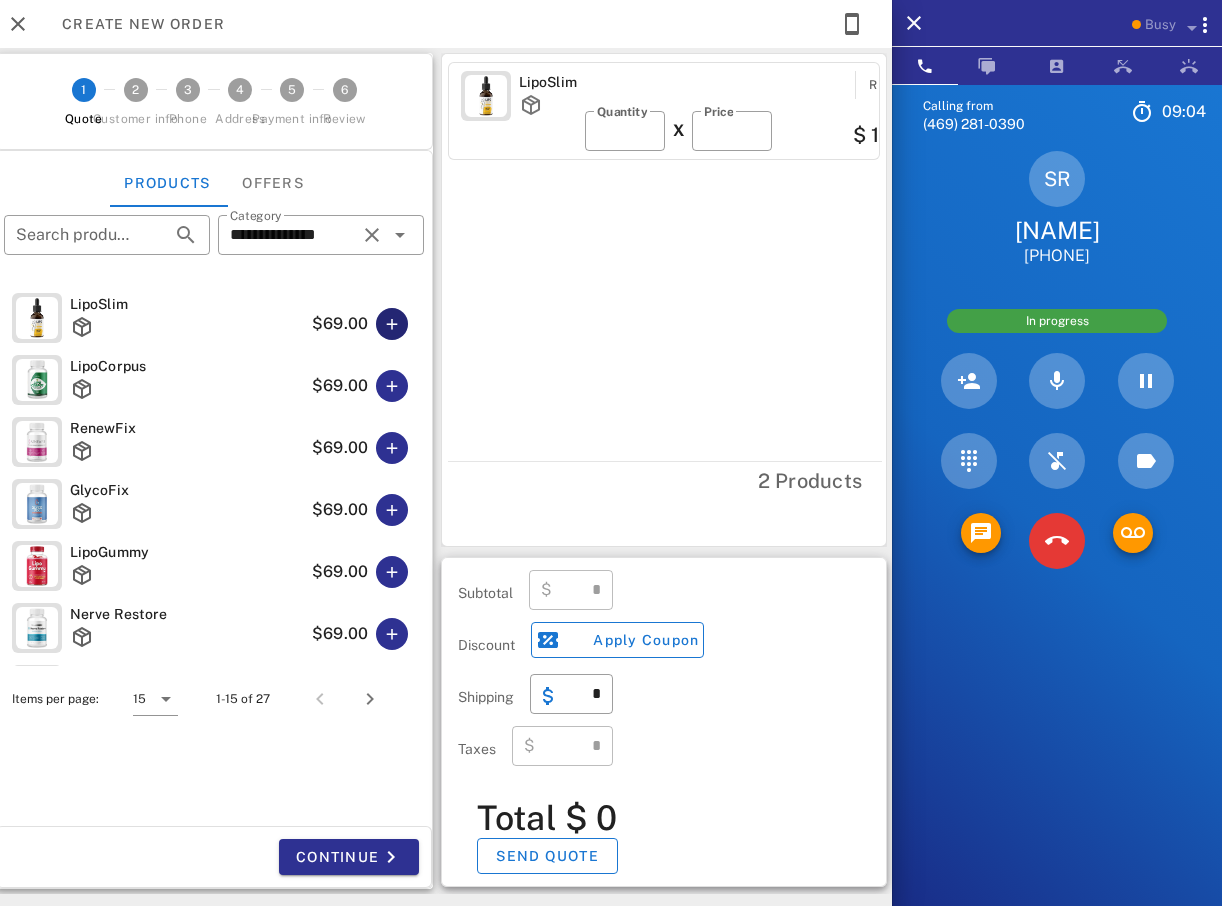 type on "******" 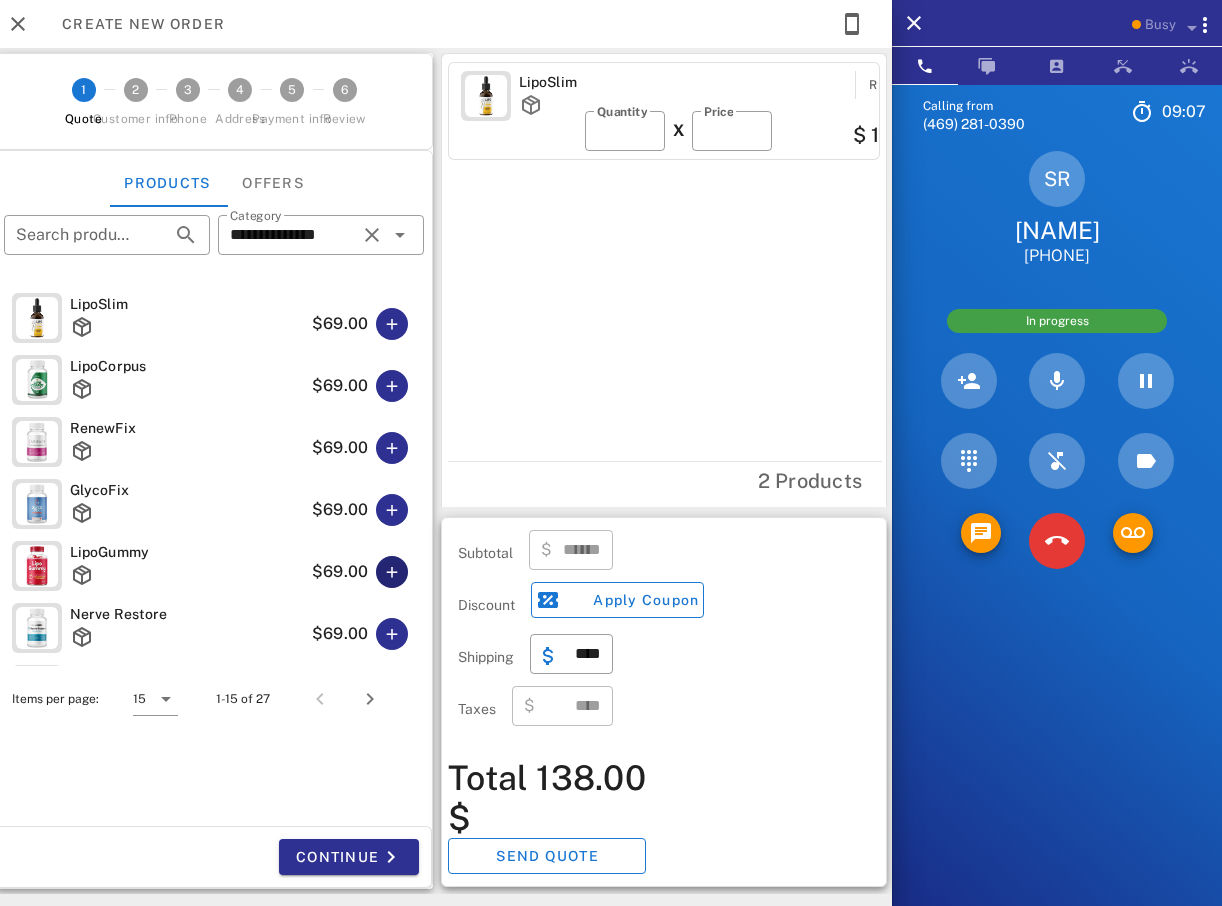 click at bounding box center (392, 572) 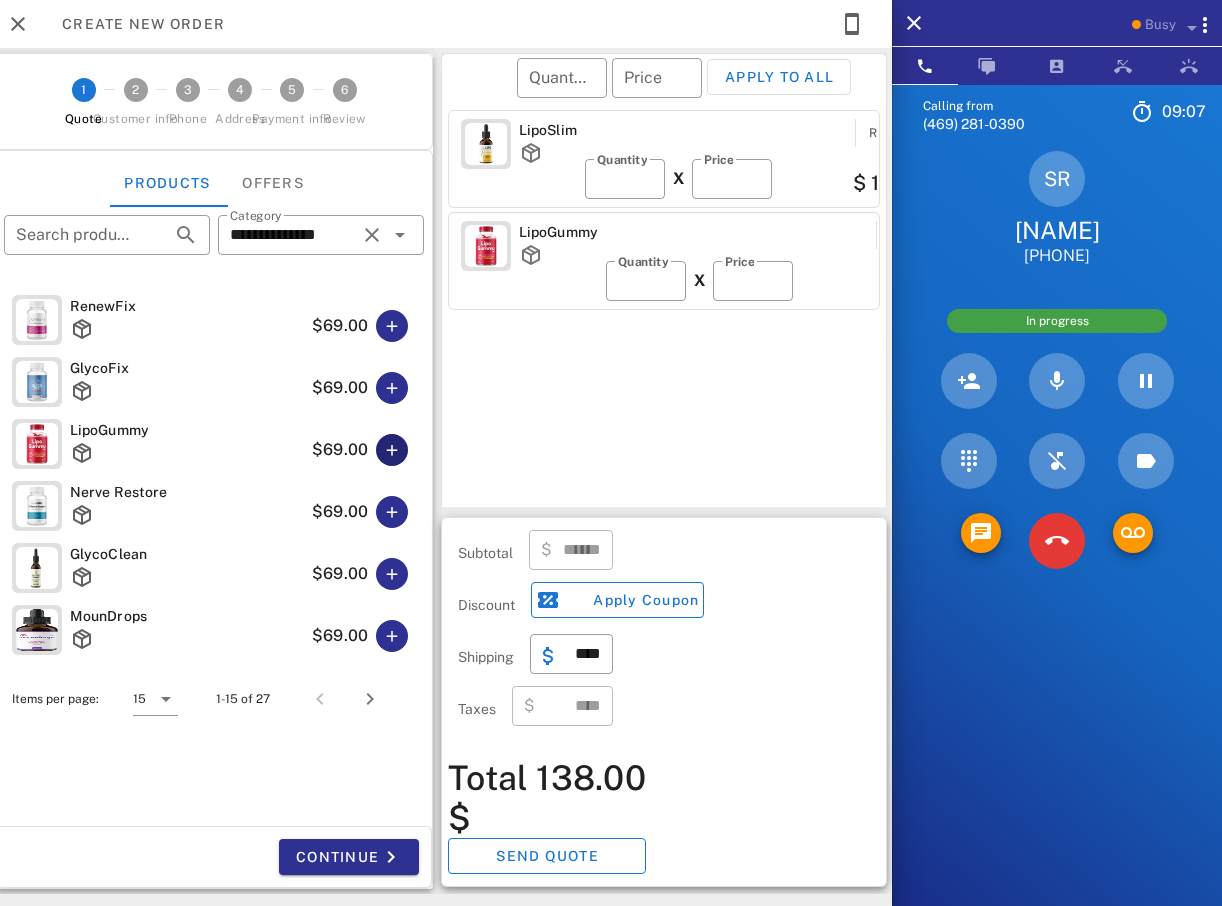 scroll, scrollTop: 300, scrollLeft: 0, axis: vertical 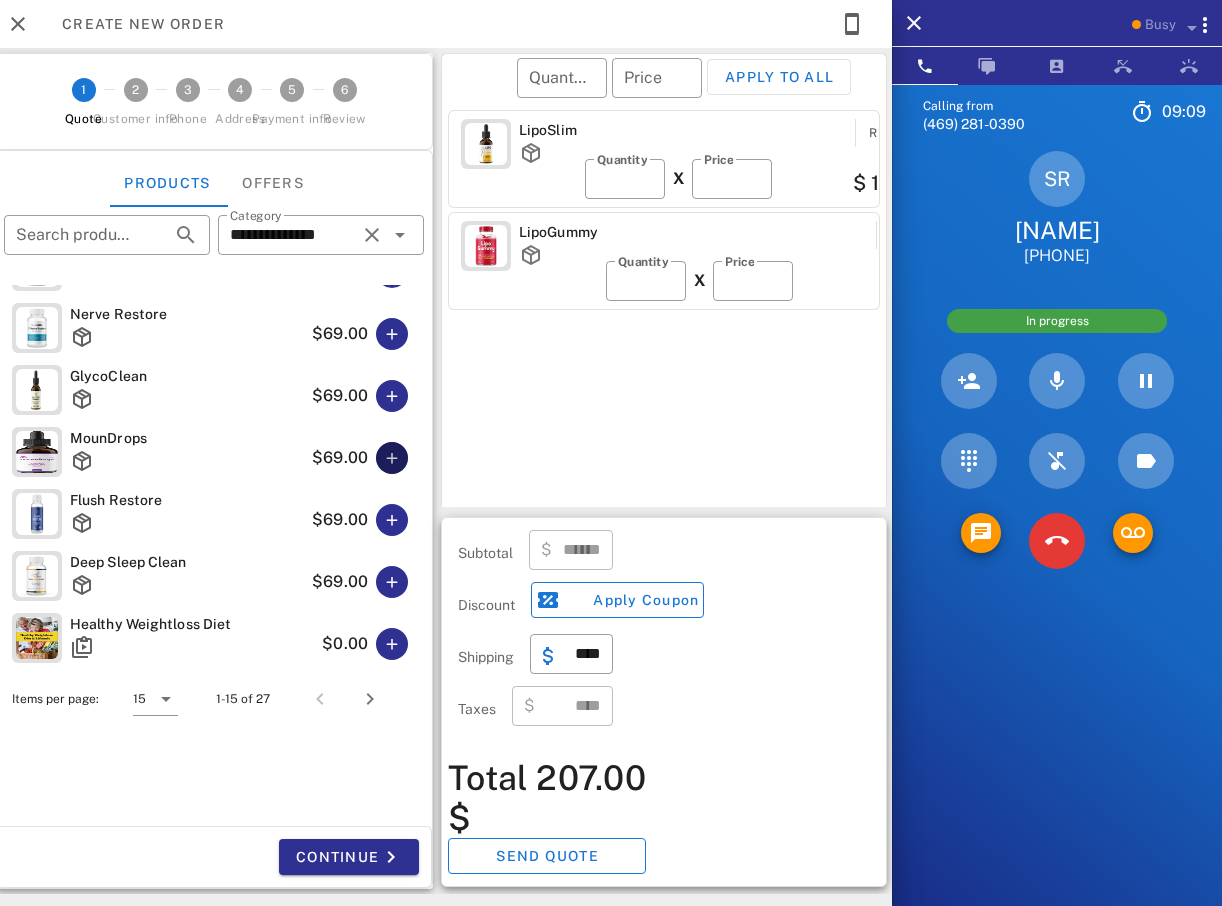 click at bounding box center [392, 458] 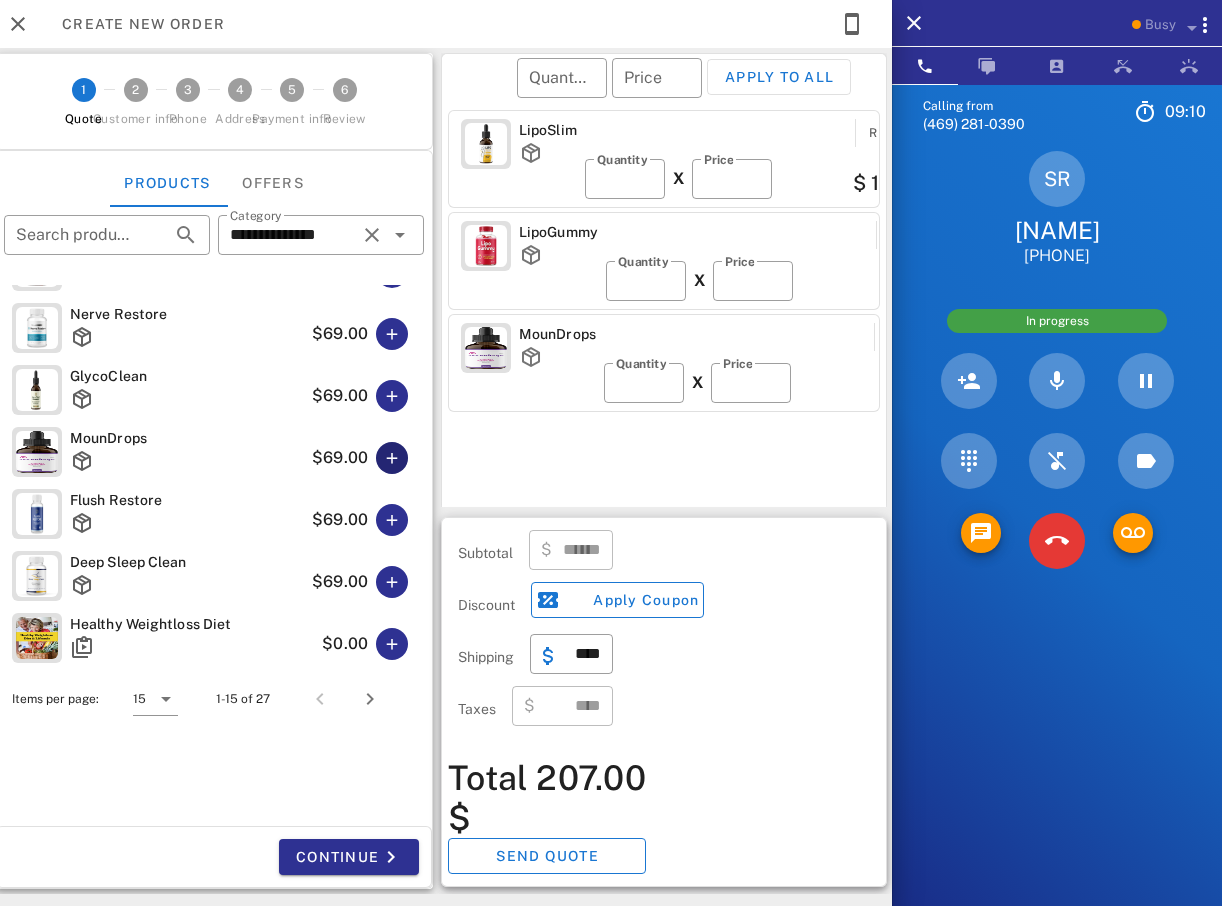 type on "******" 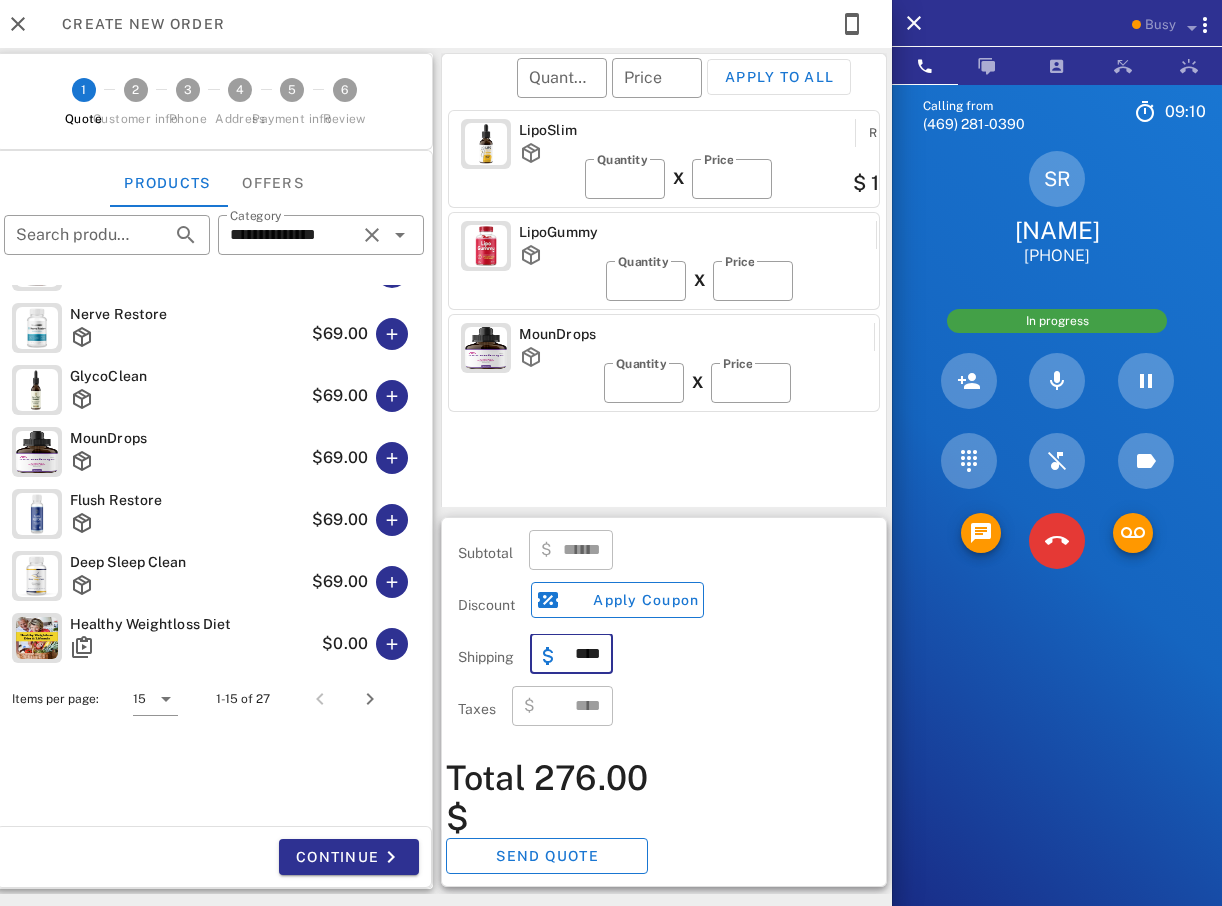 click on "****" at bounding box center (583, 654) 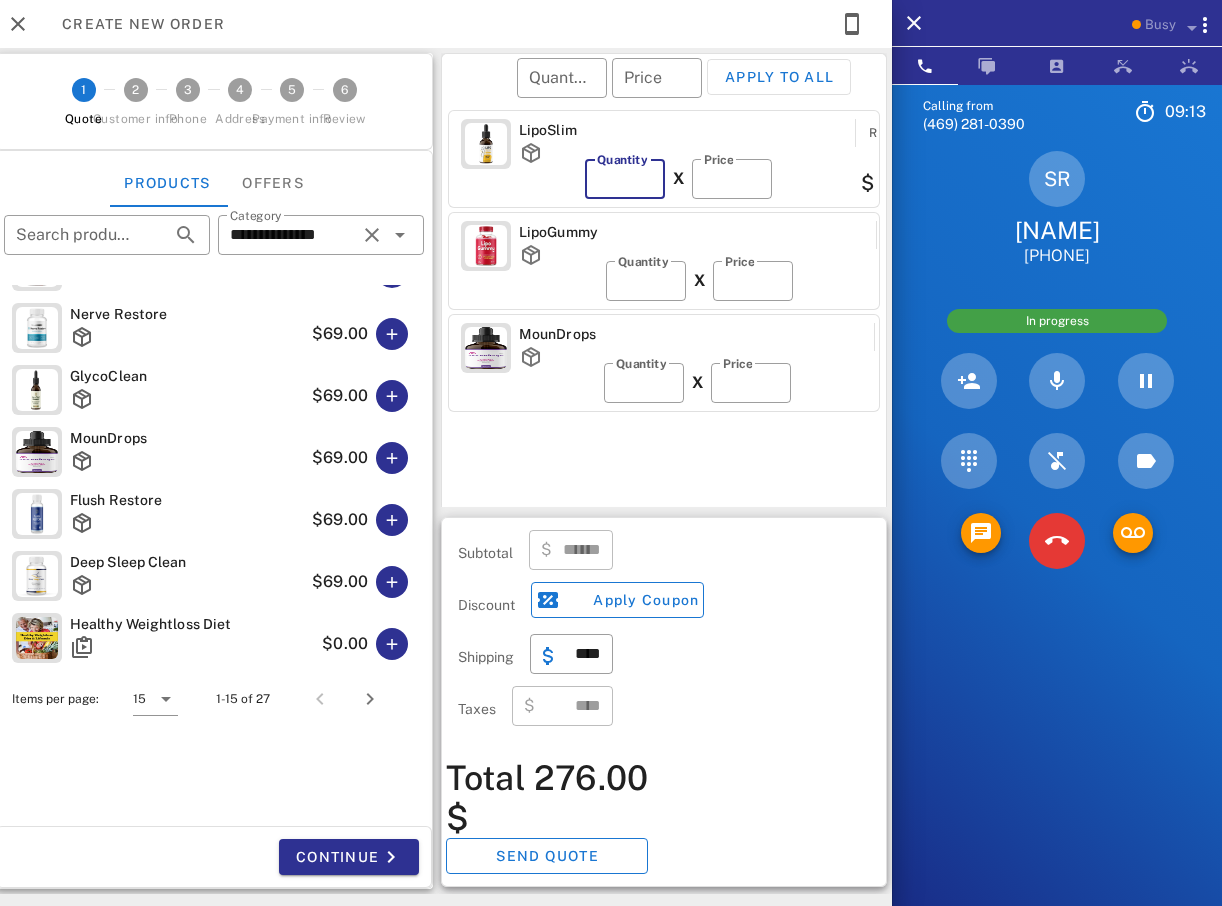 type on "*" 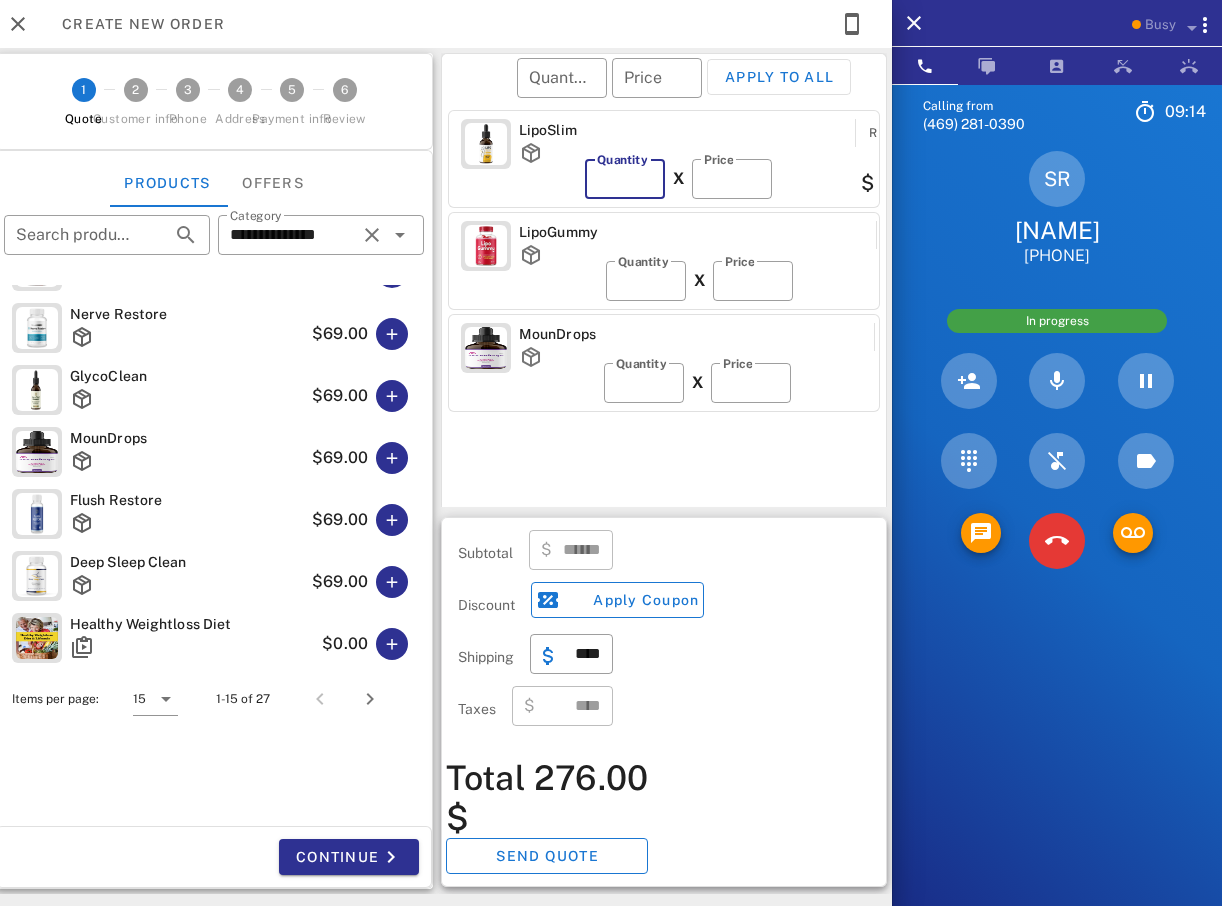 type on "******" 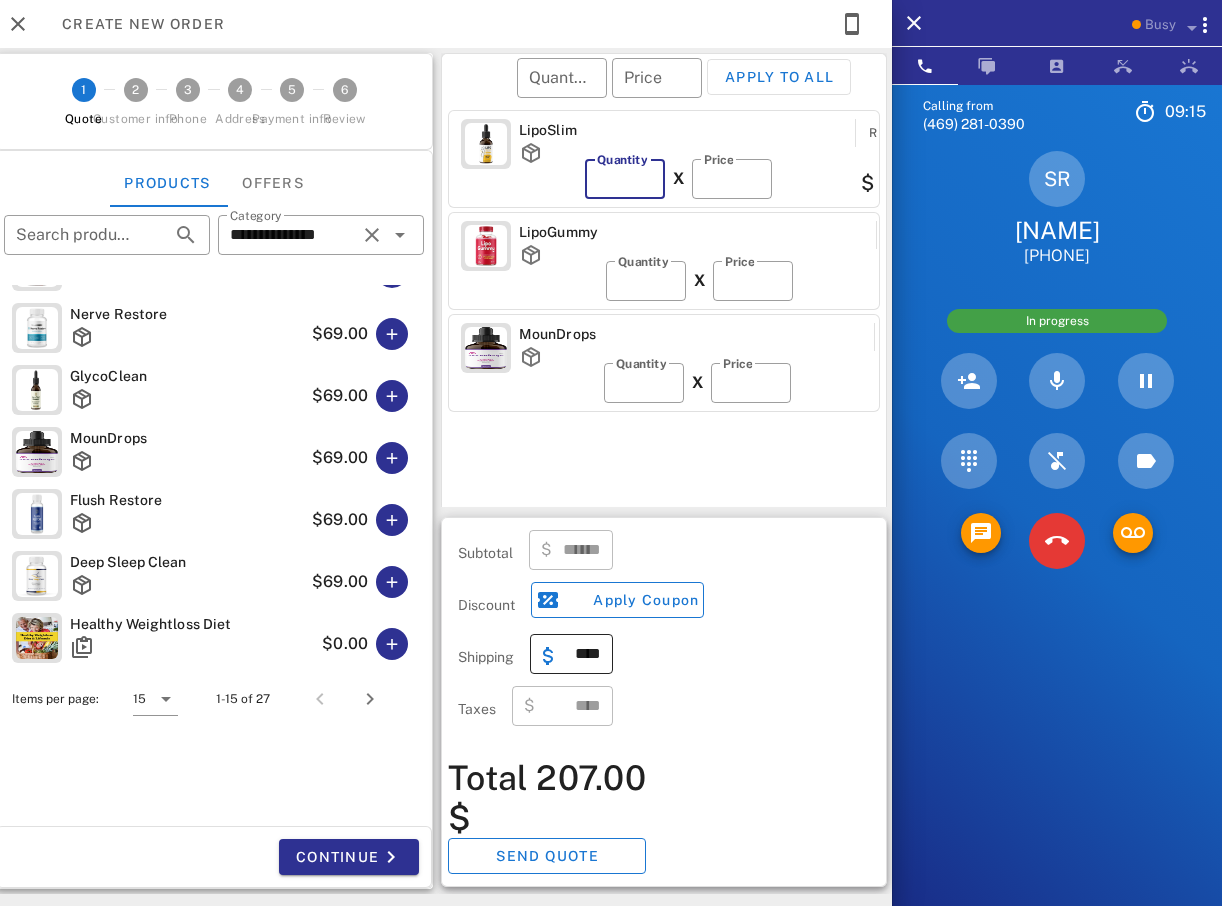 click on "****" at bounding box center (583, 654) 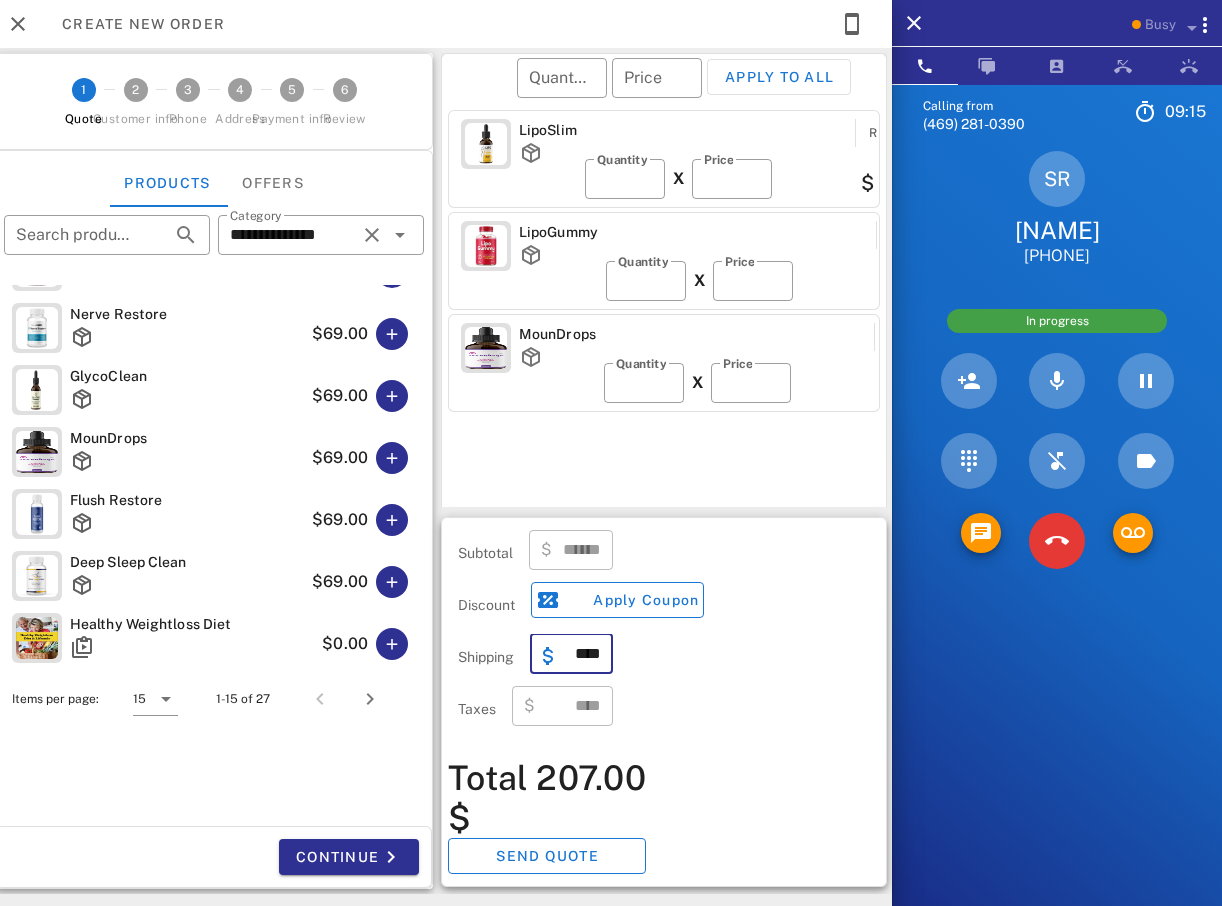 click on "****" at bounding box center [583, 654] 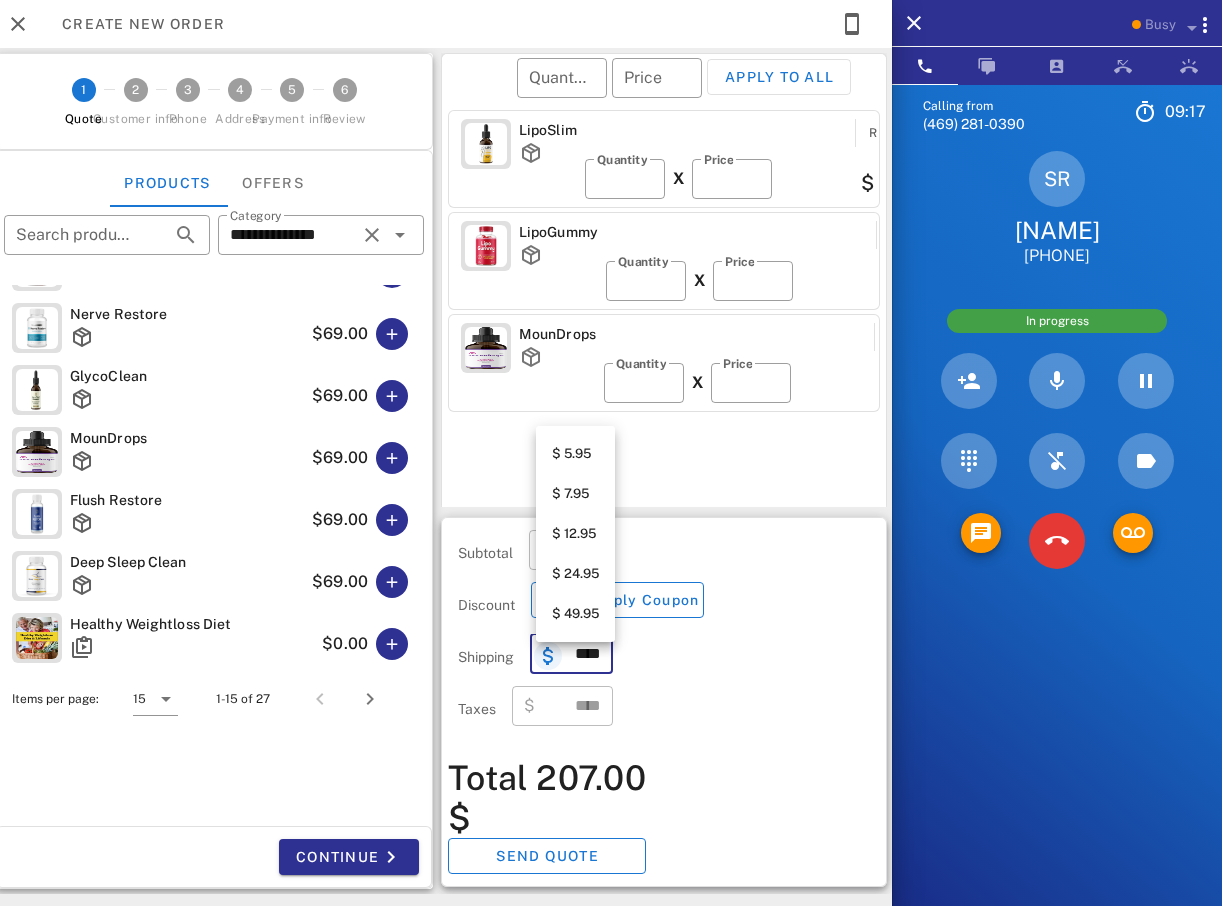click at bounding box center [548, 656] 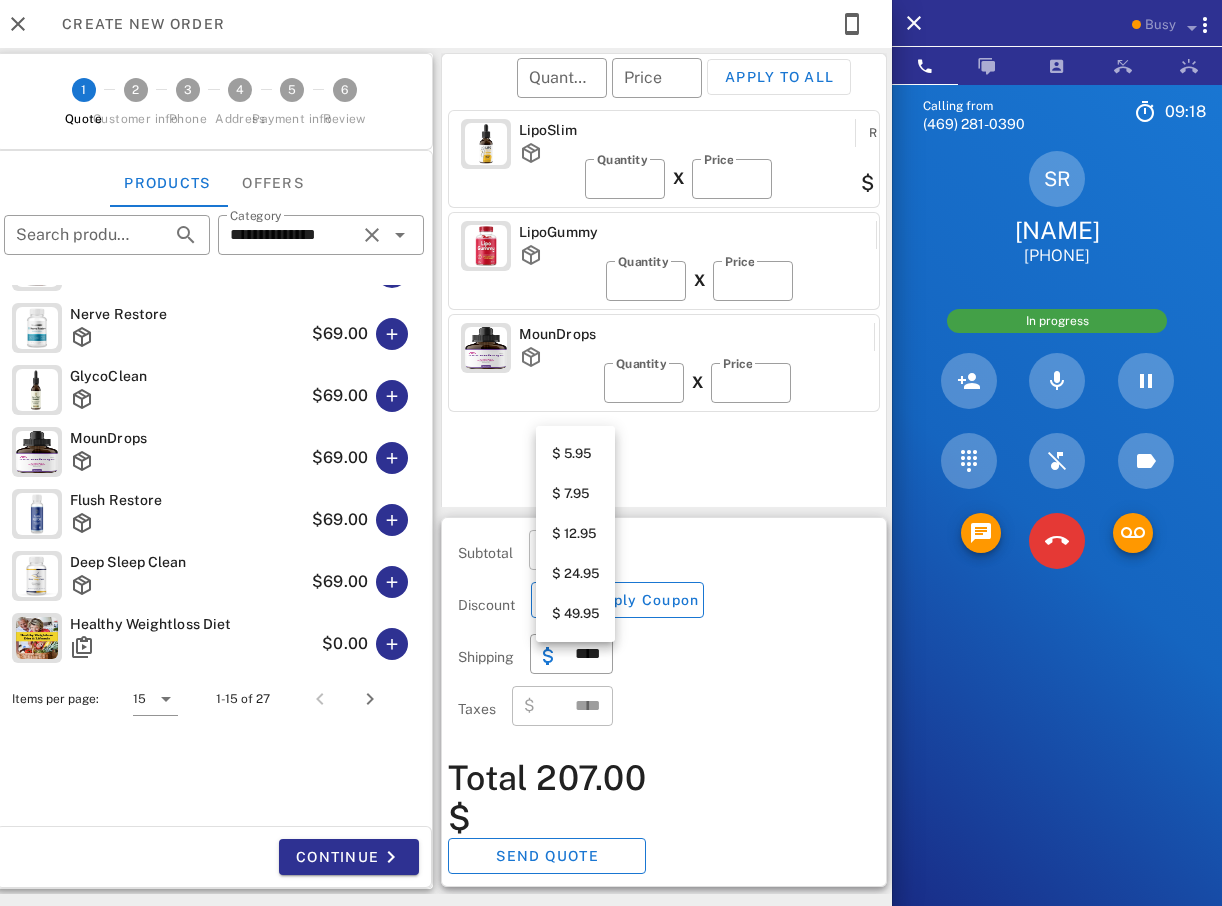 click on "$ 7.95" at bounding box center [575, 494] 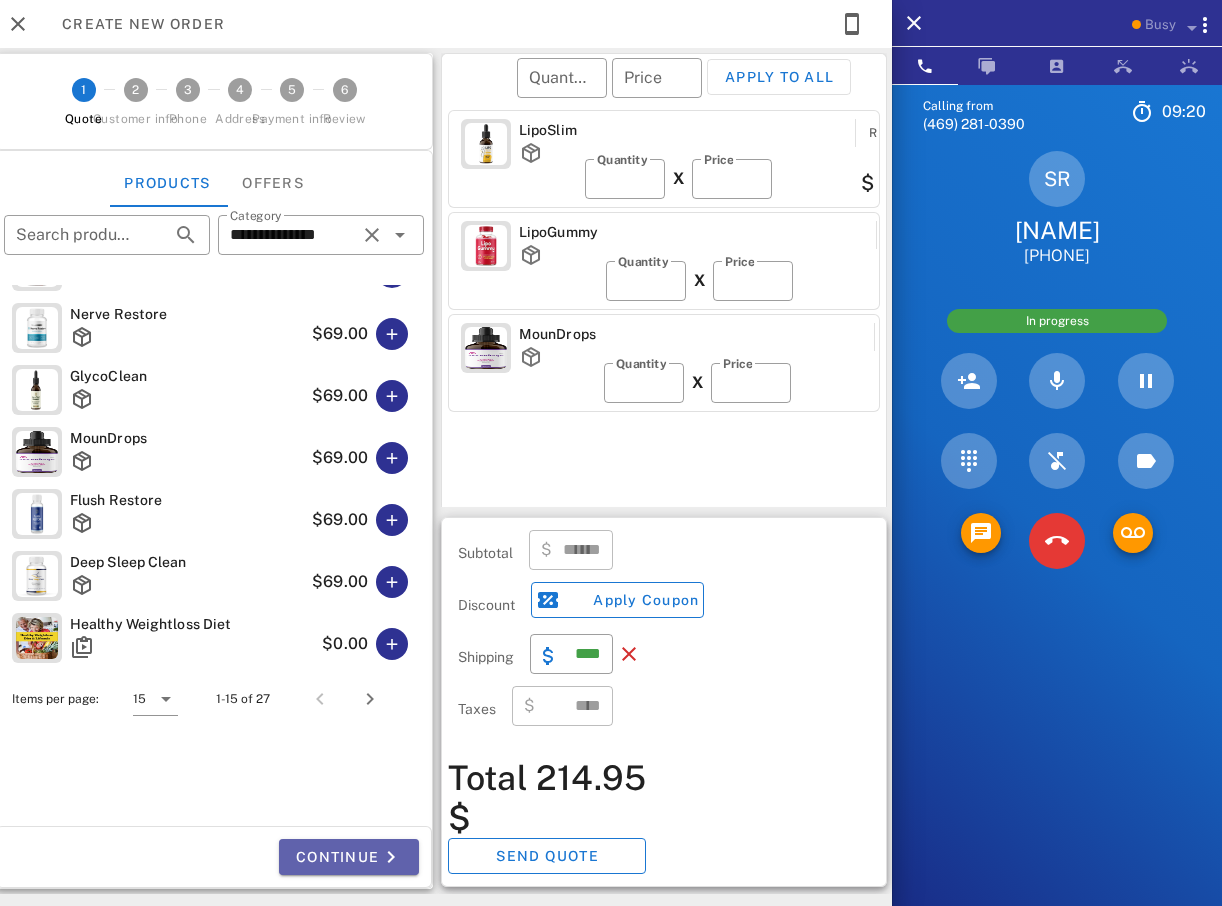 click on "Continue" at bounding box center [349, 857] 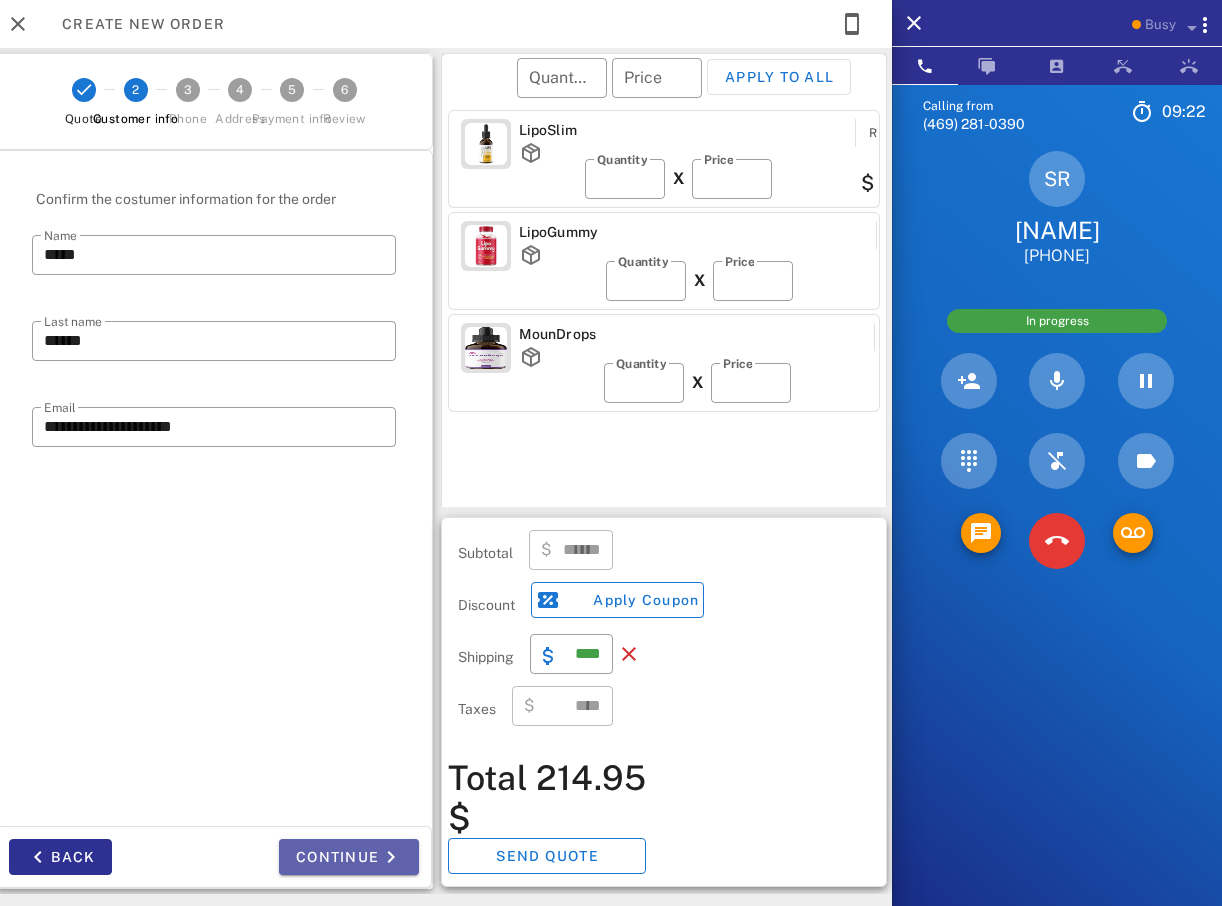 click on "Continue" at bounding box center (349, 857) 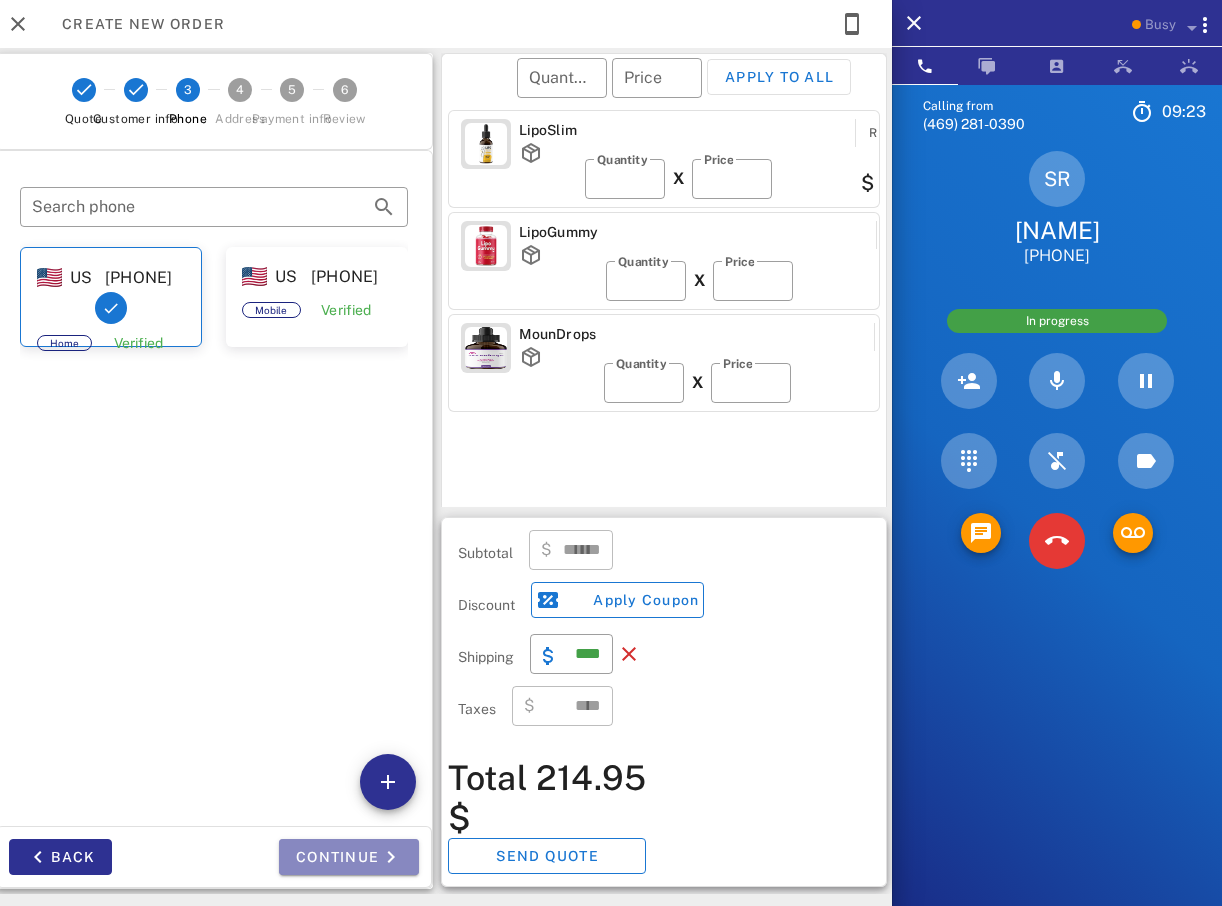 click on "Continue" at bounding box center (349, 857) 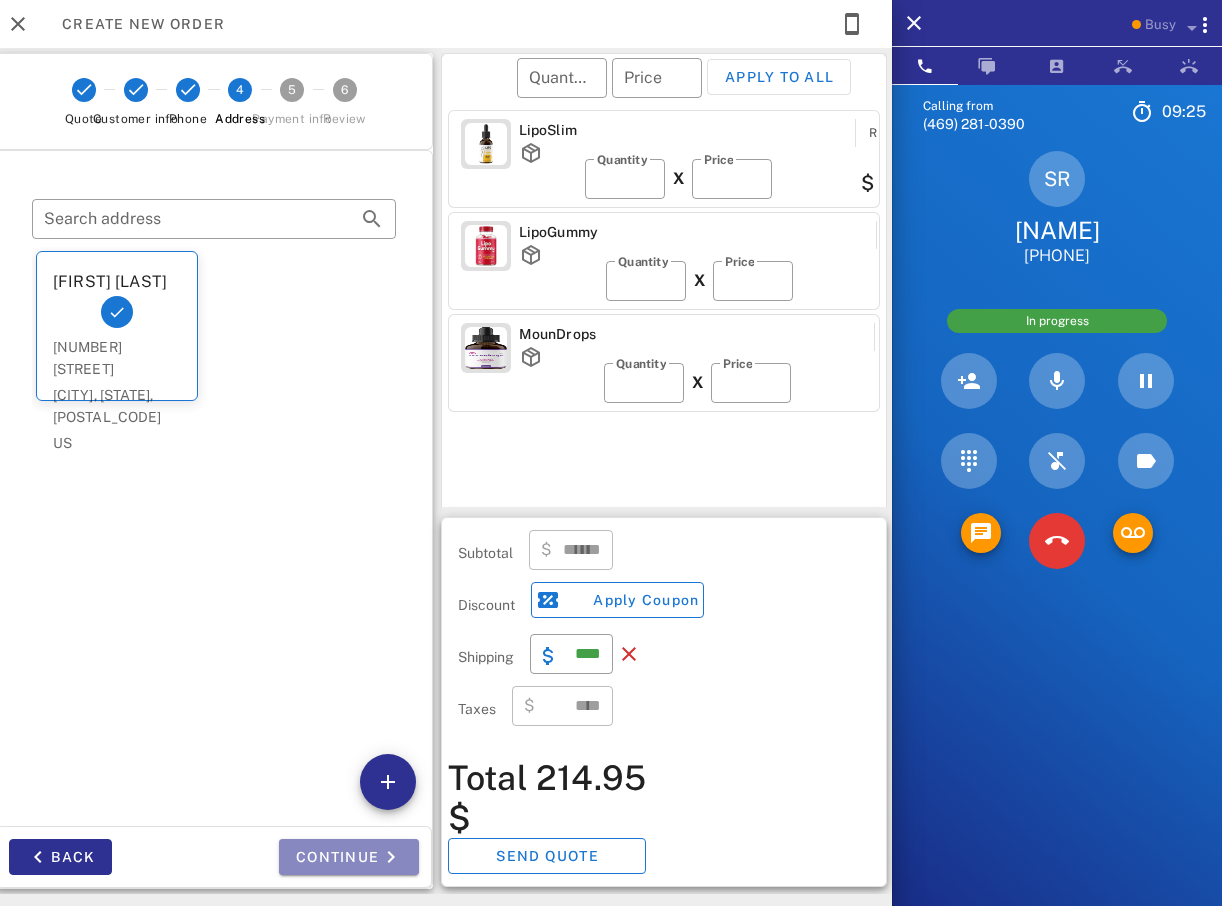 click on "Continue" at bounding box center [349, 857] 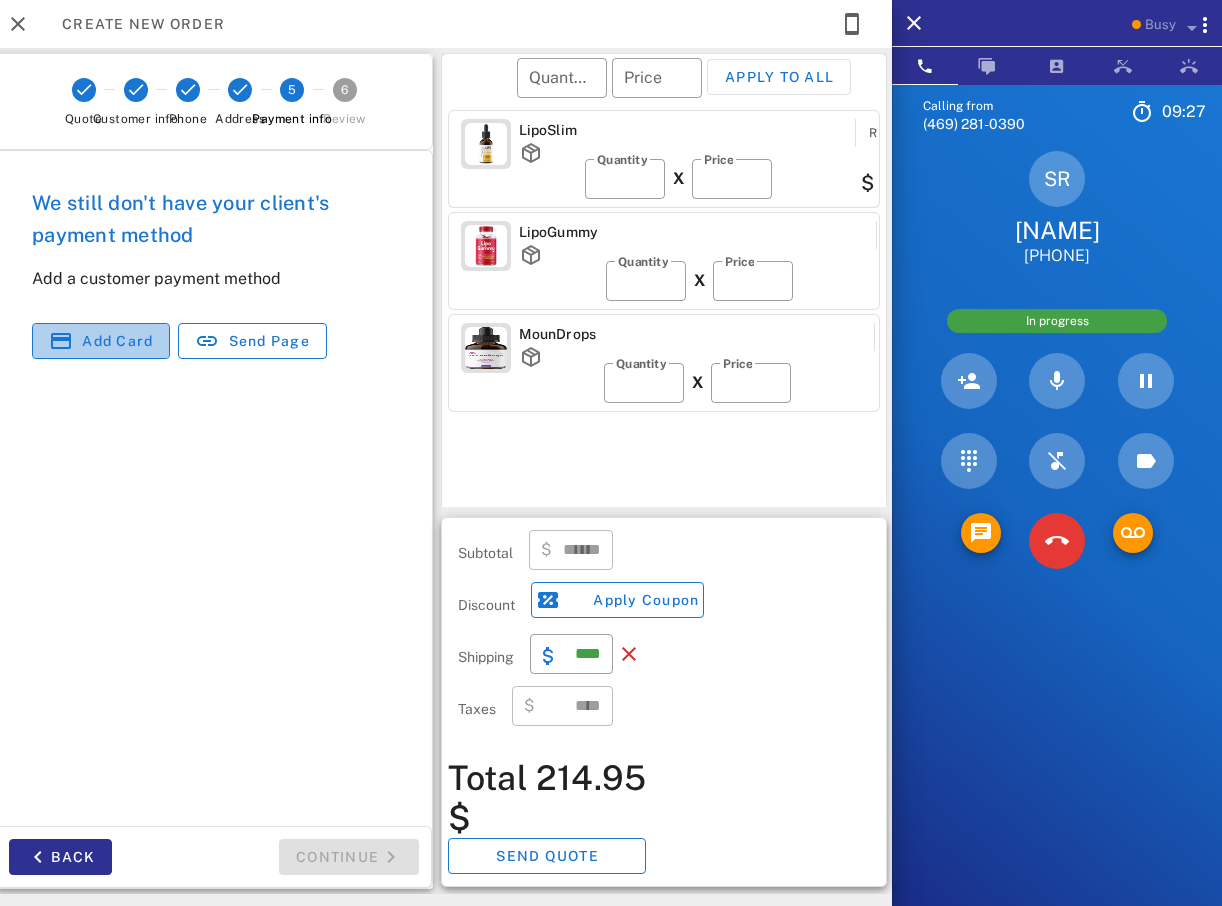 click on "Add card" at bounding box center (117, 341) 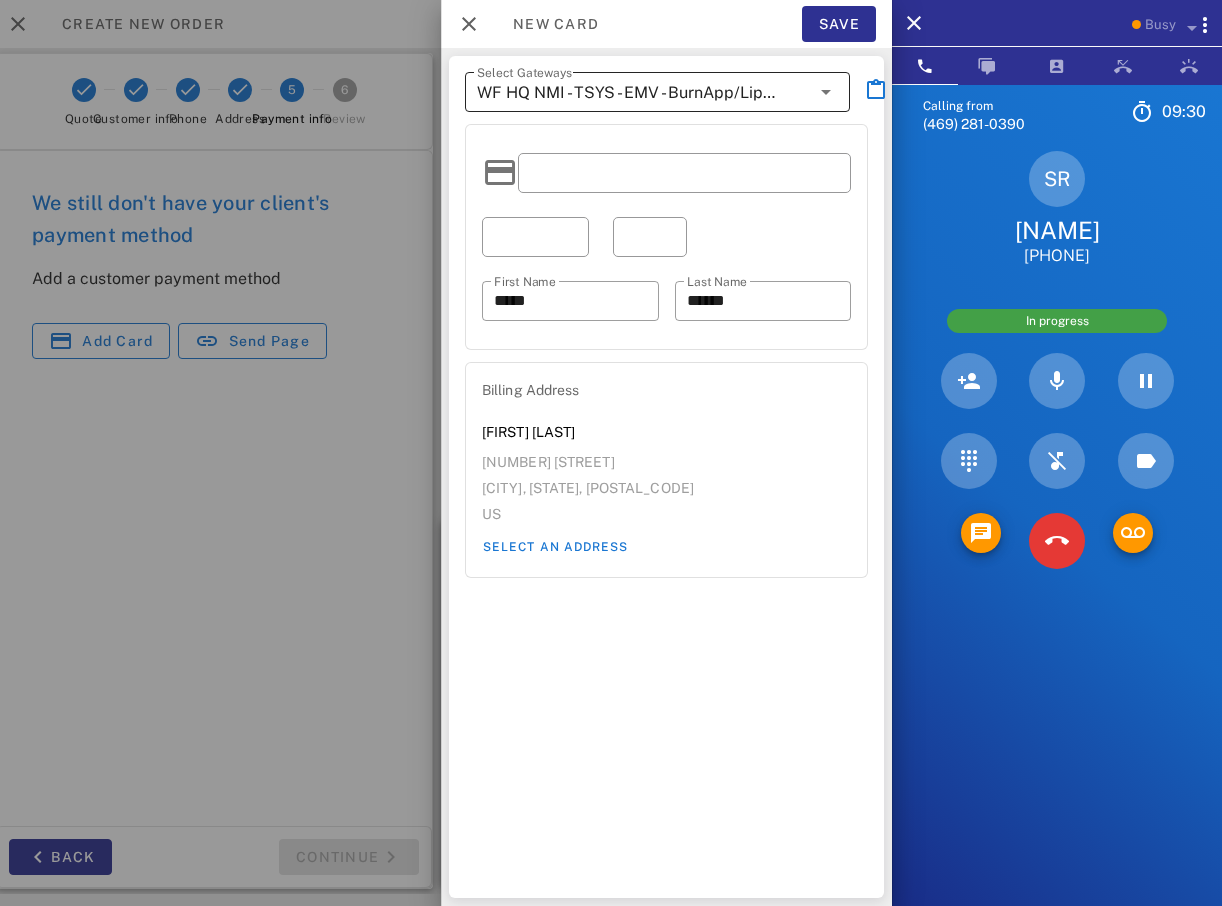 click at bounding box center (826, 92) 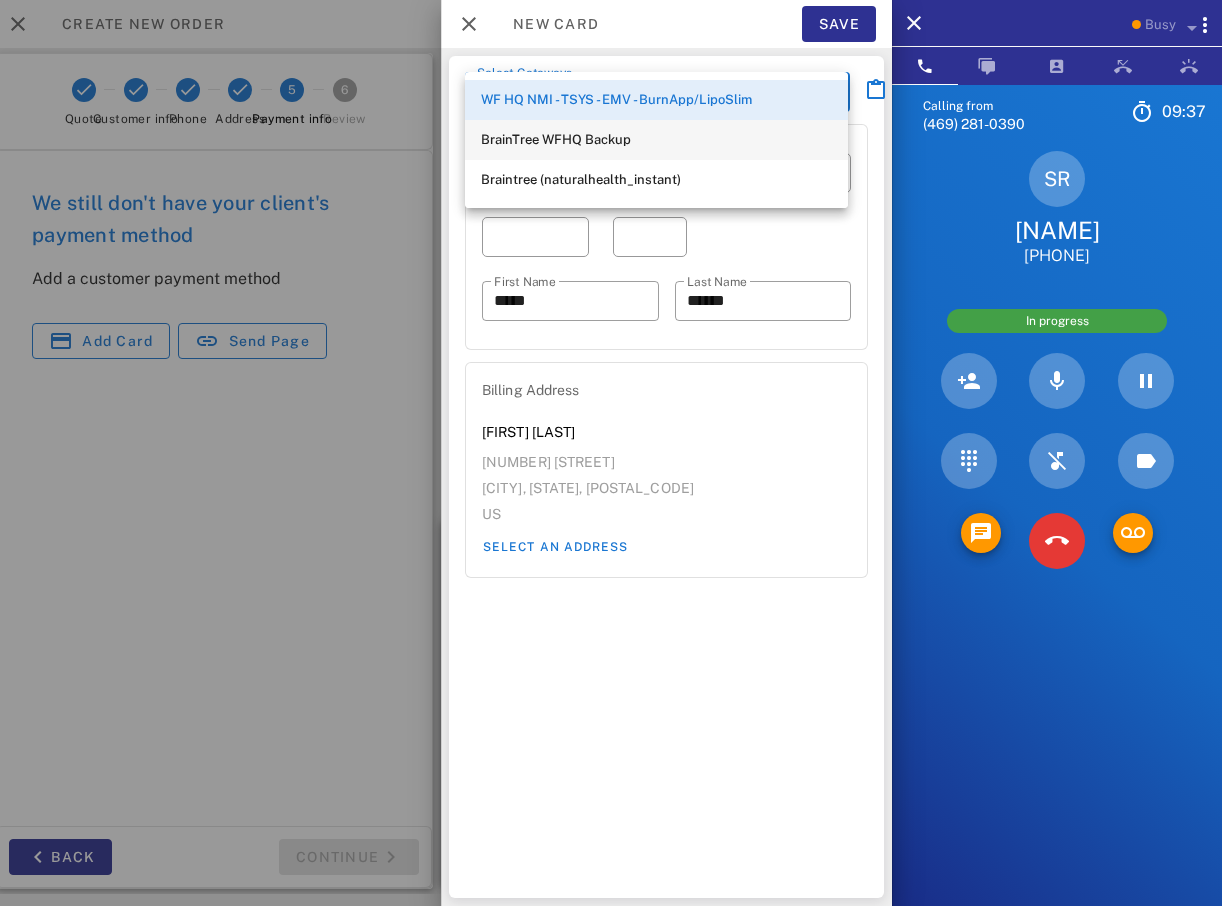 scroll, scrollTop: 280, scrollLeft: 0, axis: vertical 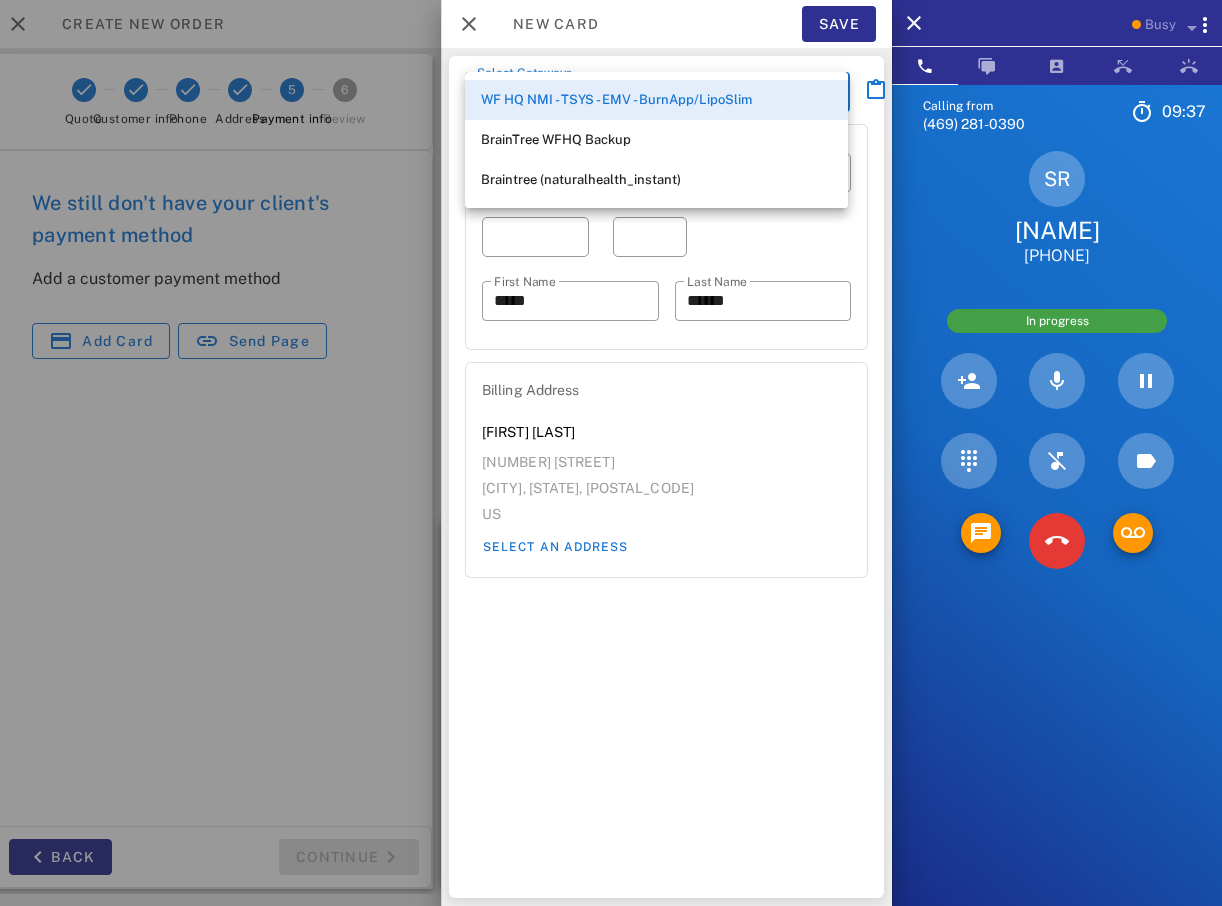 click on "WF HQ NMI - TSYS - EMV - BurnApp/LipoSlim" at bounding box center (656, 100) 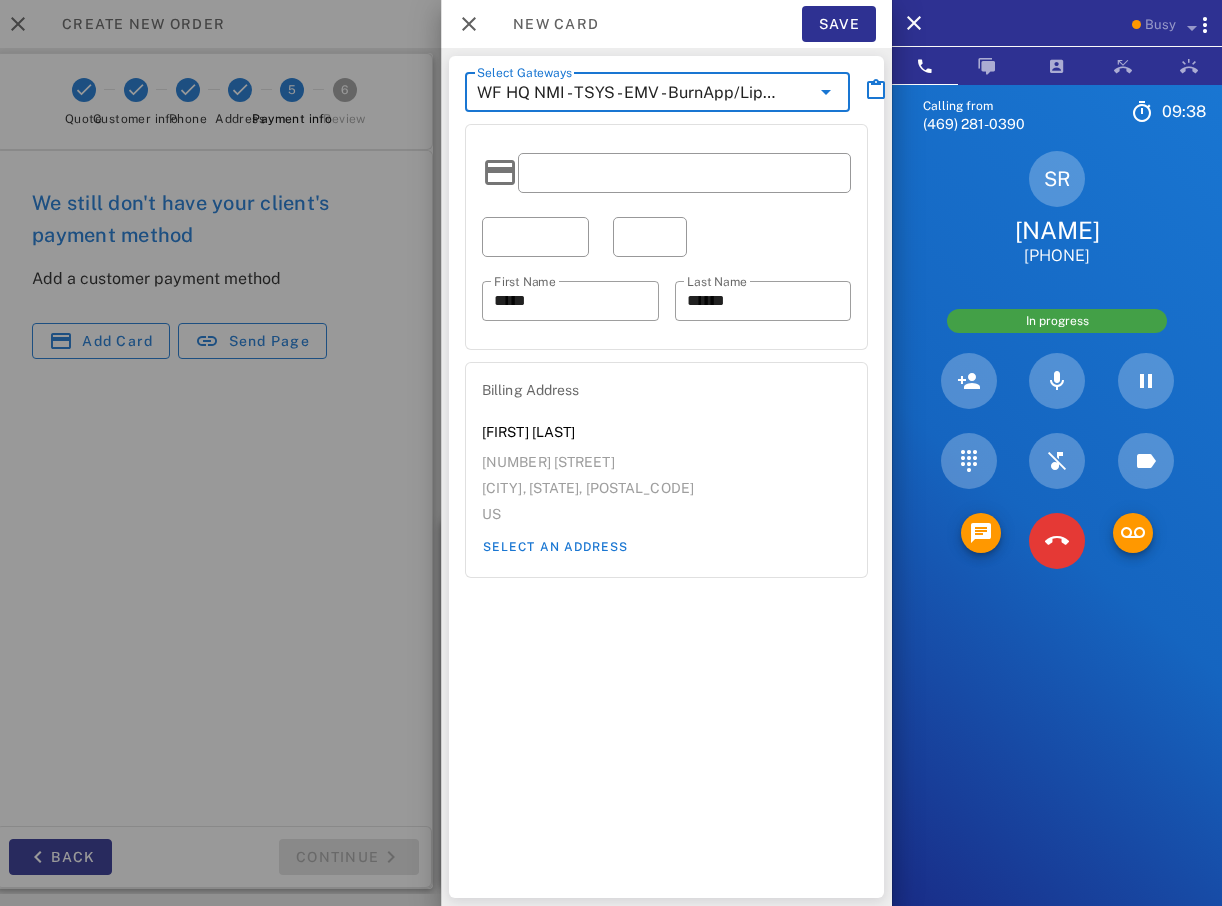 click on "WF HQ NMI - TSYS - EMV - BurnApp/LipoSlim" at bounding box center [643, 92] 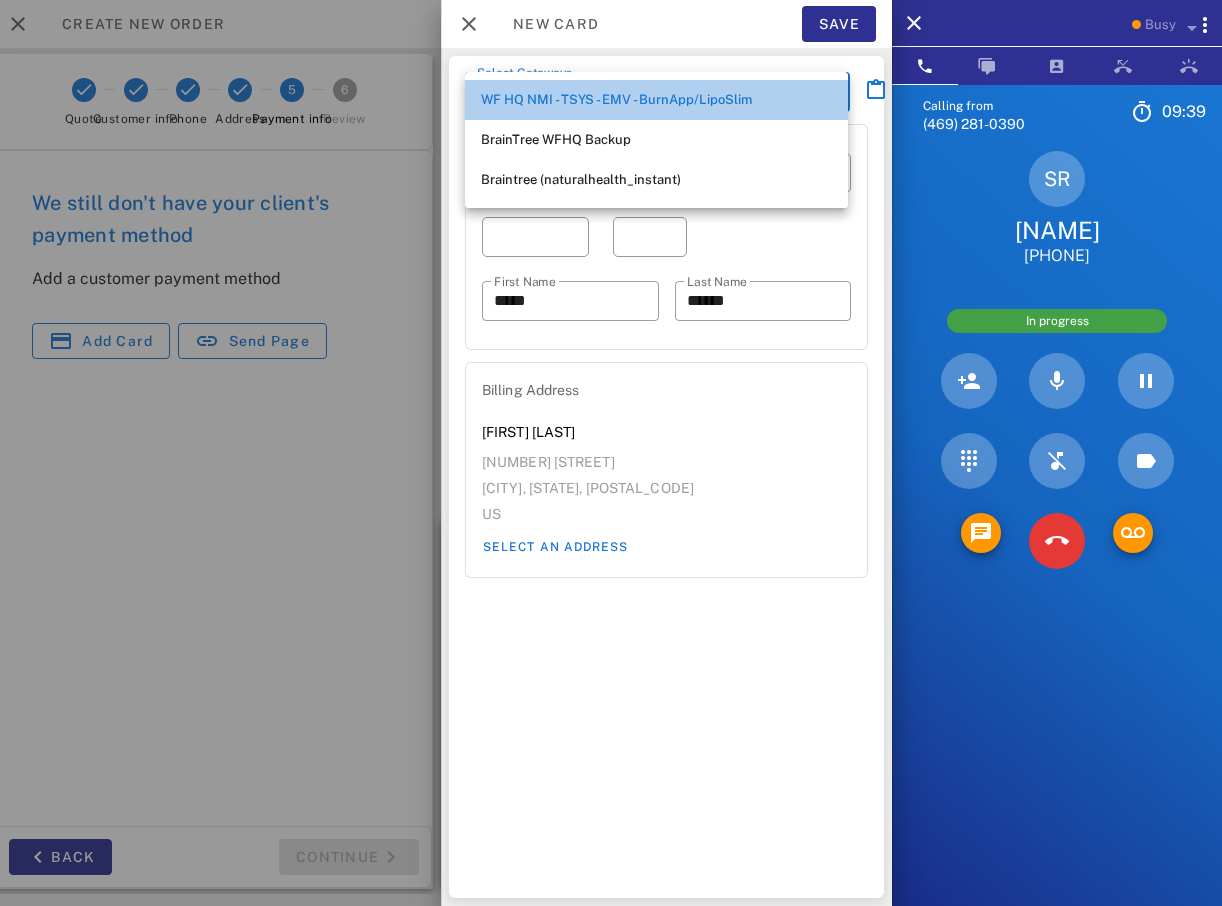 click on "WF HQ NMI - TSYS - EMV - BurnApp/LipoSlim" at bounding box center [656, 100] 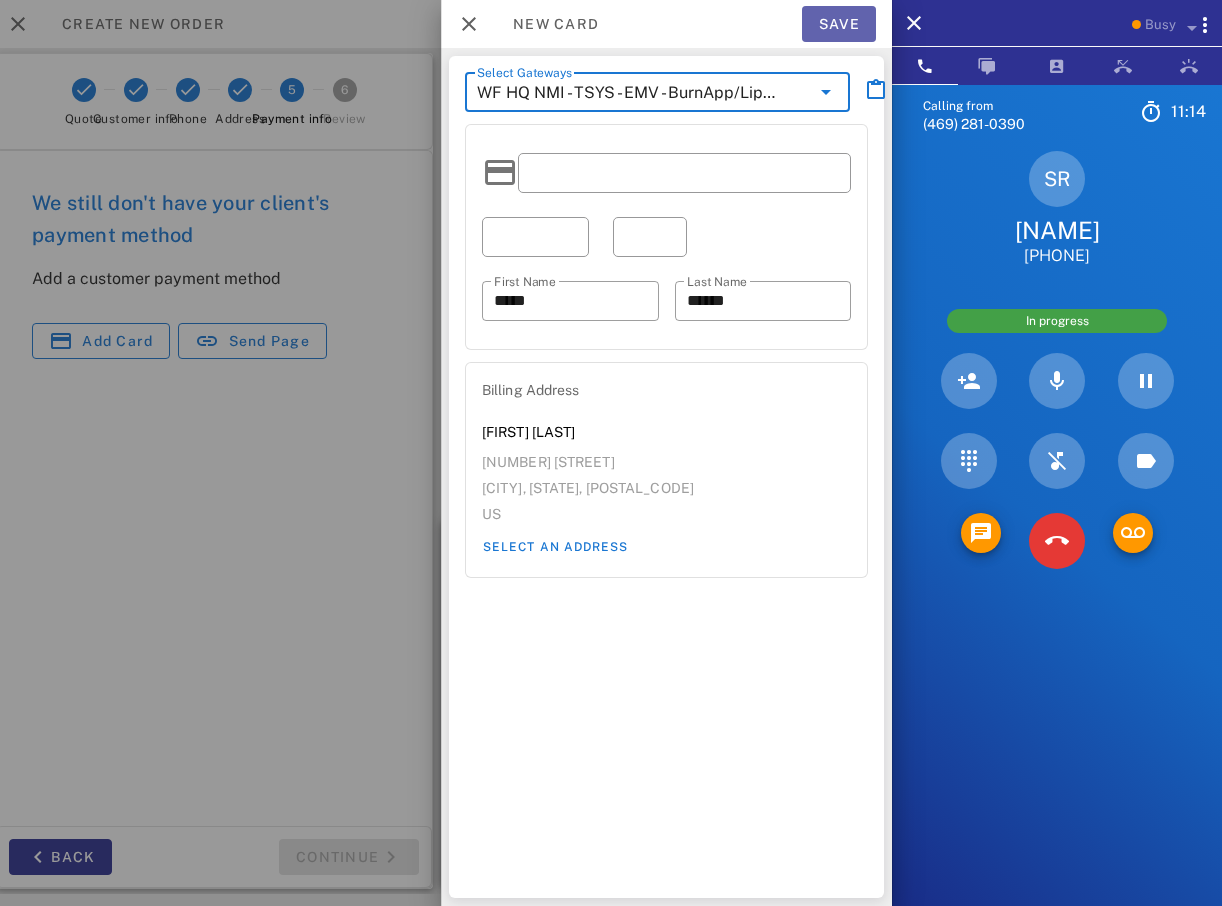 drag, startPoint x: 848, startPoint y: 33, endPoint x: 823, endPoint y: 100, distance: 71.51224 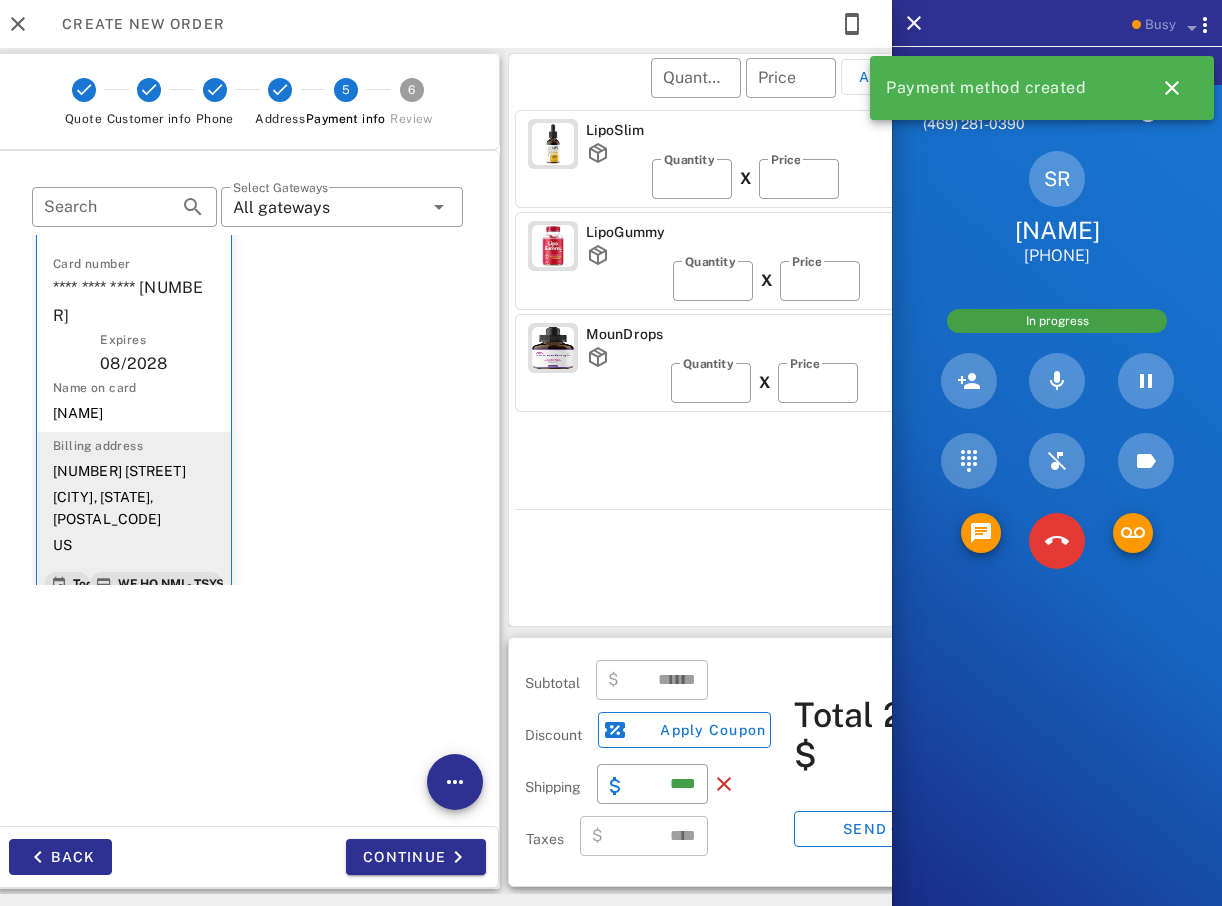 scroll, scrollTop: 70, scrollLeft: 0, axis: vertical 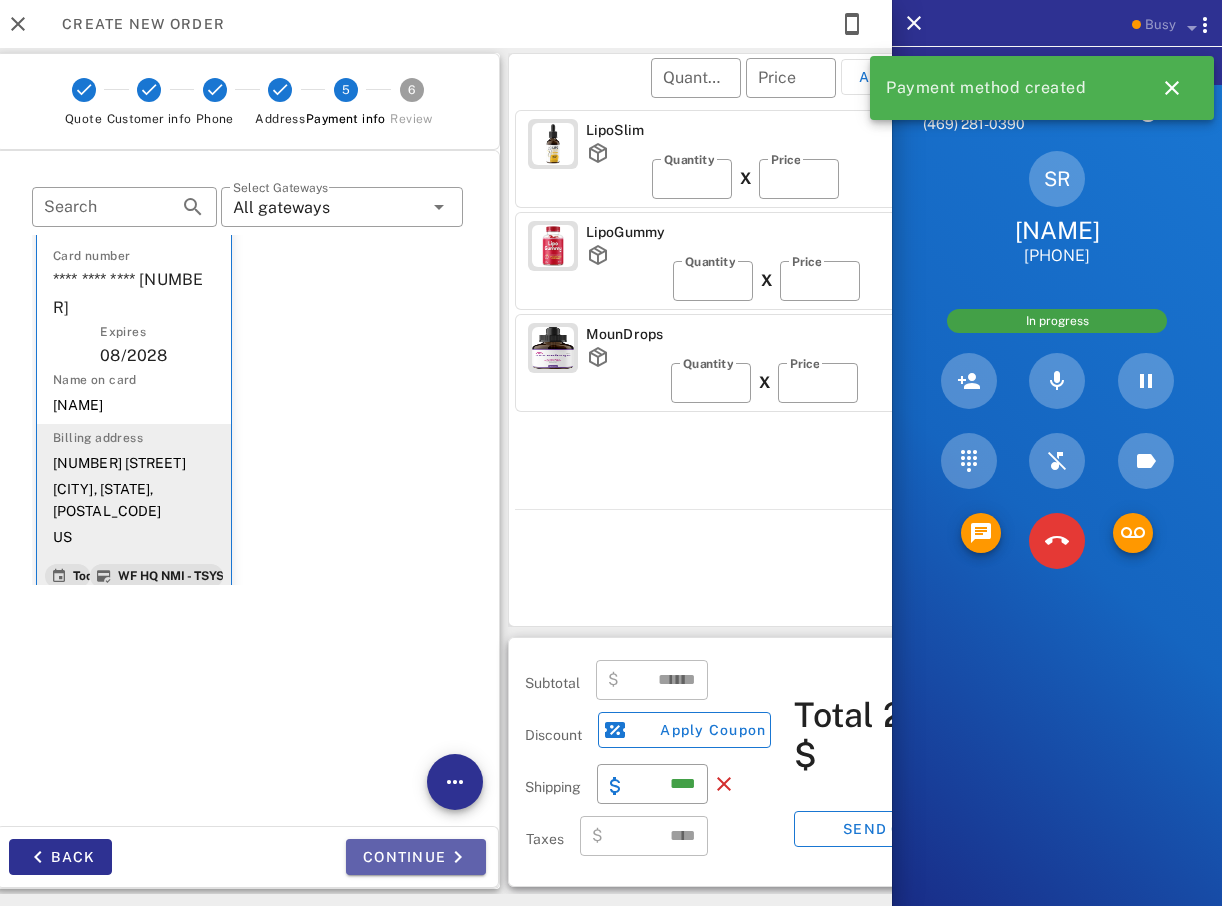 click on "Continue" at bounding box center (416, 857) 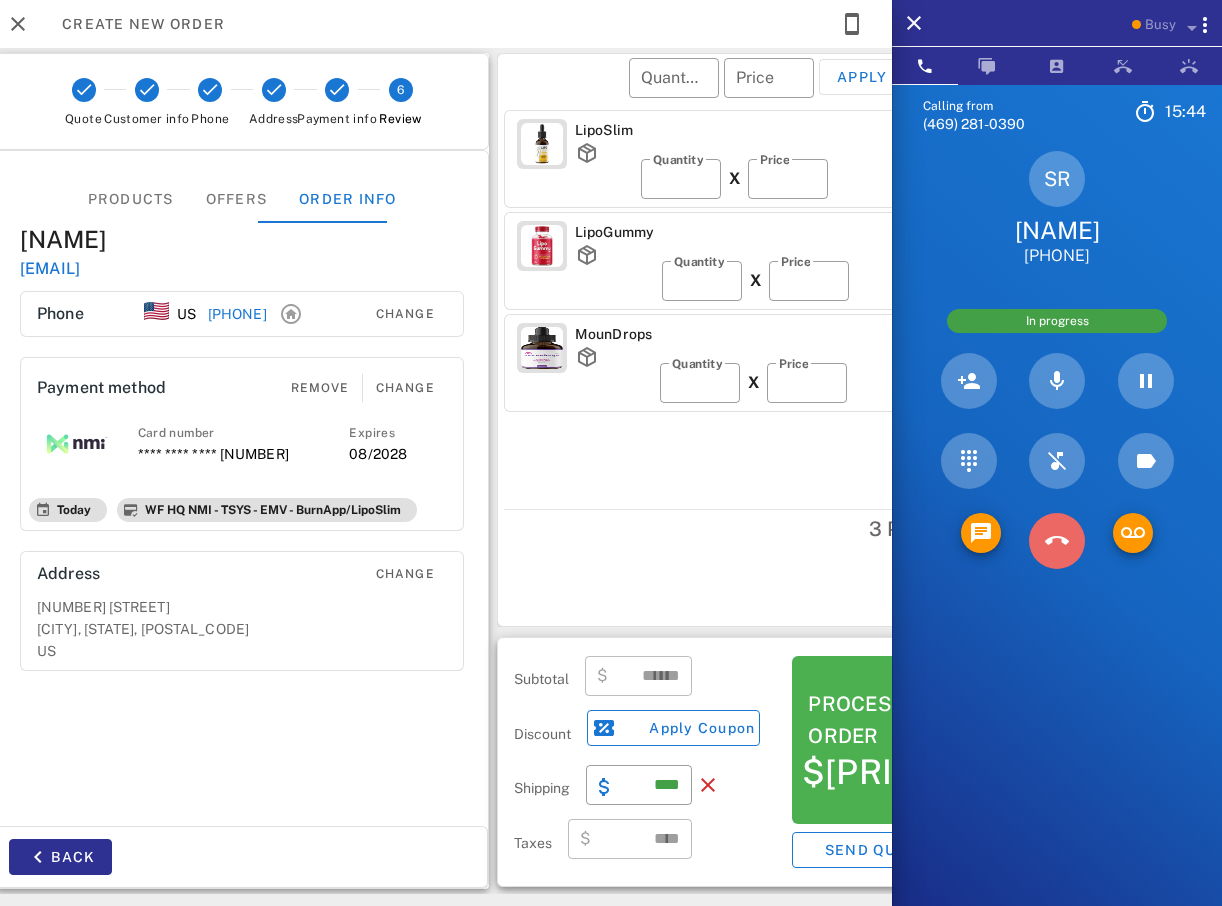 click at bounding box center [1057, 541] 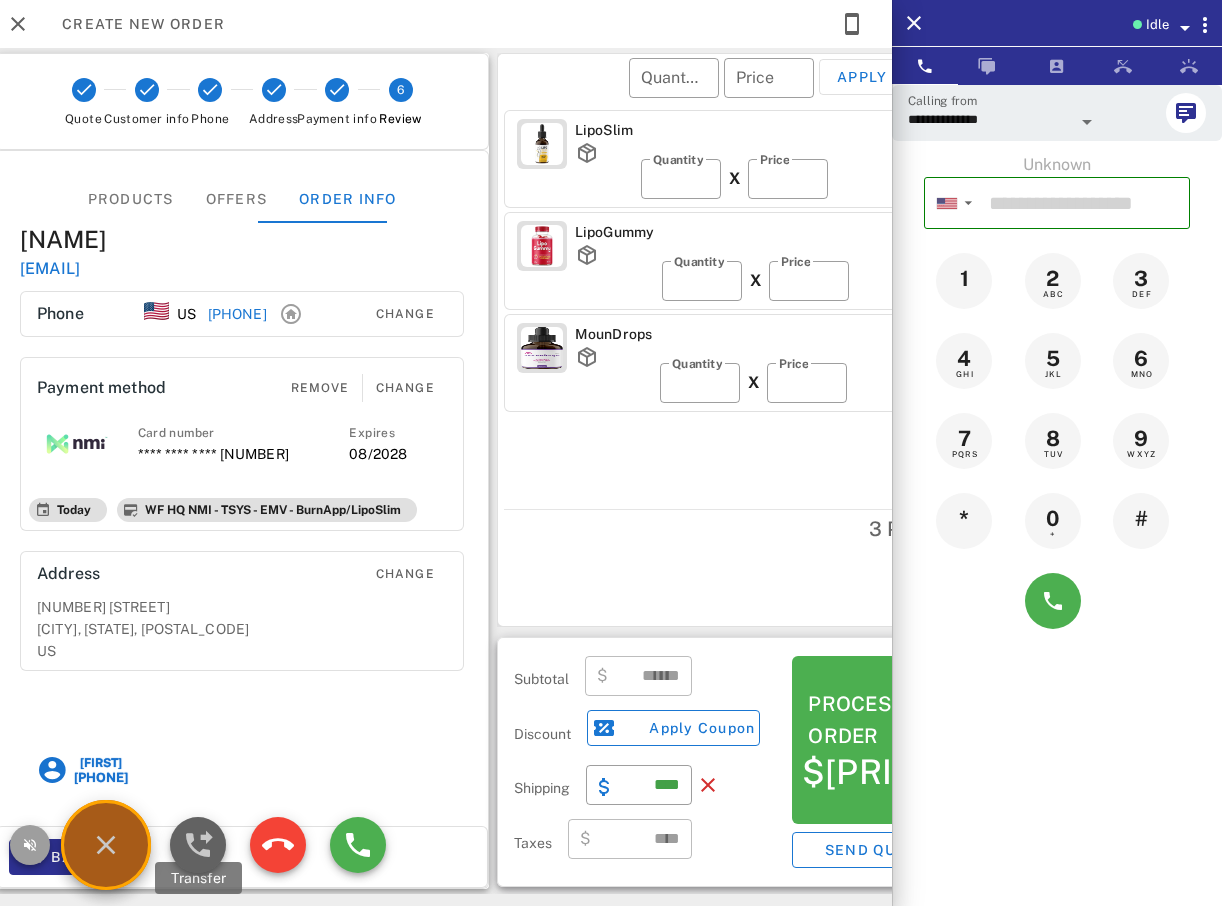 click at bounding box center (198, 845) 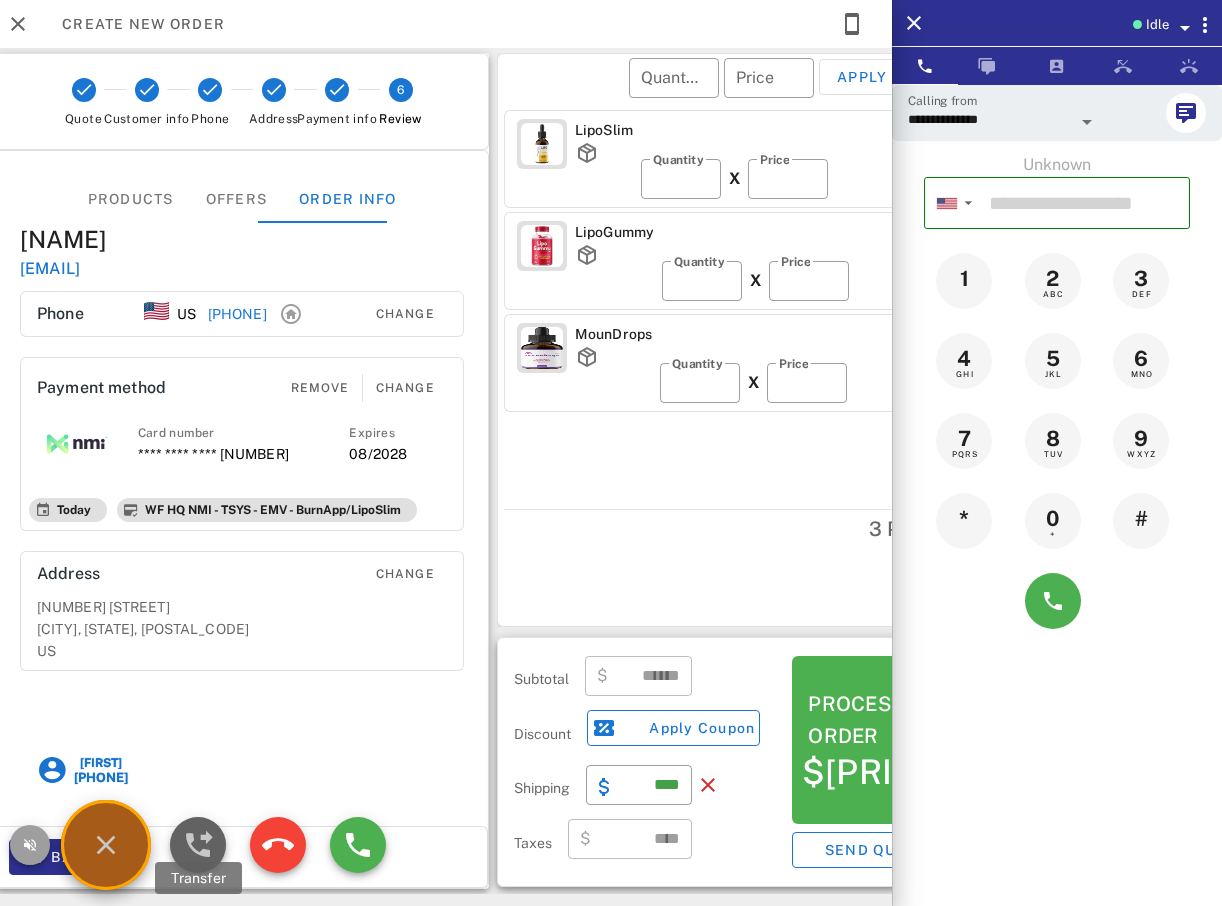 click at bounding box center (198, 845) 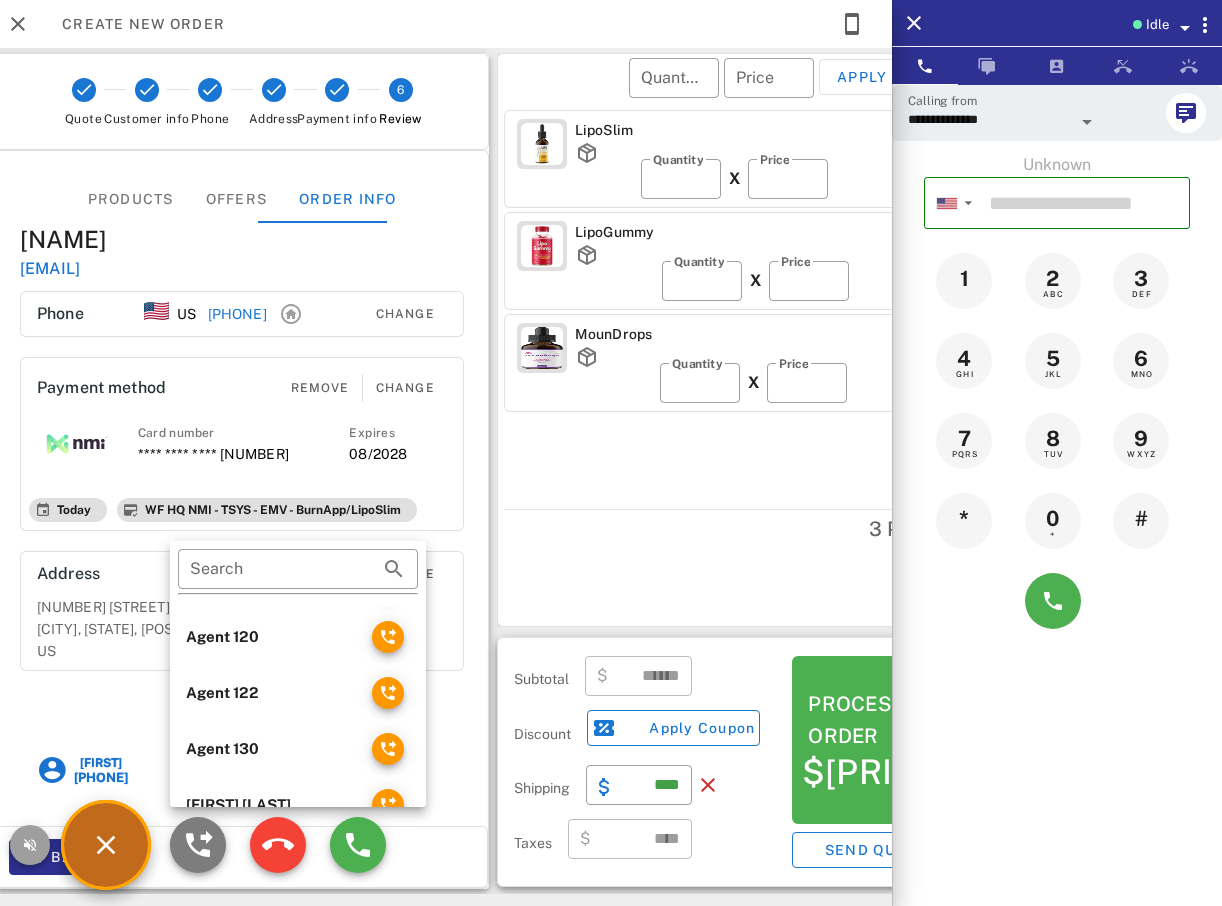 scroll, scrollTop: 300, scrollLeft: 0, axis: vertical 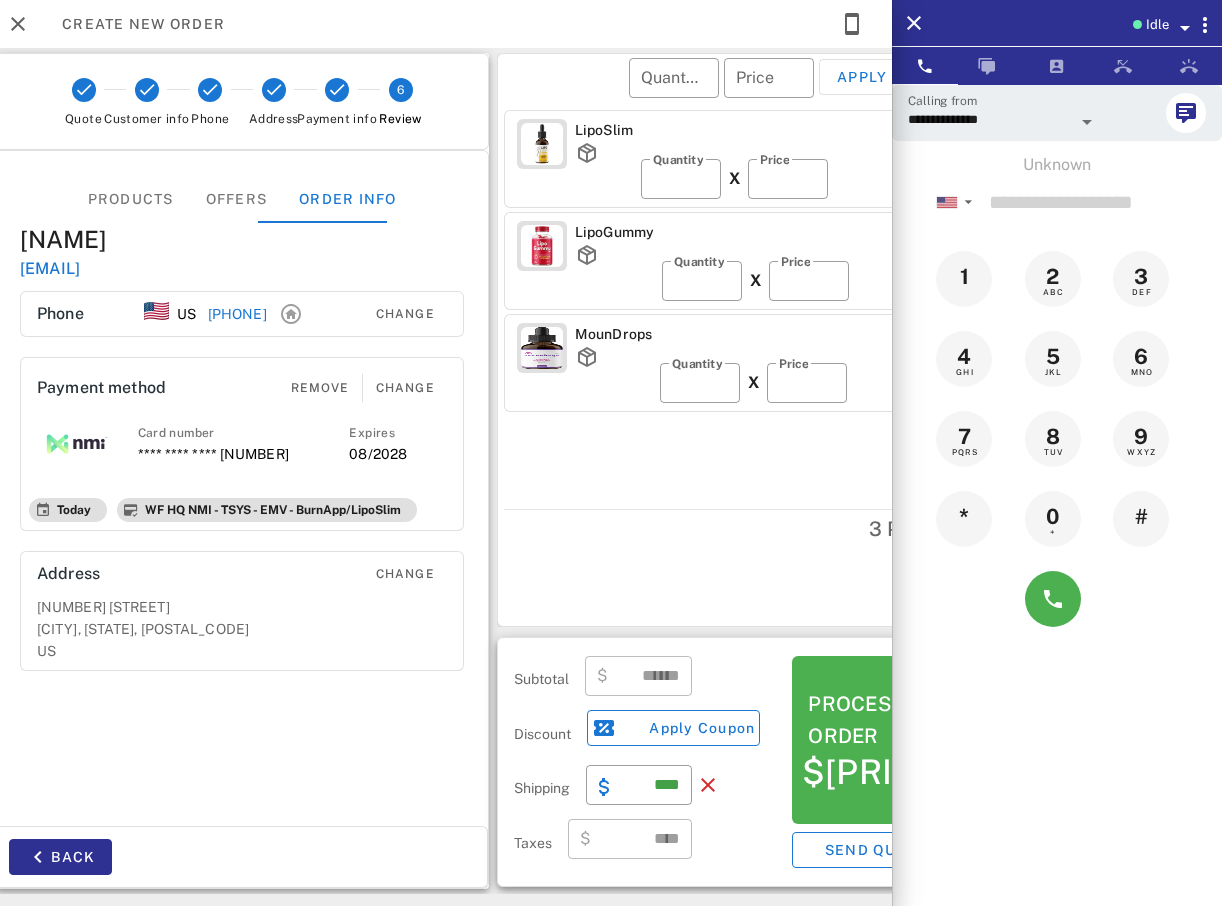 click on "**********" at bounding box center (242, 488) 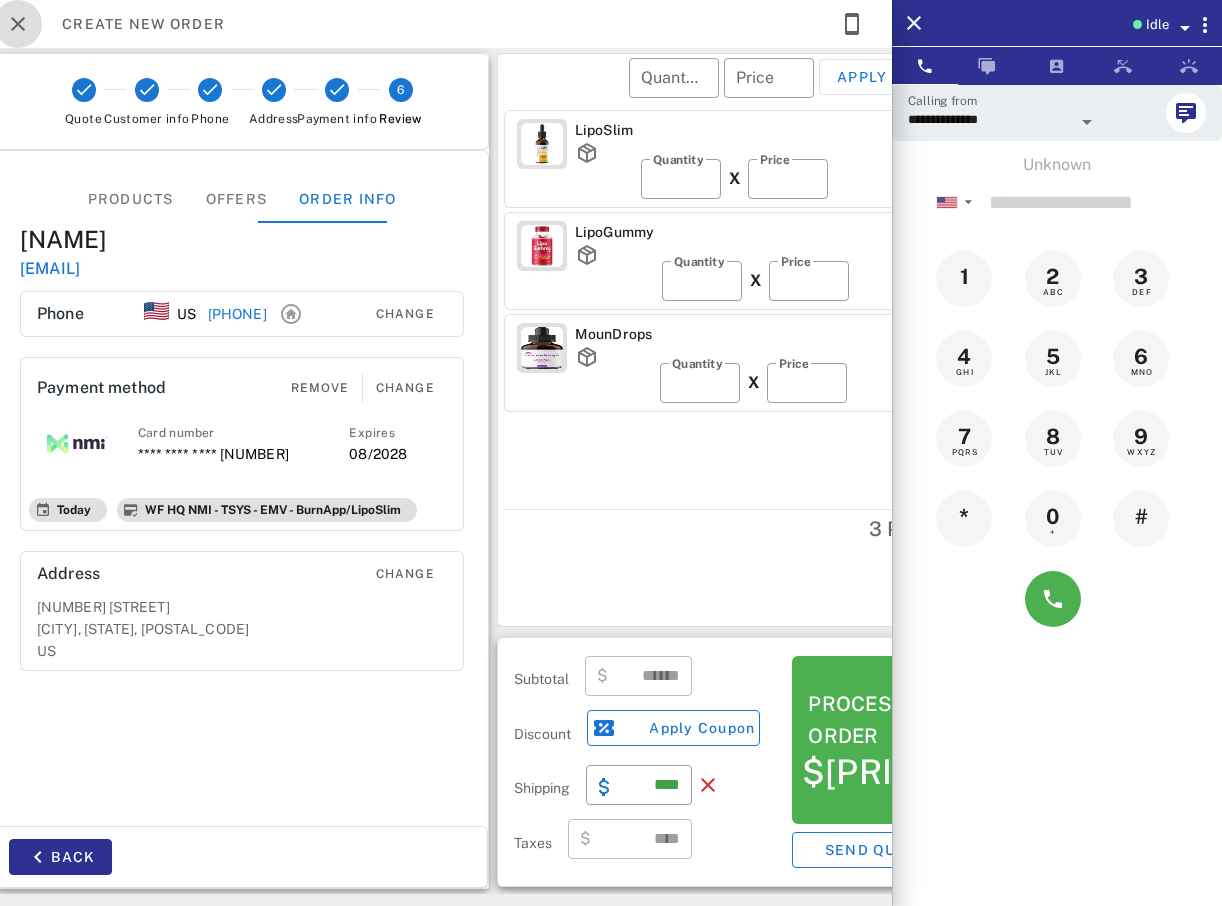 click at bounding box center [18, 24] 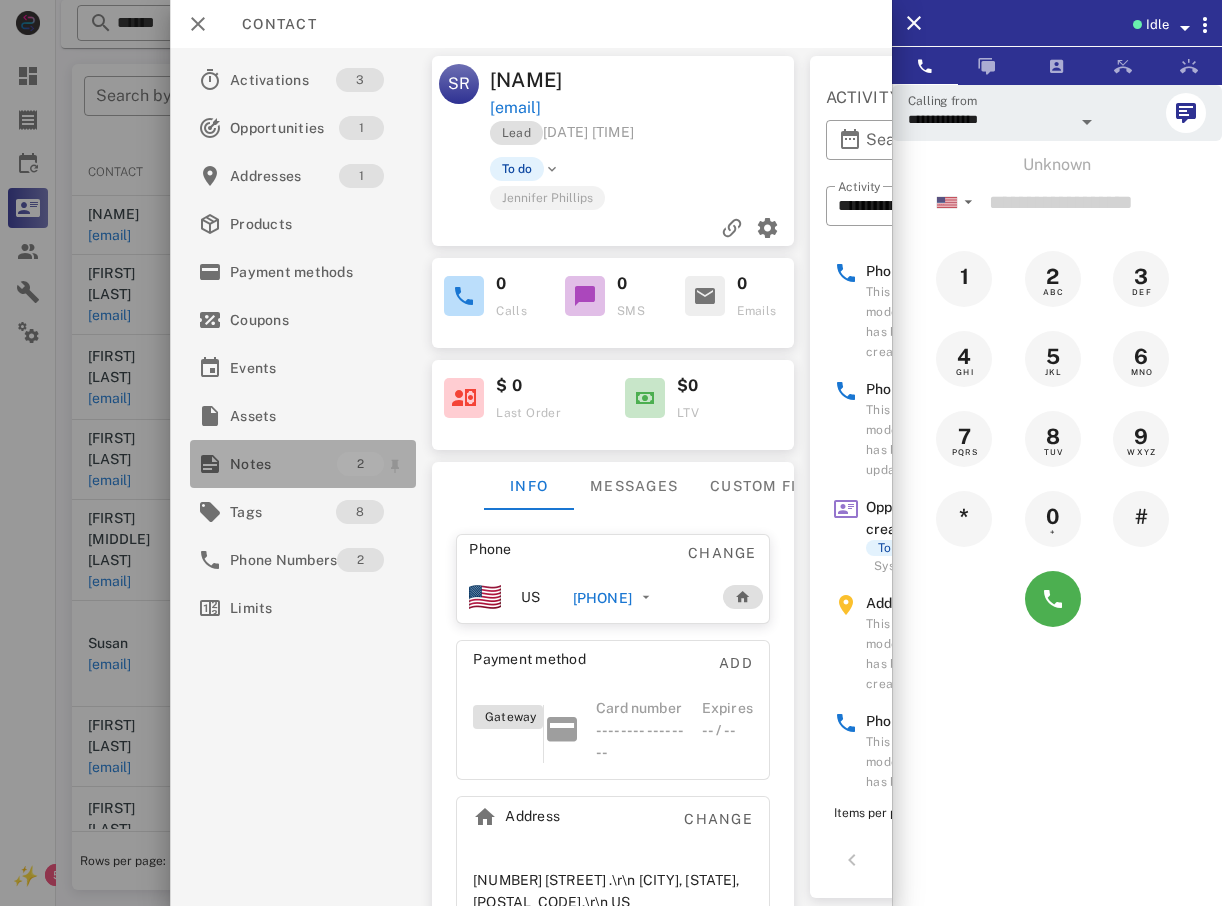 click on "Notes" at bounding box center [283, 464] 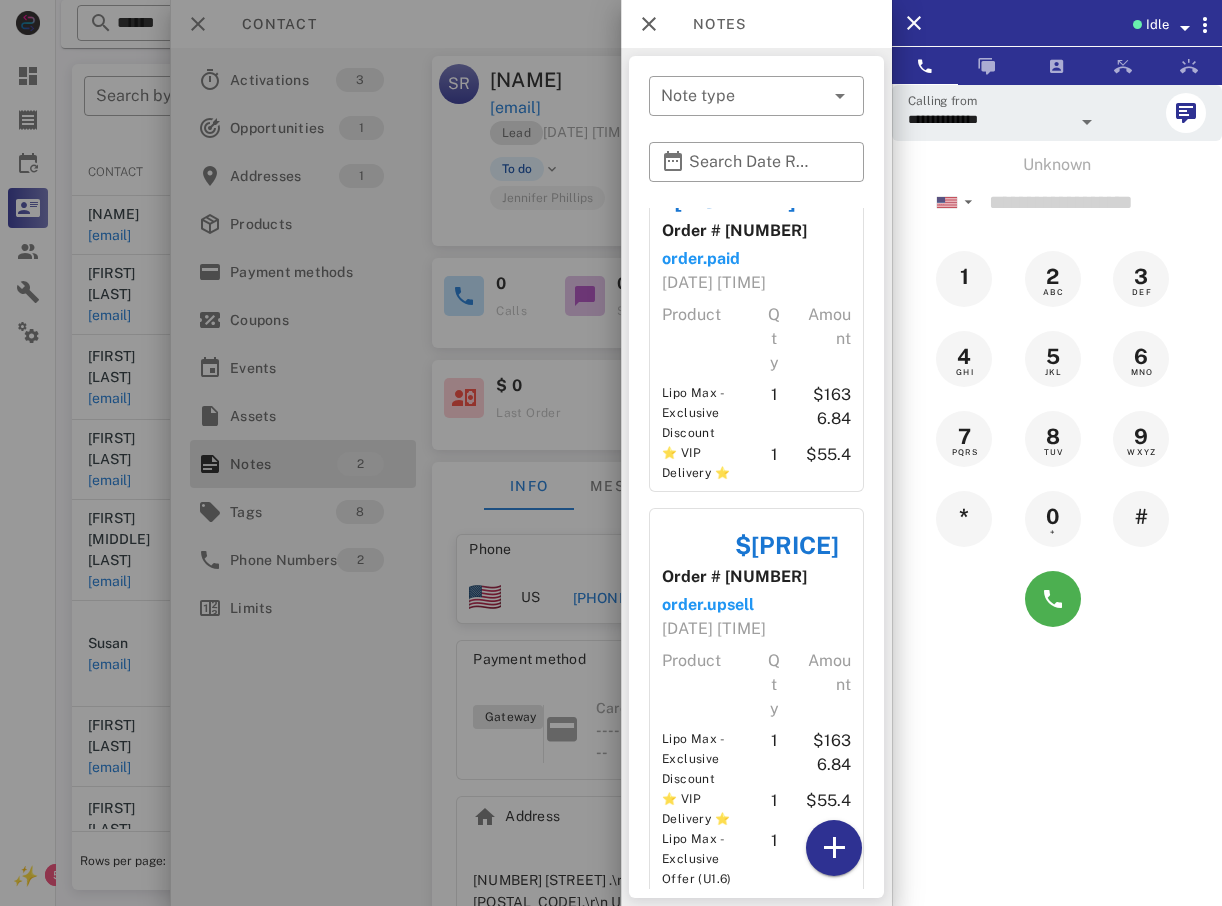 scroll, scrollTop: 0, scrollLeft: 0, axis: both 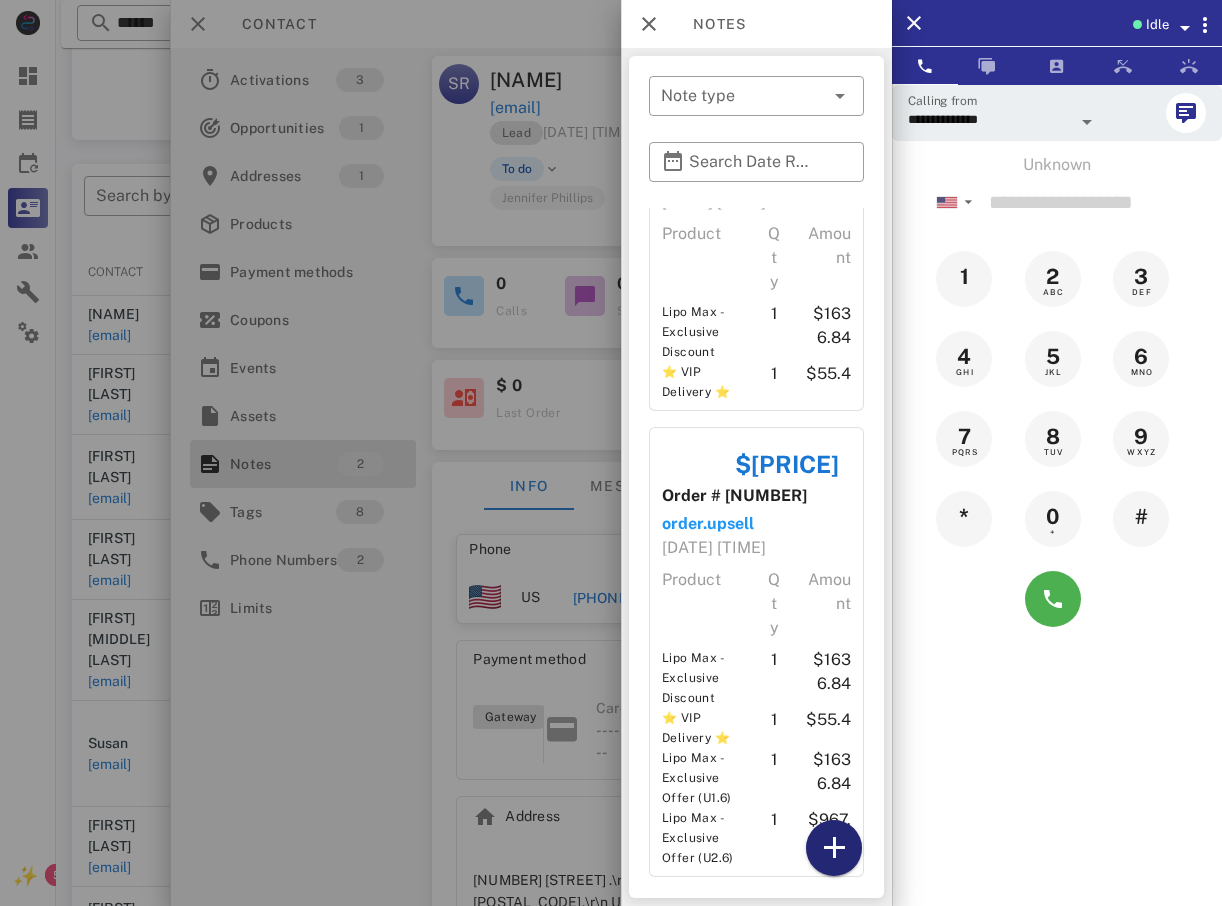click at bounding box center (834, 848) 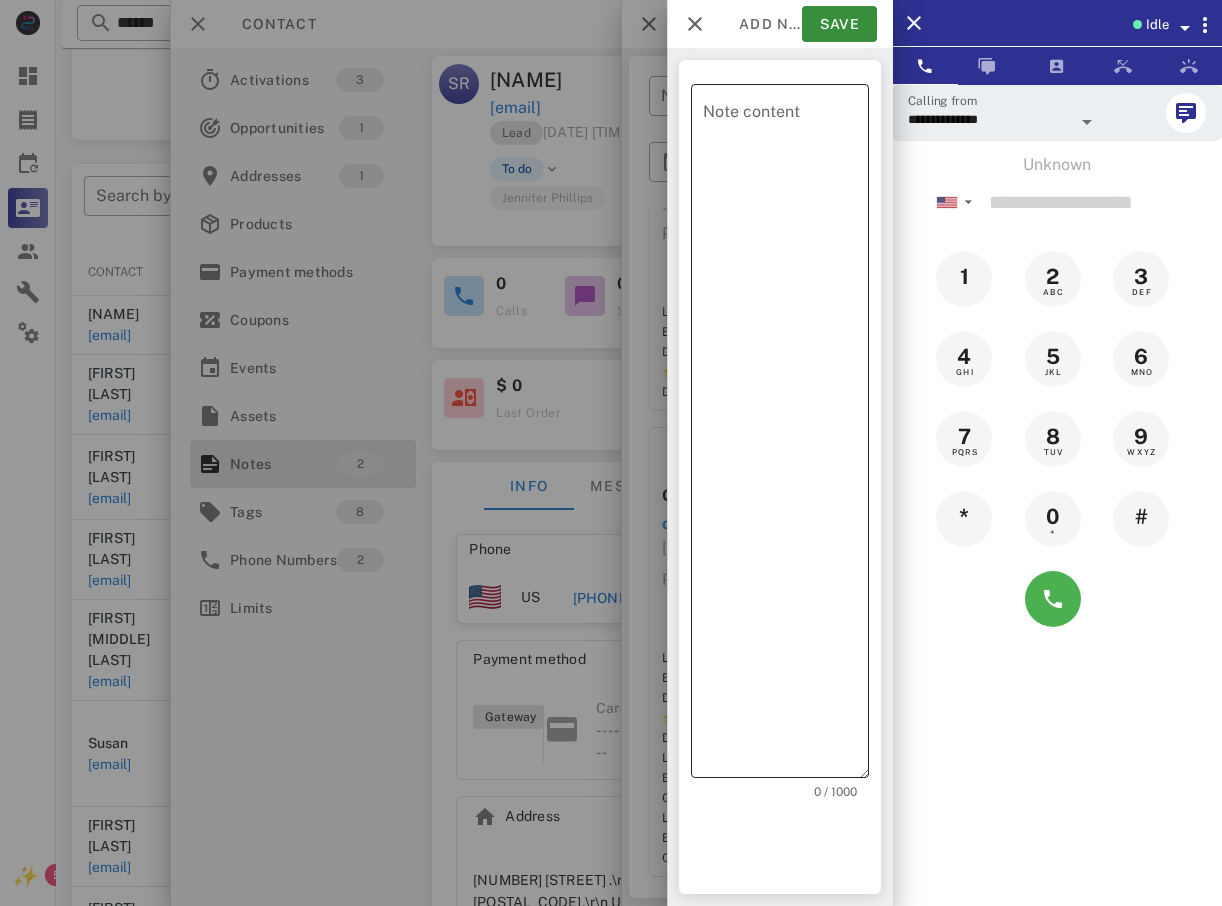 click on "Note content" at bounding box center (786, 436) 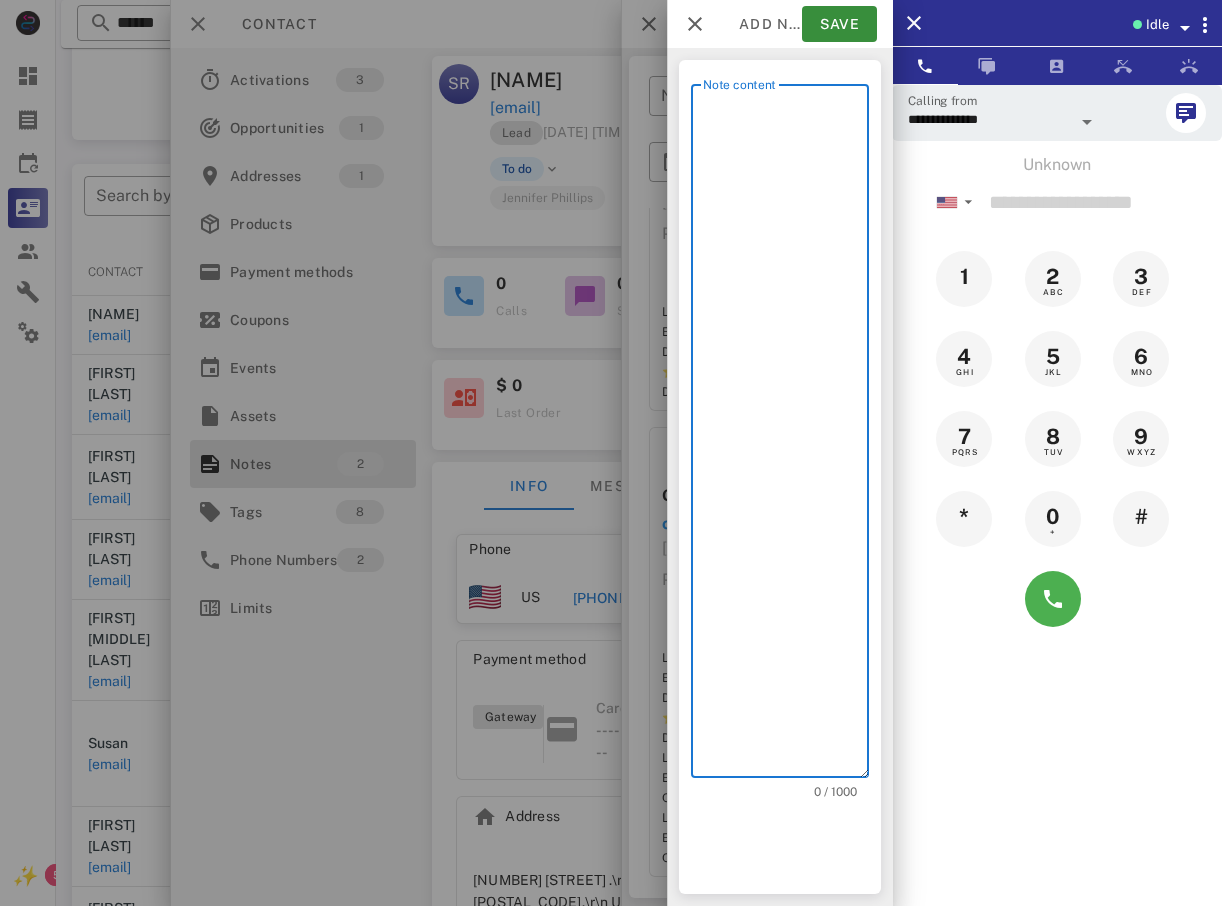 type on "*" 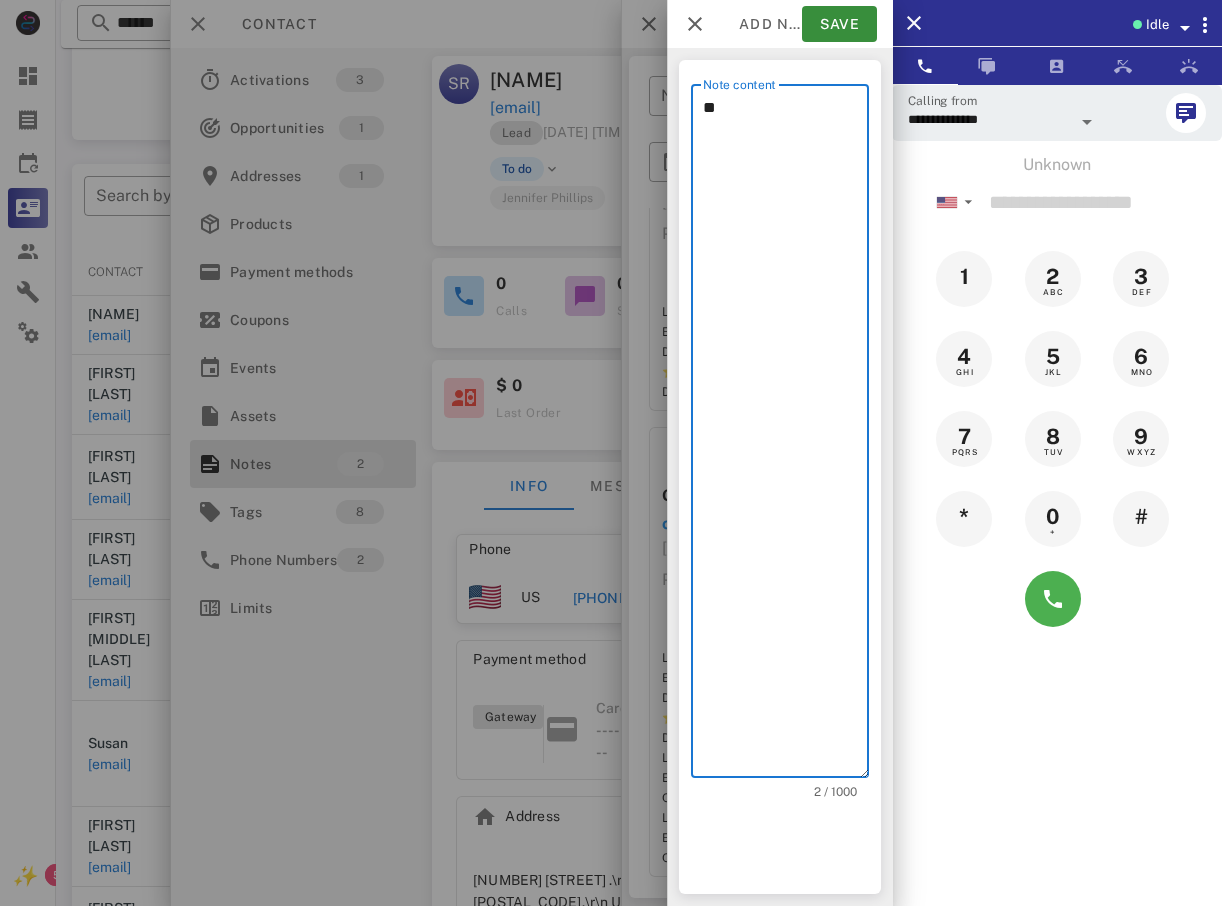 type on "**" 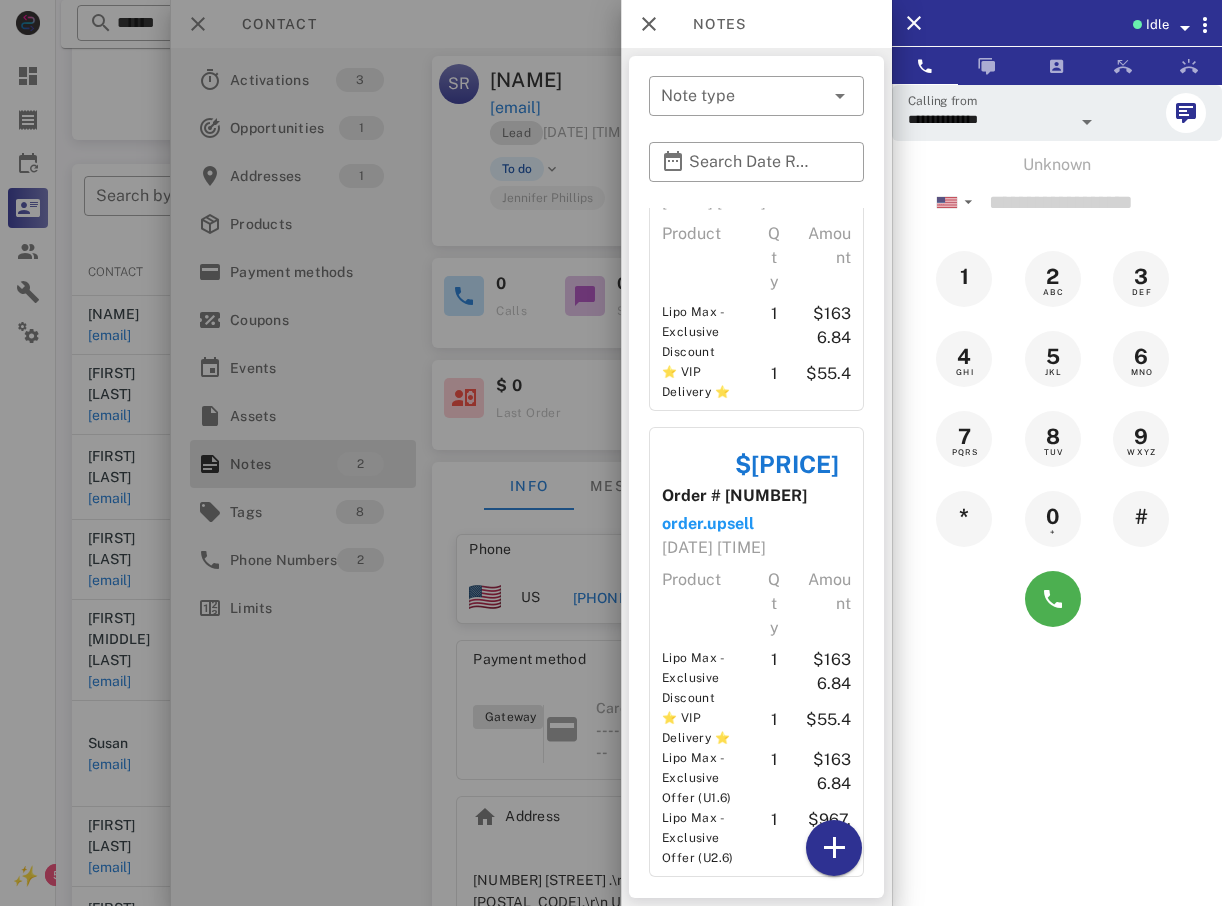 click at bounding box center (611, 453) 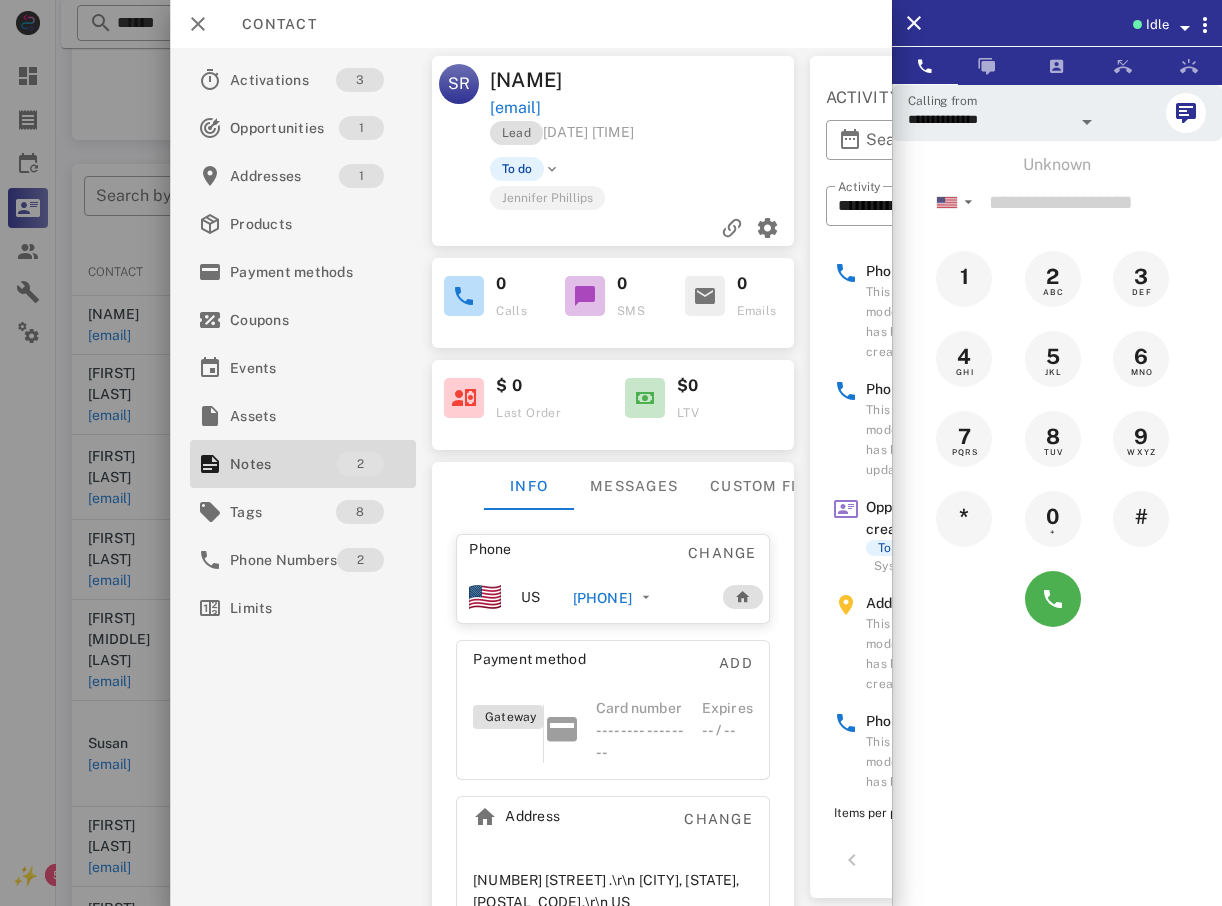 drag, startPoint x: 91, startPoint y: 68, endPoint x: 74, endPoint y: 11, distance: 59.48109 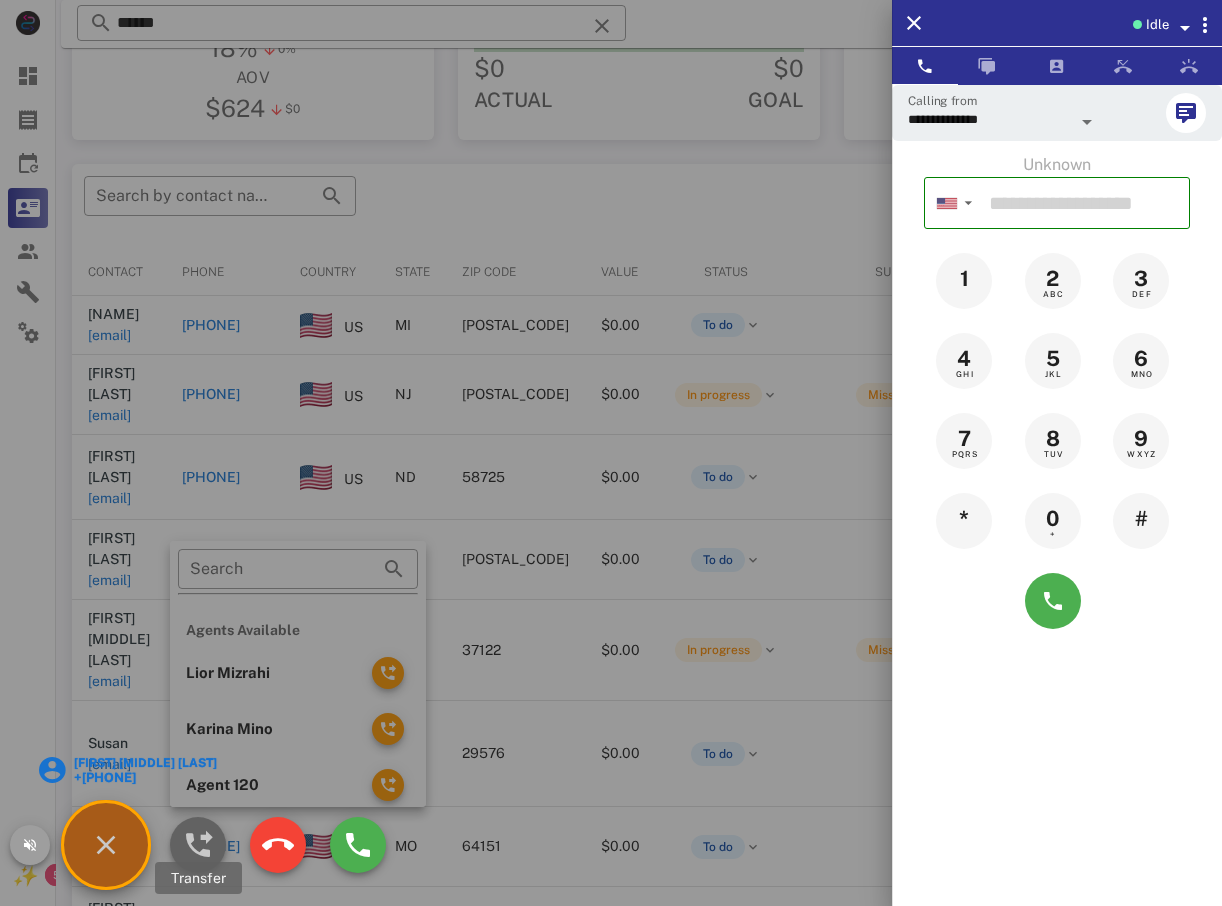 click at bounding box center [198, 845] 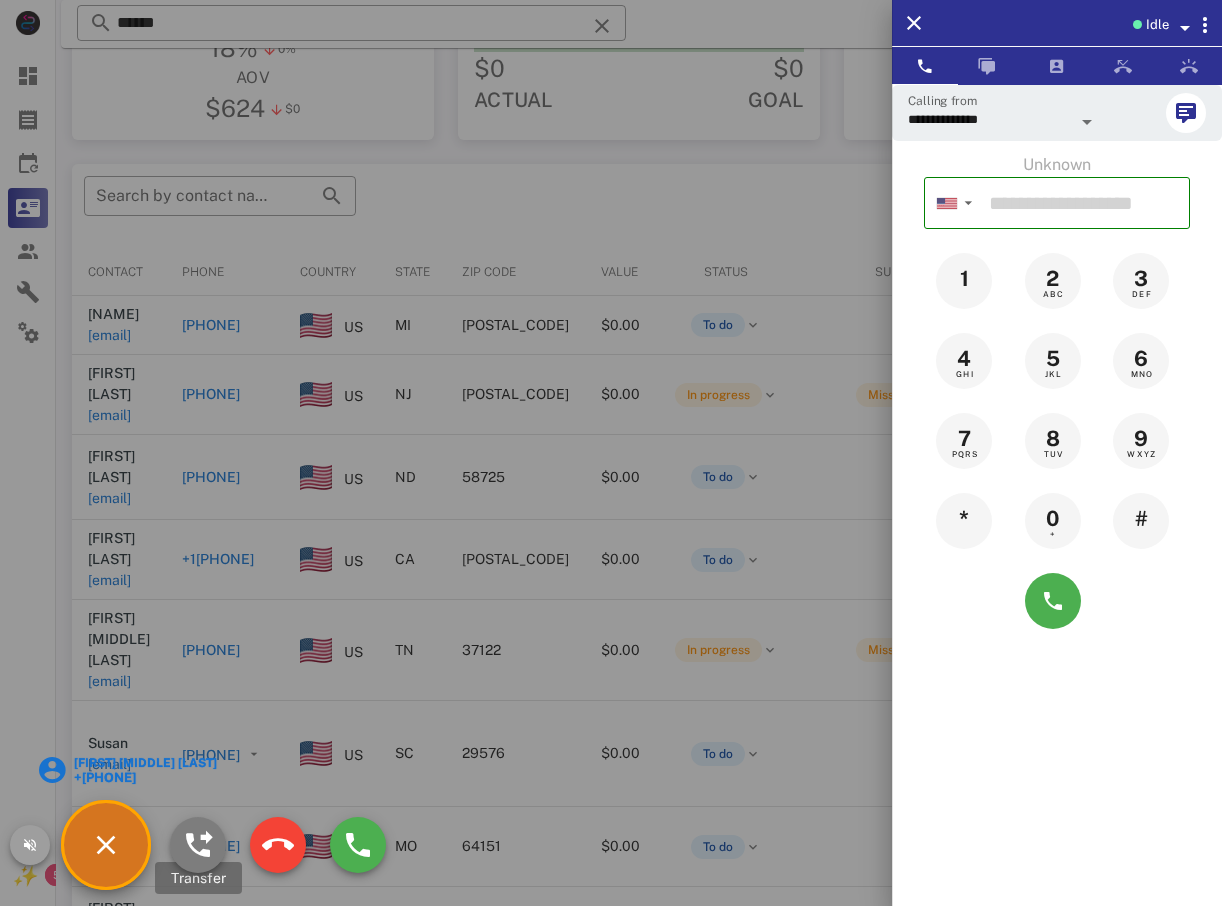 click at bounding box center (198, 845) 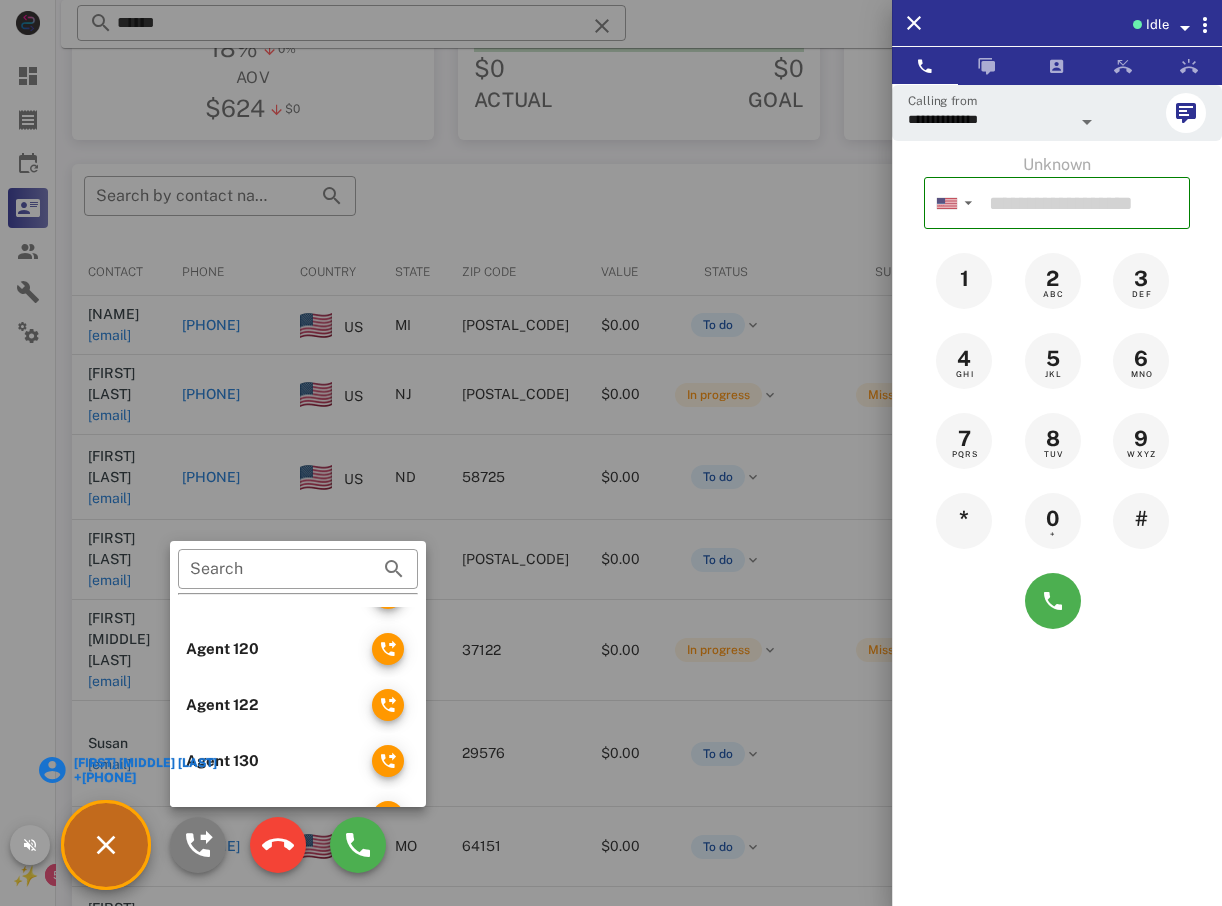 scroll, scrollTop: 400, scrollLeft: 0, axis: vertical 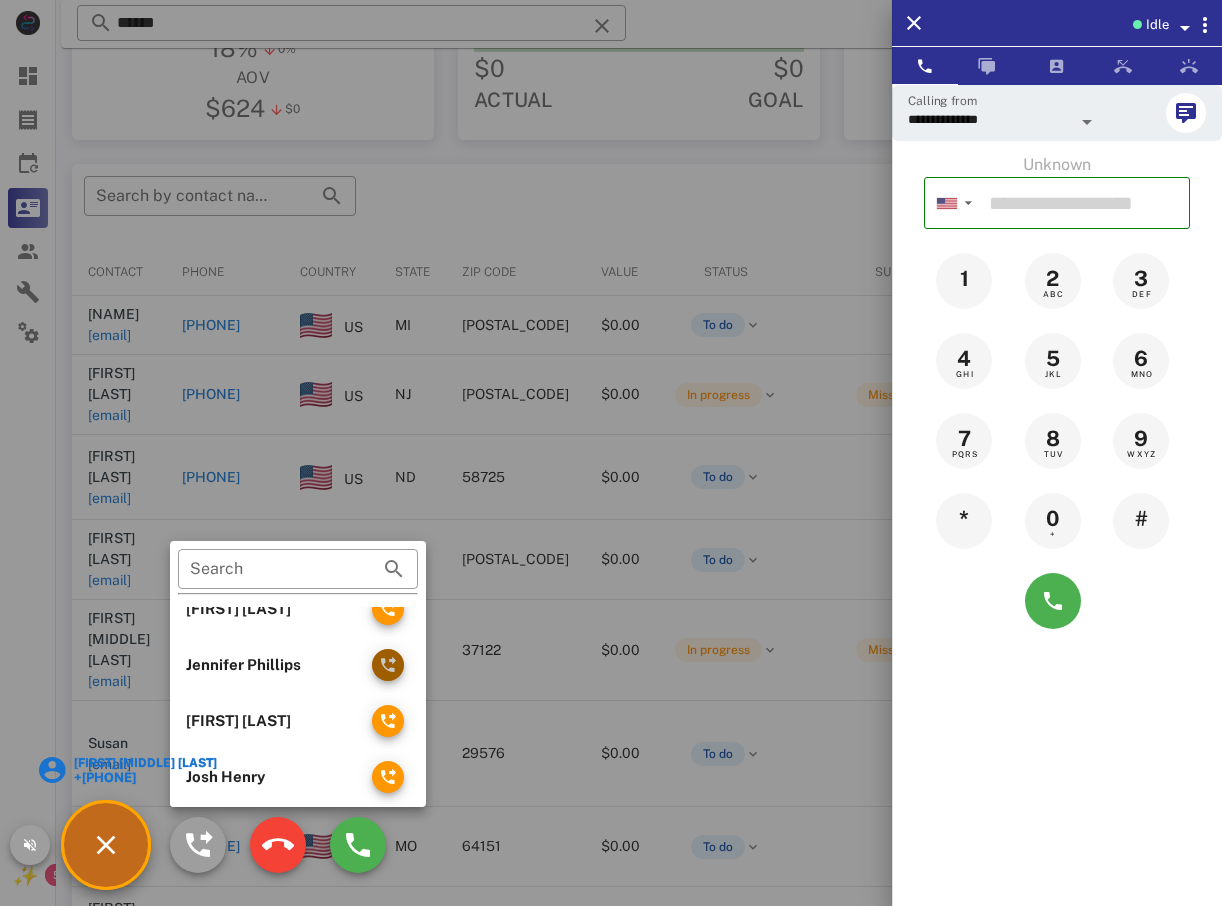 click at bounding box center [388, 665] 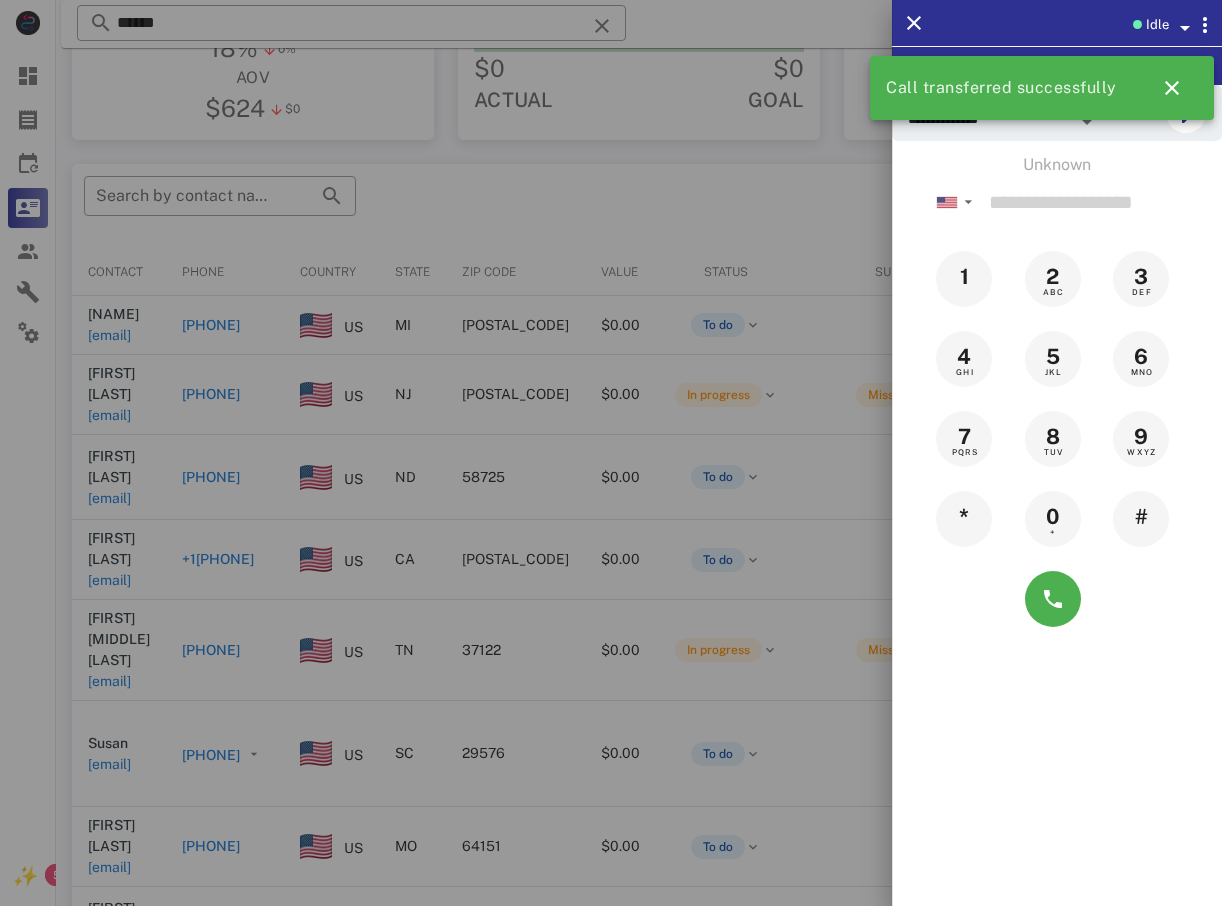 click on "Idle" at bounding box center [1087, 23] 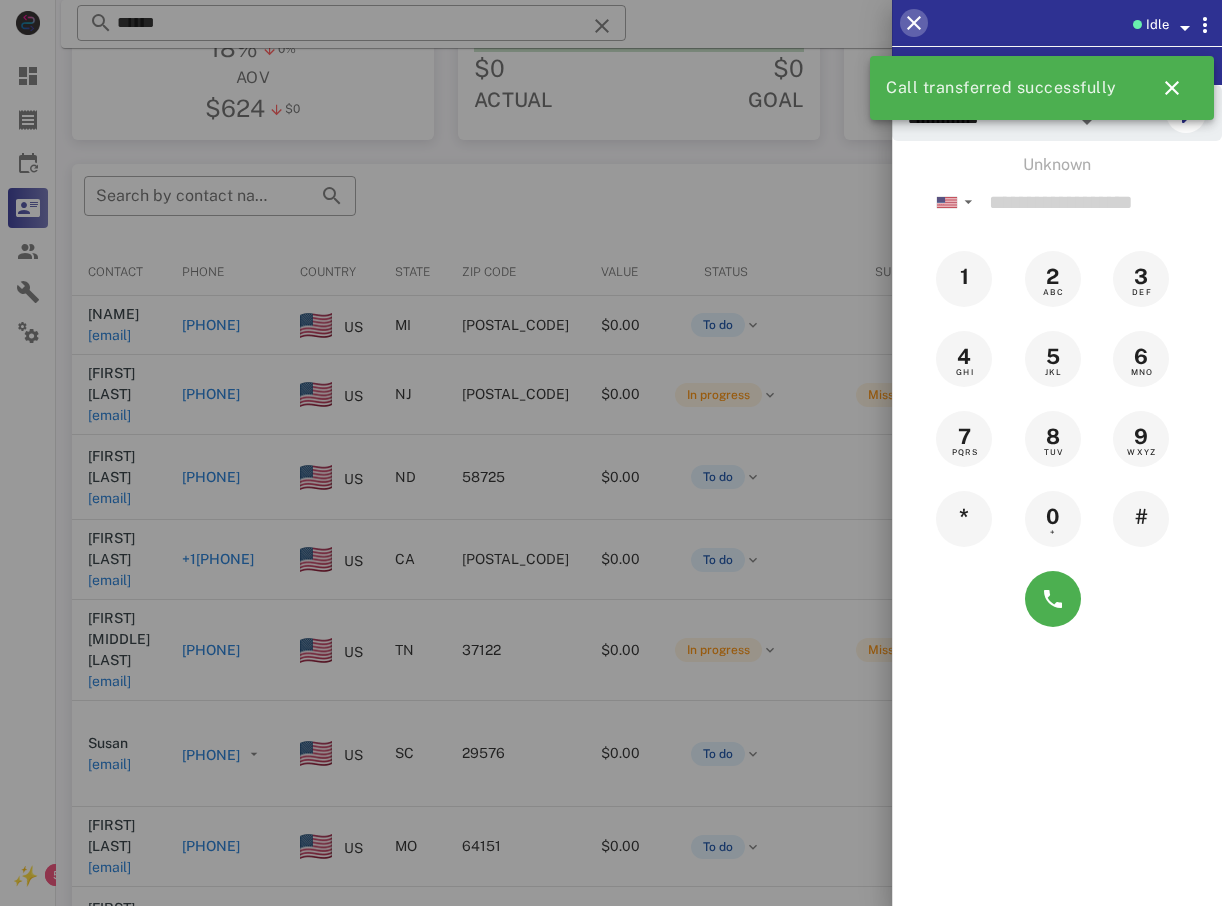 click at bounding box center (914, 23) 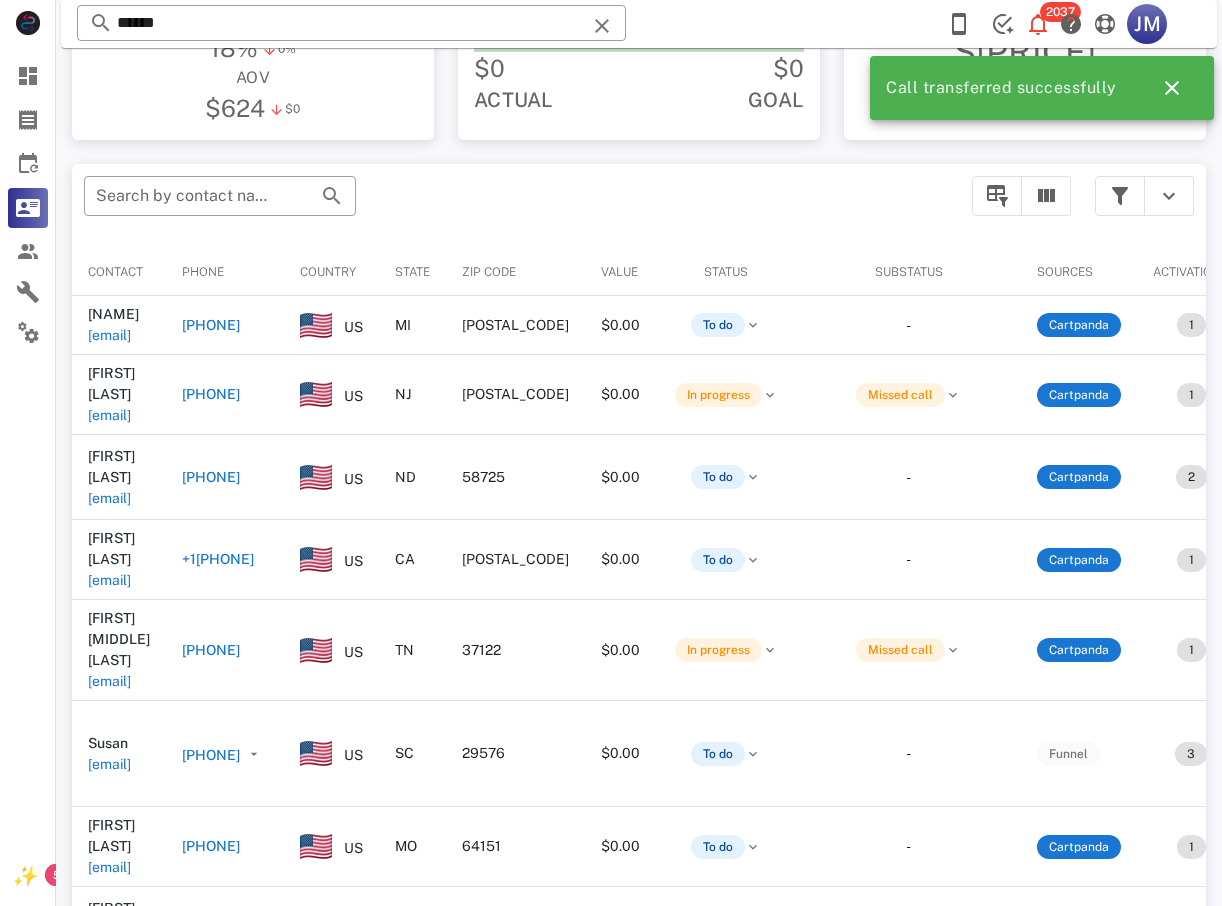 click on "​ ****** [NUMBER] [INITIALS] [WORD] browser Accept" at bounding box center (639, 24) 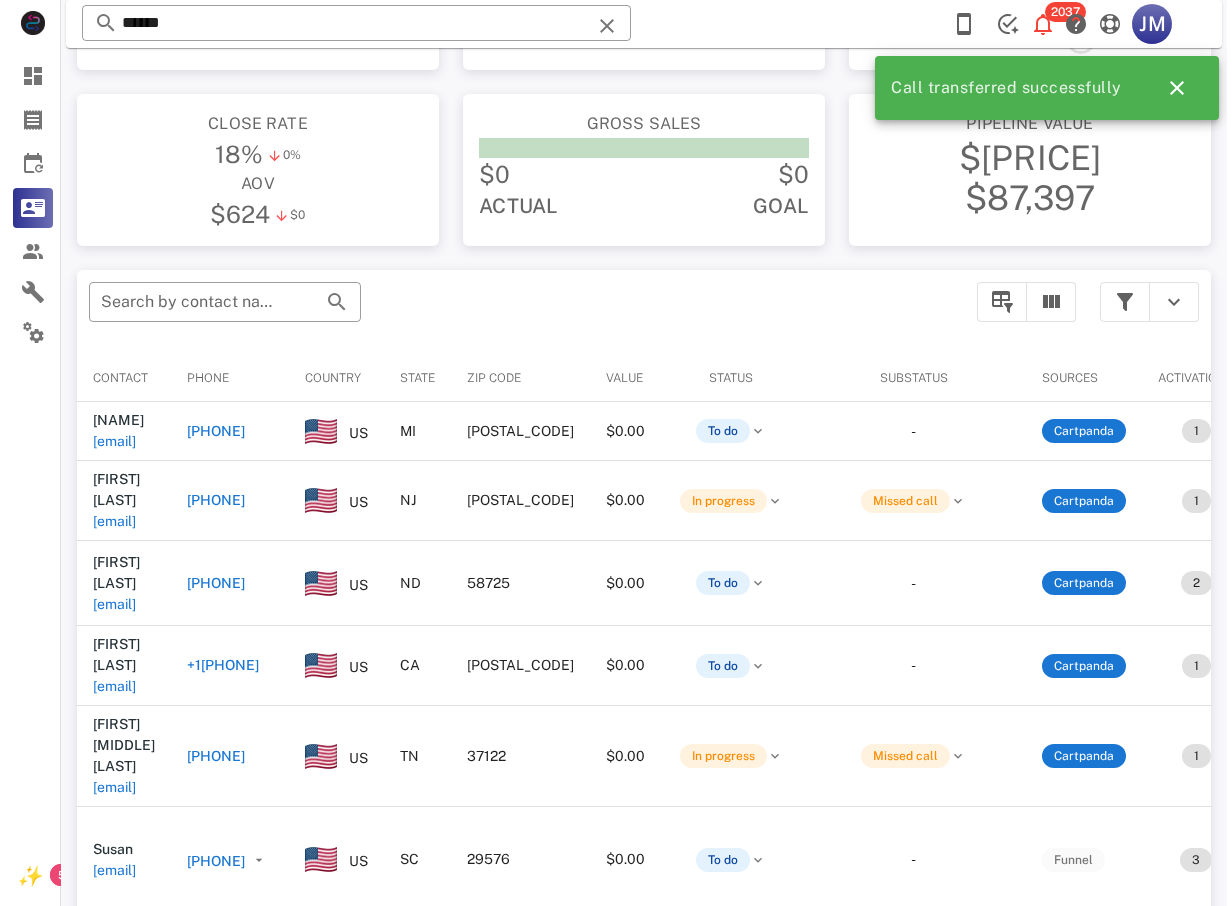 scroll, scrollTop: 0, scrollLeft: 0, axis: both 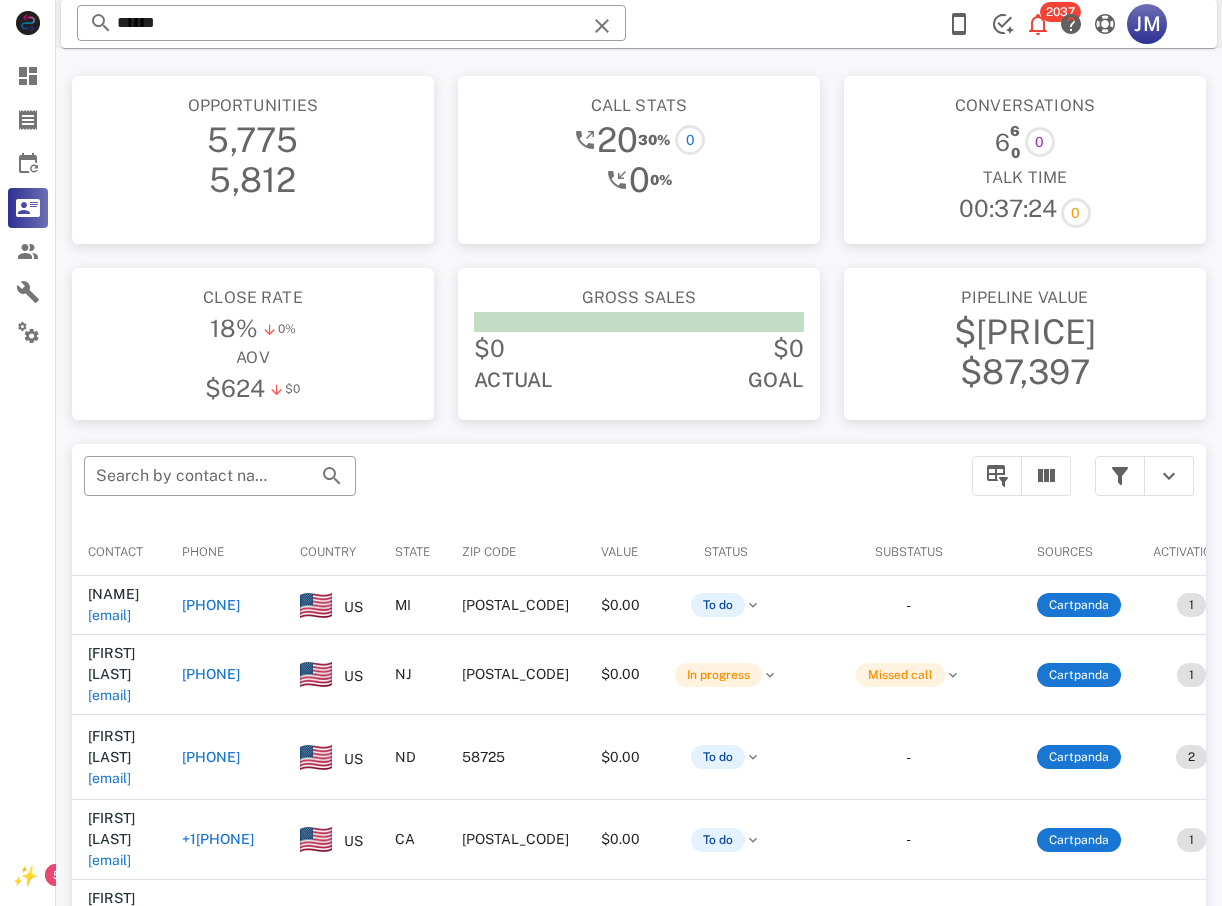 click on "$0 $0" at bounding box center [639, 348] 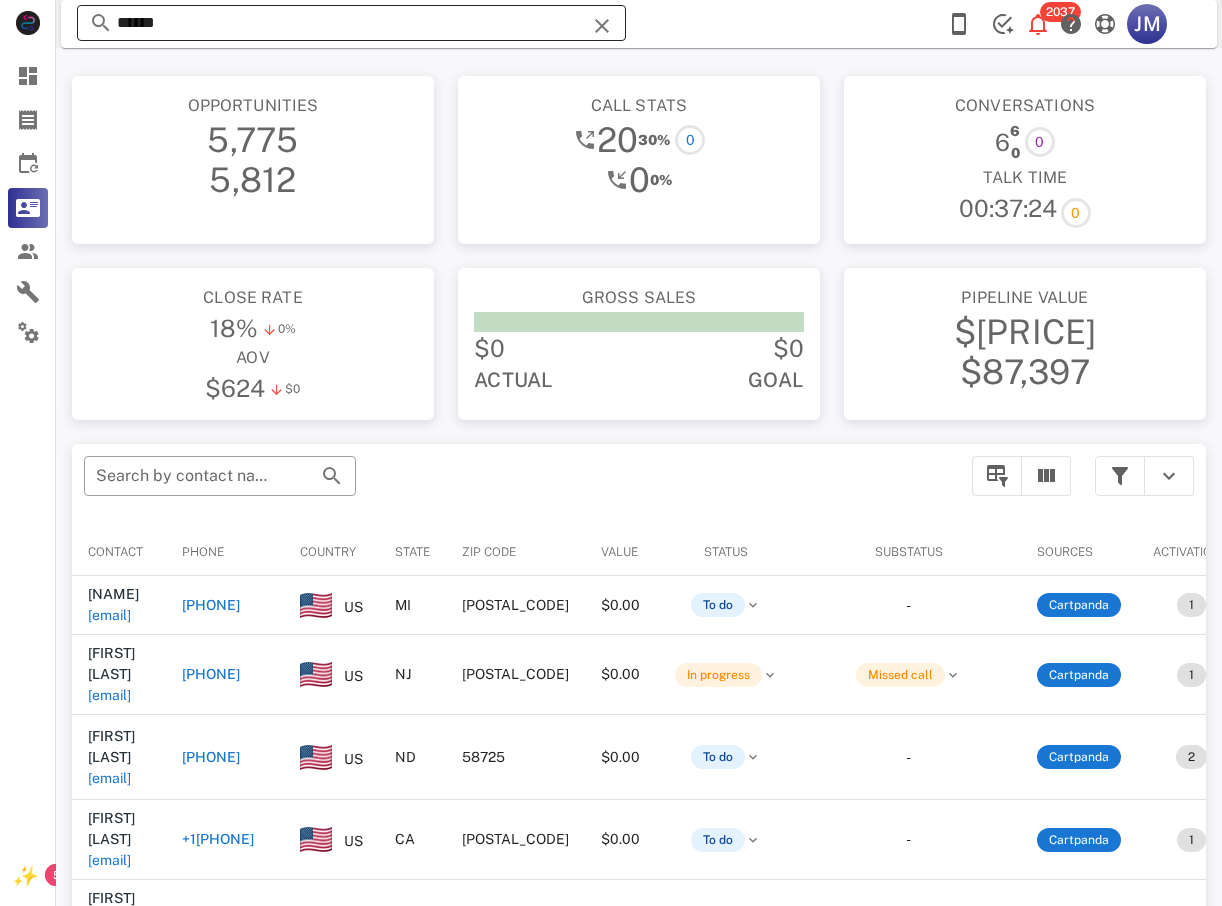 click at bounding box center [602, 26] 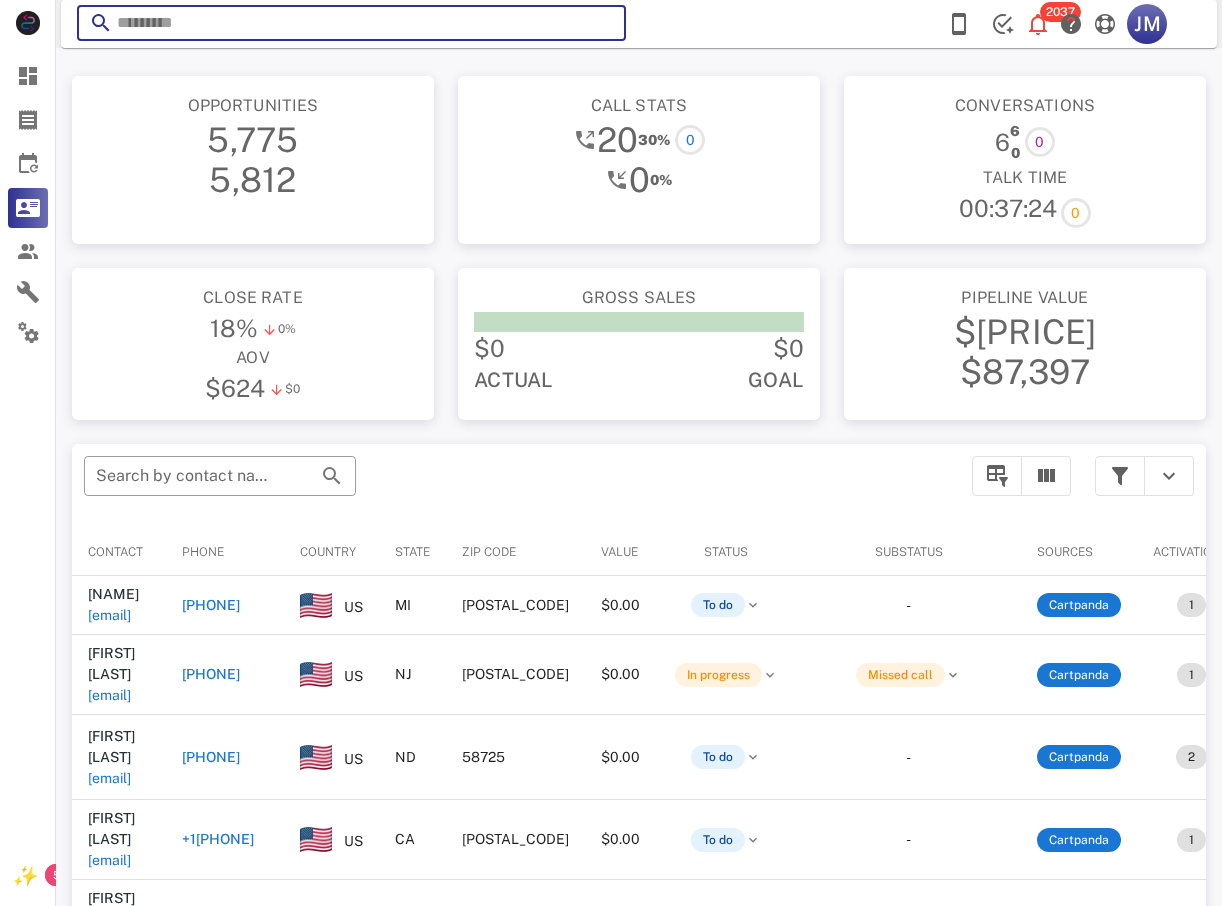 click at bounding box center [602, 26] 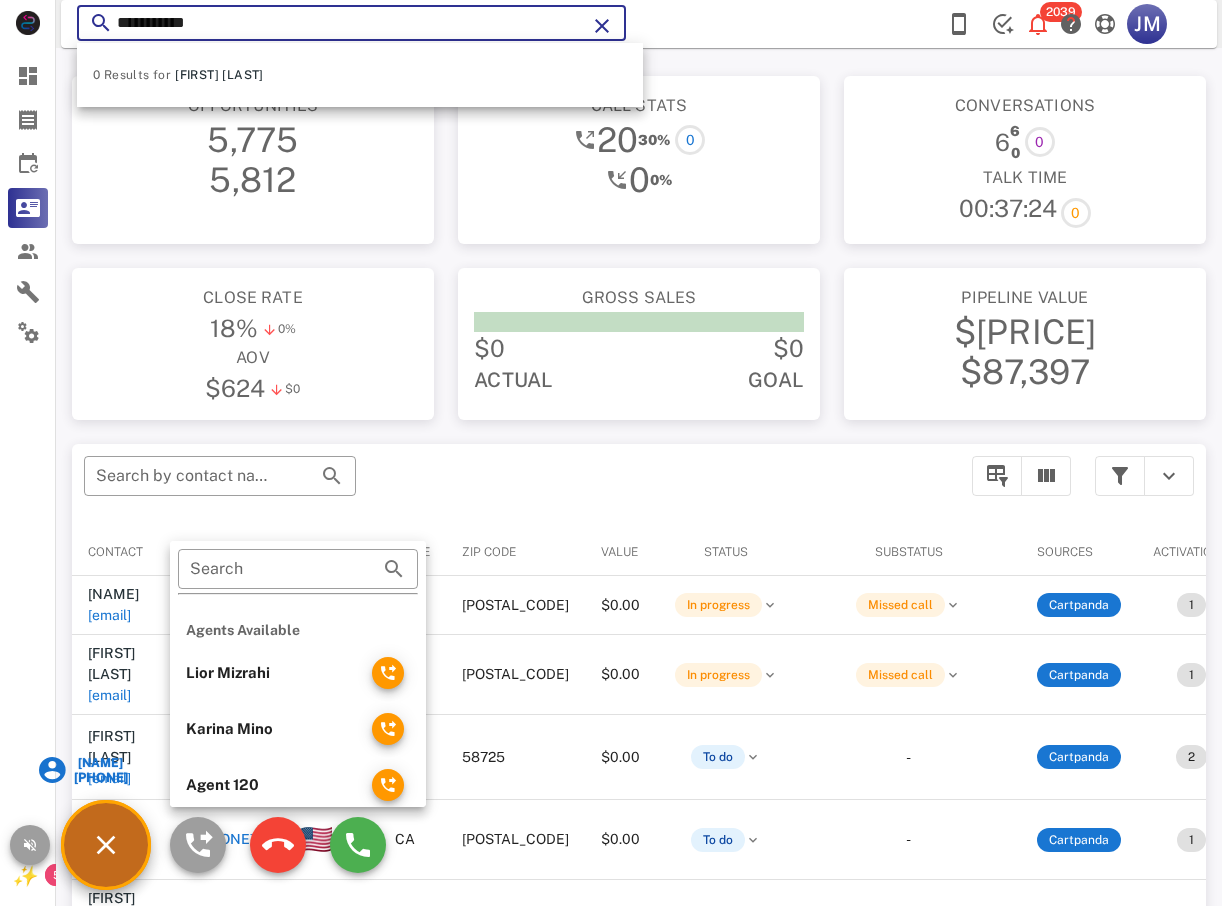type on "**********" 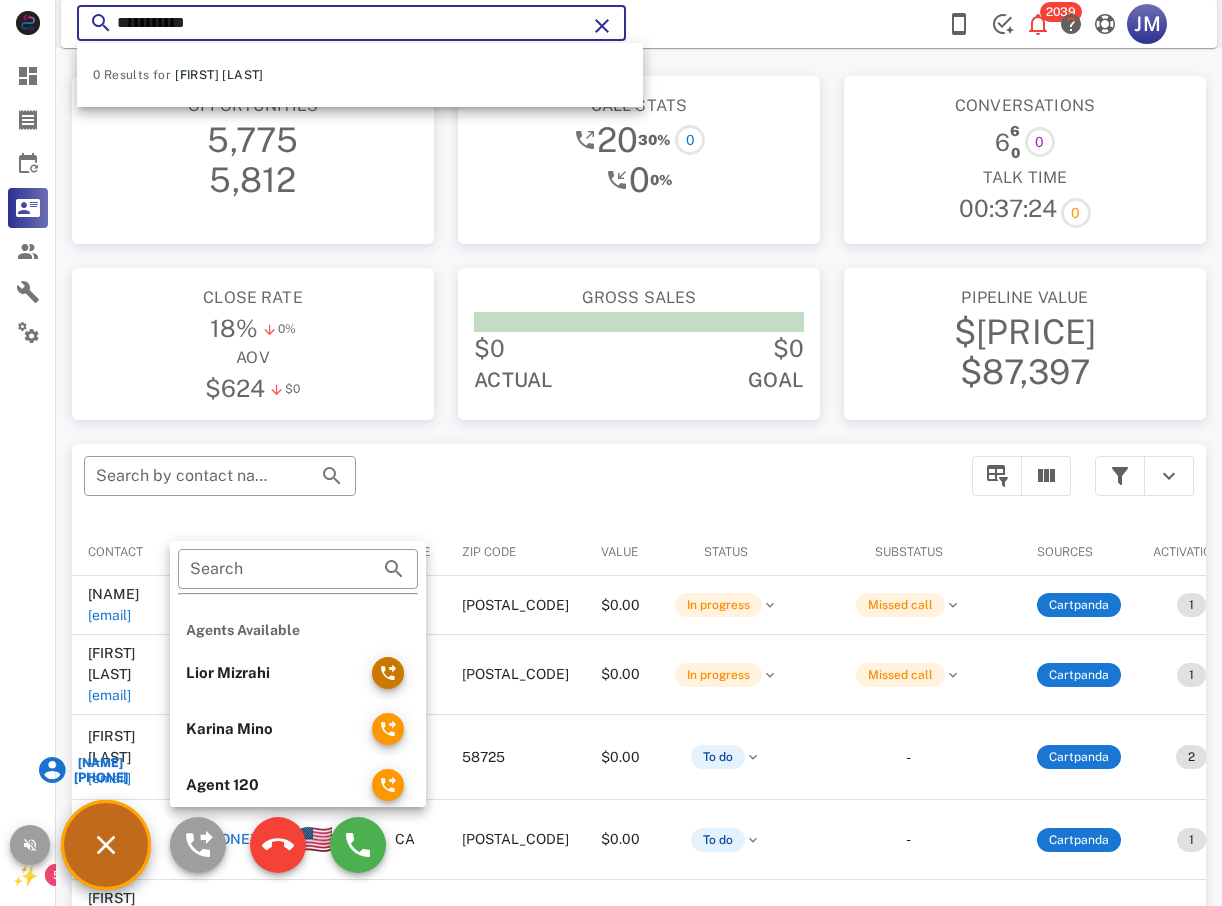 click at bounding box center (388, 673) 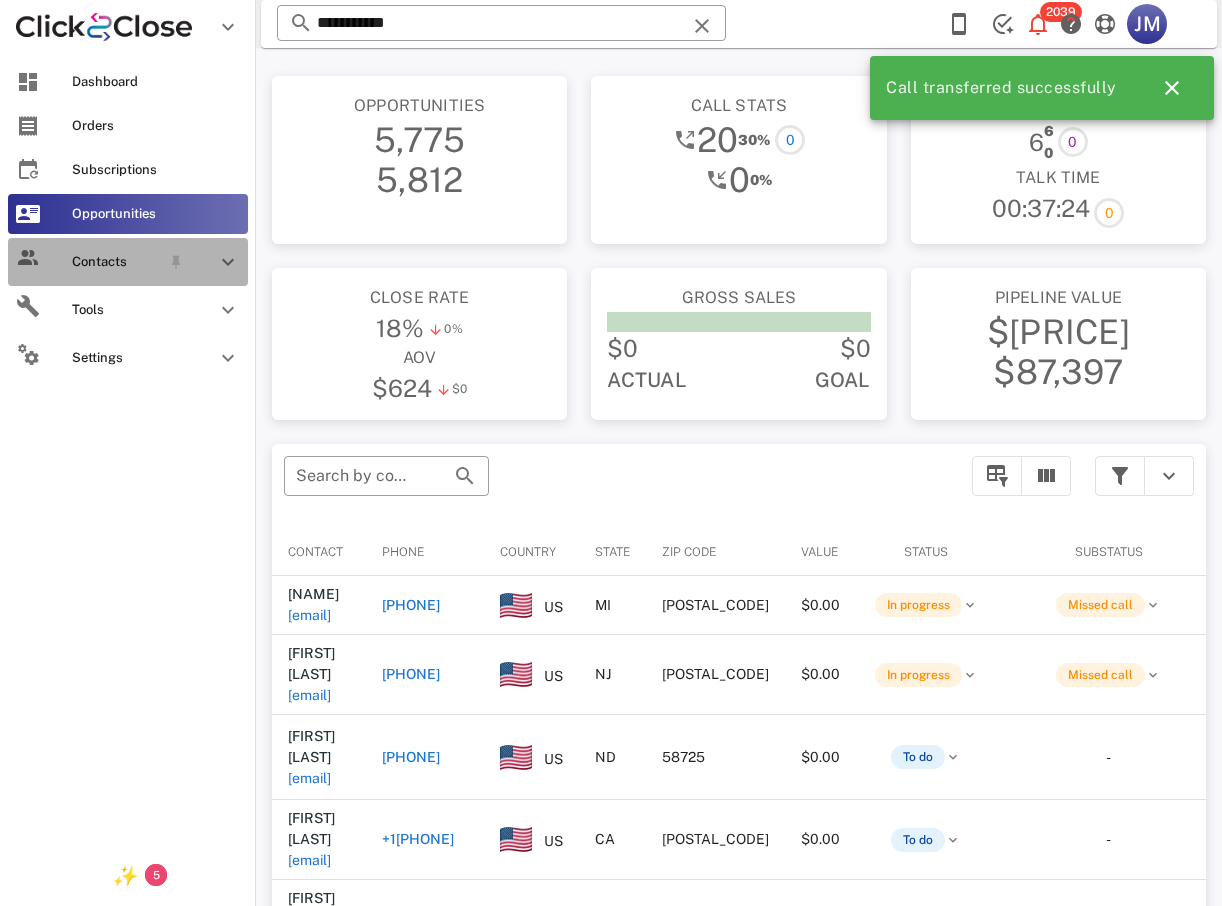 click on "Contacts" at bounding box center [116, 262] 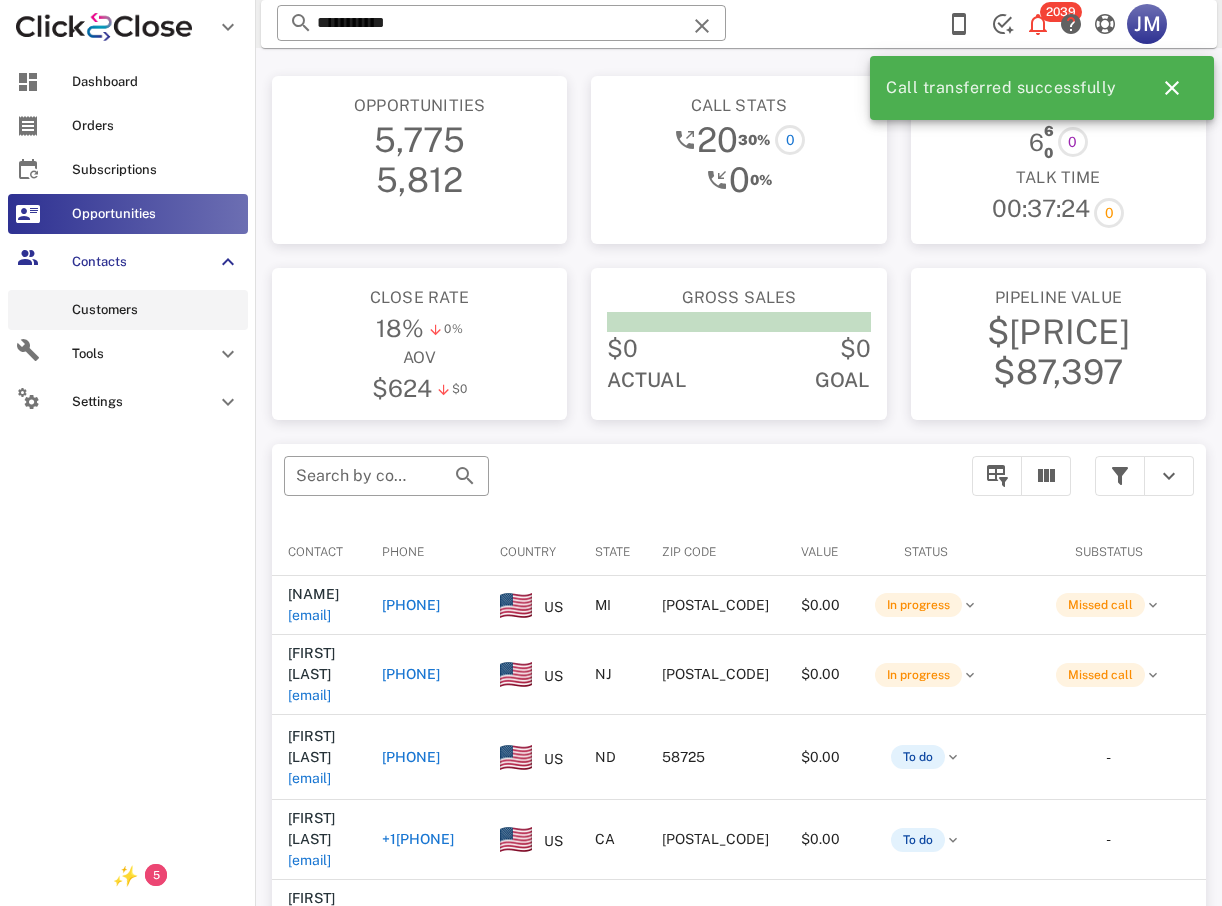 click on "Customers" at bounding box center [156, 310] 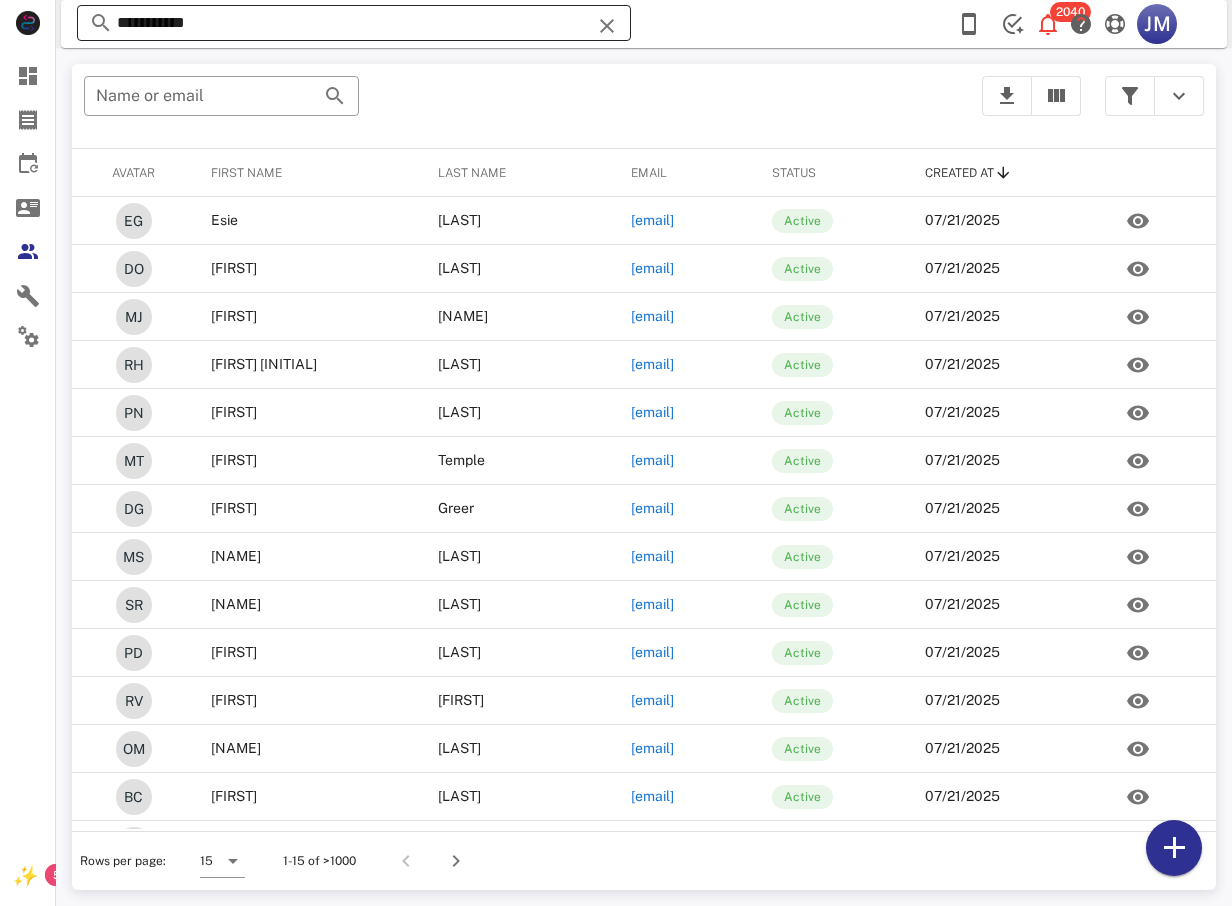 click at bounding box center (607, 26) 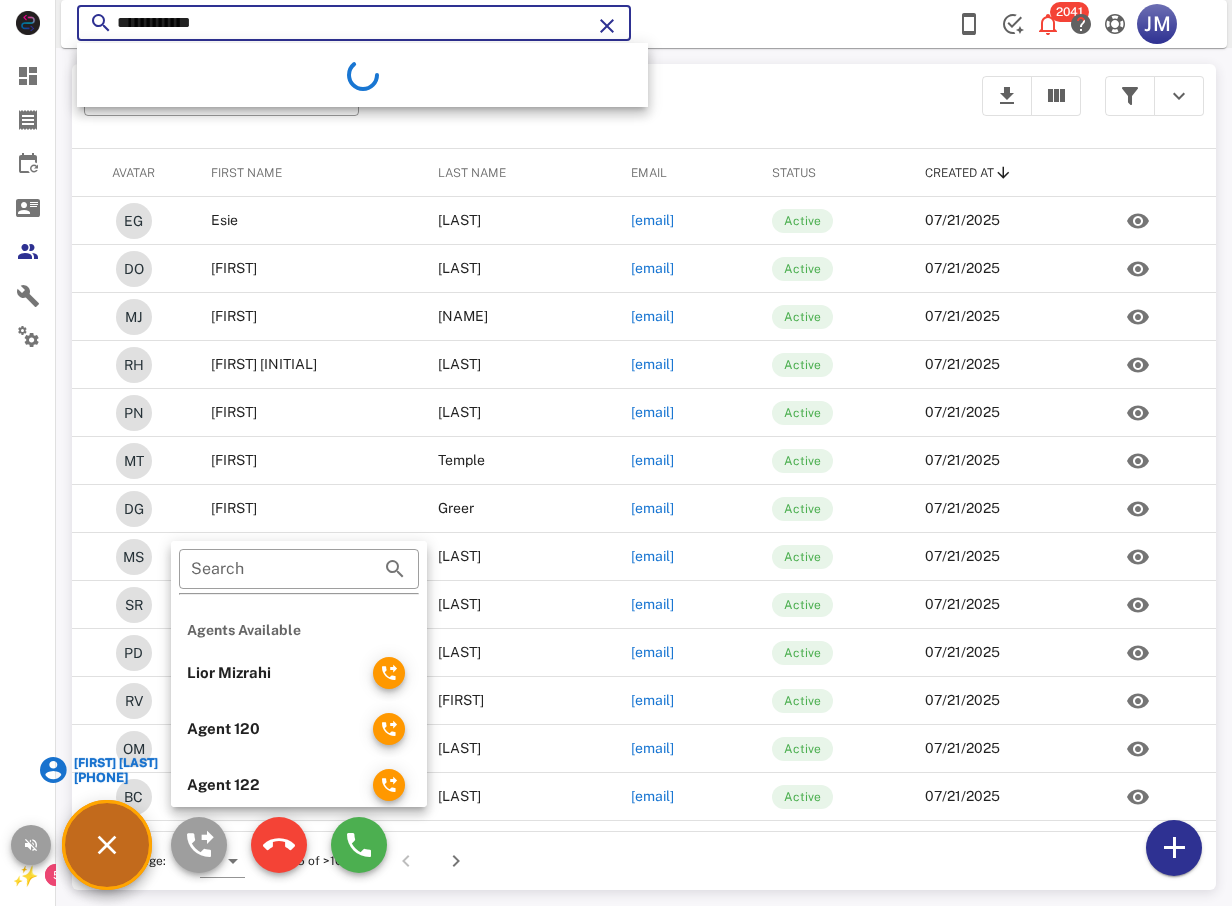type on "**********" 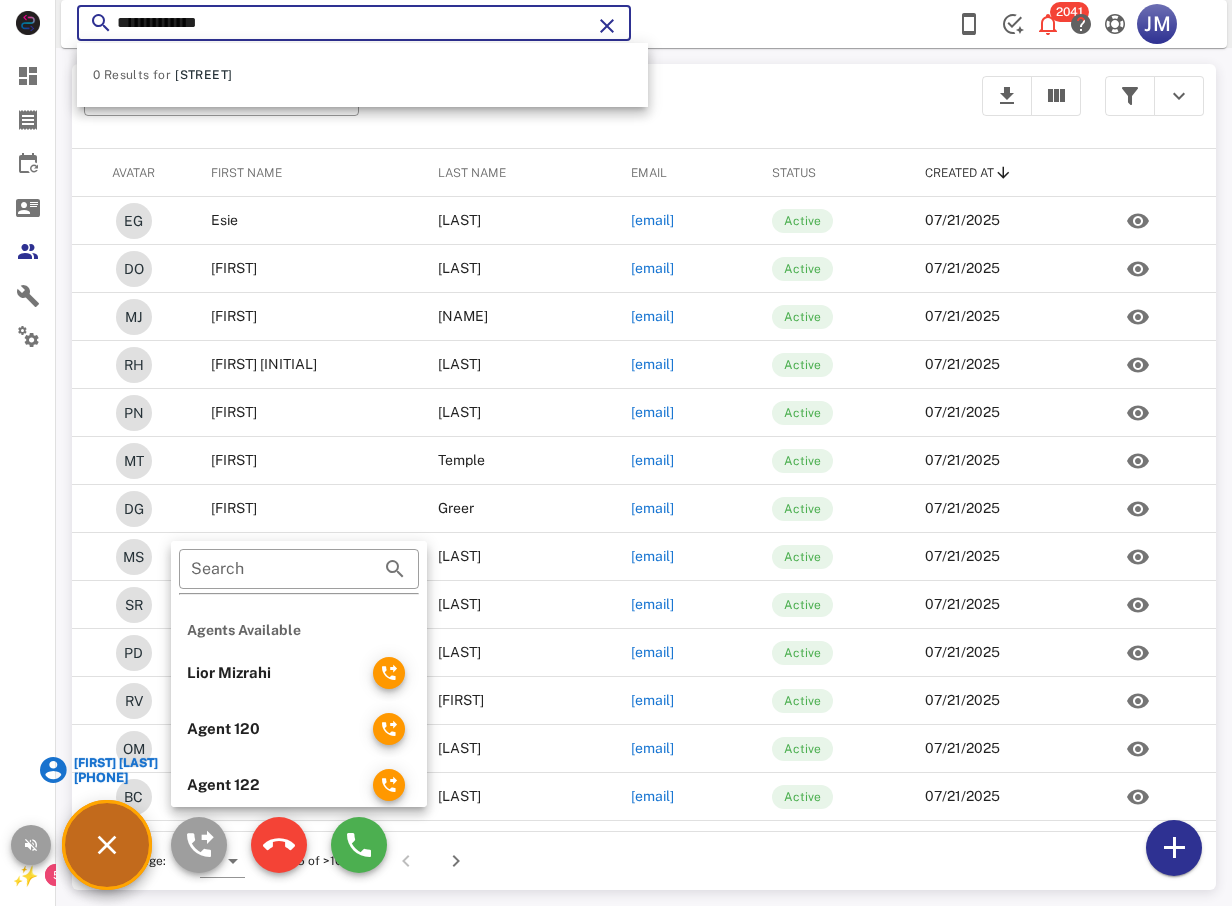 click at bounding box center [607, 26] 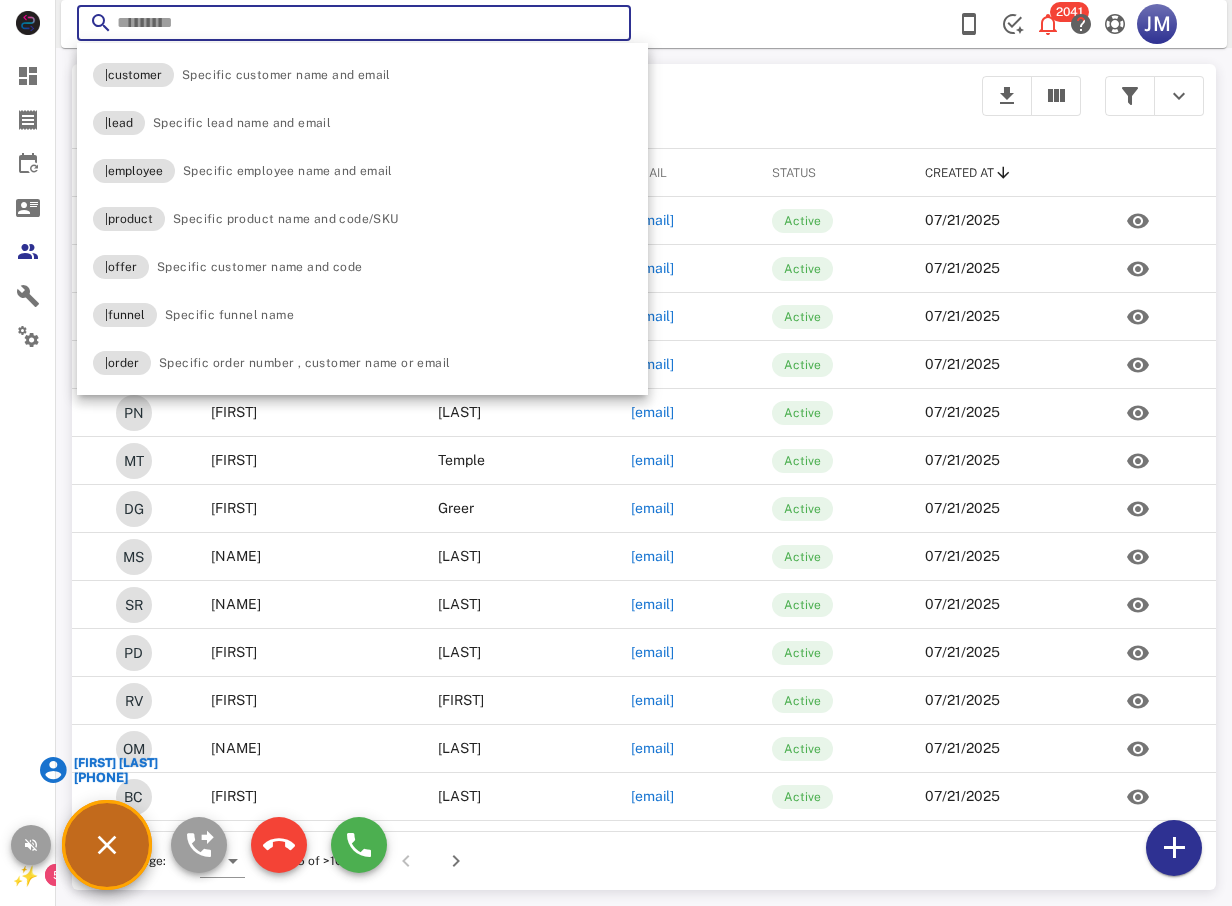 drag, startPoint x: 803, startPoint y: 27, endPoint x: 787, endPoint y: 40, distance: 20.615528 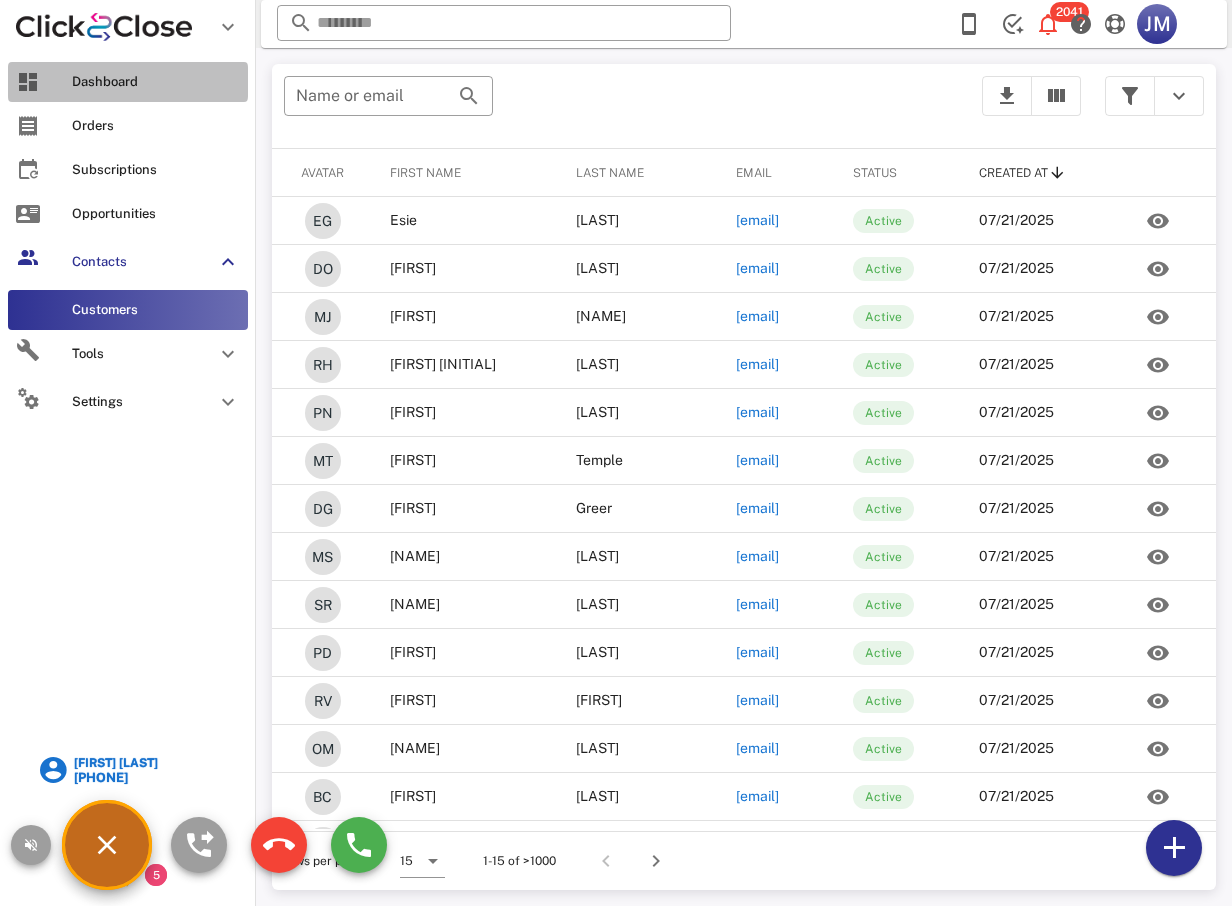 click at bounding box center [28, 82] 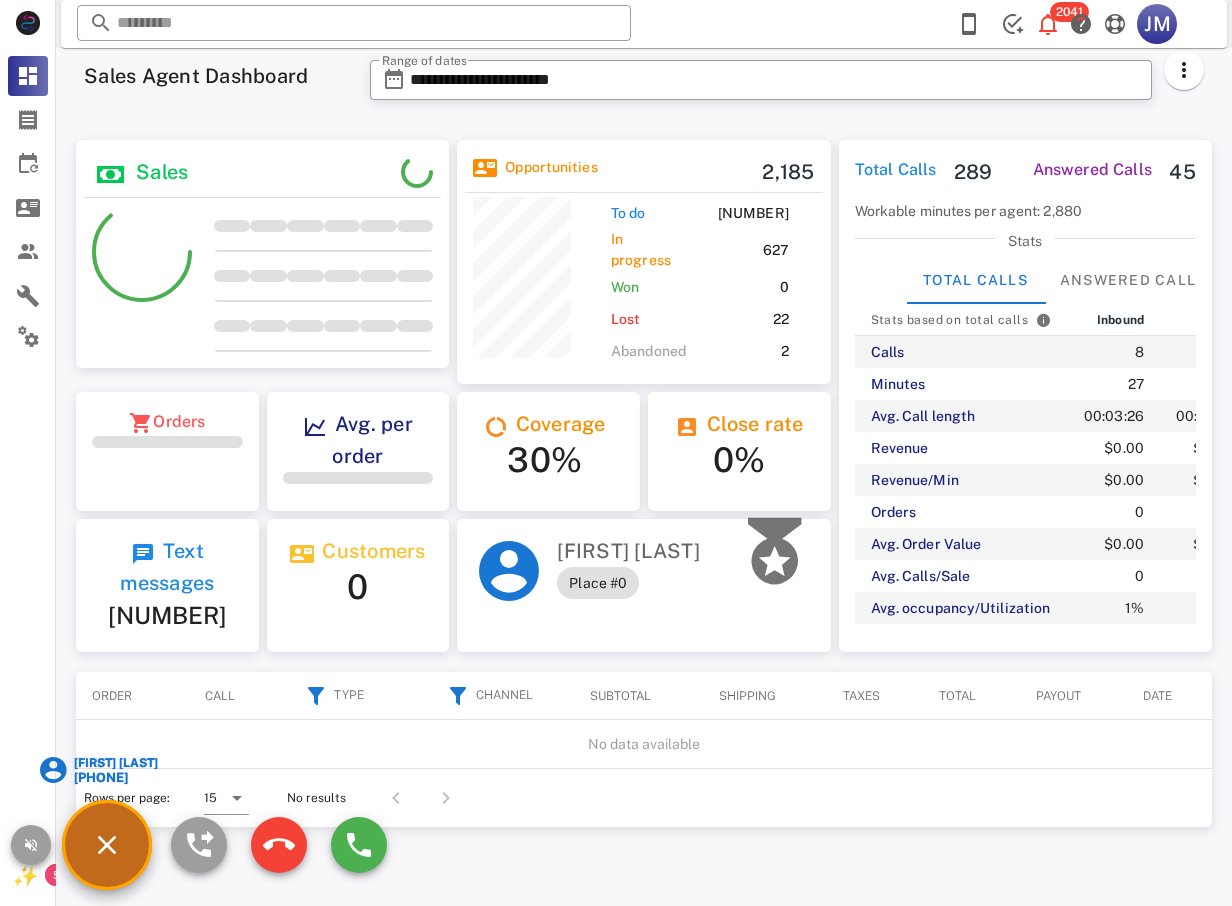 scroll, scrollTop: 999756, scrollLeft: 999627, axis: both 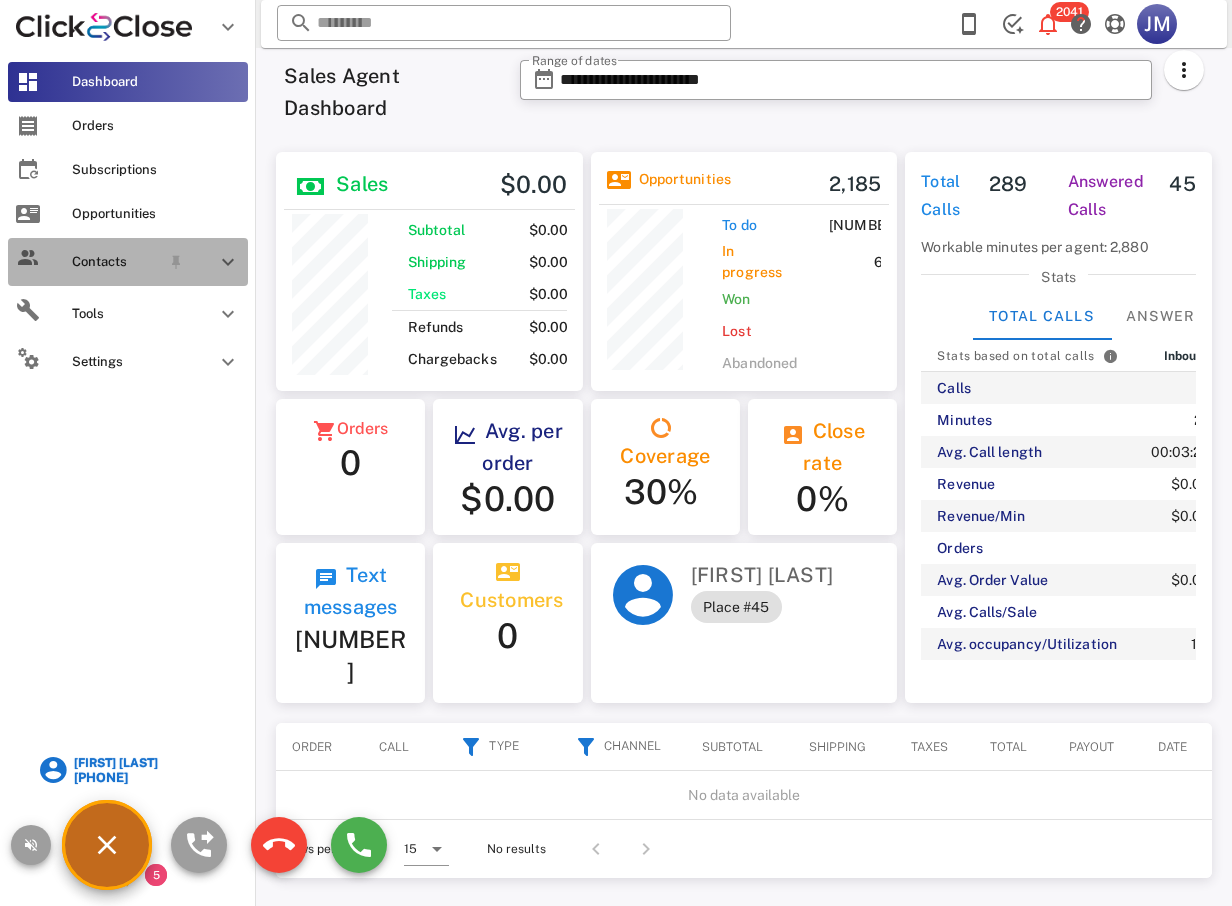 click at bounding box center (228, 262) 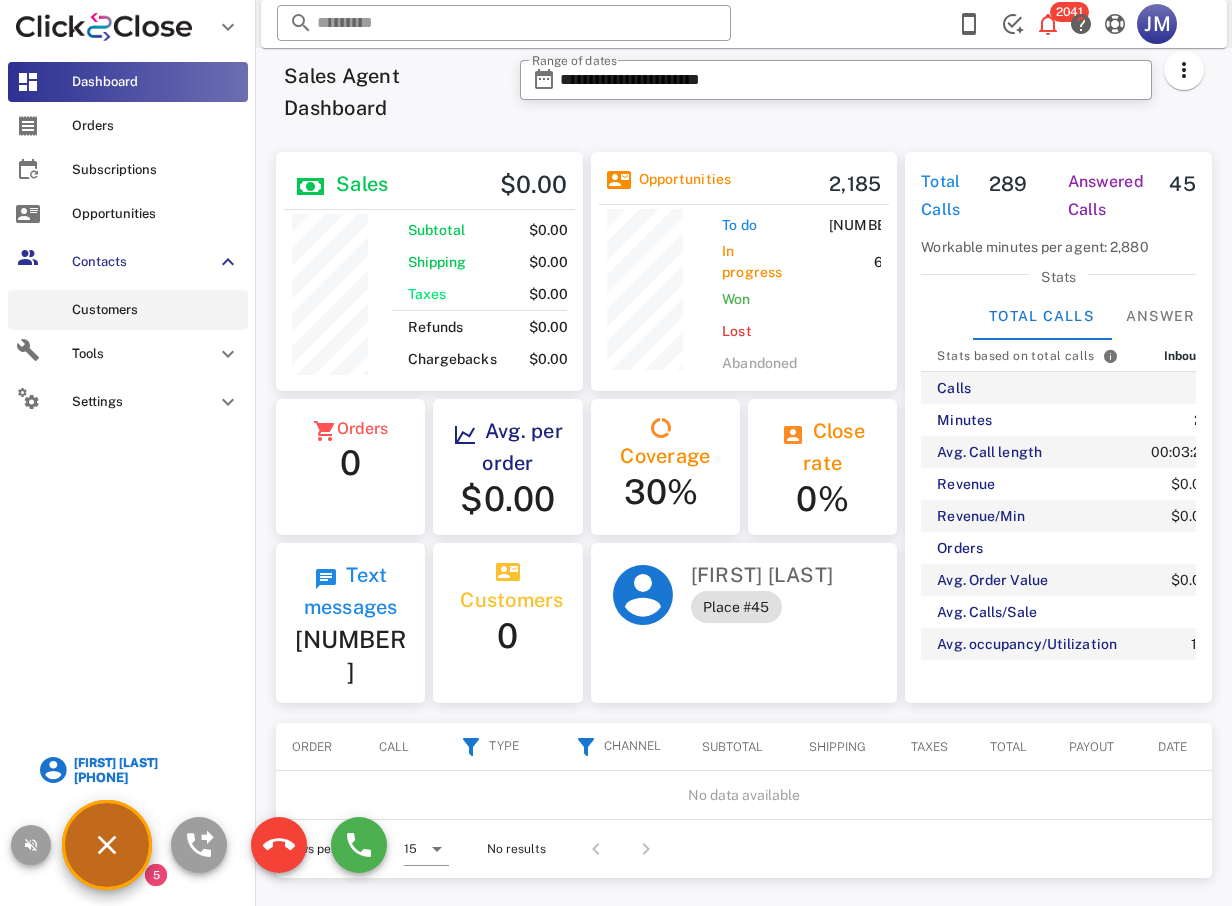click on "Customers" at bounding box center (156, 310) 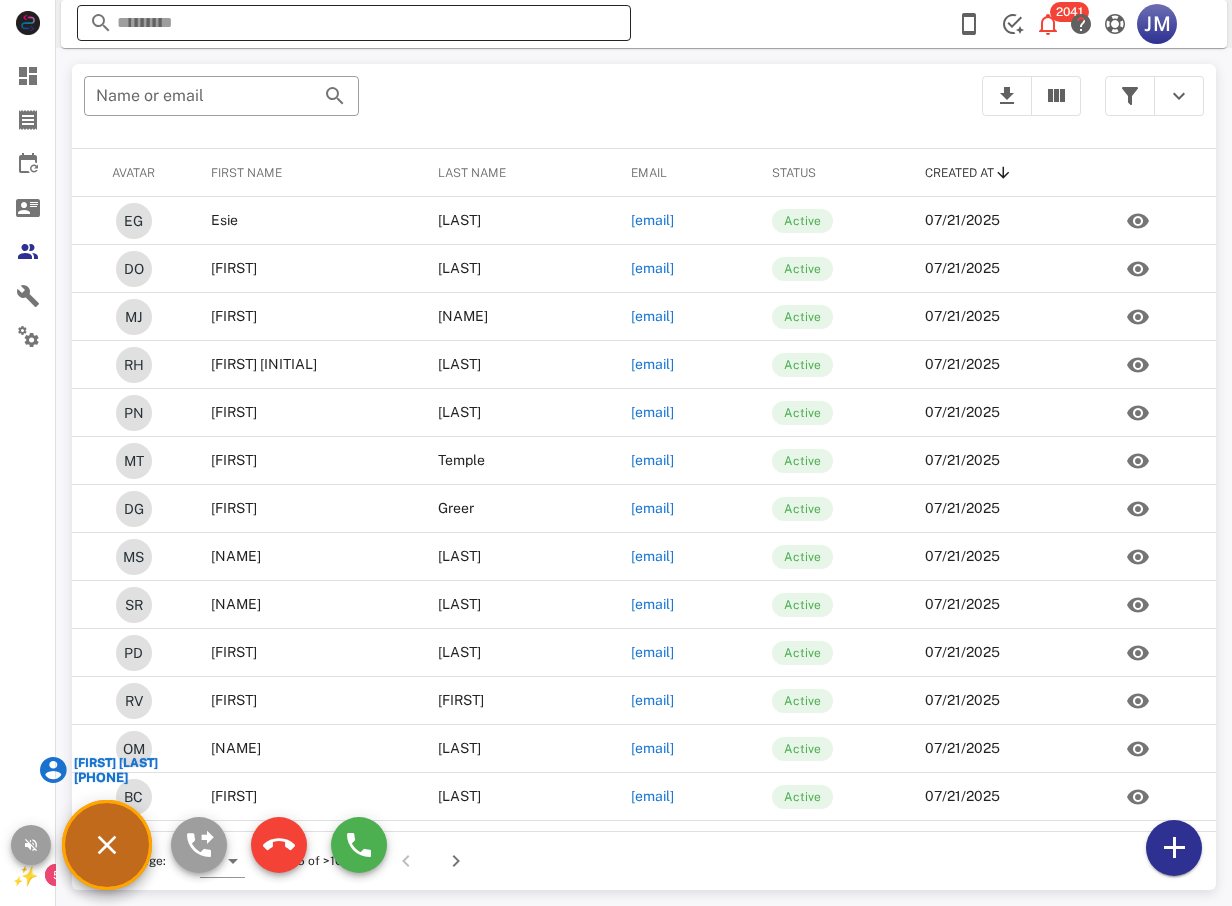 click at bounding box center (354, 23) 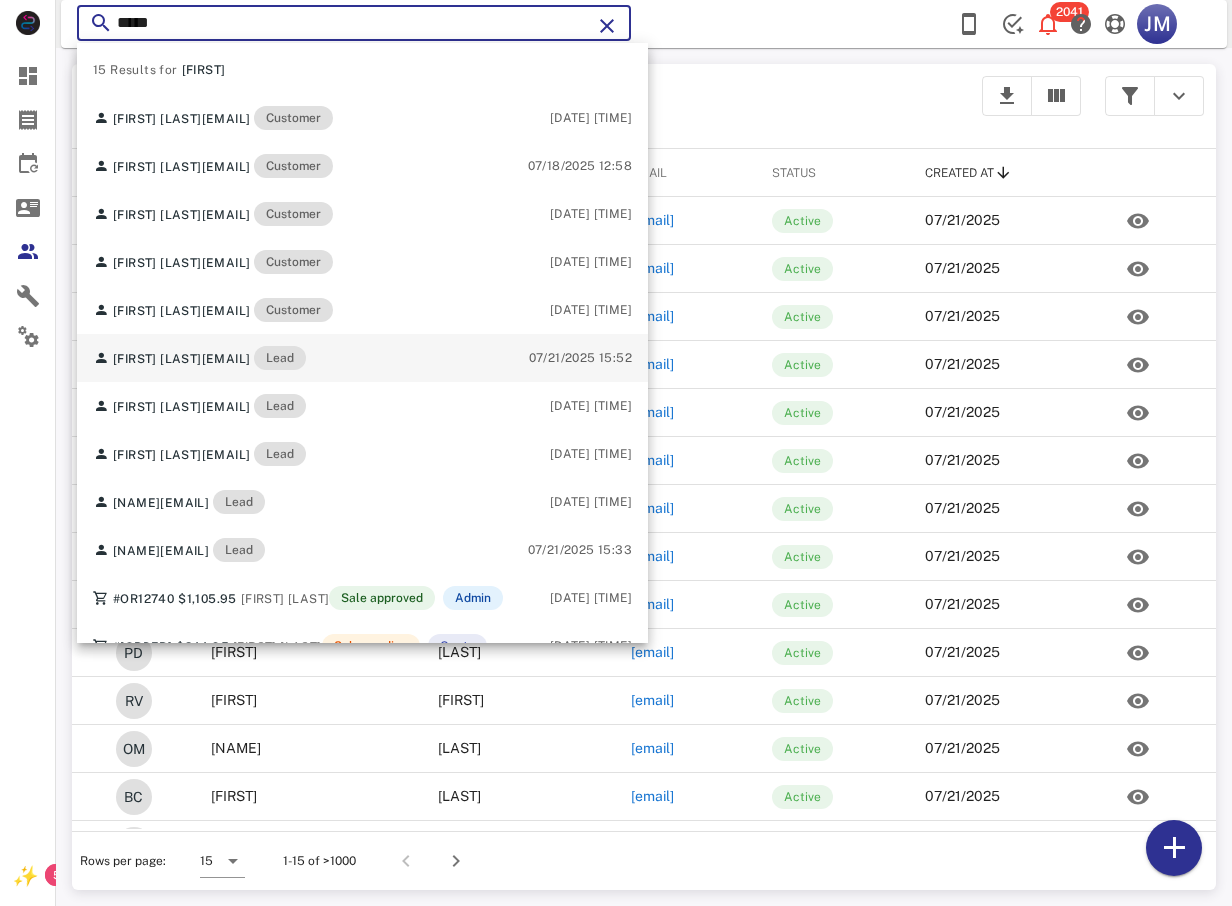 scroll, scrollTop: 0, scrollLeft: 0, axis: both 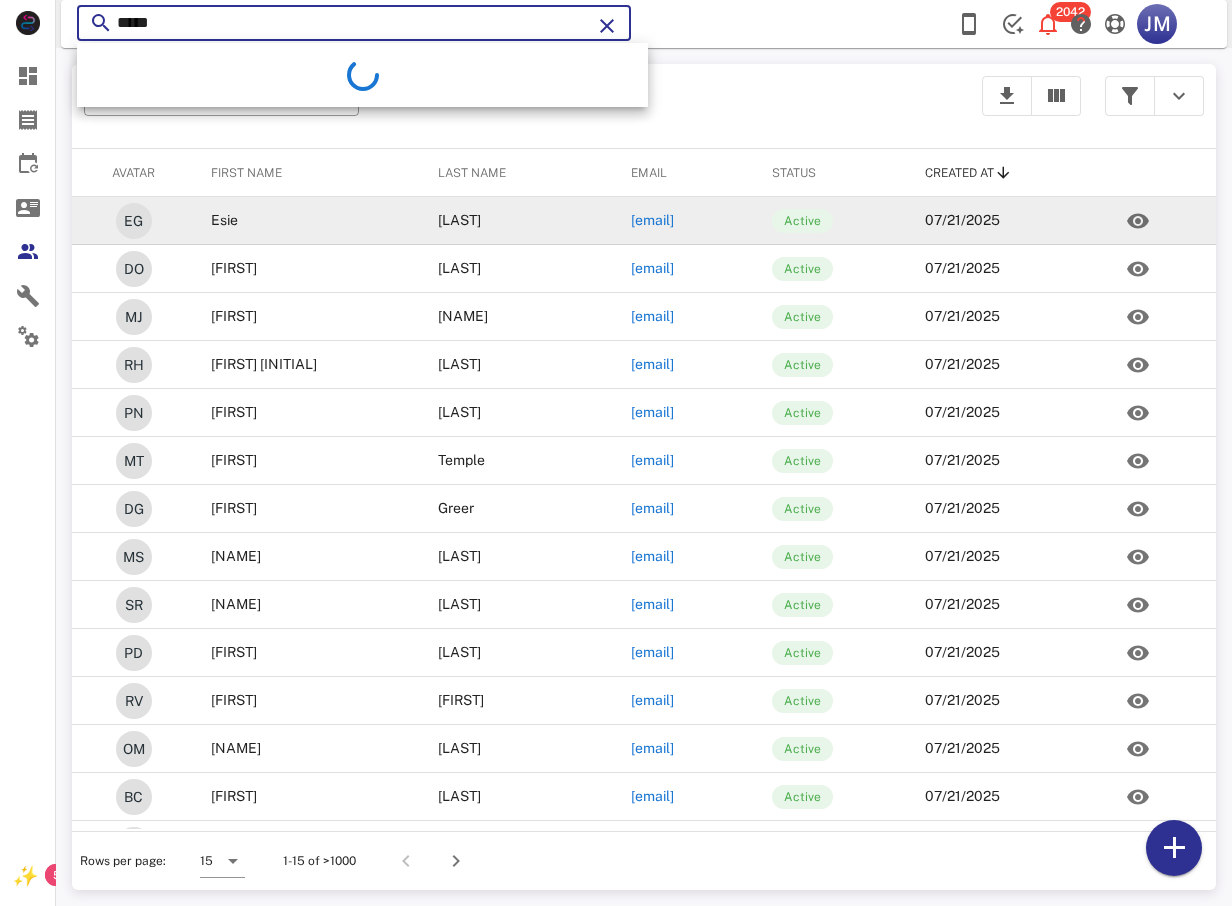 type on "****" 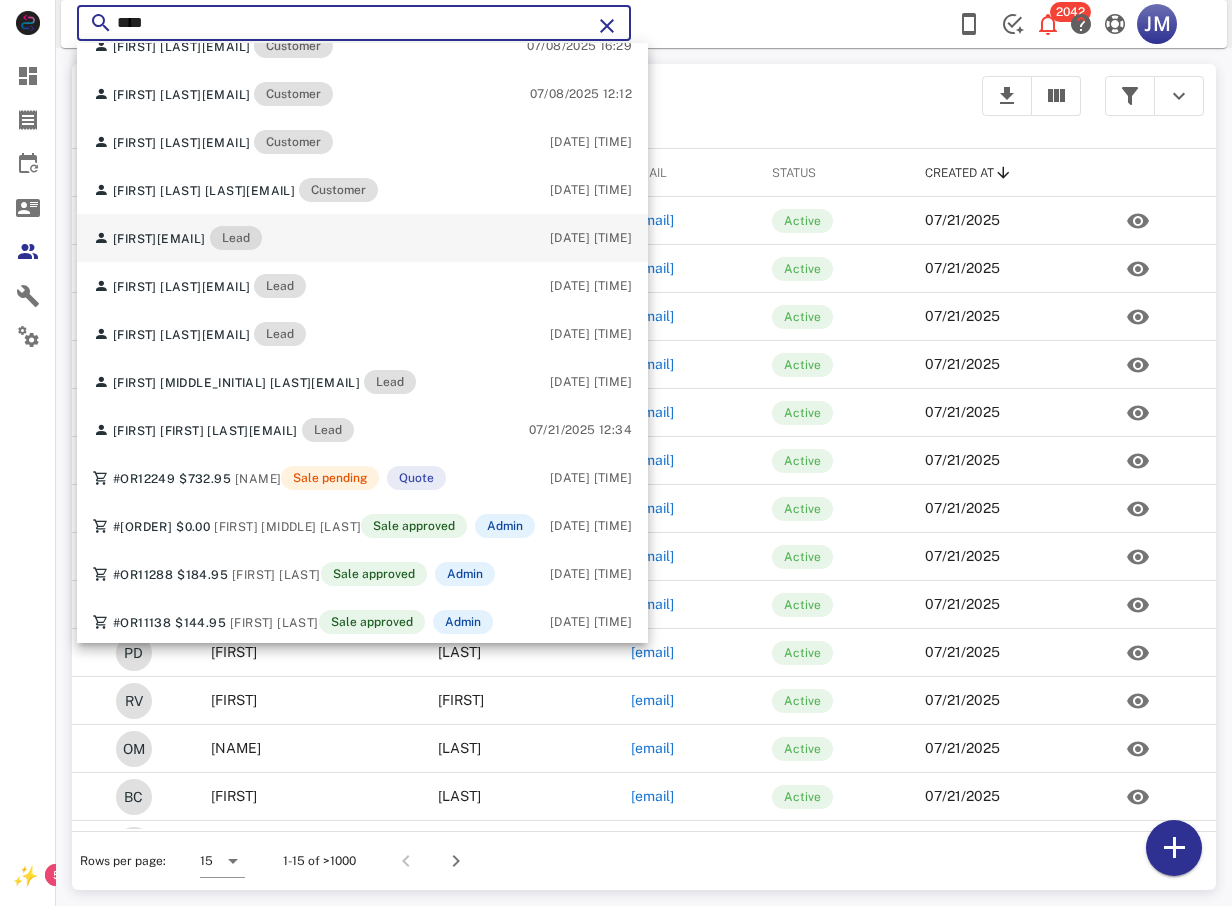 scroll, scrollTop: 0, scrollLeft: 0, axis: both 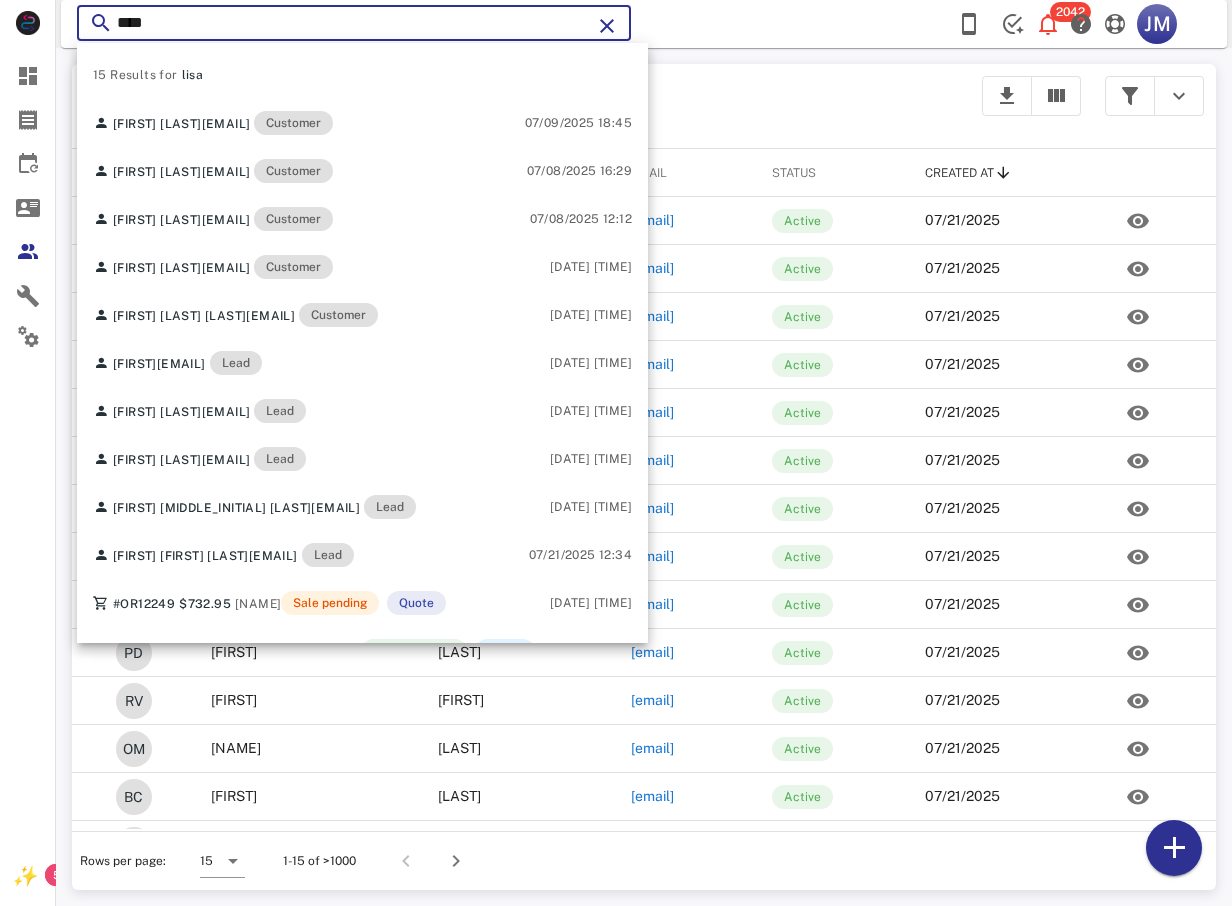 click at bounding box center [607, 26] 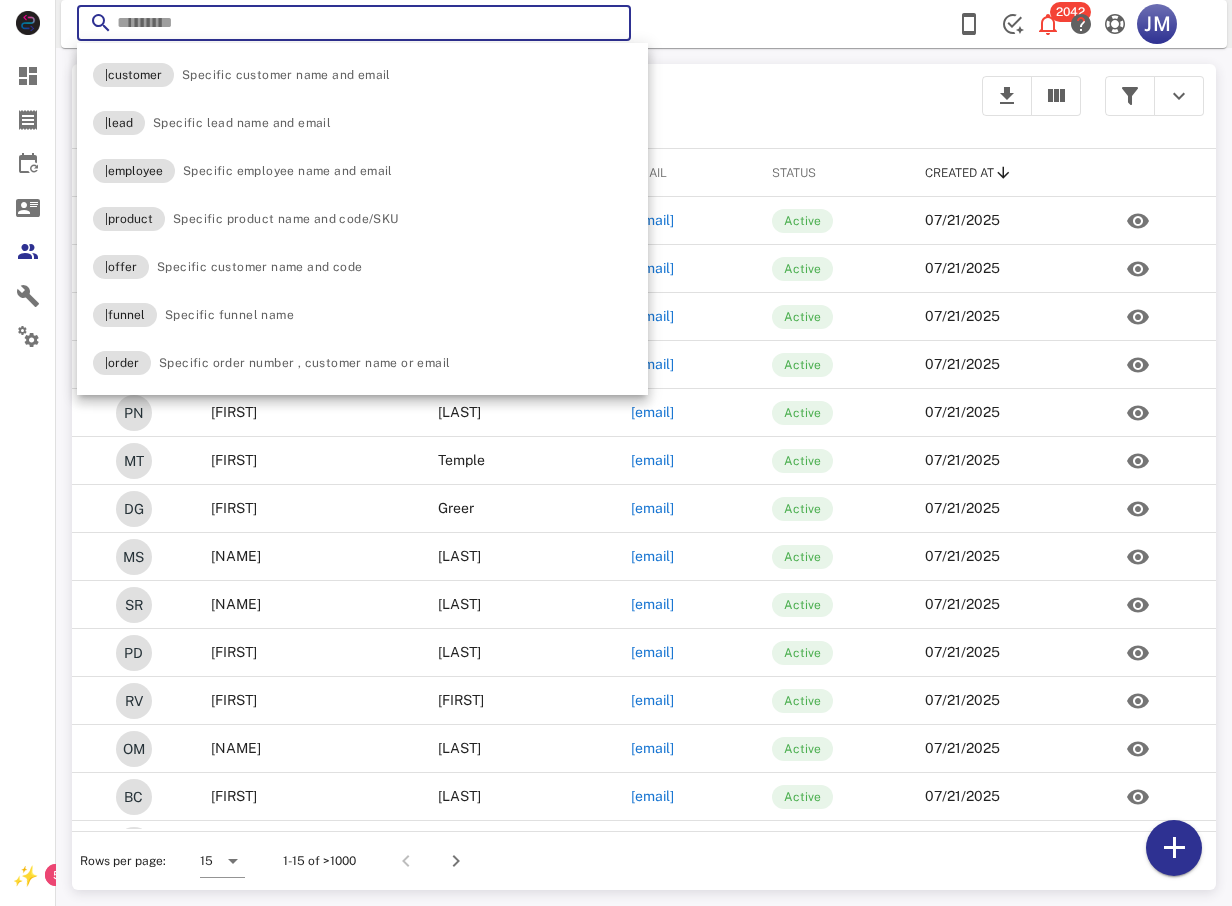 drag, startPoint x: 721, startPoint y: 64, endPoint x: 693, endPoint y: 66, distance: 28.071337 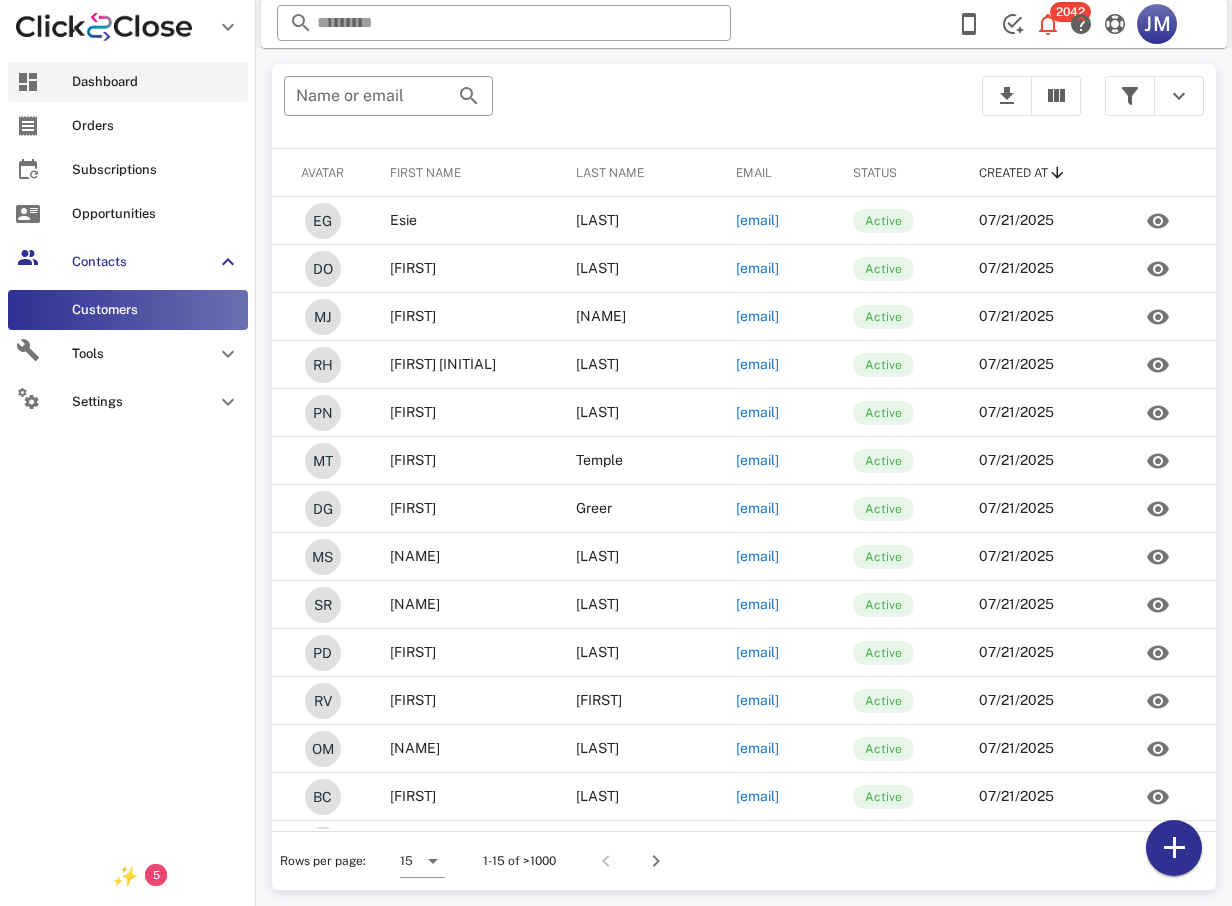 click on "Dashboard" at bounding box center (156, 82) 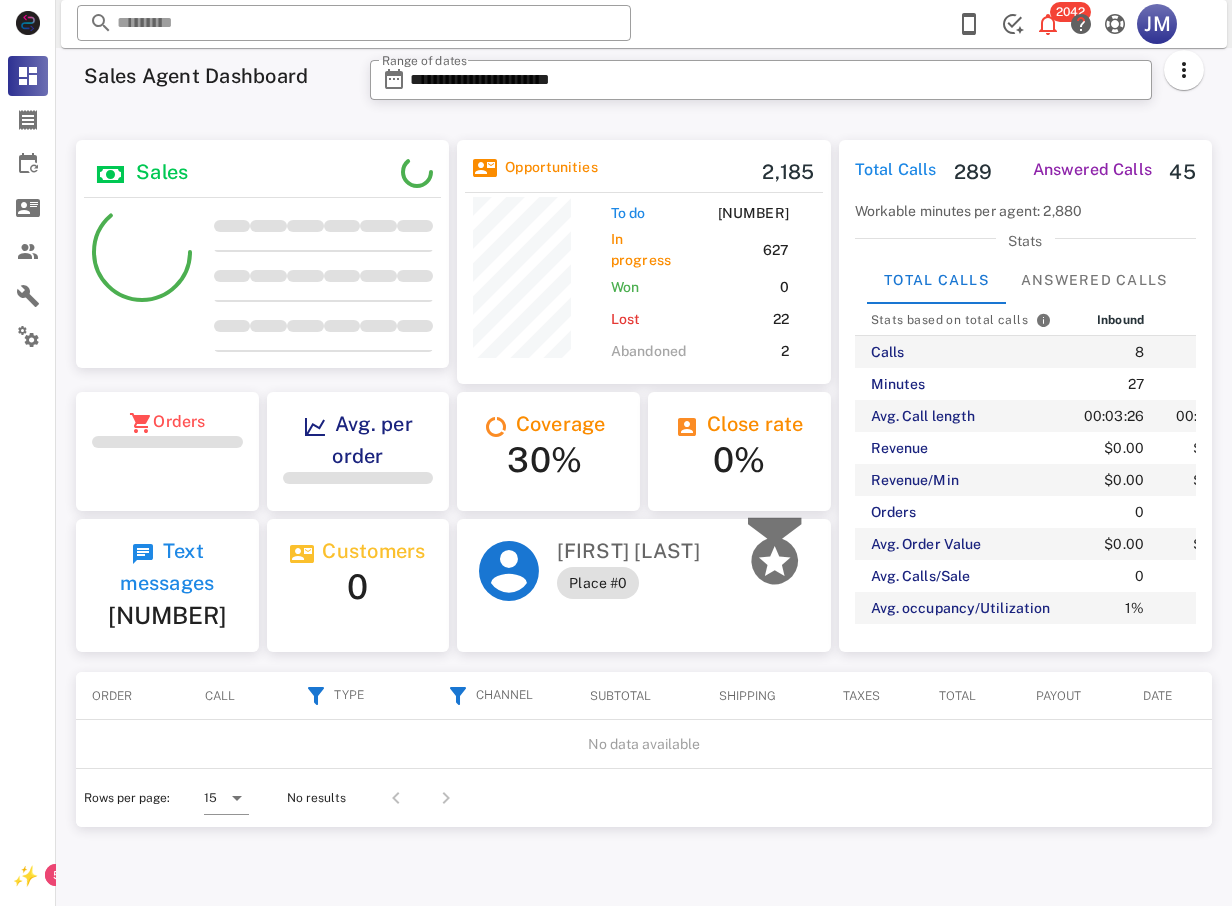 scroll, scrollTop: 999749, scrollLeft: 999627, axis: both 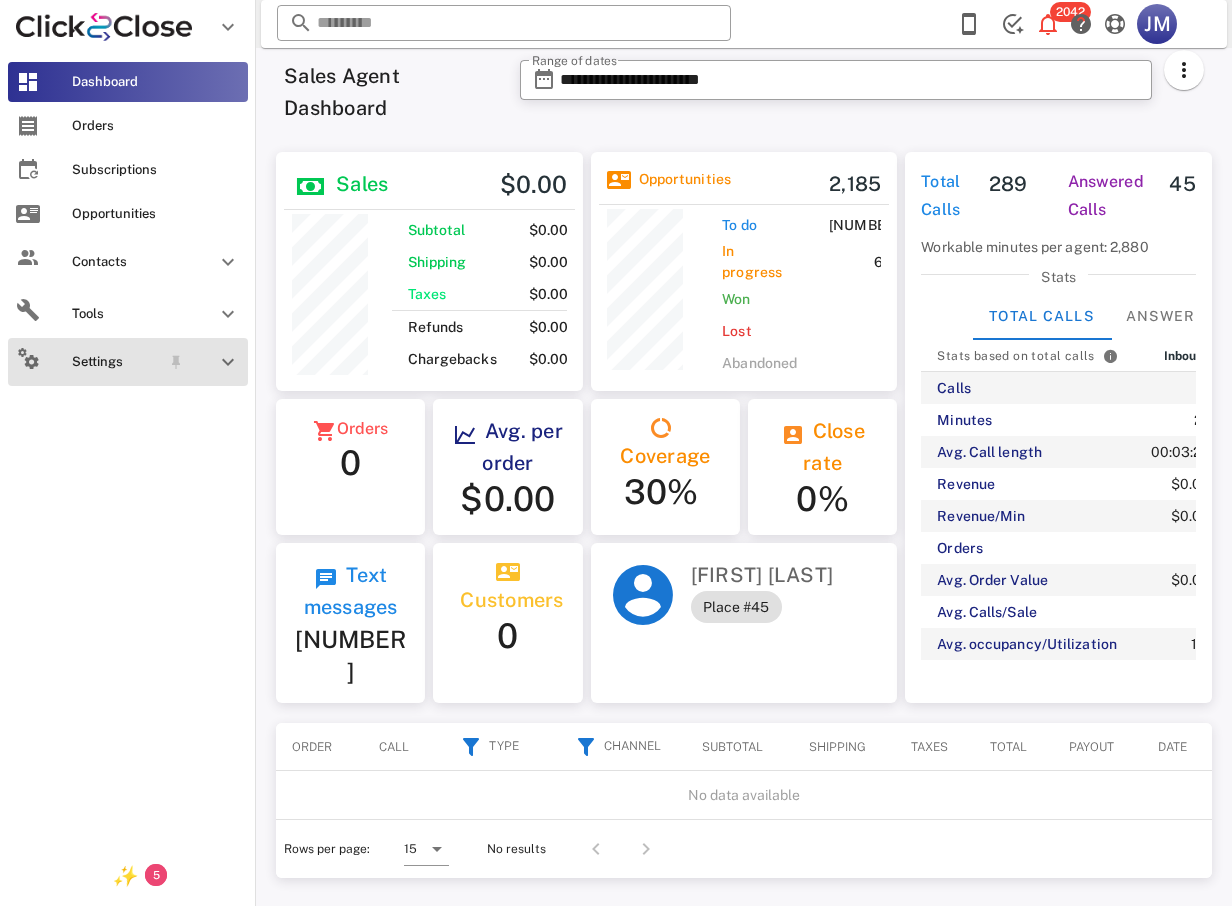 click on "Settings" at bounding box center (116, 362) 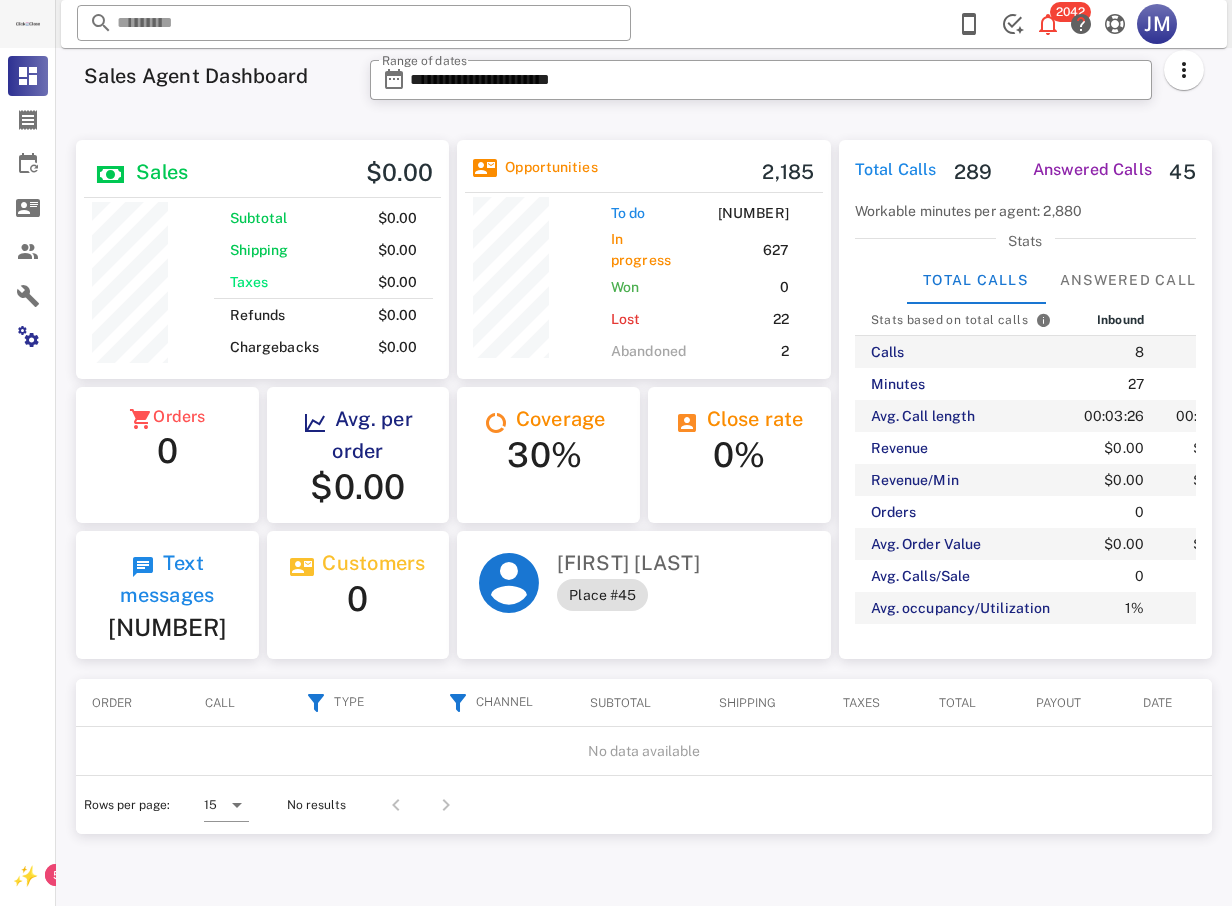 scroll, scrollTop: 999761, scrollLeft: 999632, axis: both 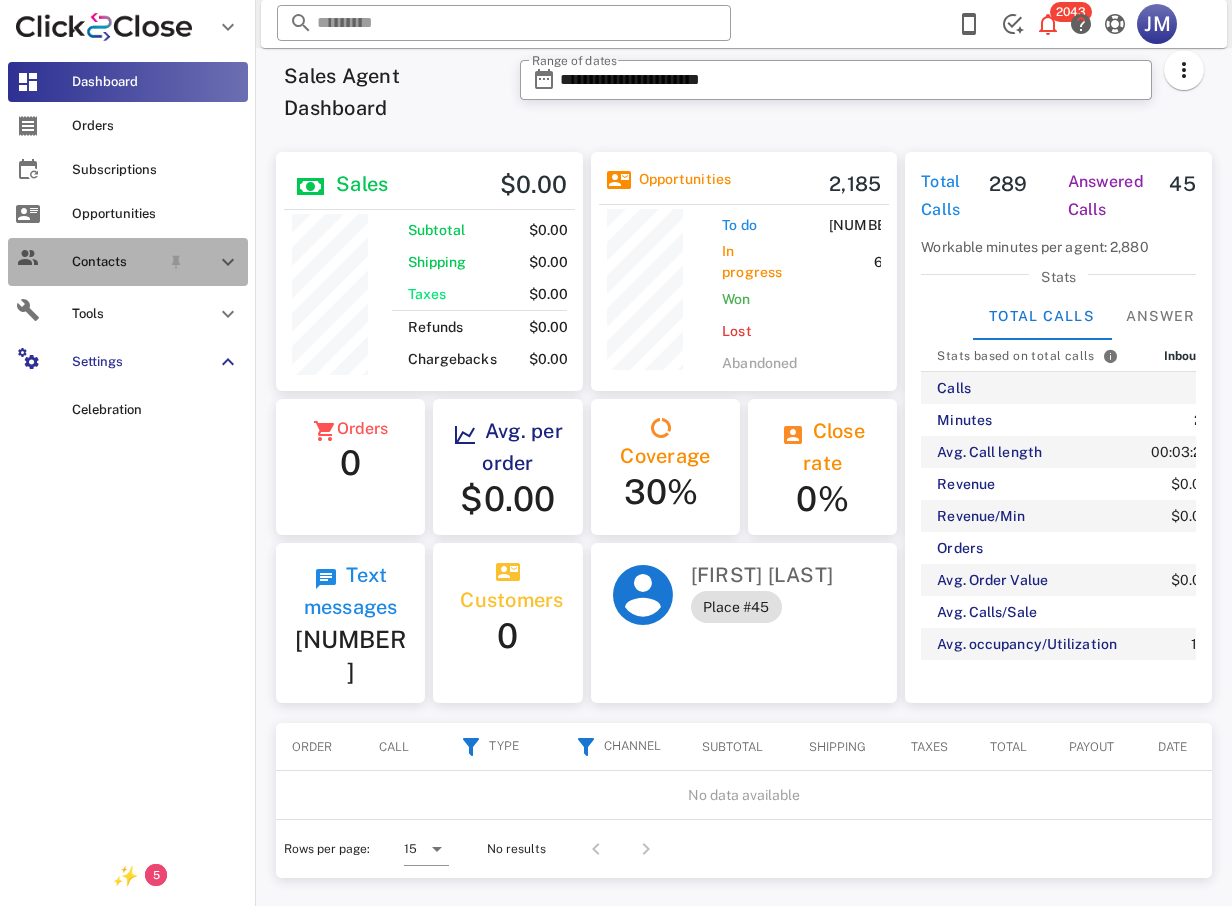 click at bounding box center [228, 262] 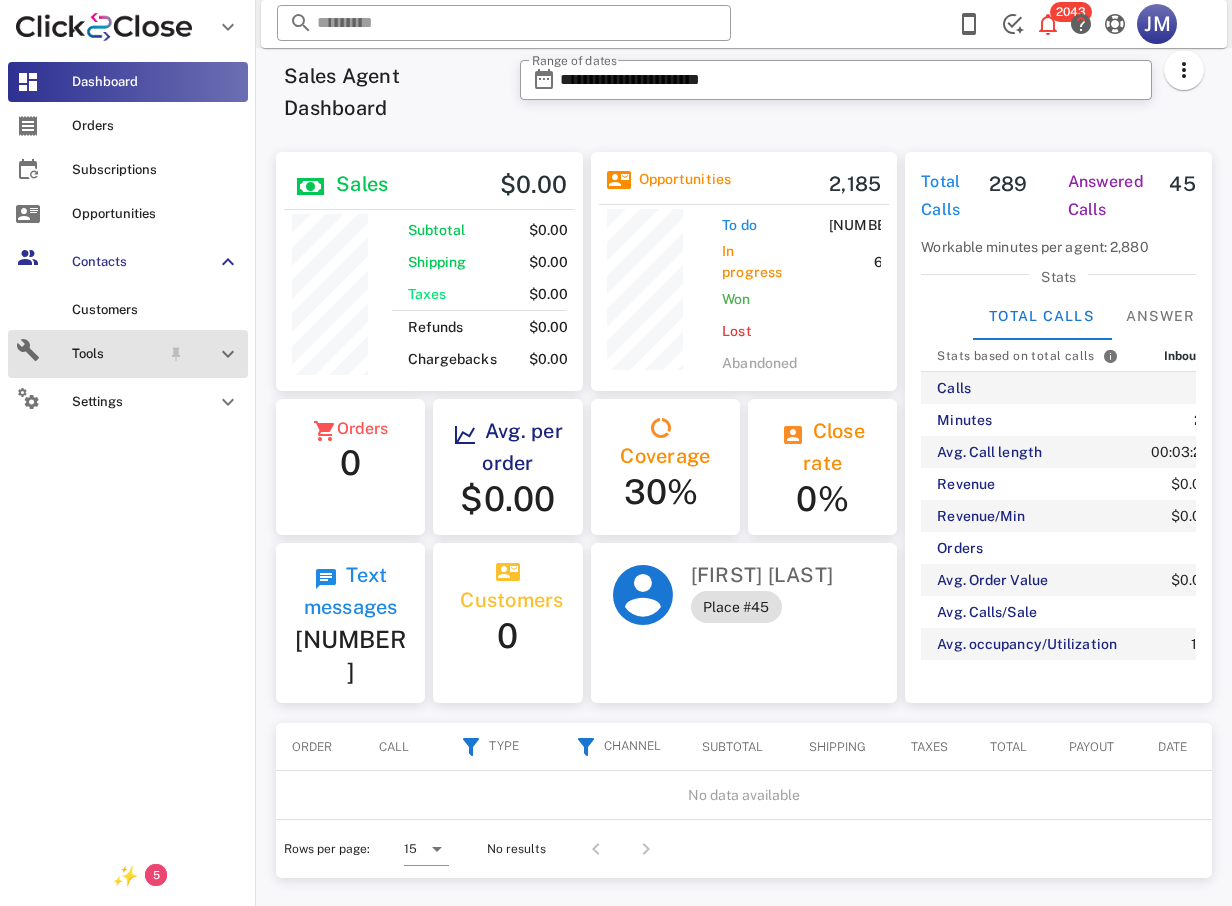 click on "Tools" at bounding box center [116, 354] 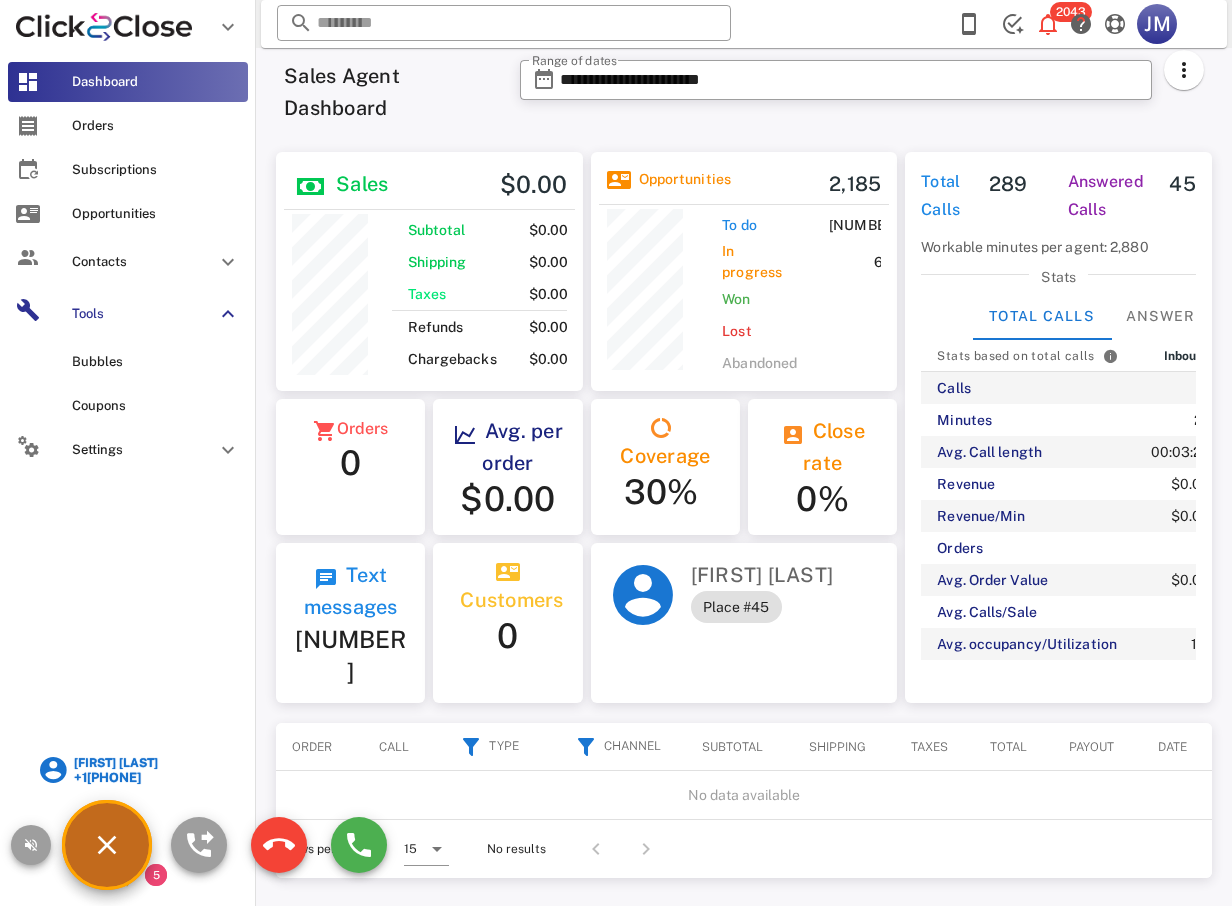 click on "Dashboard Orders Subscriptions Opportunities Contacts Customers Tools Bubbles Coupons Settings Celebration" at bounding box center [128, 450] 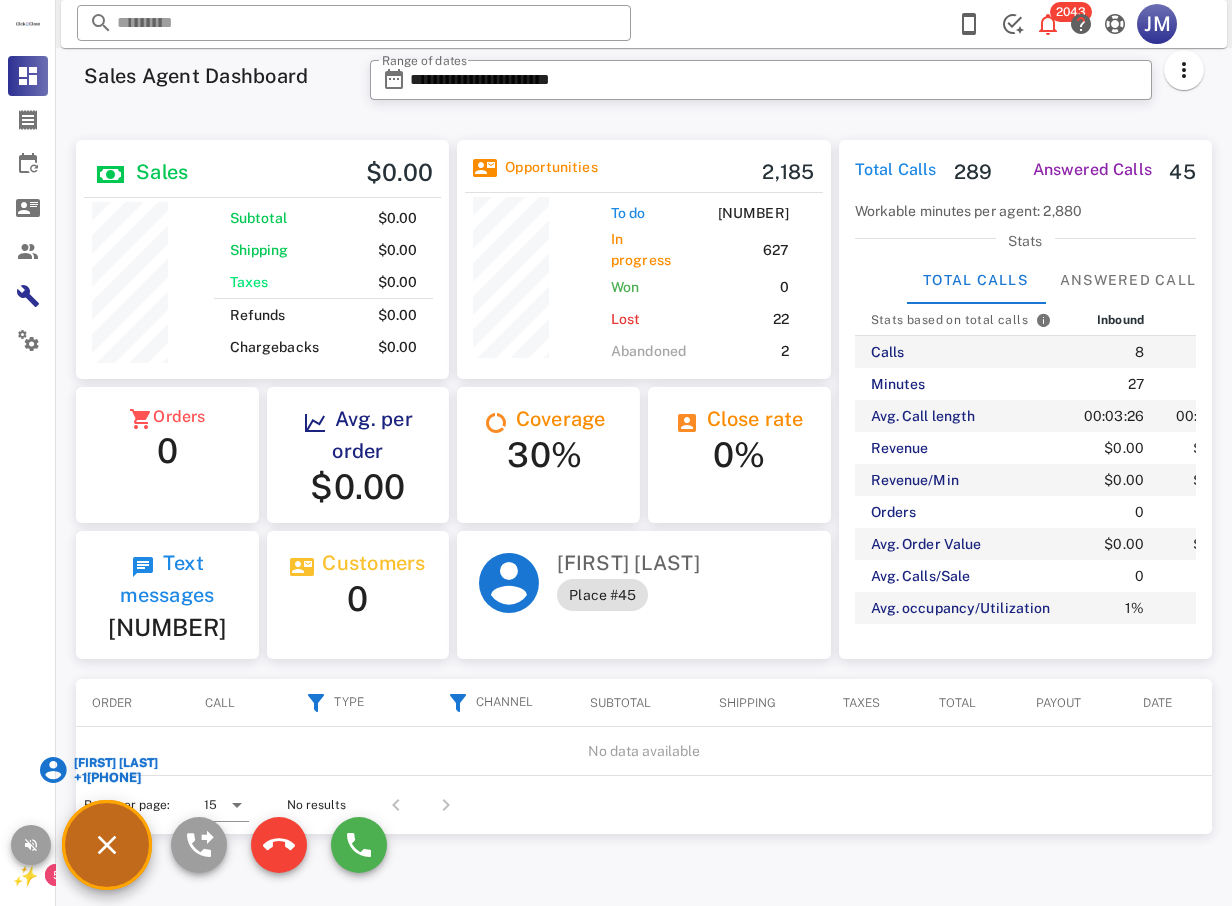 scroll, scrollTop: 999761, scrollLeft: 999629, axis: both 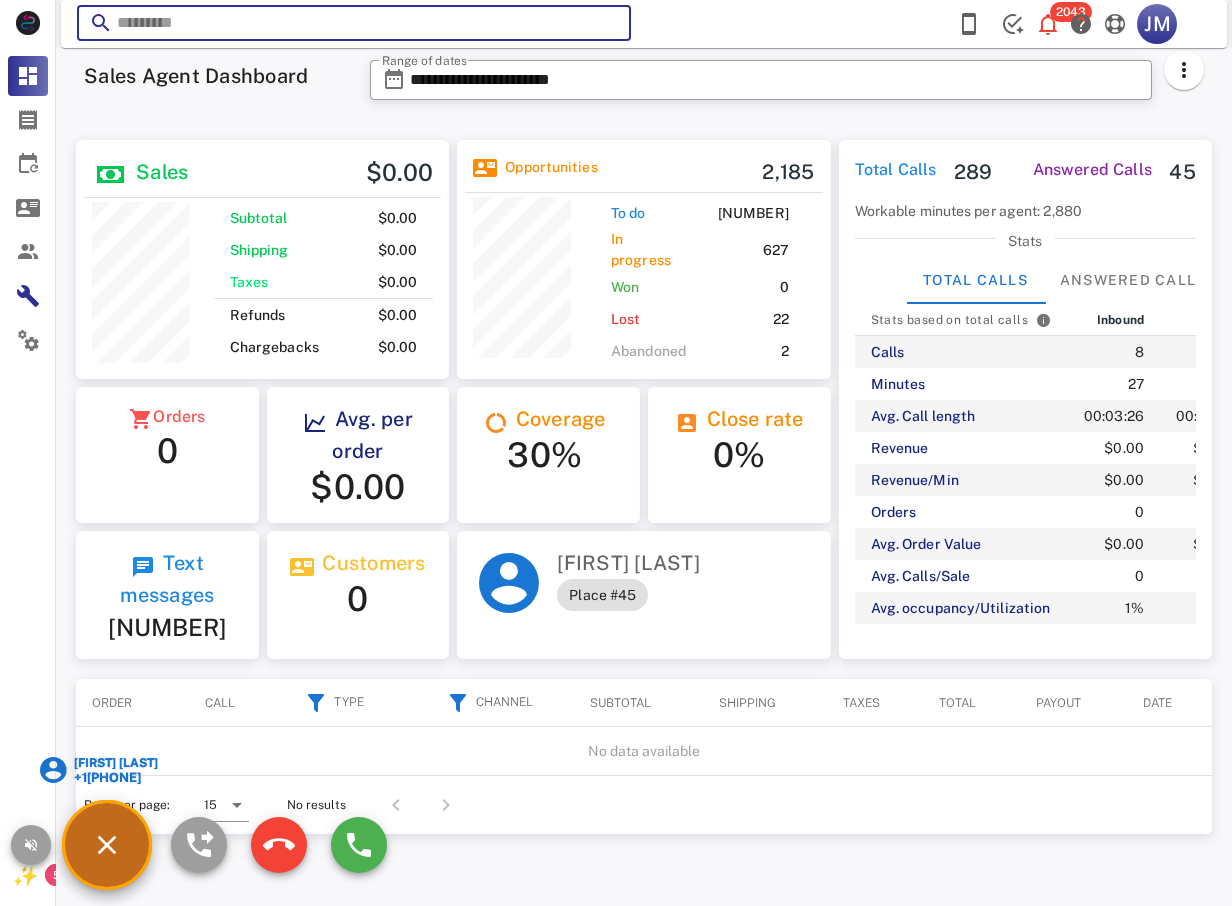 click at bounding box center [354, 23] 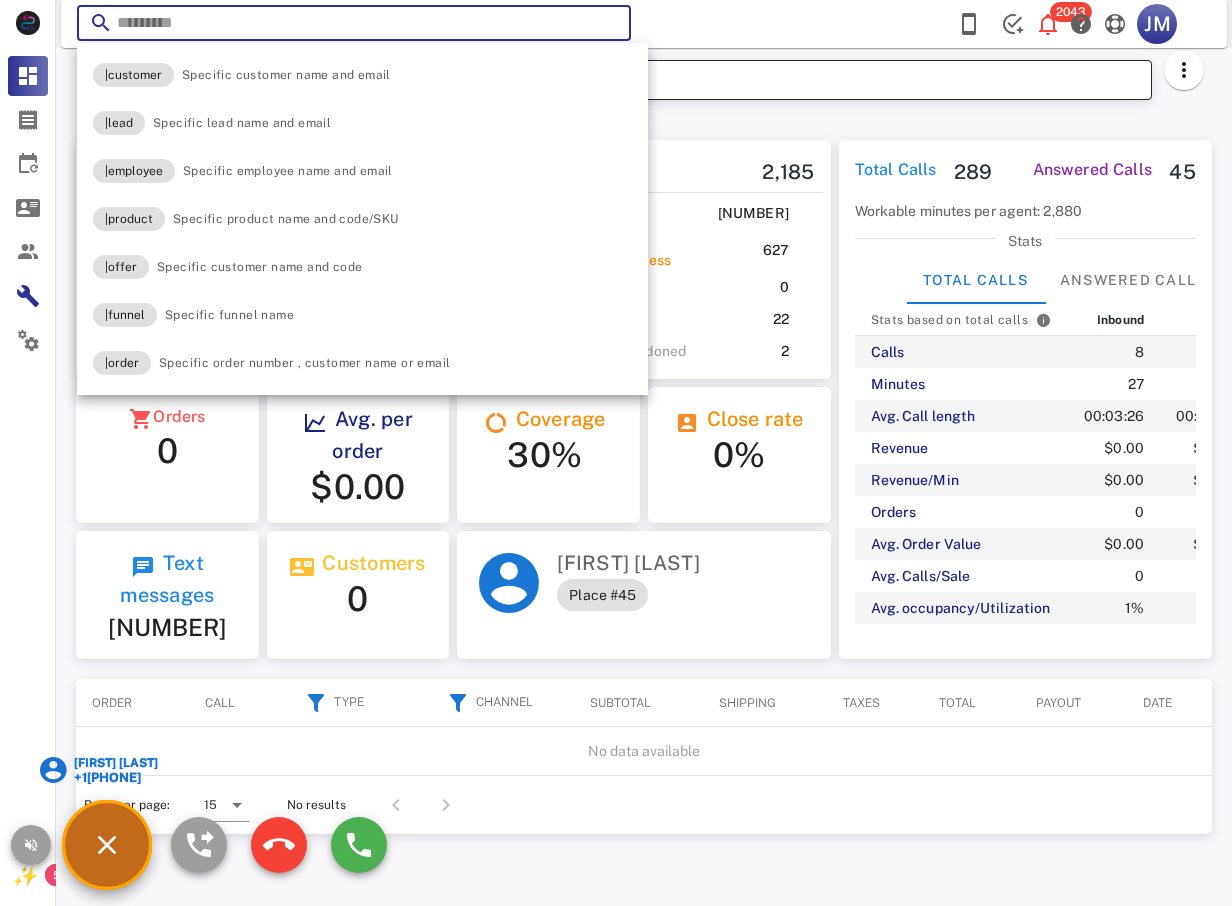 click on "**********" at bounding box center (775, 80) 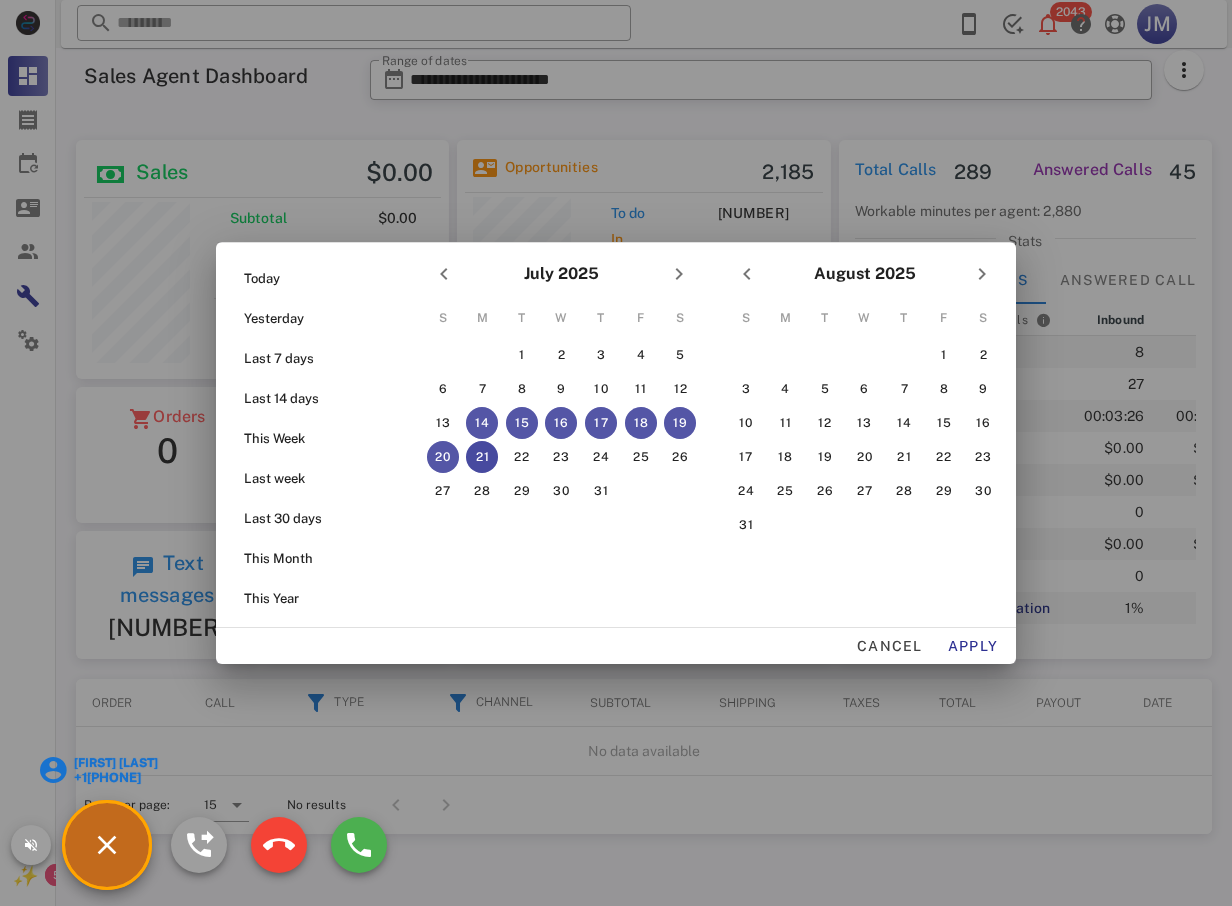 click at bounding box center (616, 453) 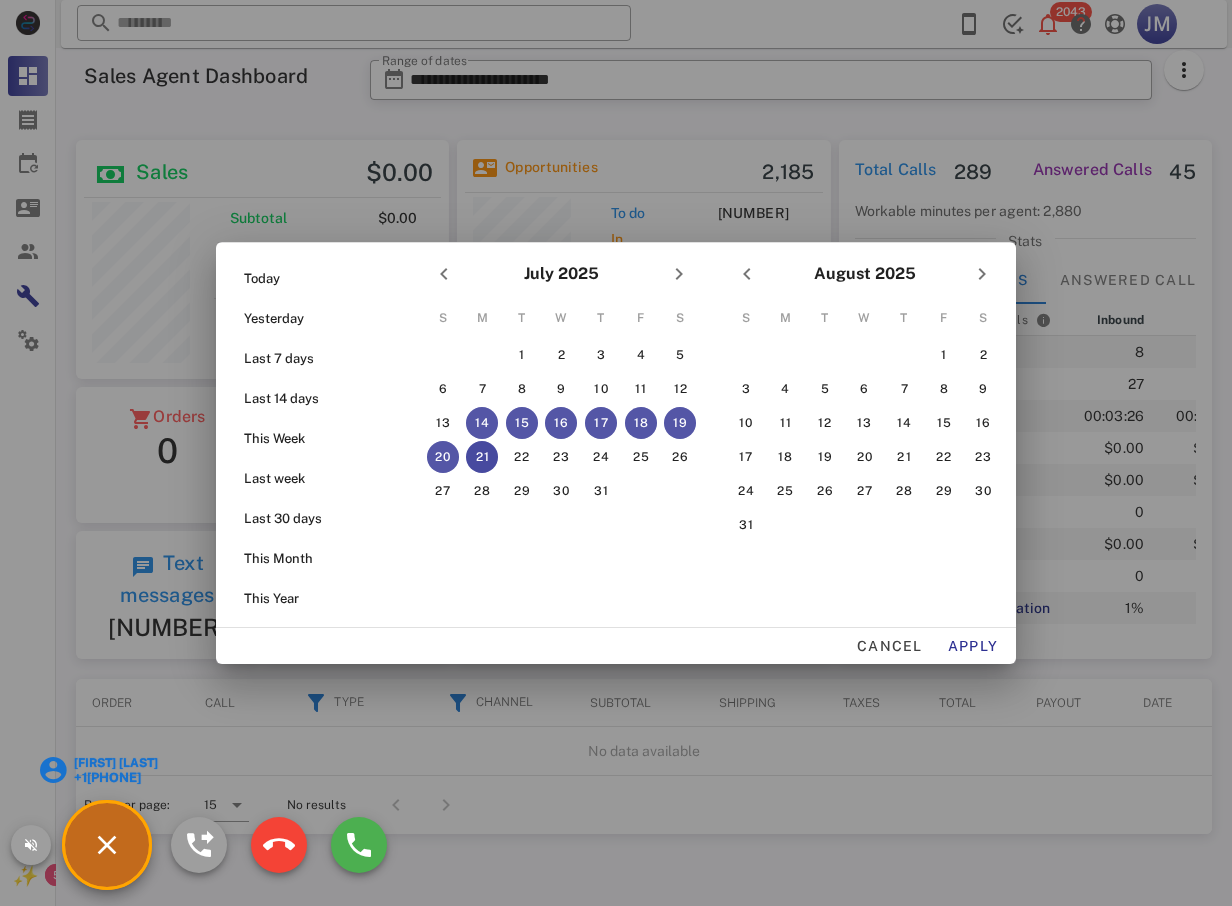 click at bounding box center (616, 453) 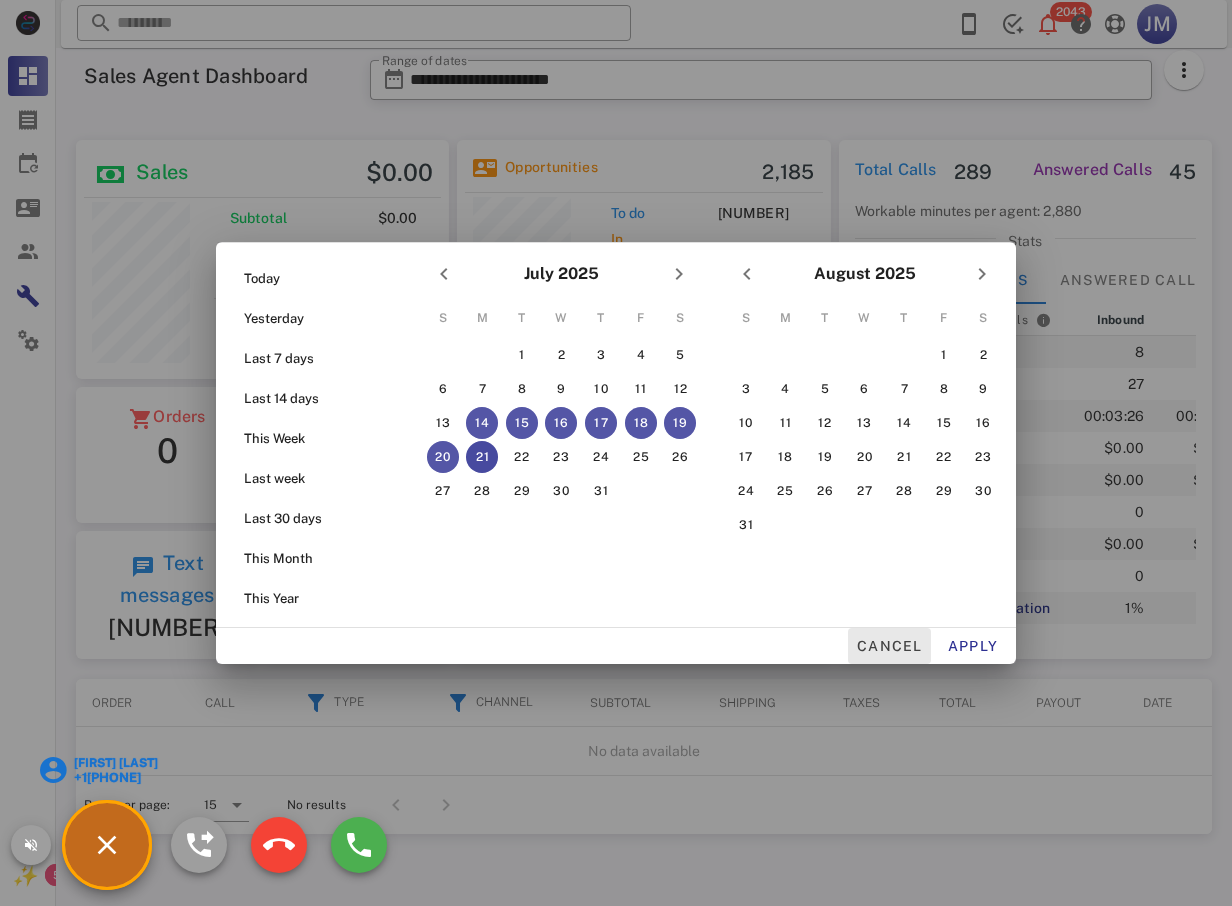 click on "Cancel" at bounding box center (889, 646) 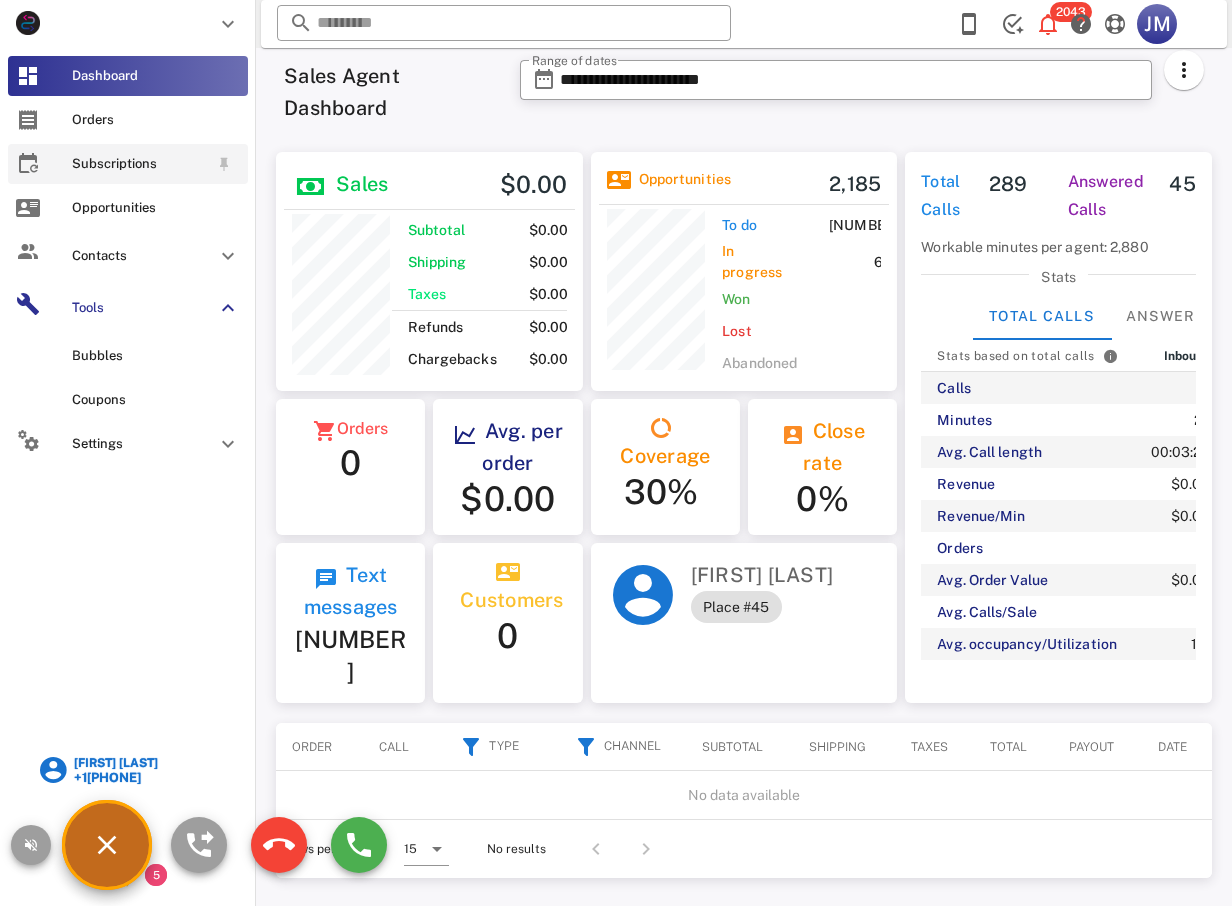 scroll, scrollTop: 250, scrollLeft: 310, axis: both 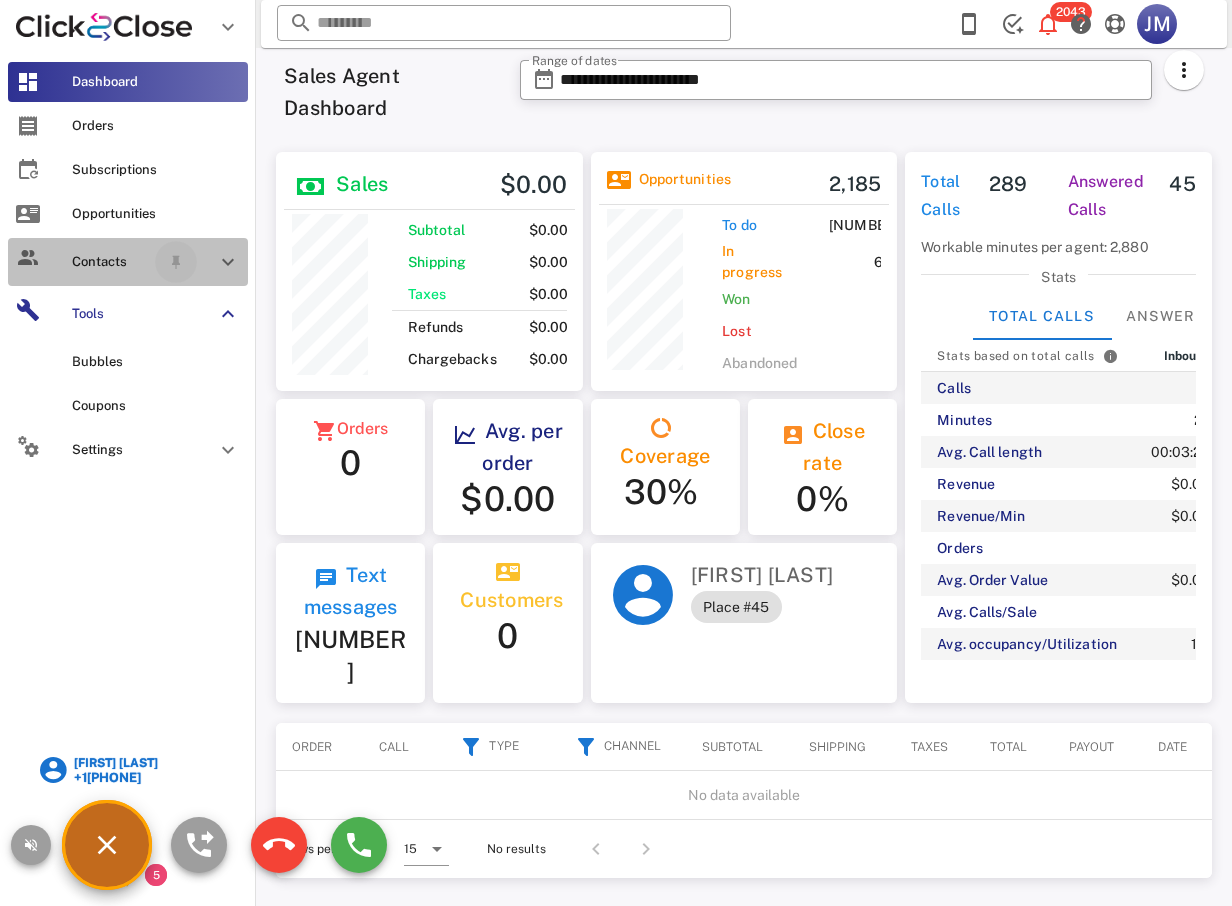 click at bounding box center (176, 262) 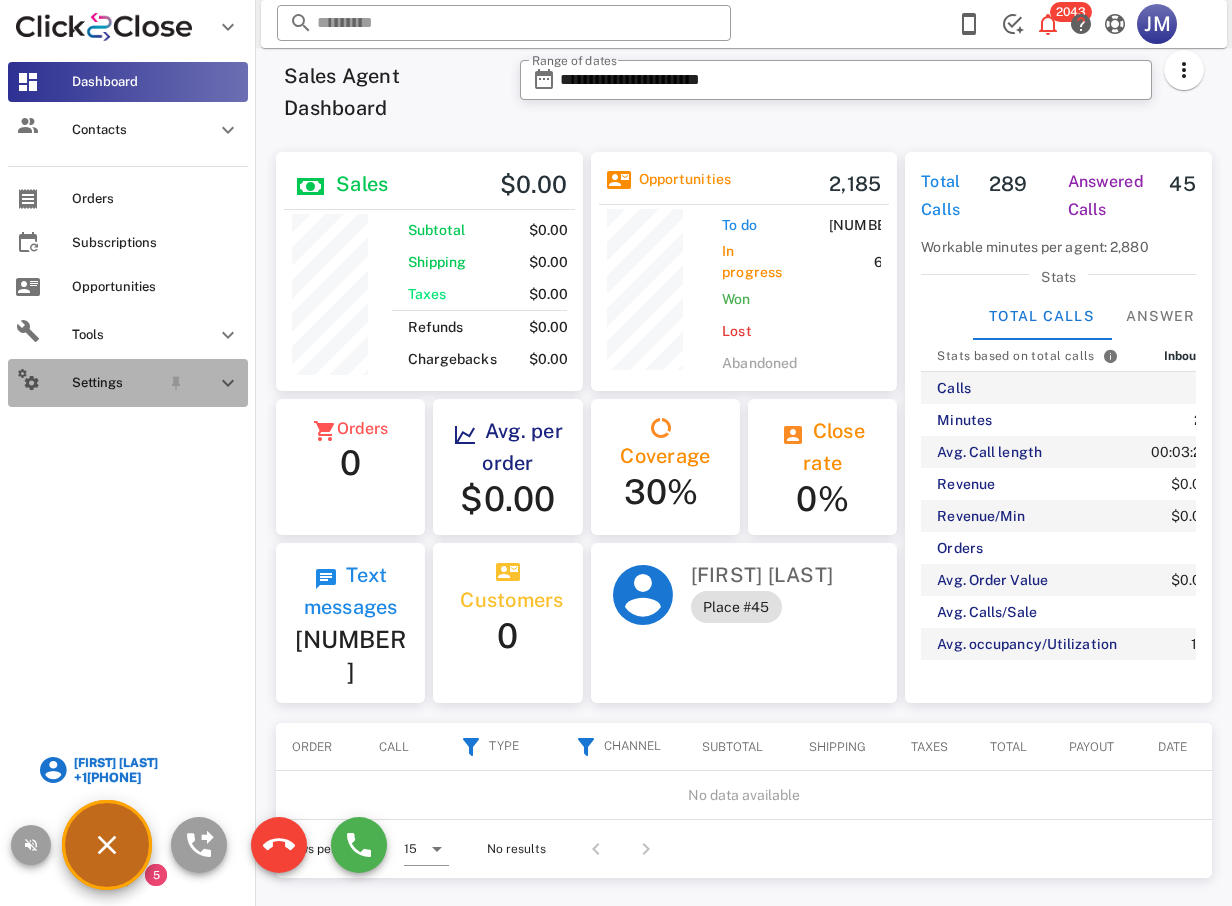 click on "Settings" at bounding box center (116, 383) 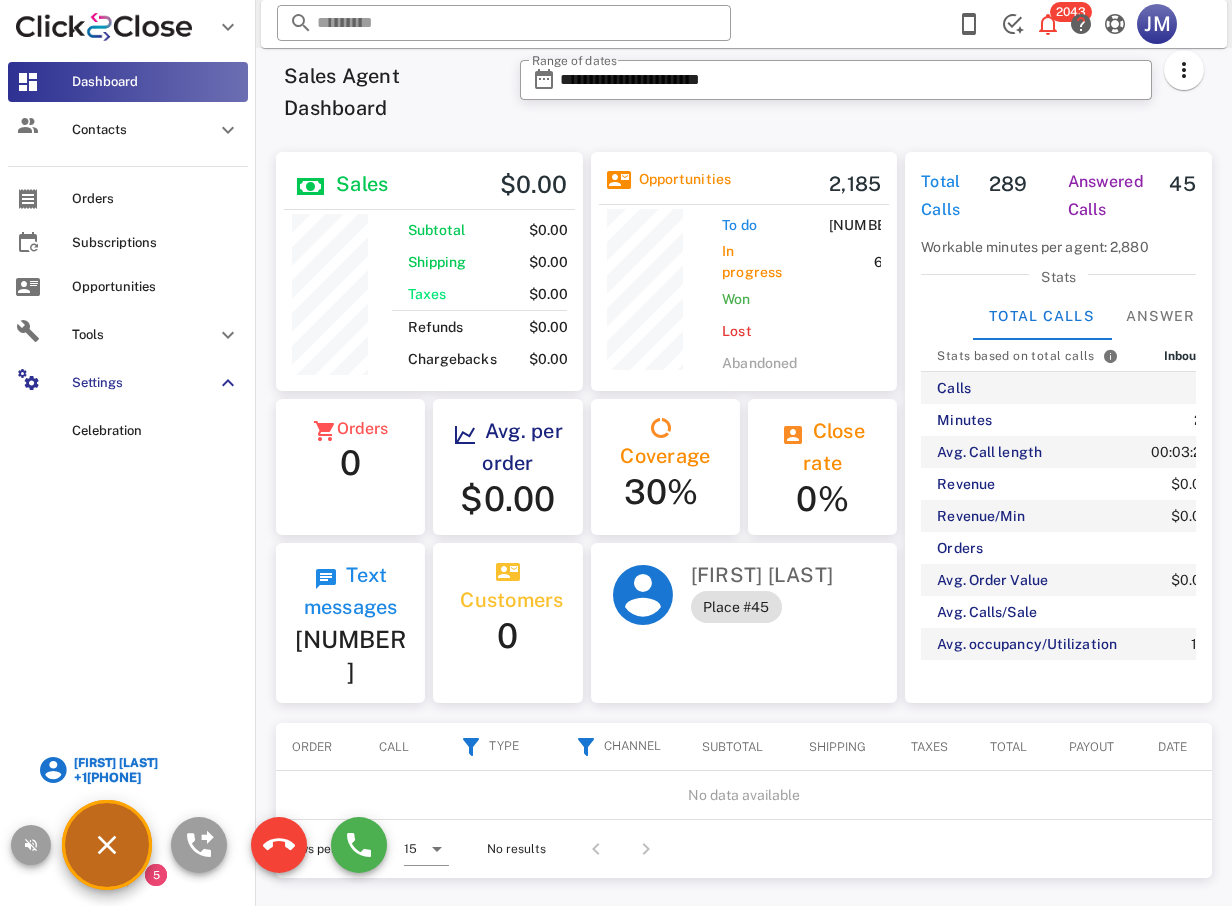 scroll, scrollTop: 999761, scrollLeft: 999629, axis: both 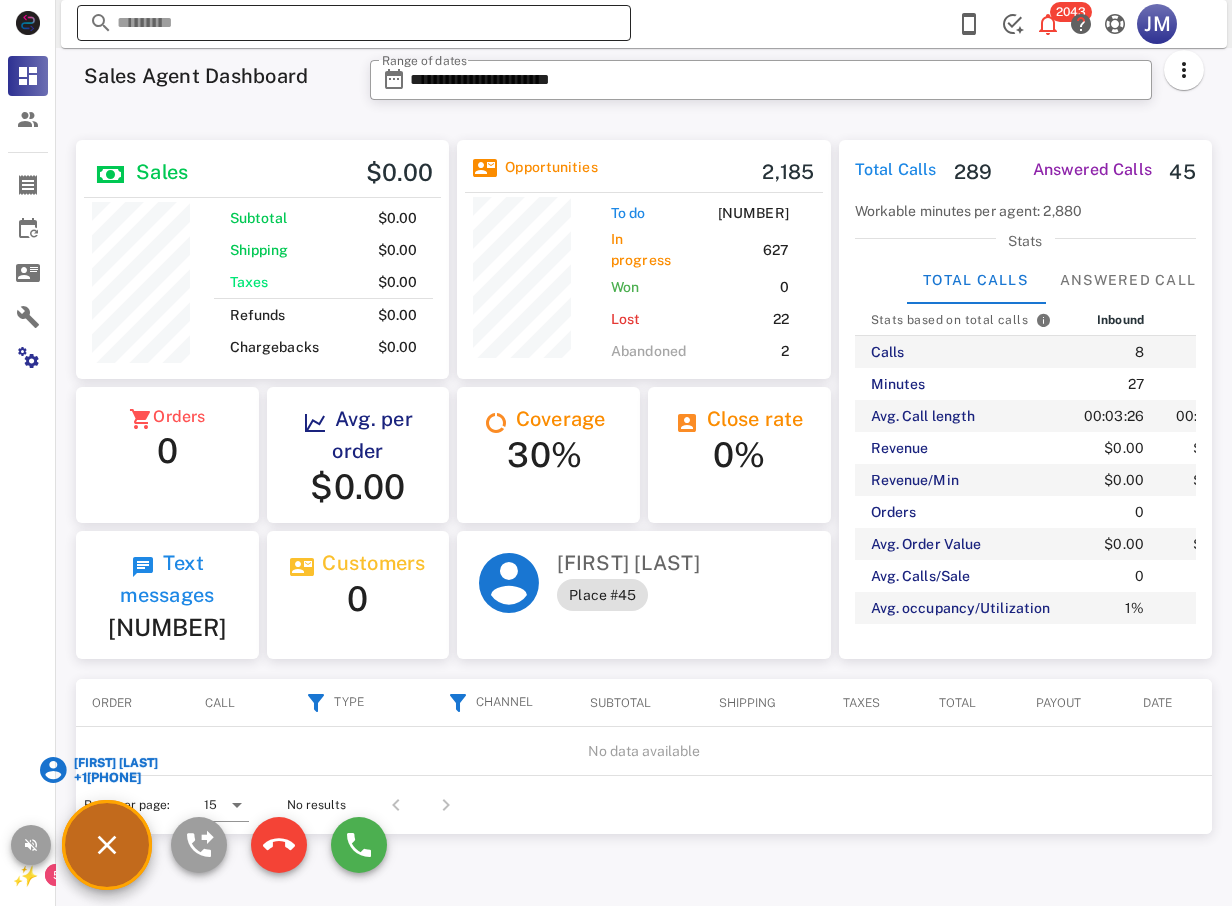click at bounding box center [354, 23] 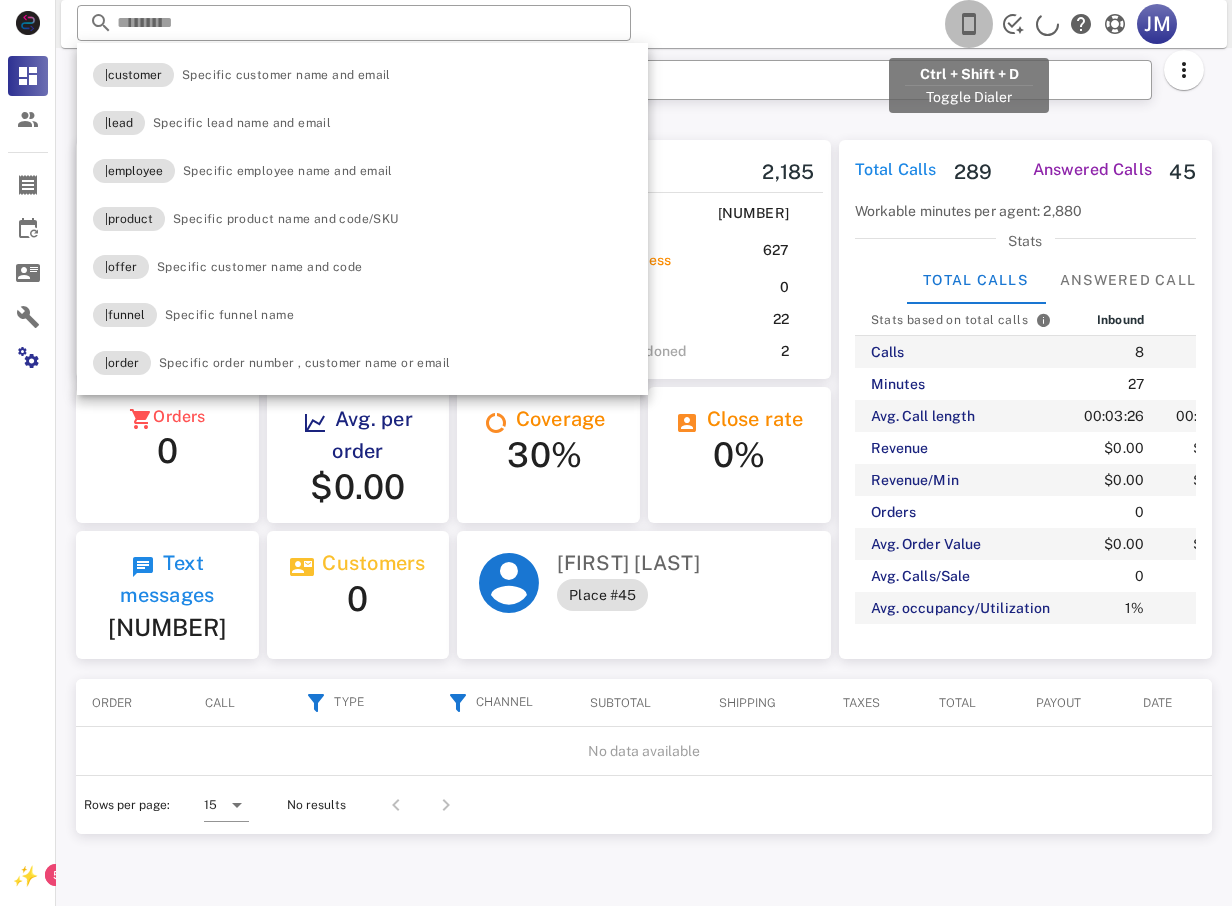 click at bounding box center (969, 24) 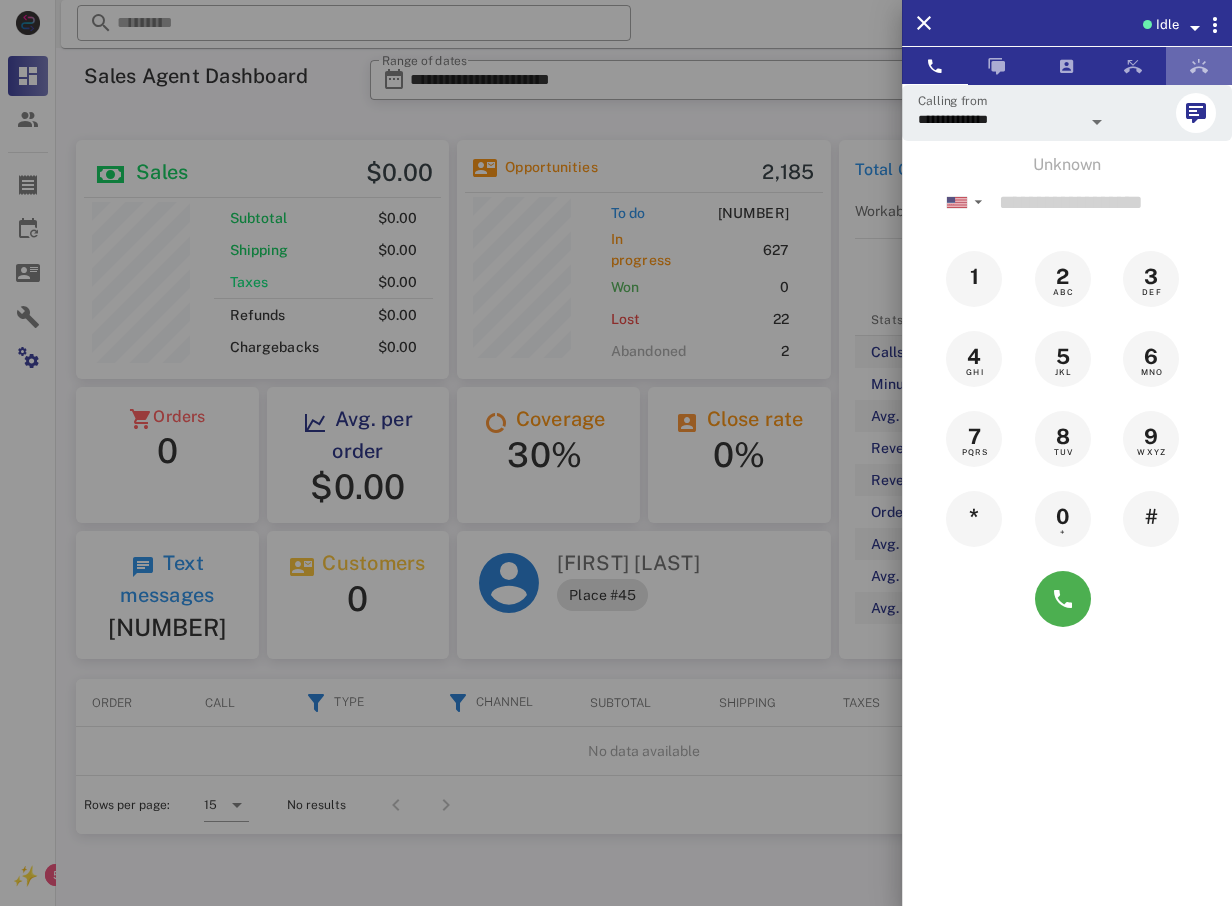 click at bounding box center (1199, 66) 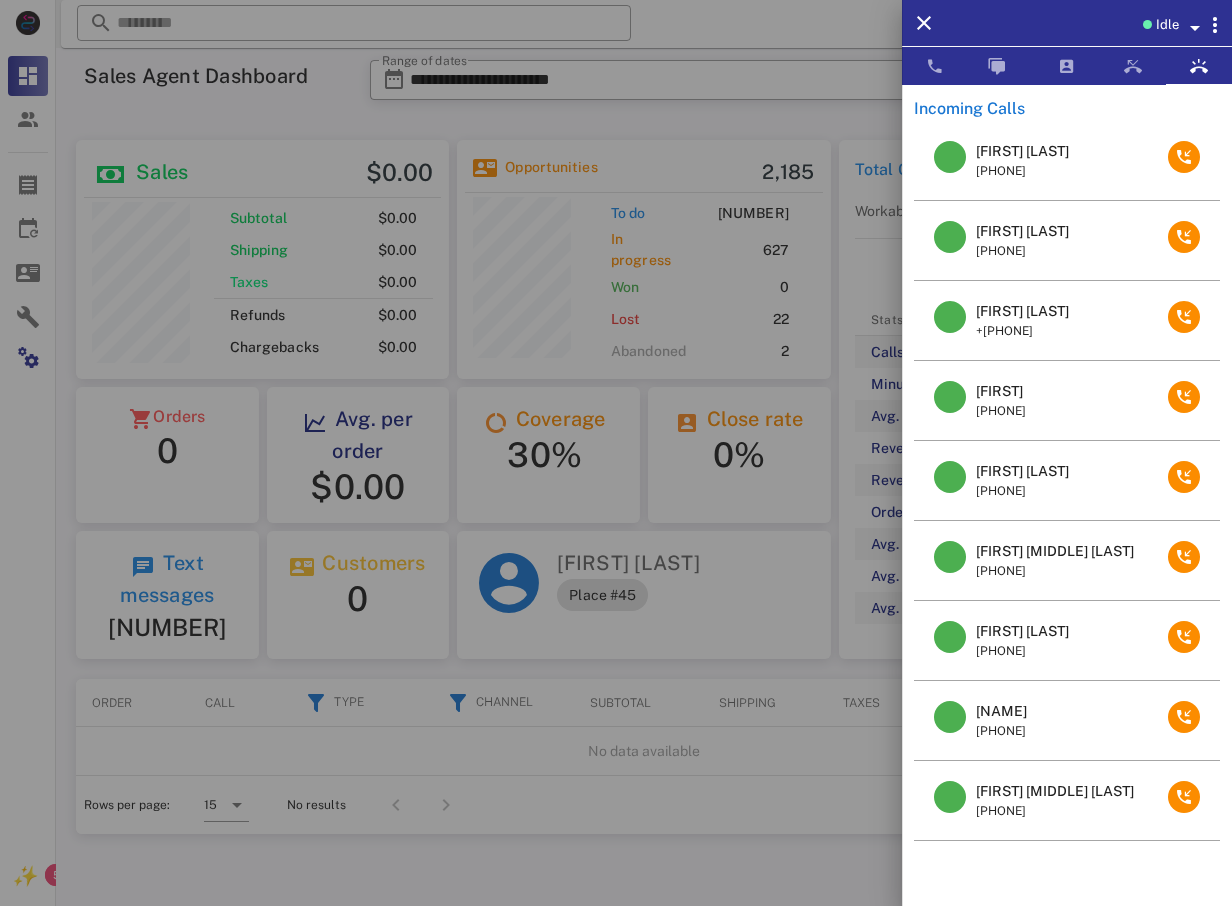 click at bounding box center (950, 237) 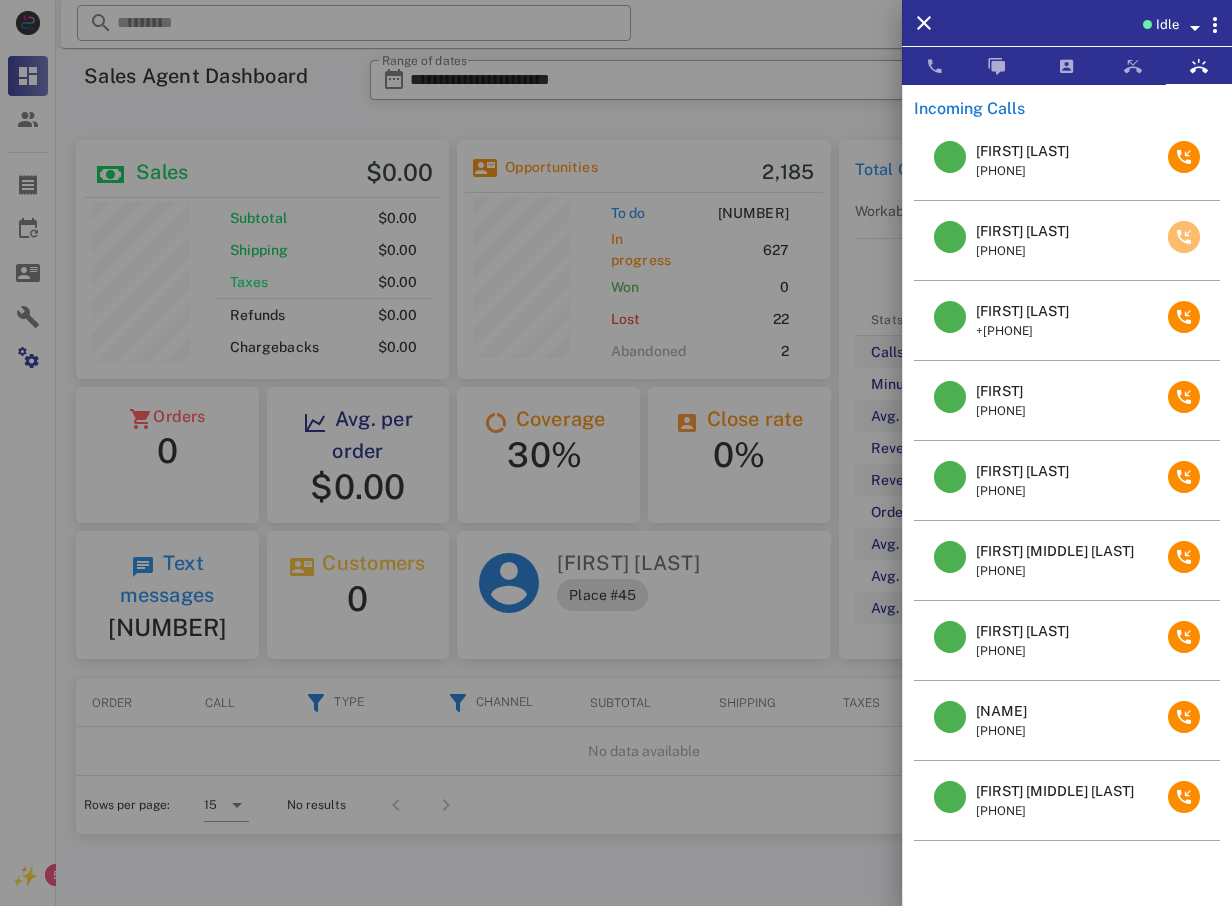 click at bounding box center [1184, 237] 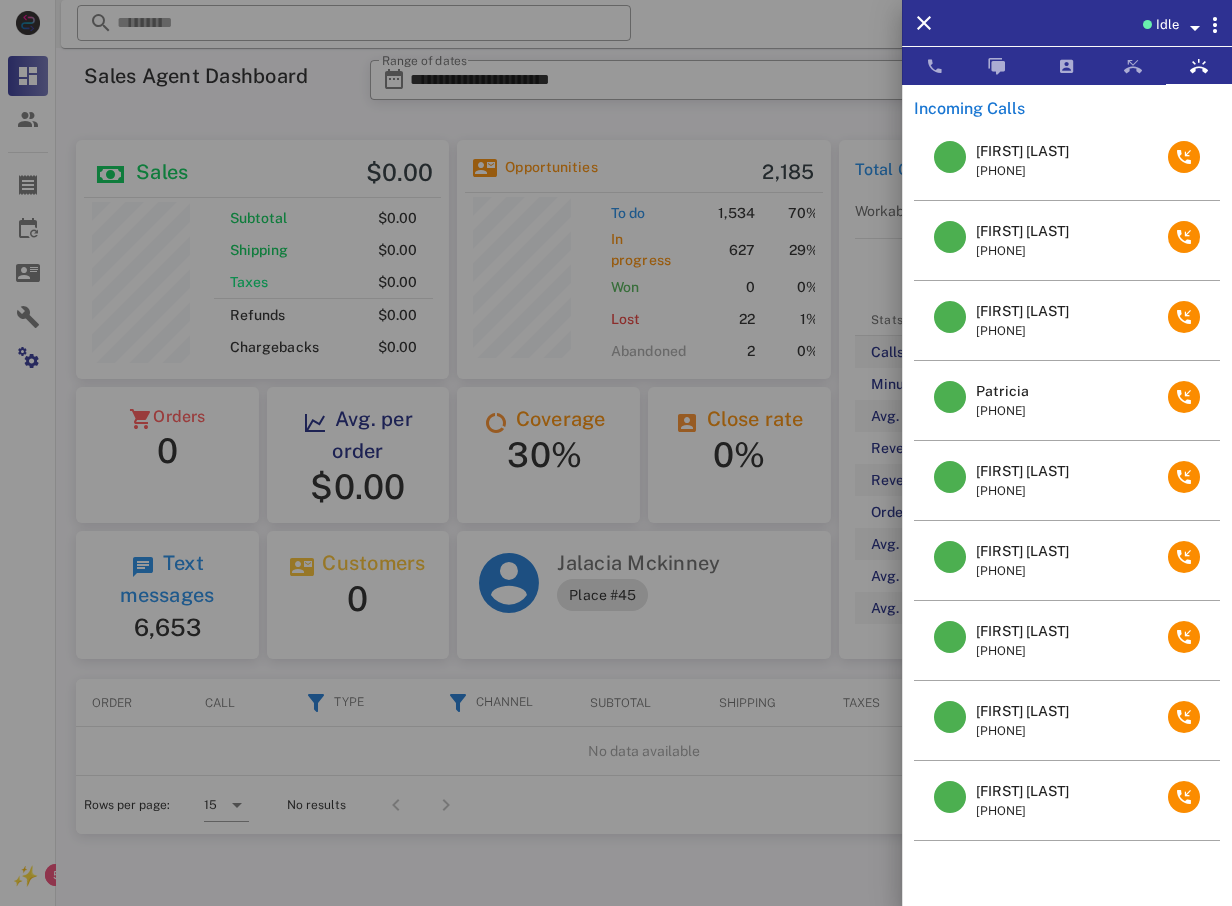 scroll, scrollTop: 0, scrollLeft: 0, axis: both 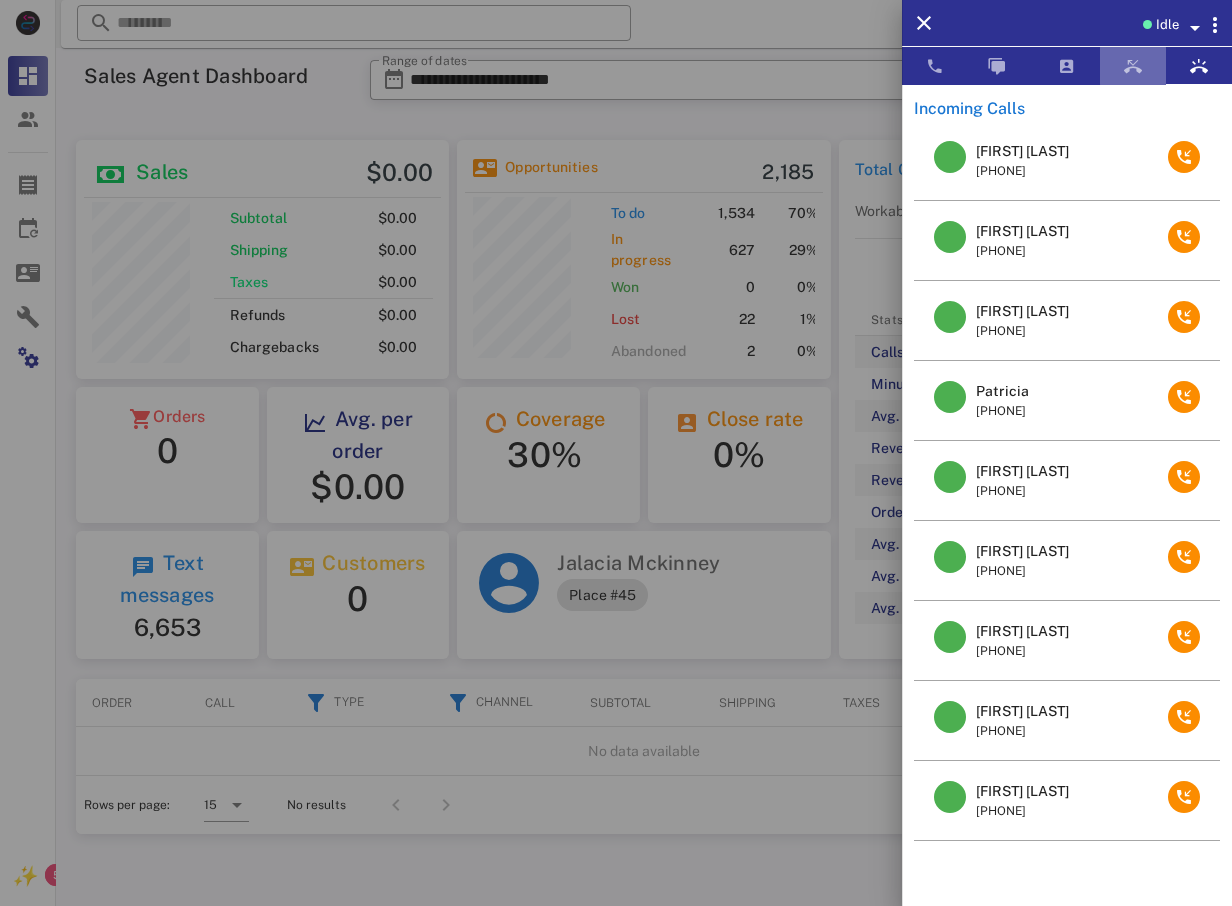 click at bounding box center (1133, 66) 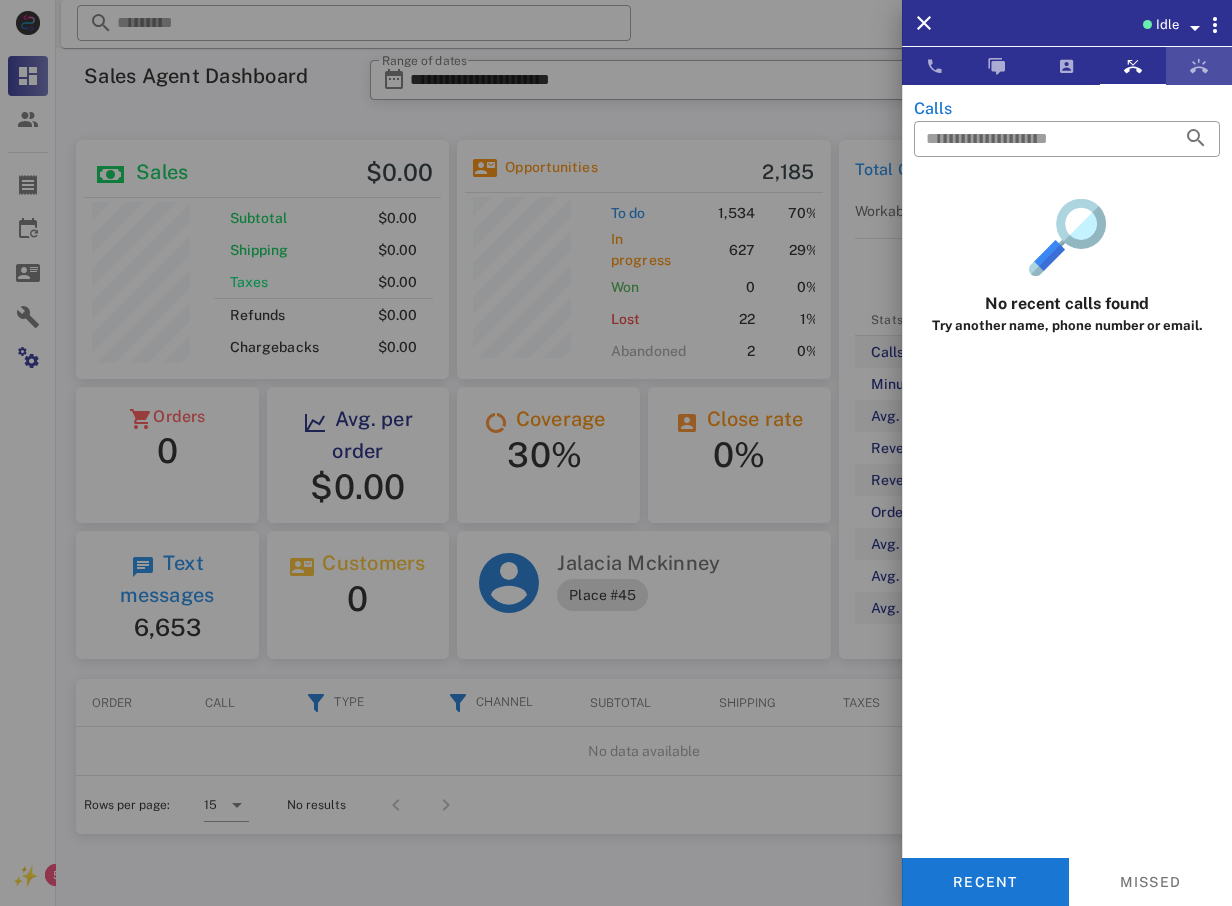 click at bounding box center (1199, 66) 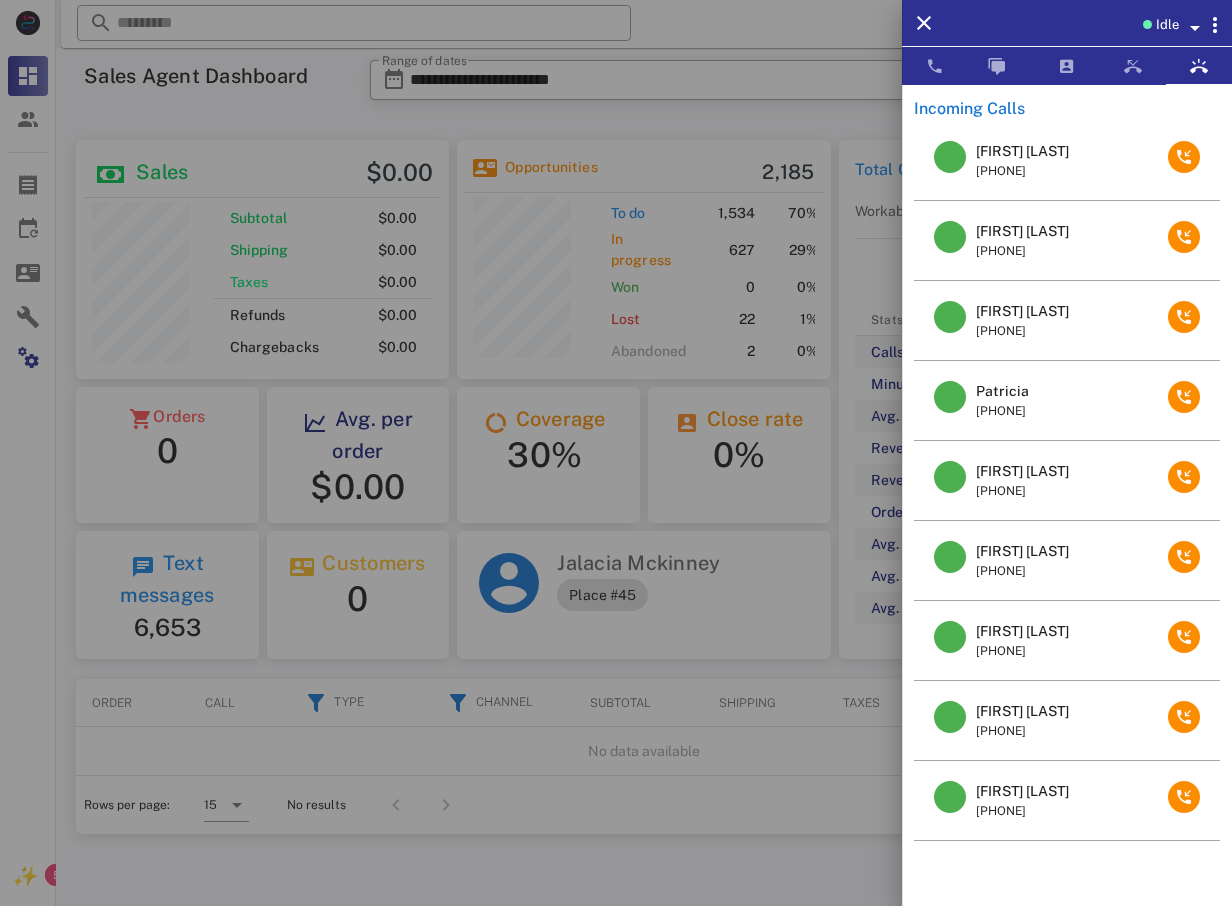 click on "Susan Gray" at bounding box center (1022, 231) 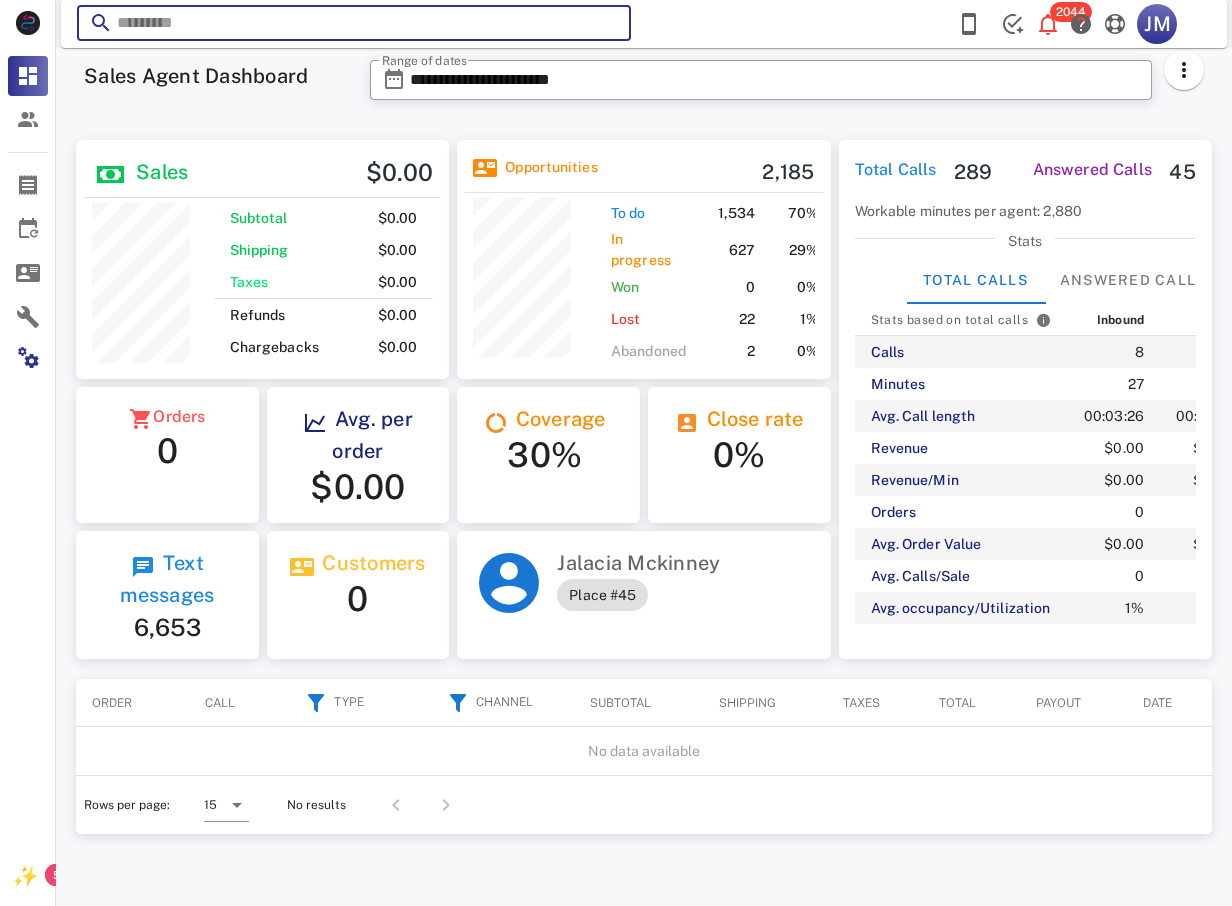 click at bounding box center (354, 23) 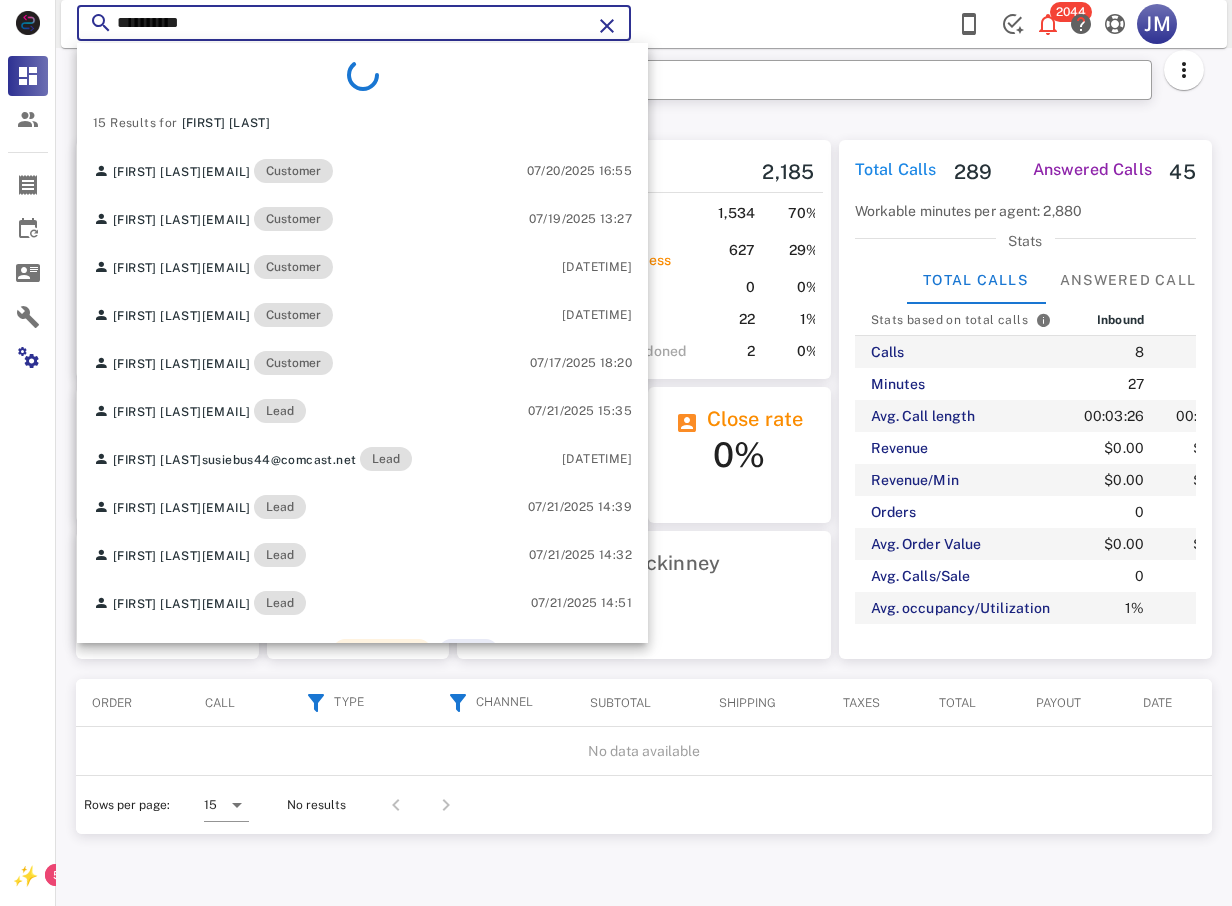type on "**********" 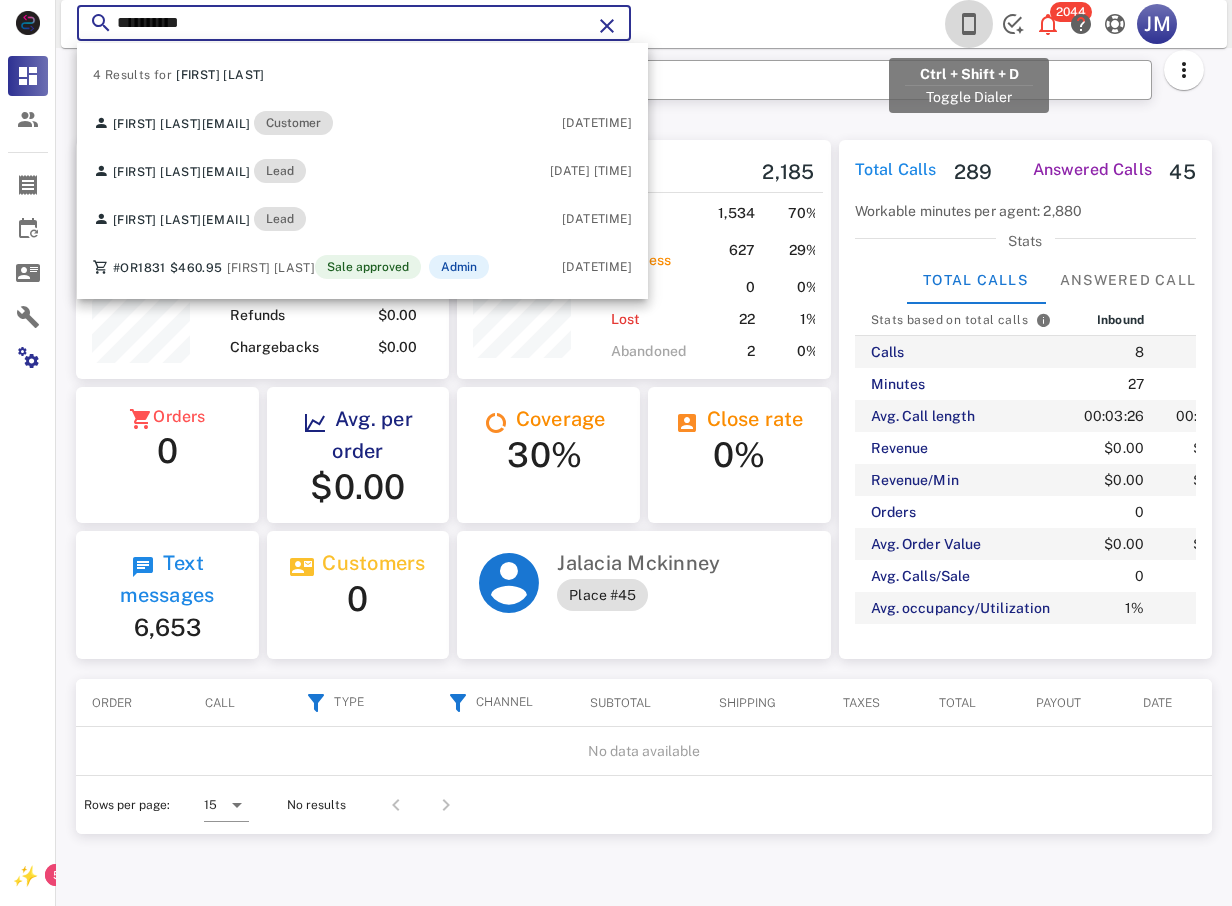 click at bounding box center (969, 24) 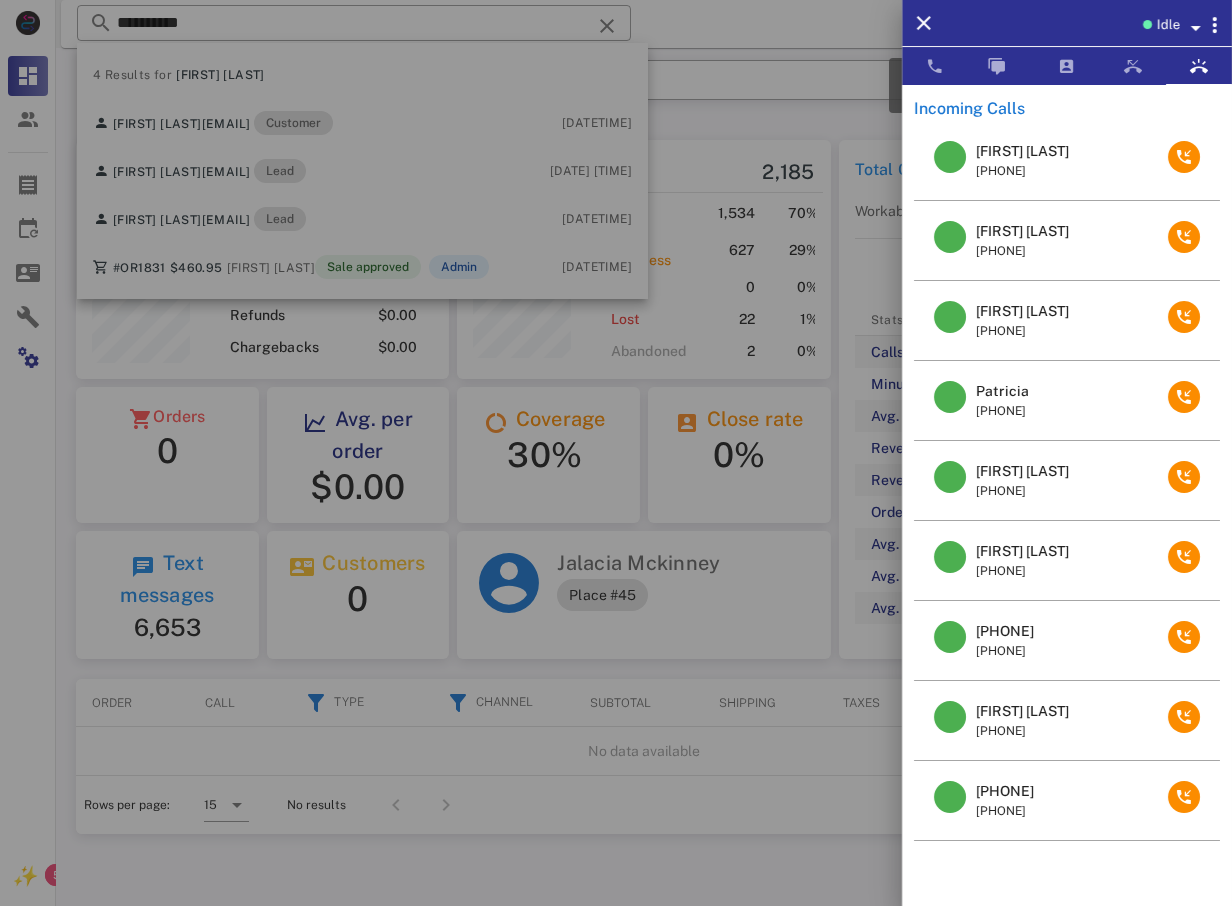 click at bounding box center [616, 453] 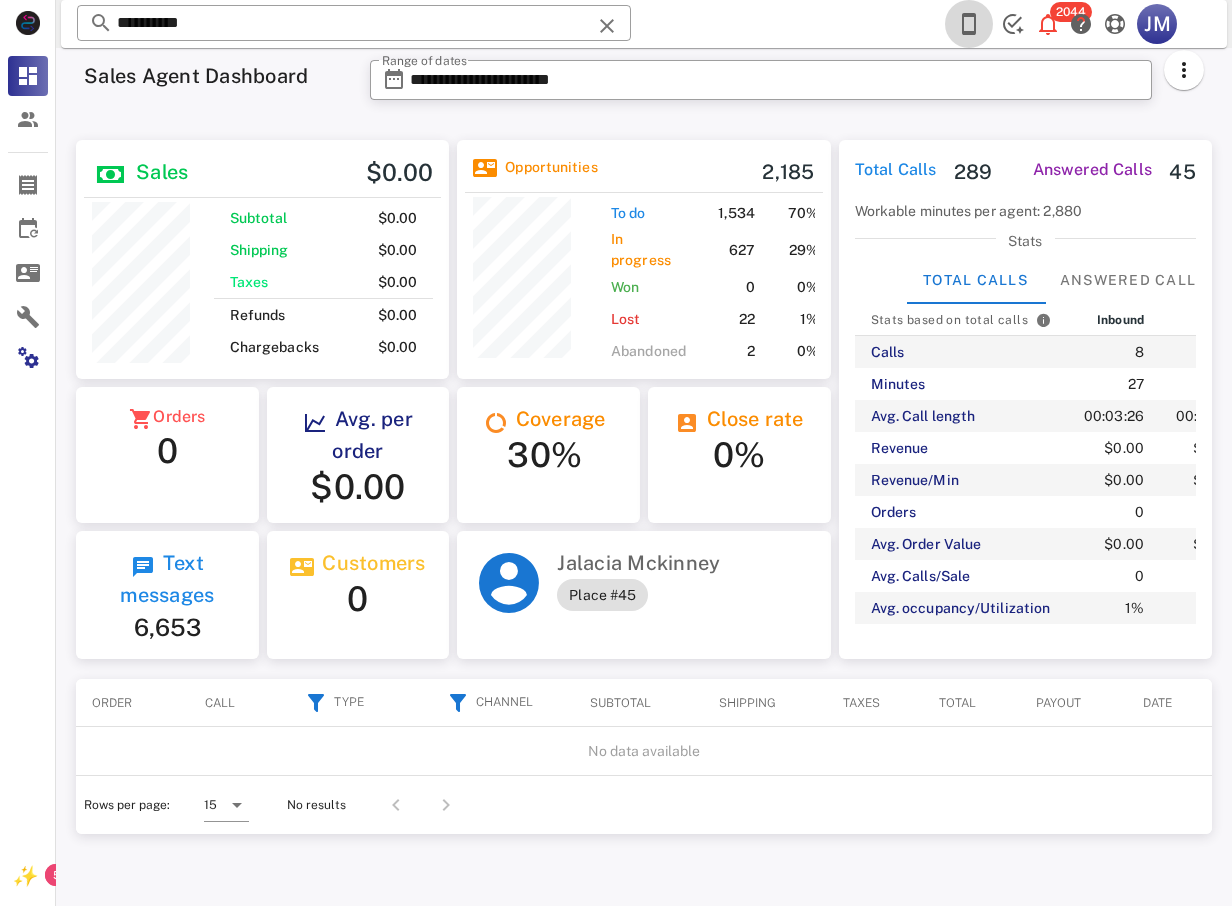 drag, startPoint x: 967, startPoint y: 22, endPoint x: 980, endPoint y: 30, distance: 15.264338 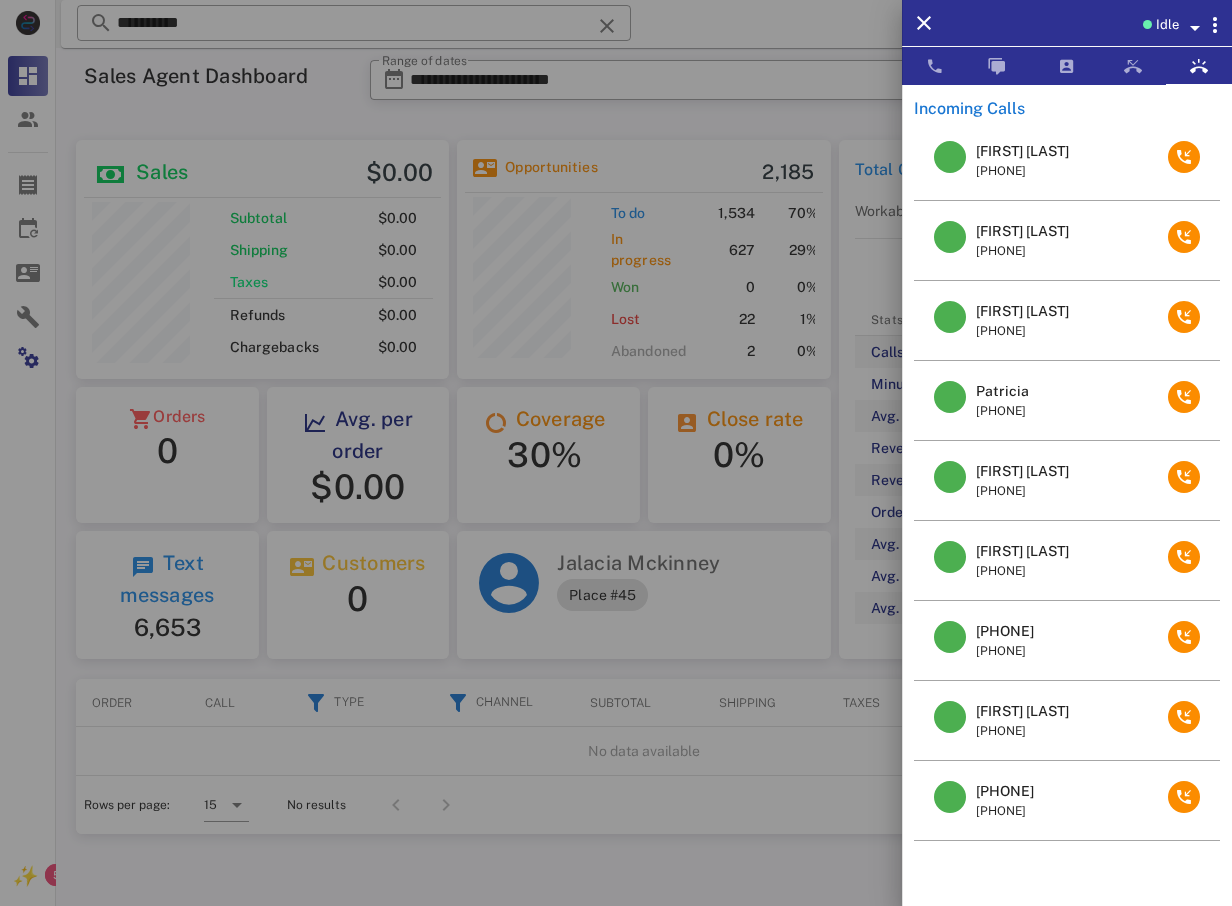 click on "[PHONE]" at bounding box center (1022, 171) 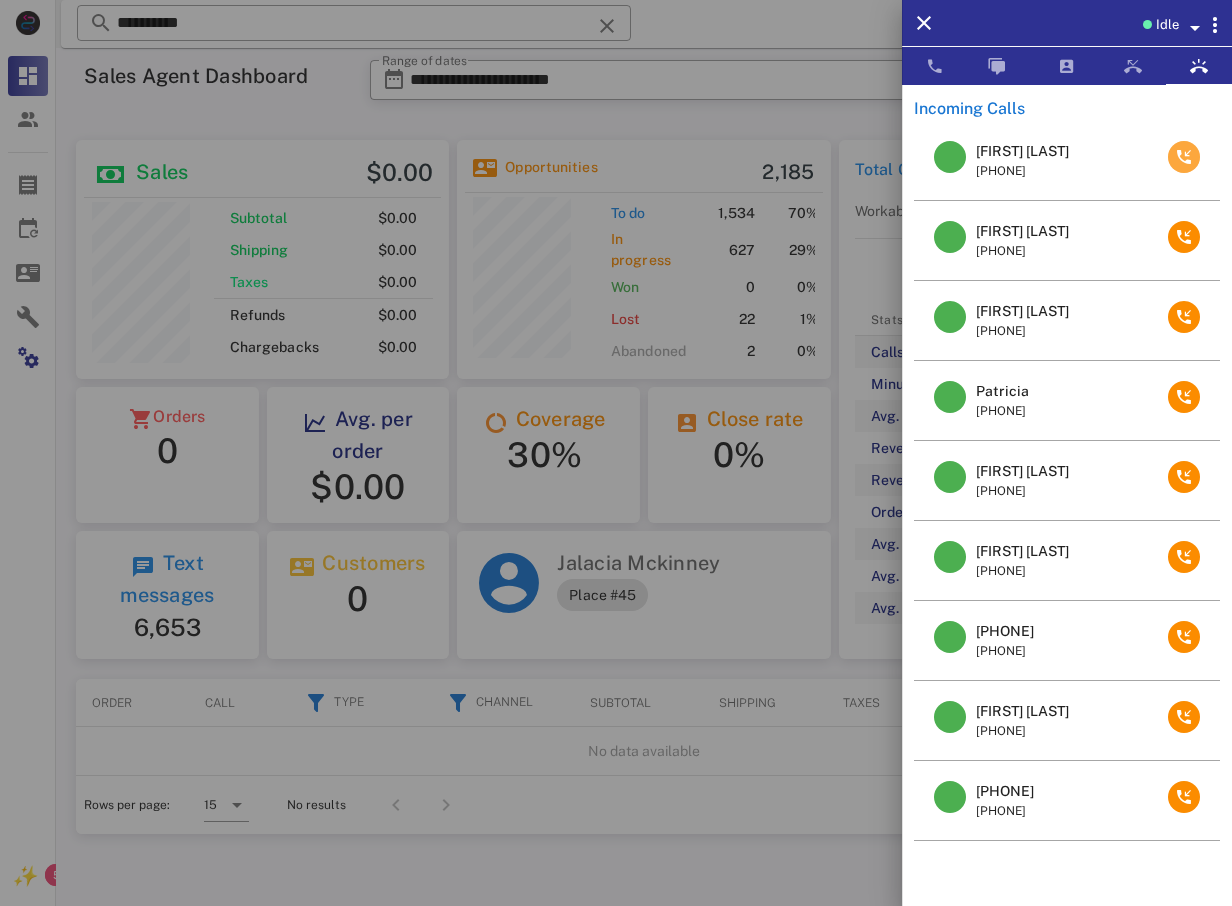 click at bounding box center [1184, 157] 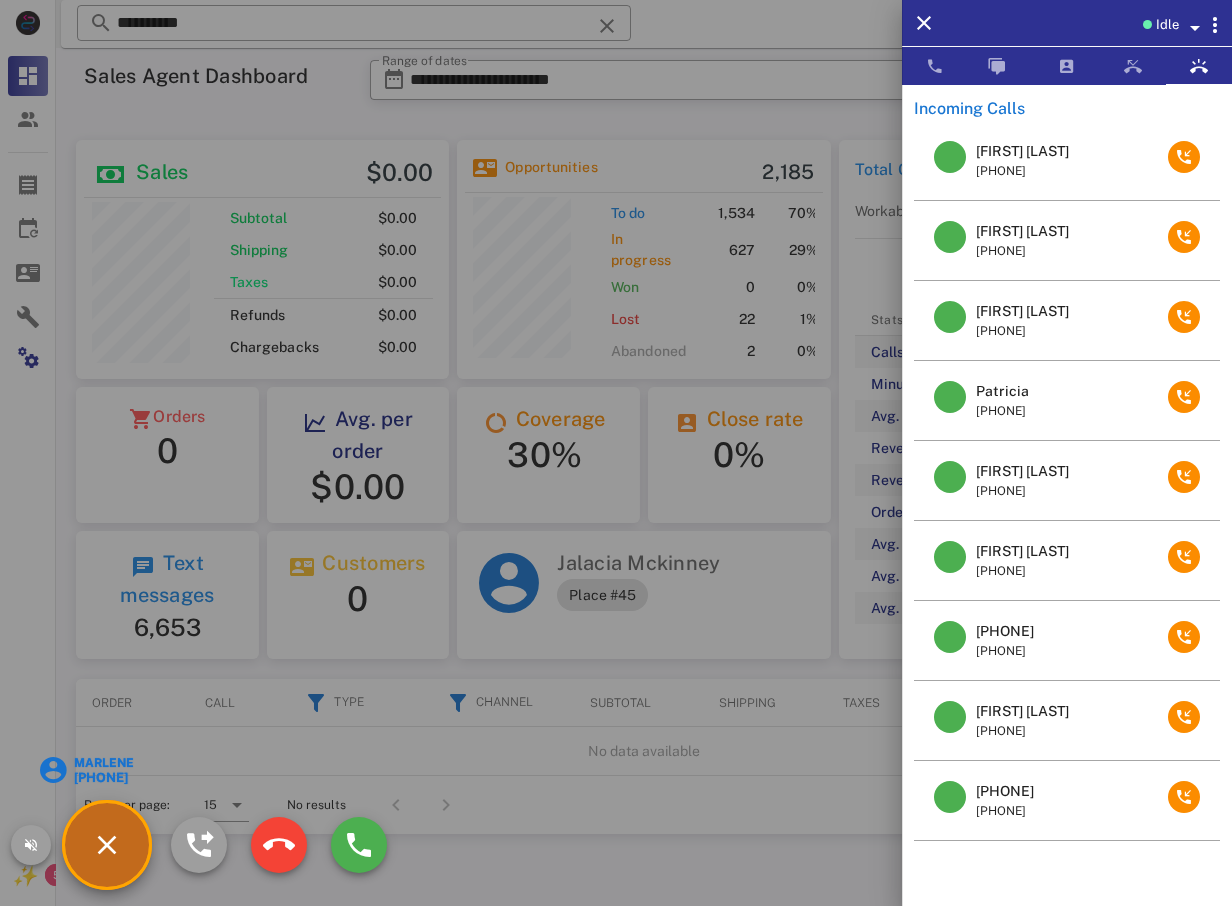 click at bounding box center (616, 453) 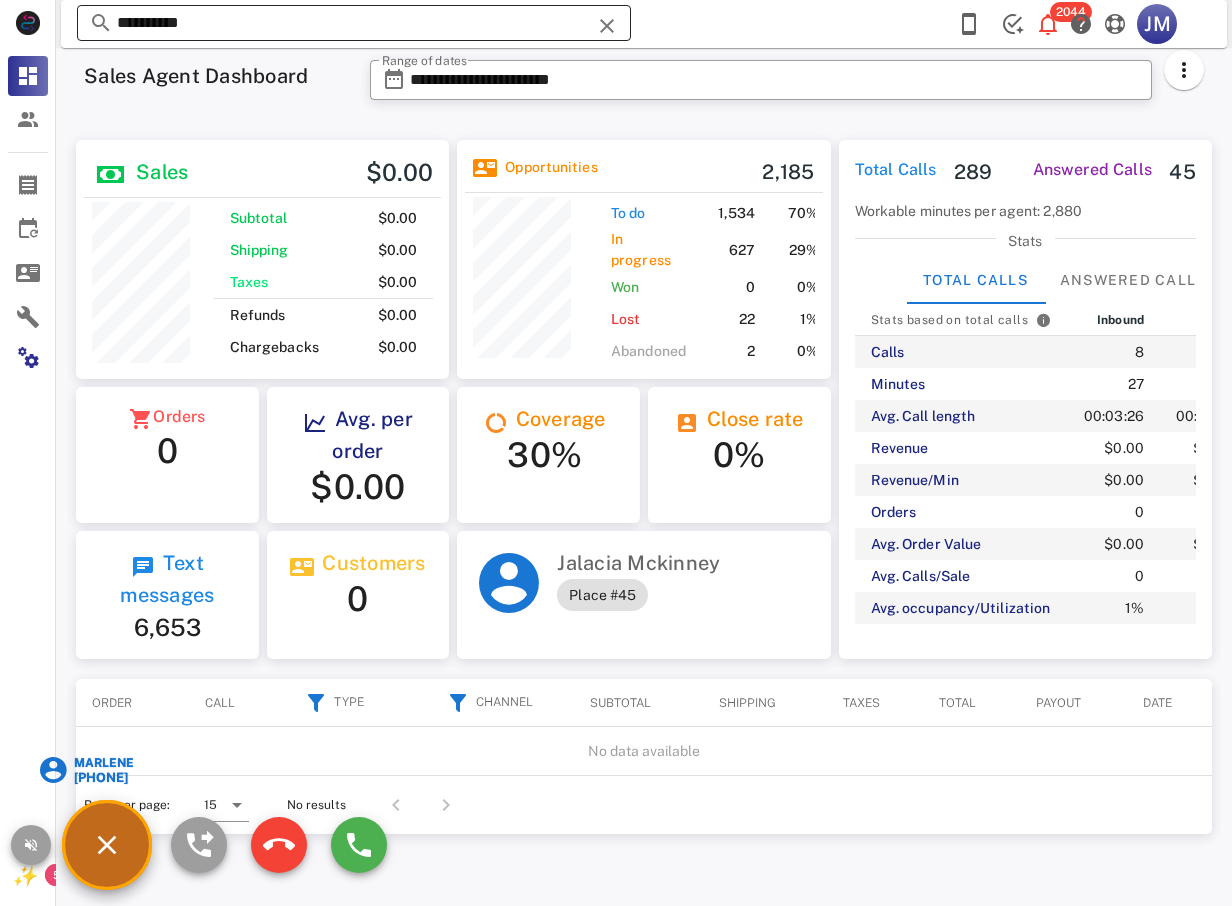 click on "**********" at bounding box center (354, 23) 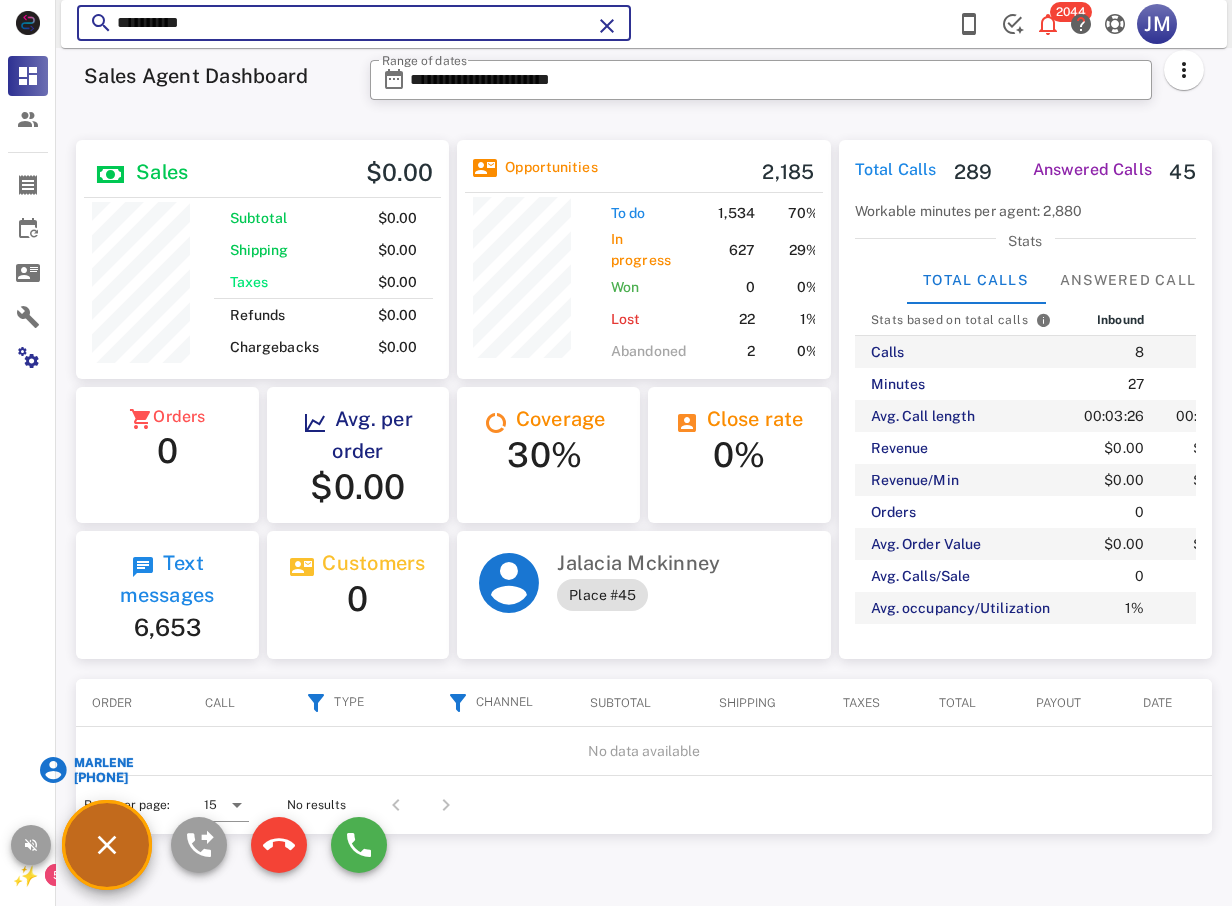 click on "**********" at bounding box center (354, 23) 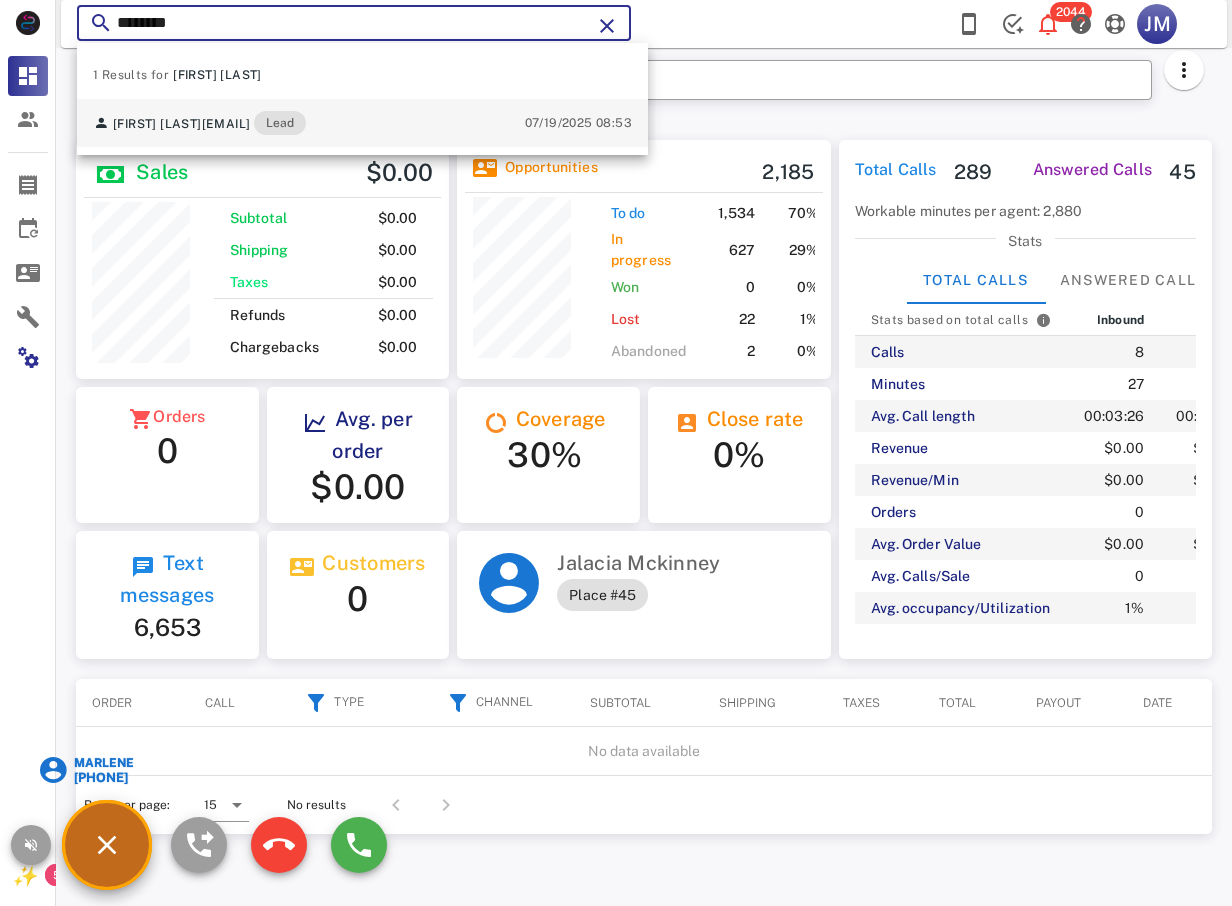 type on "********" 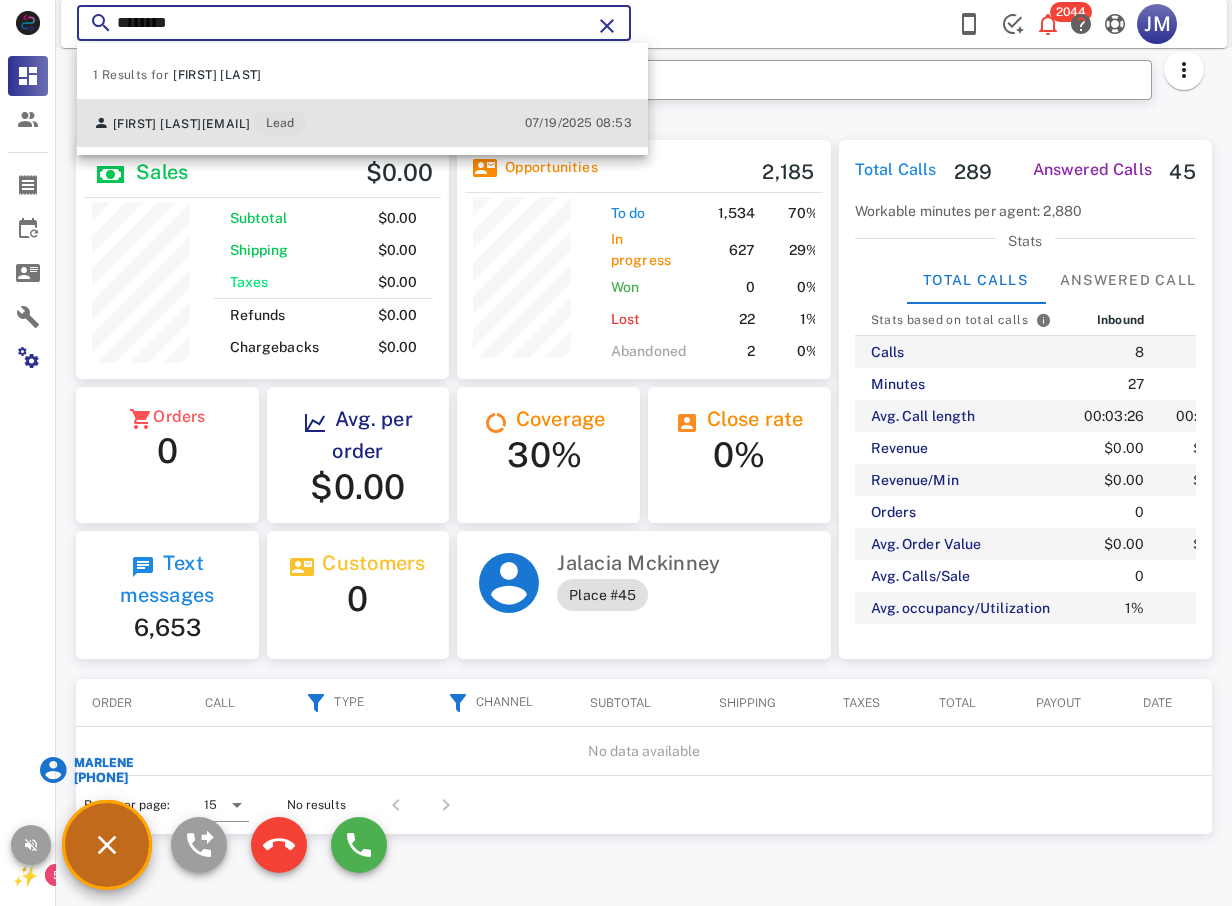 click on "mkilncc@hotmail.com" at bounding box center (226, 124) 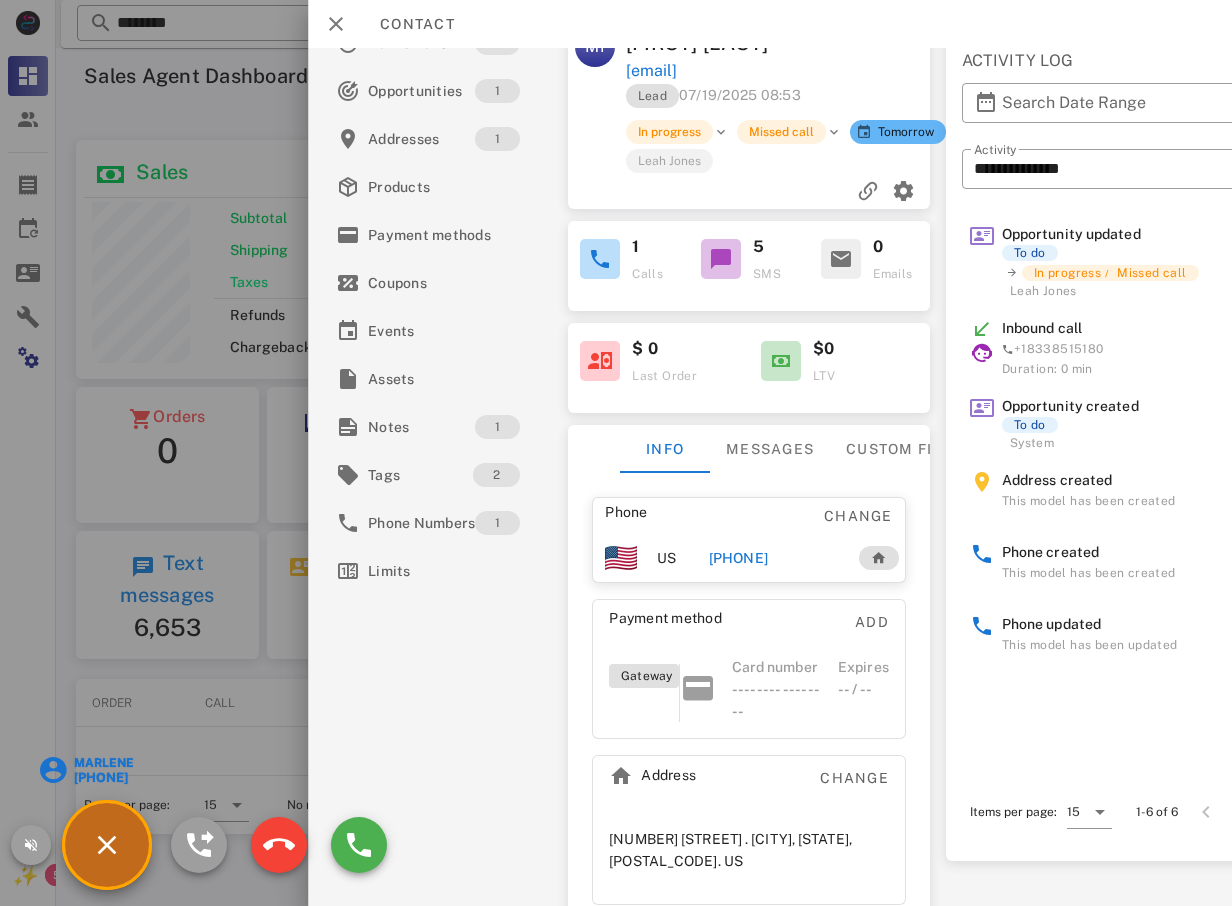 scroll, scrollTop: 48, scrollLeft: 0, axis: vertical 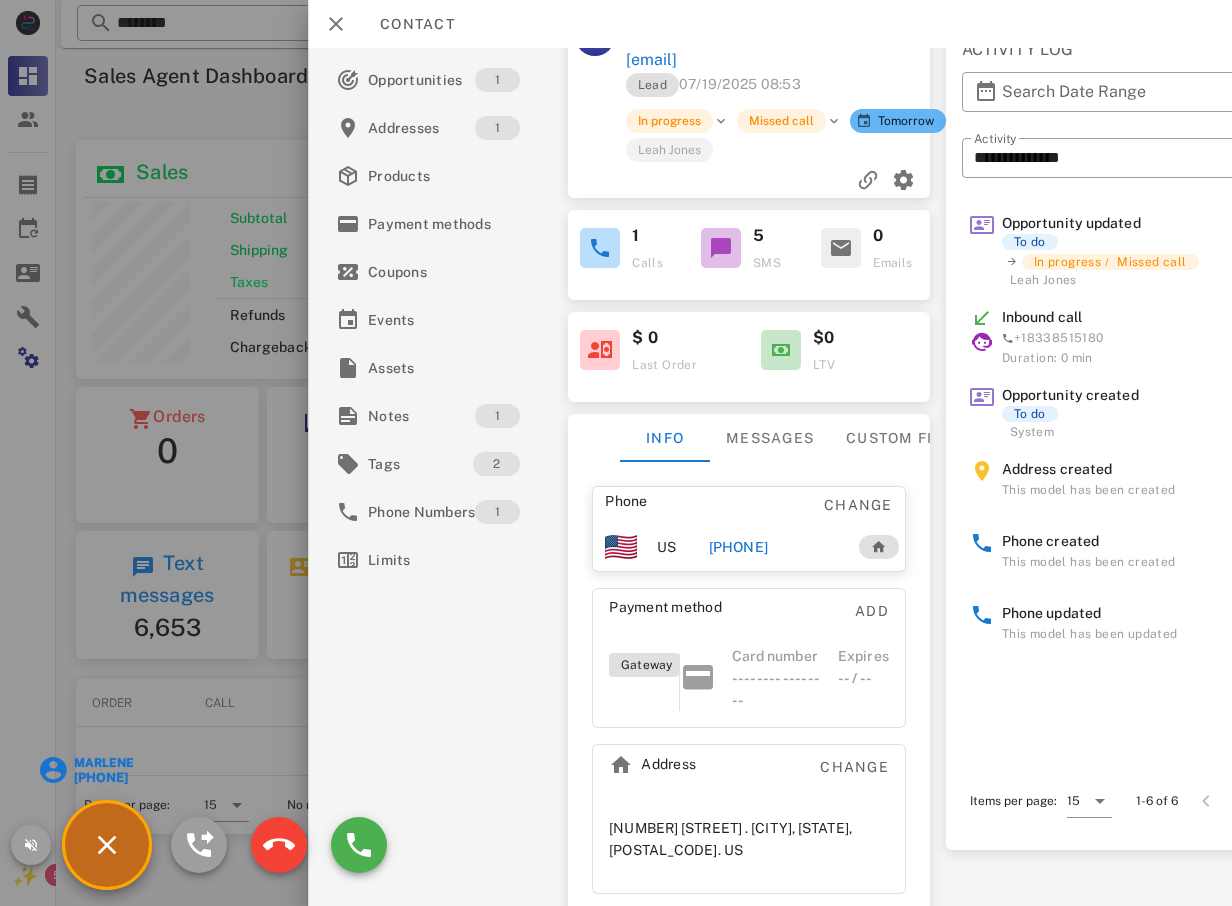 click at bounding box center [616, 453] 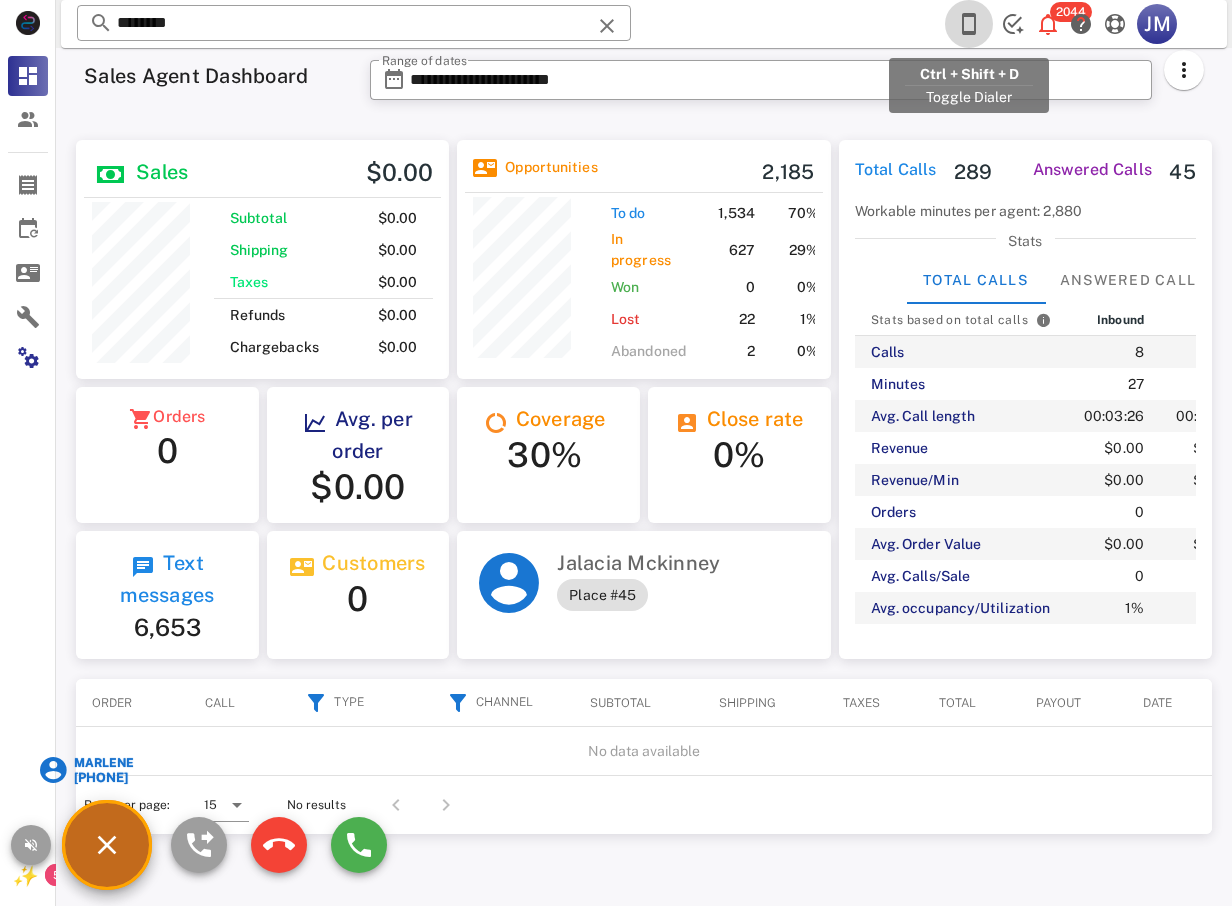 click at bounding box center [969, 24] 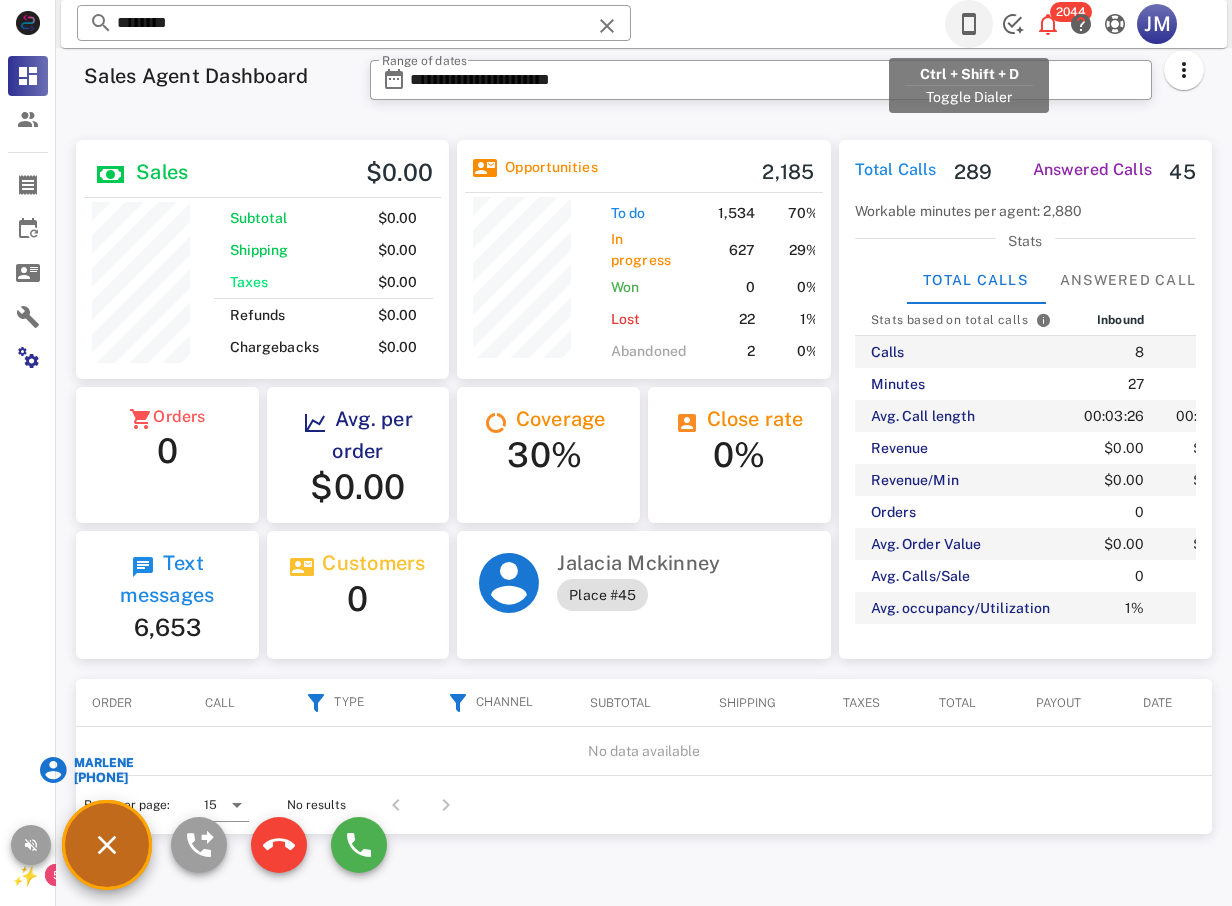 click at bounding box center [616, 453] 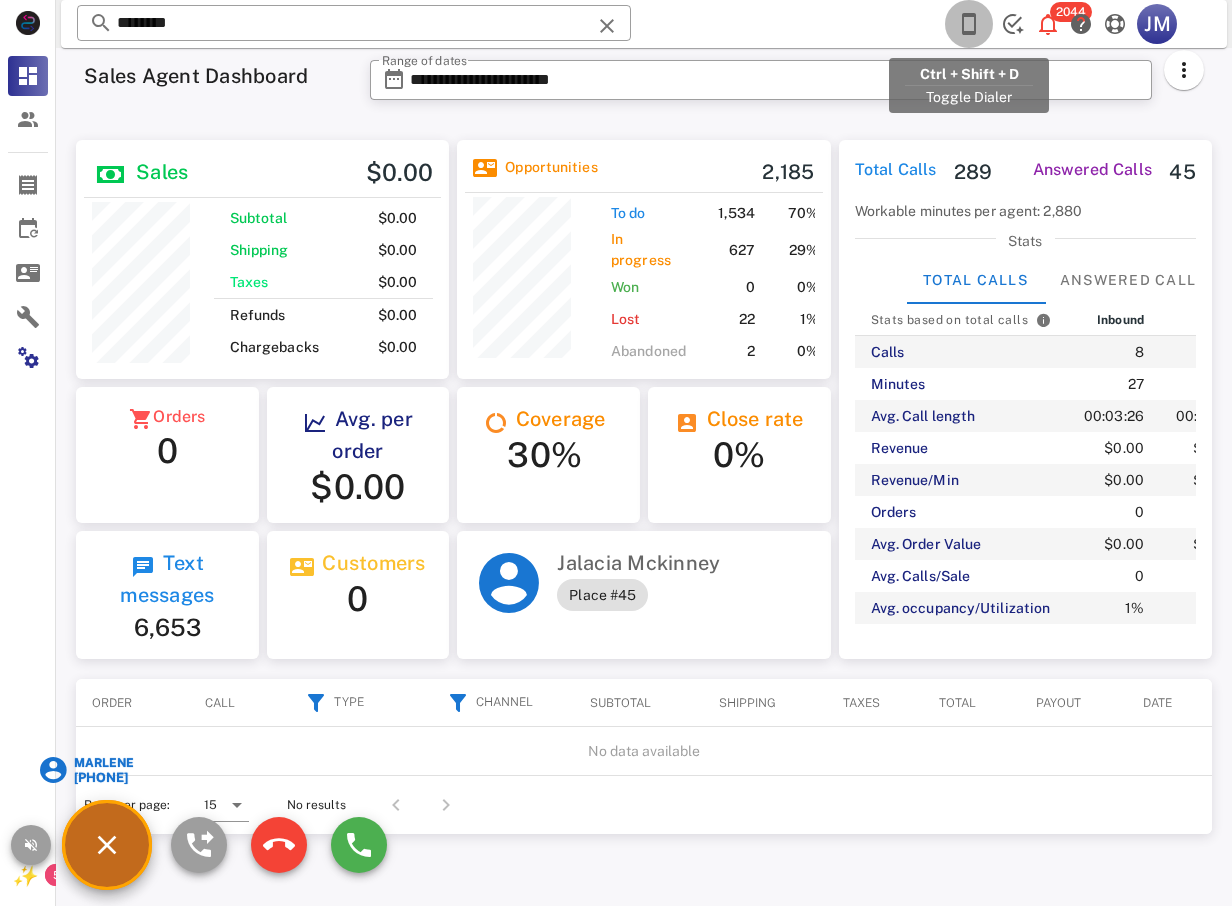drag, startPoint x: 964, startPoint y: 29, endPoint x: 971, endPoint y: 17, distance: 13.892444 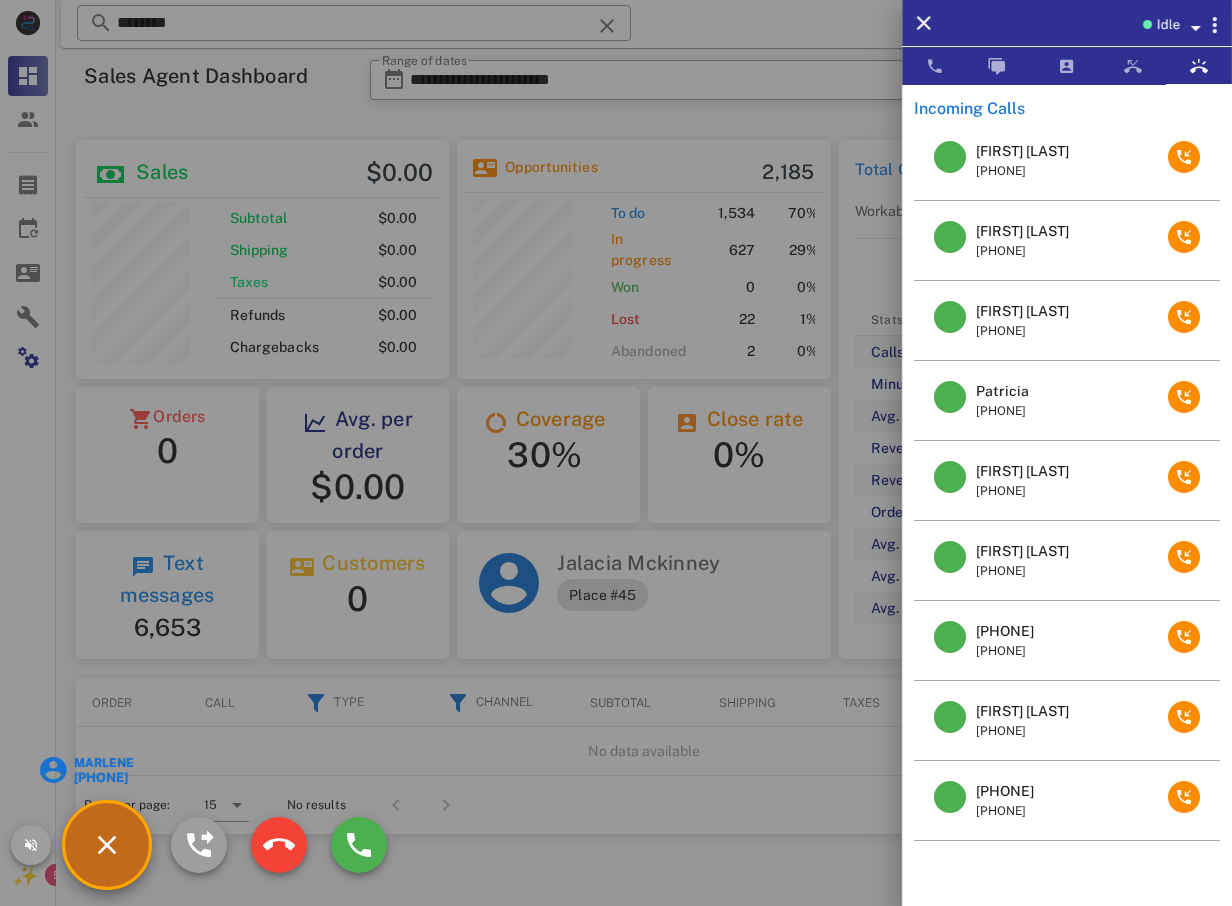 click at bounding box center [616, 453] 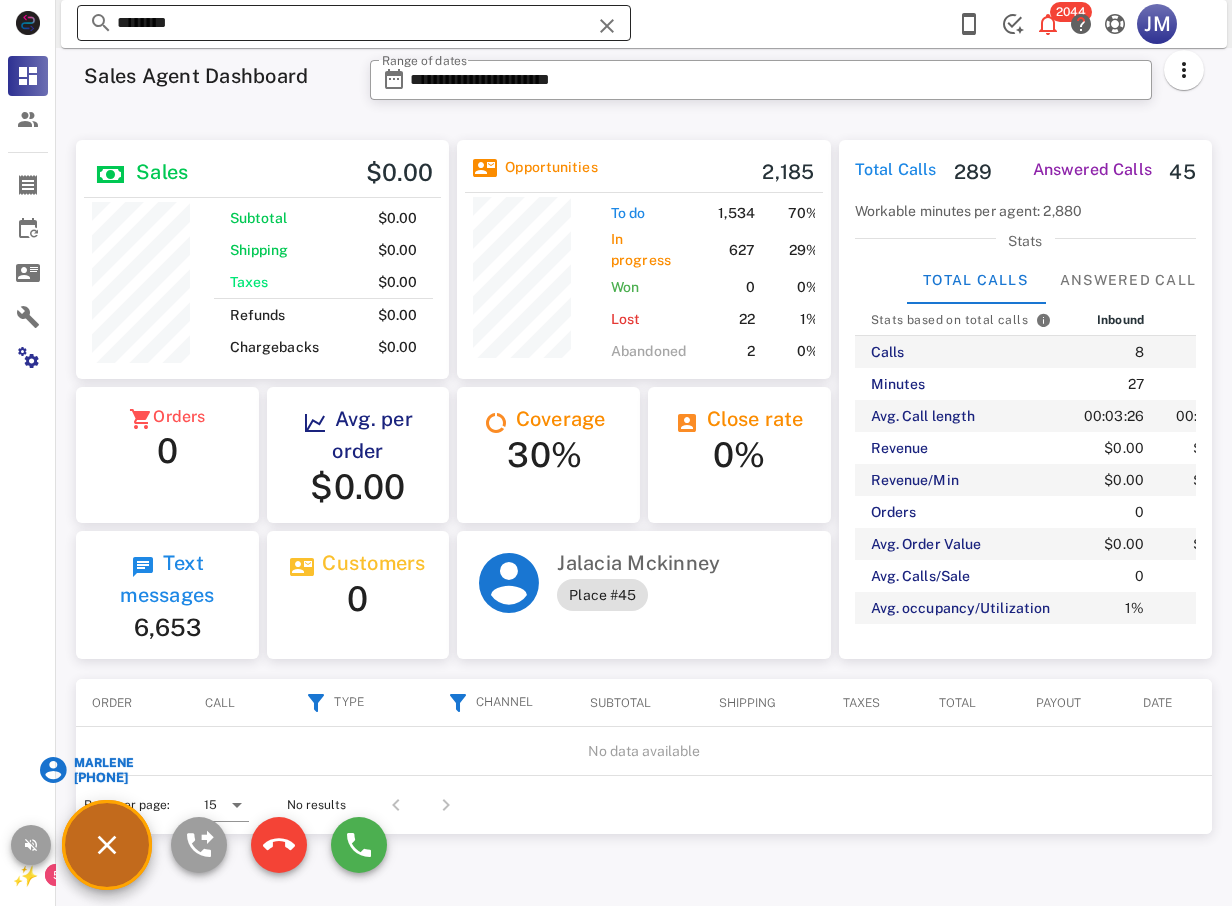 click at bounding box center [607, 26] 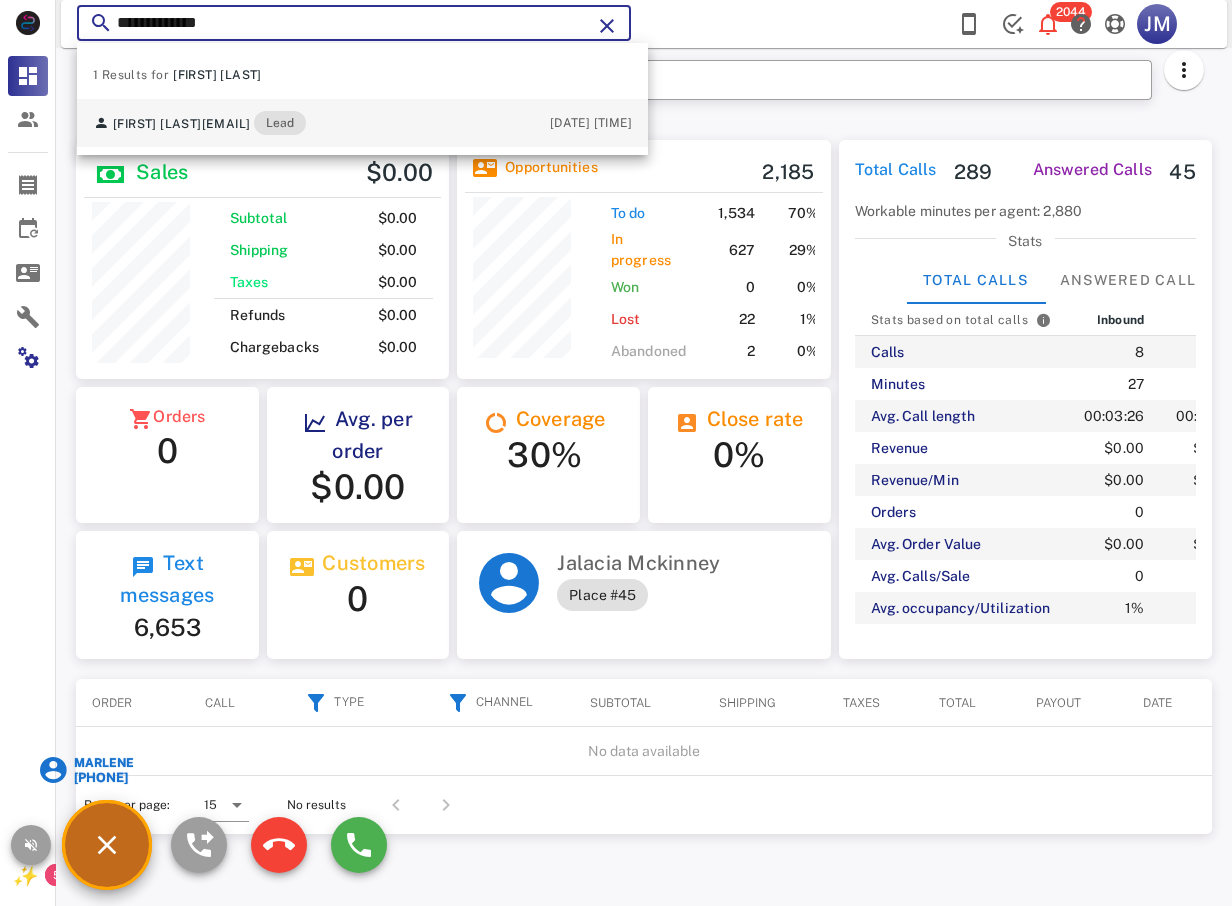 type on "**********" 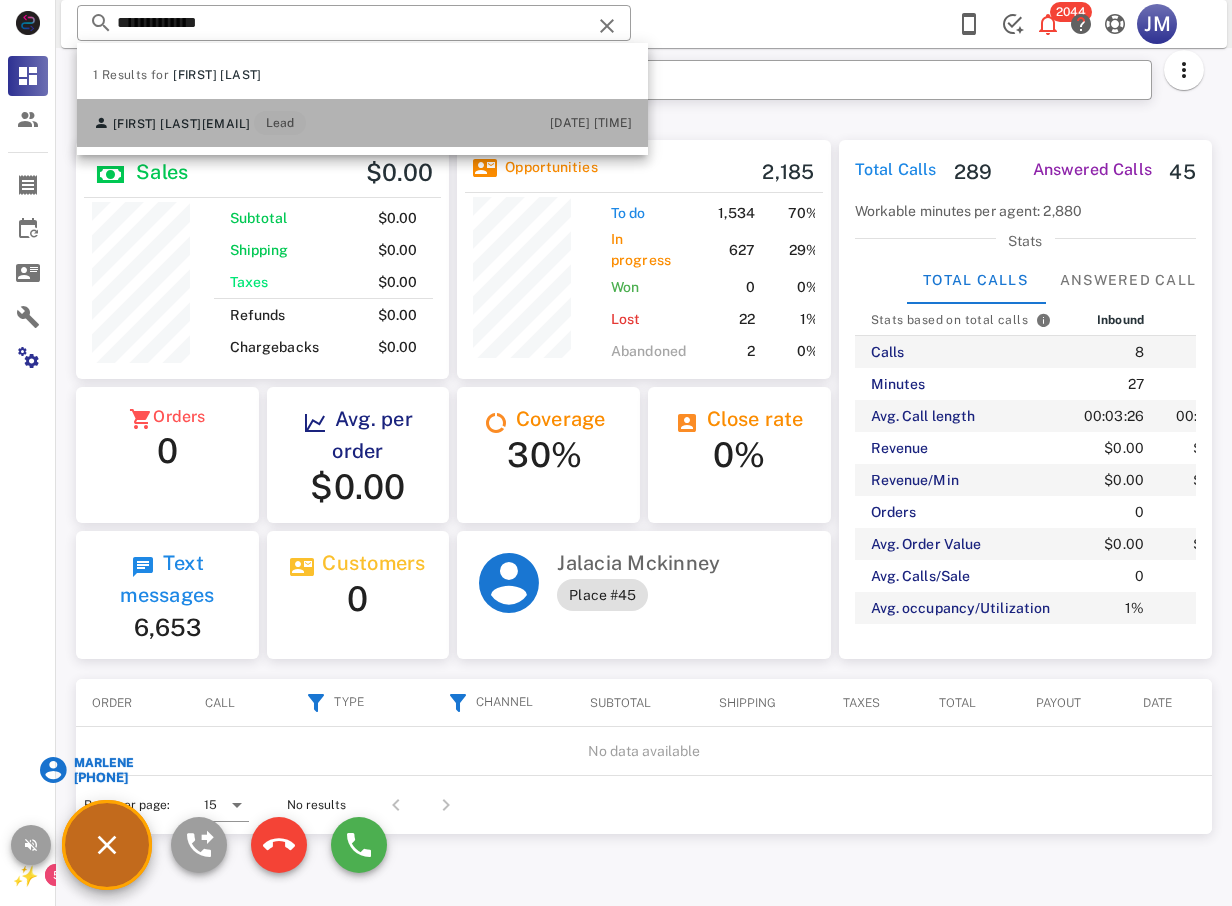 click on "sherrypullen@hotmail.com" at bounding box center [226, 124] 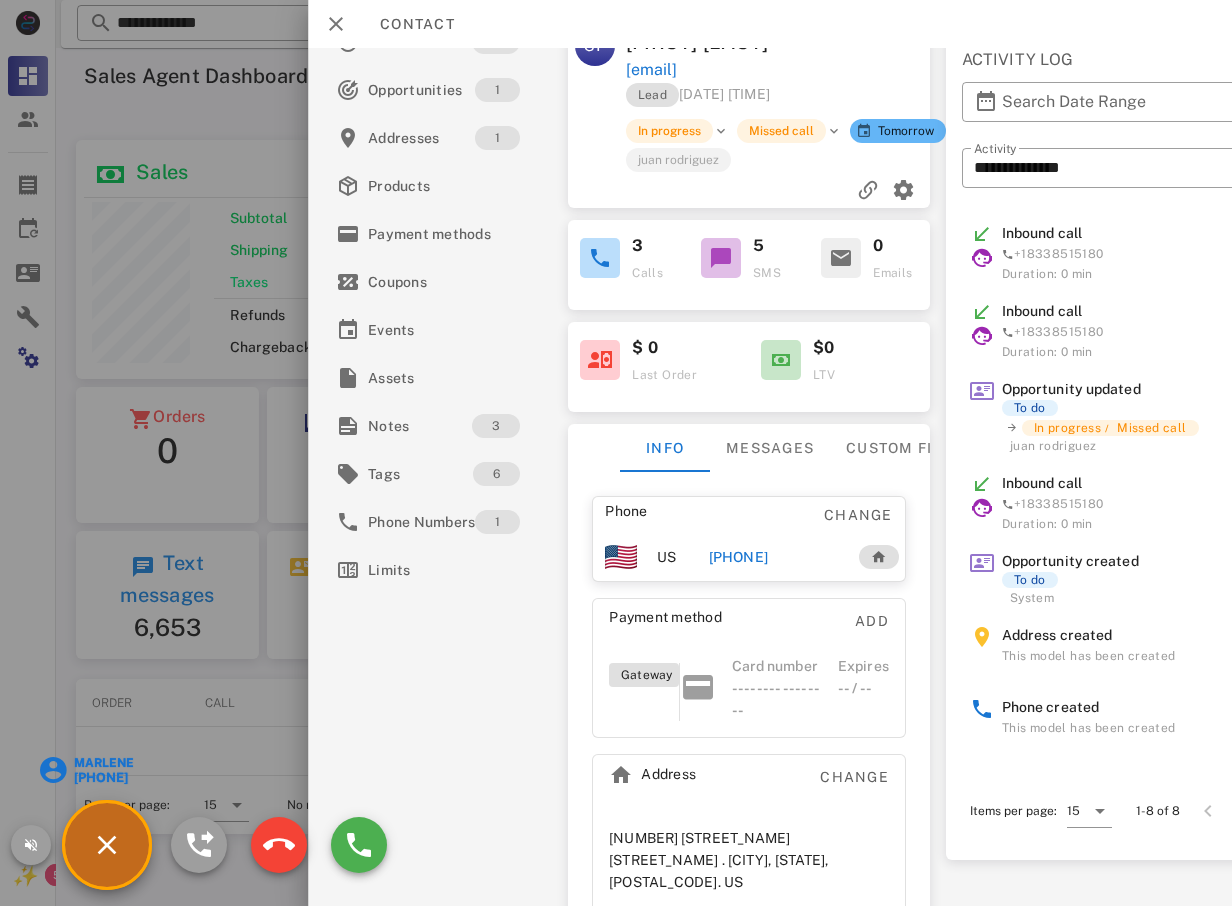 scroll, scrollTop: 70, scrollLeft: 0, axis: vertical 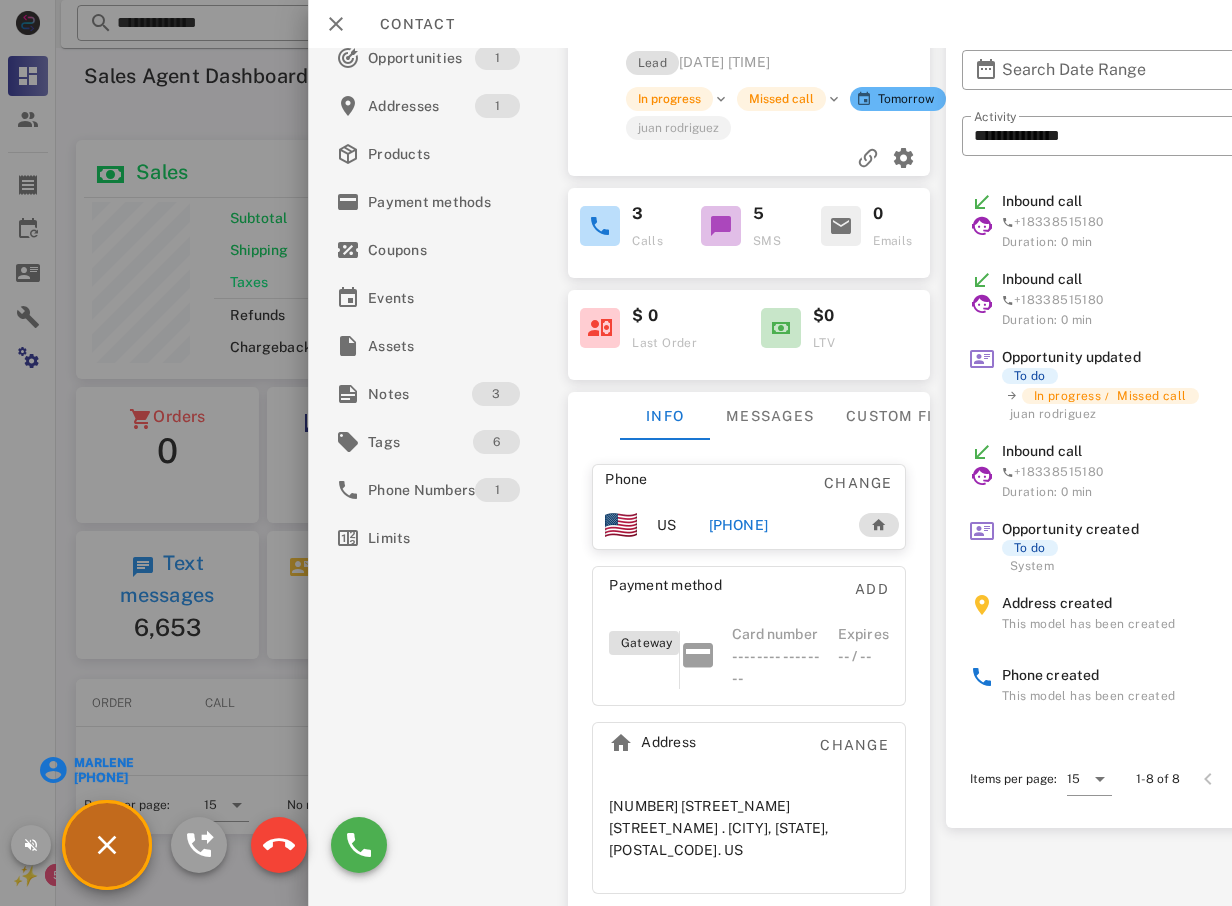 click at bounding box center [616, 453] 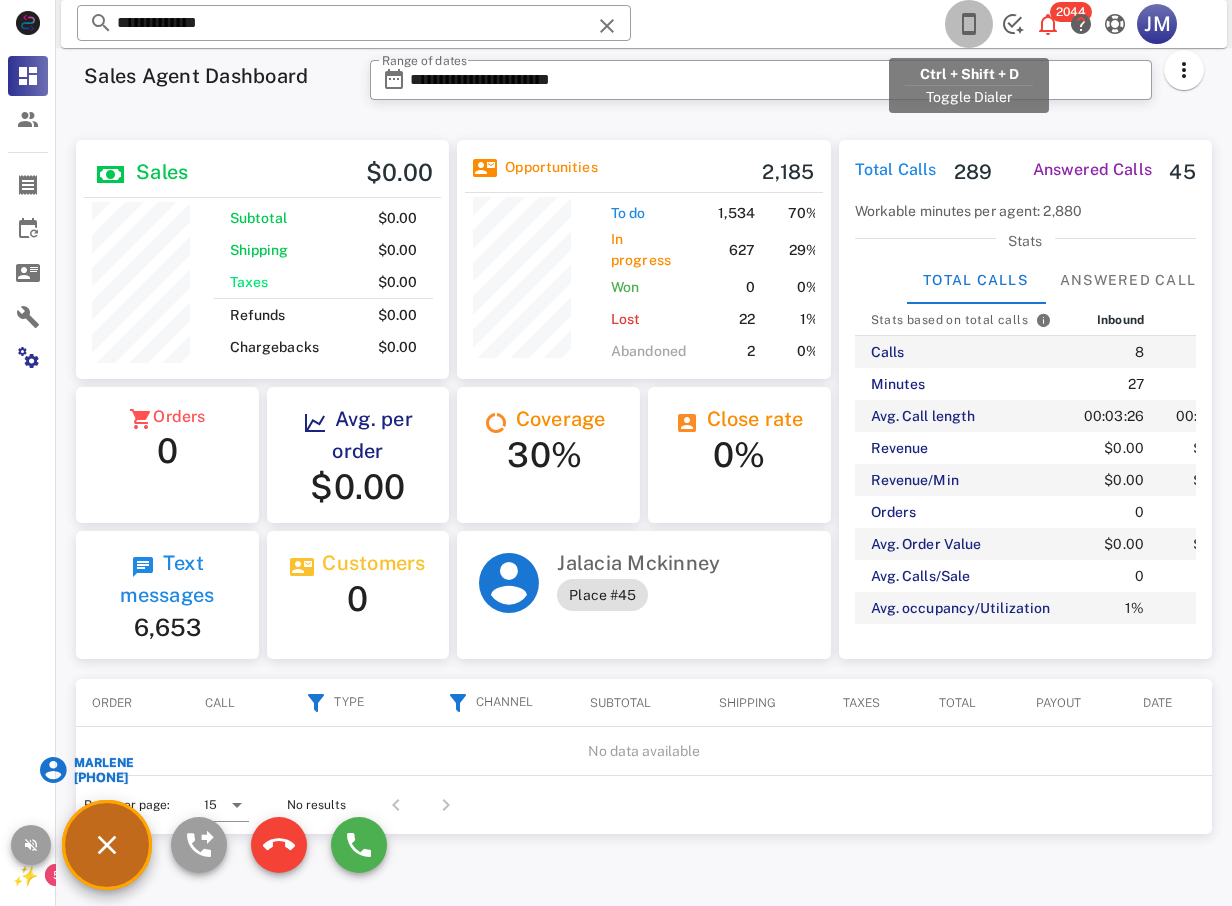 click at bounding box center (969, 24) 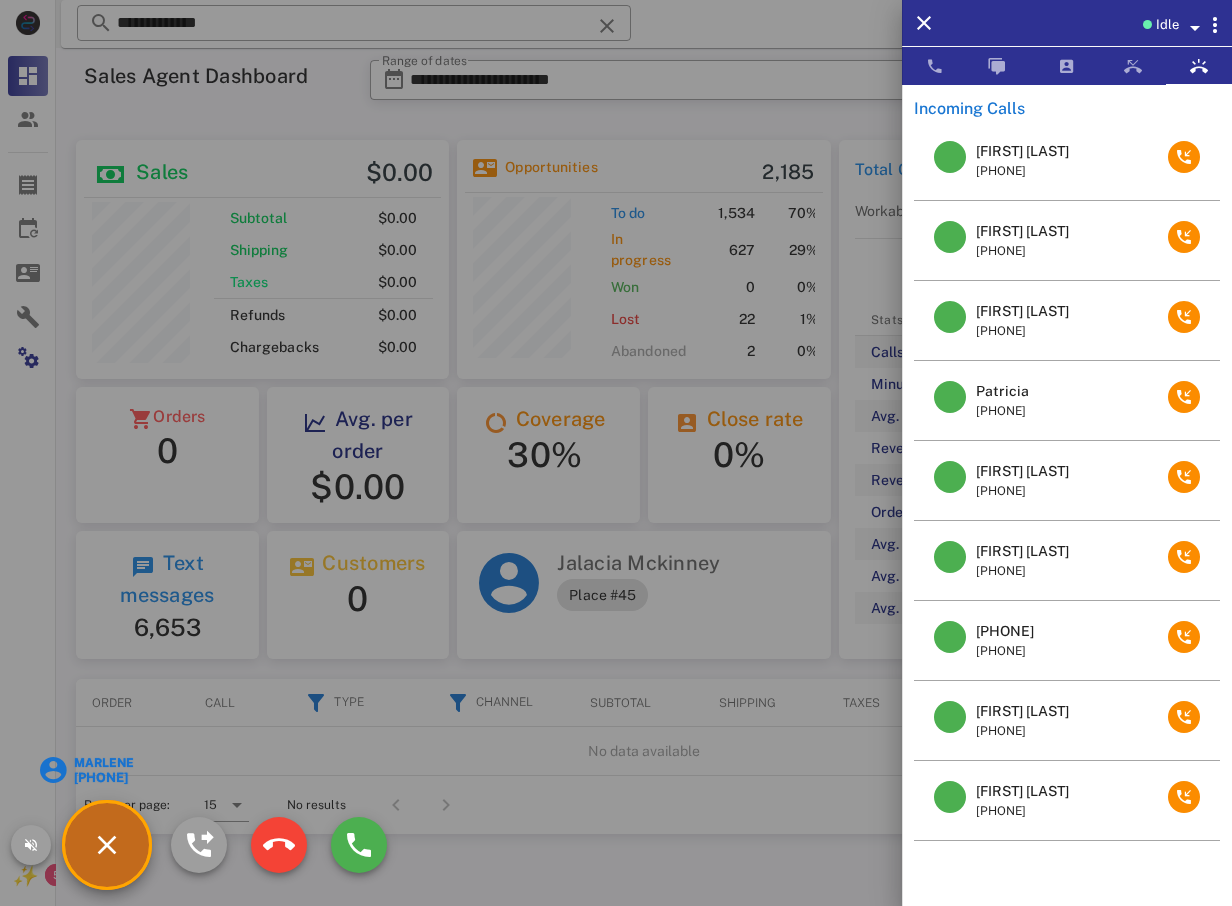 click at bounding box center [616, 453] 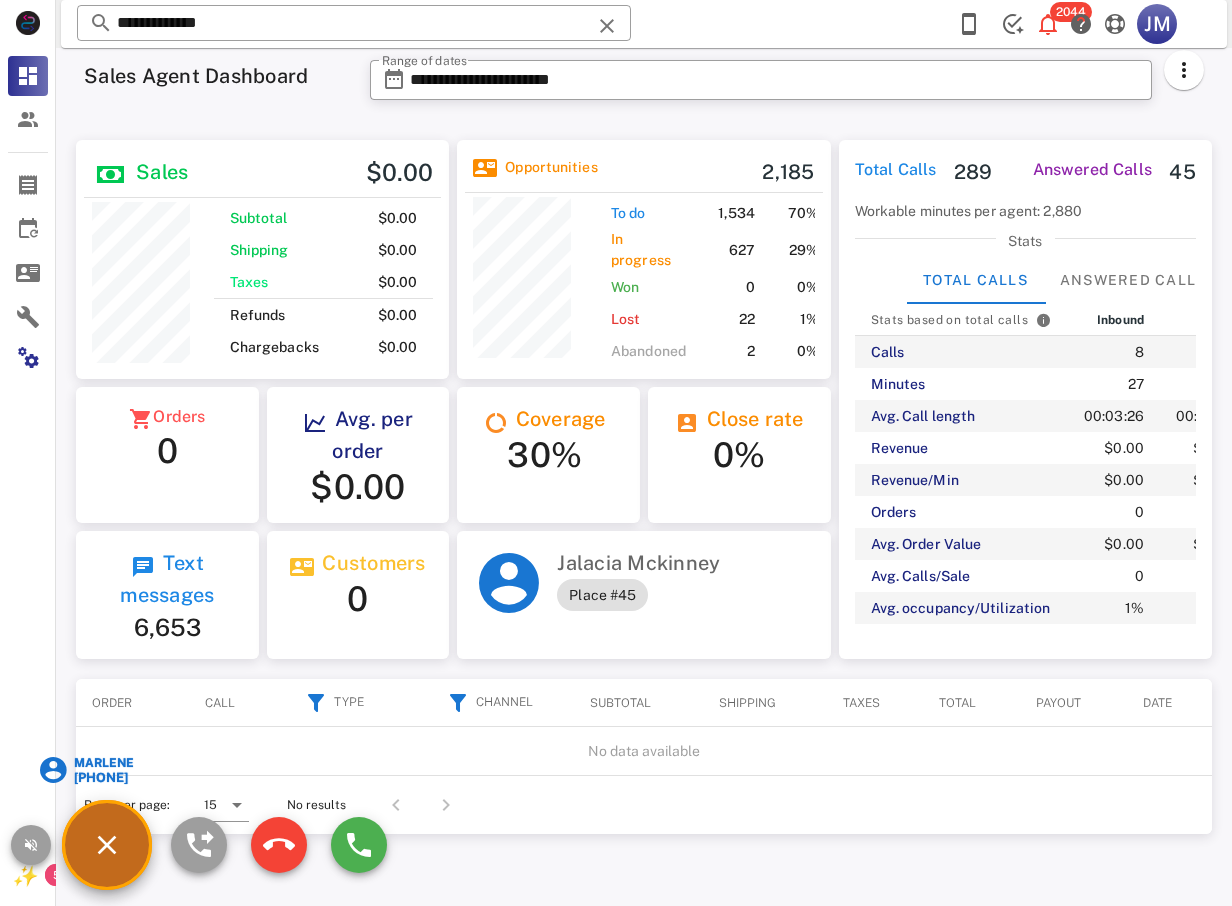 drag, startPoint x: 538, startPoint y: 4, endPoint x: 601, endPoint y: 48, distance: 76.843994 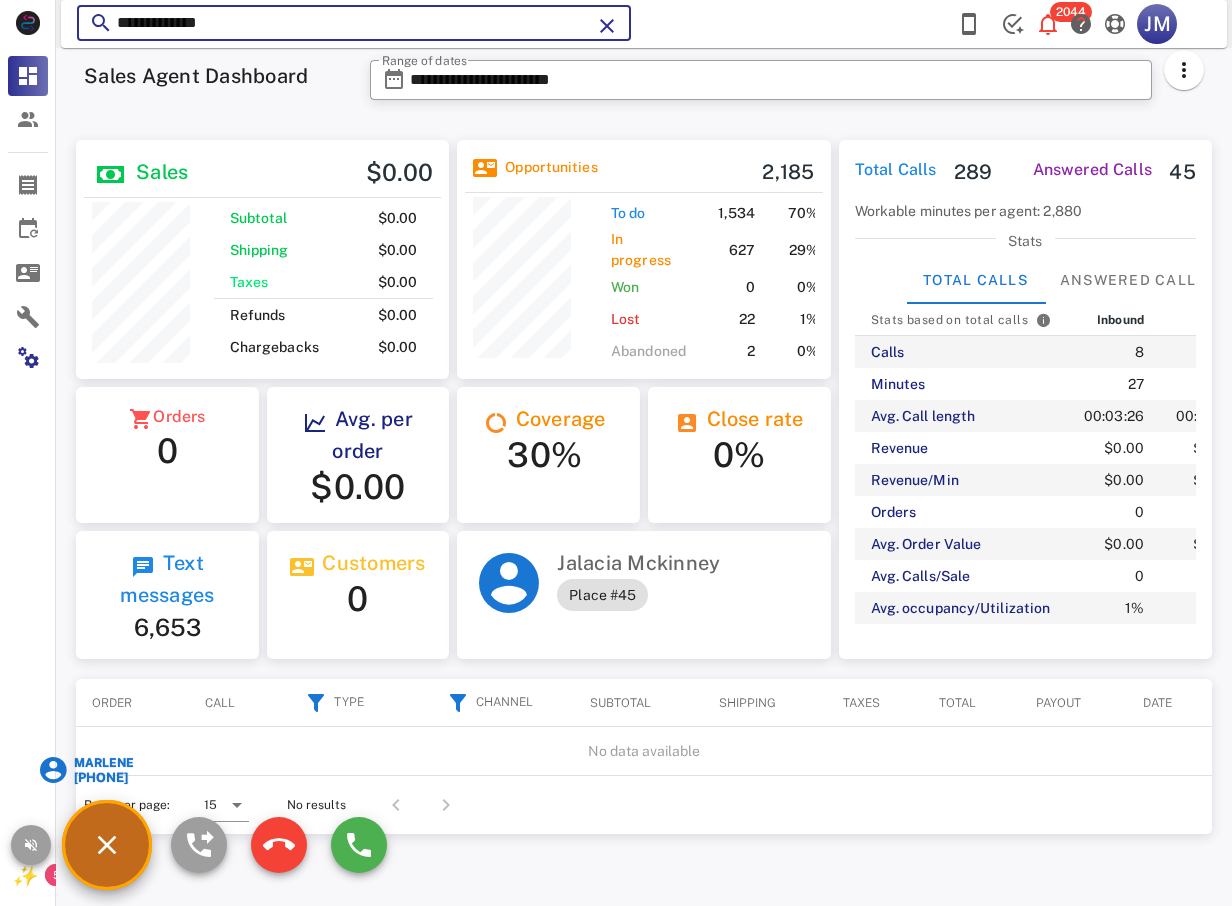 click at bounding box center [607, 26] 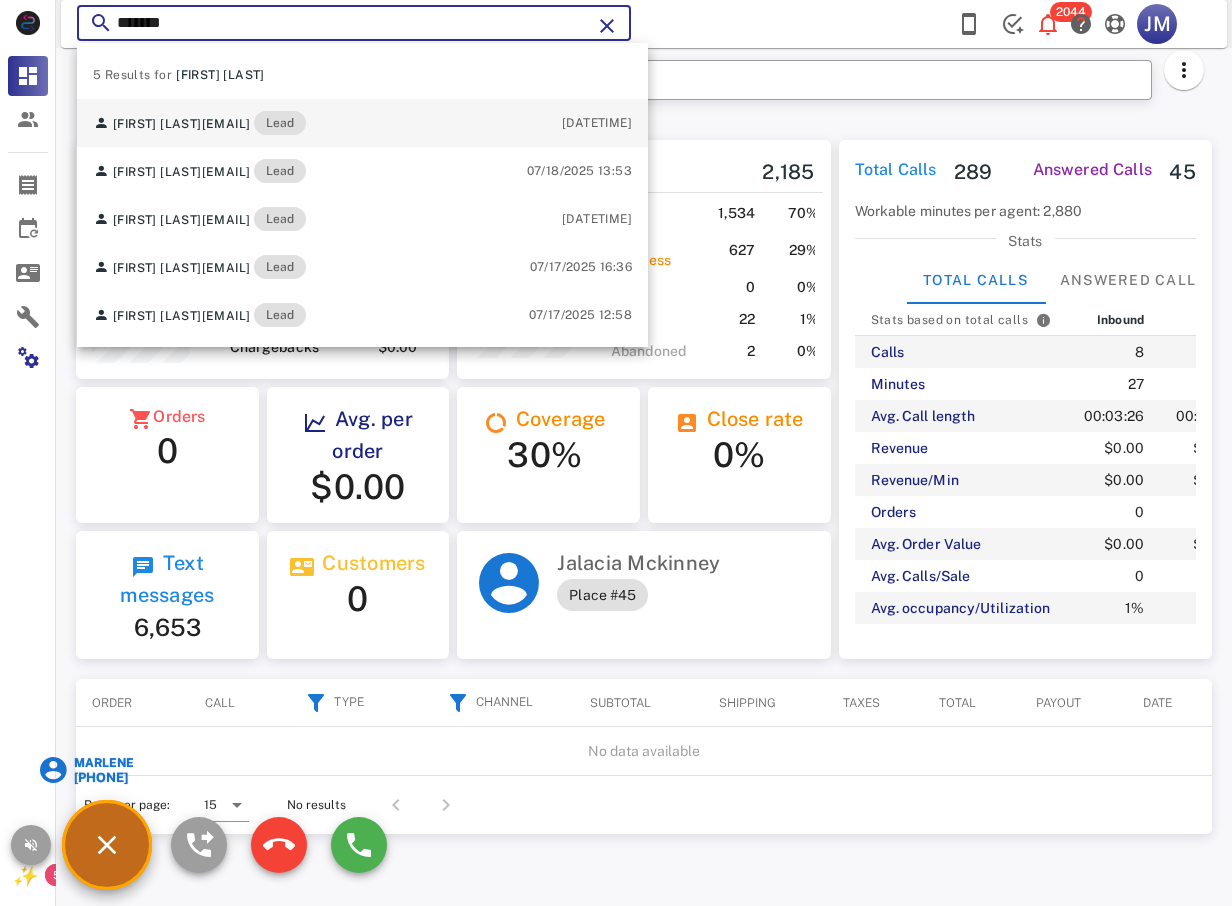 type on "*******" 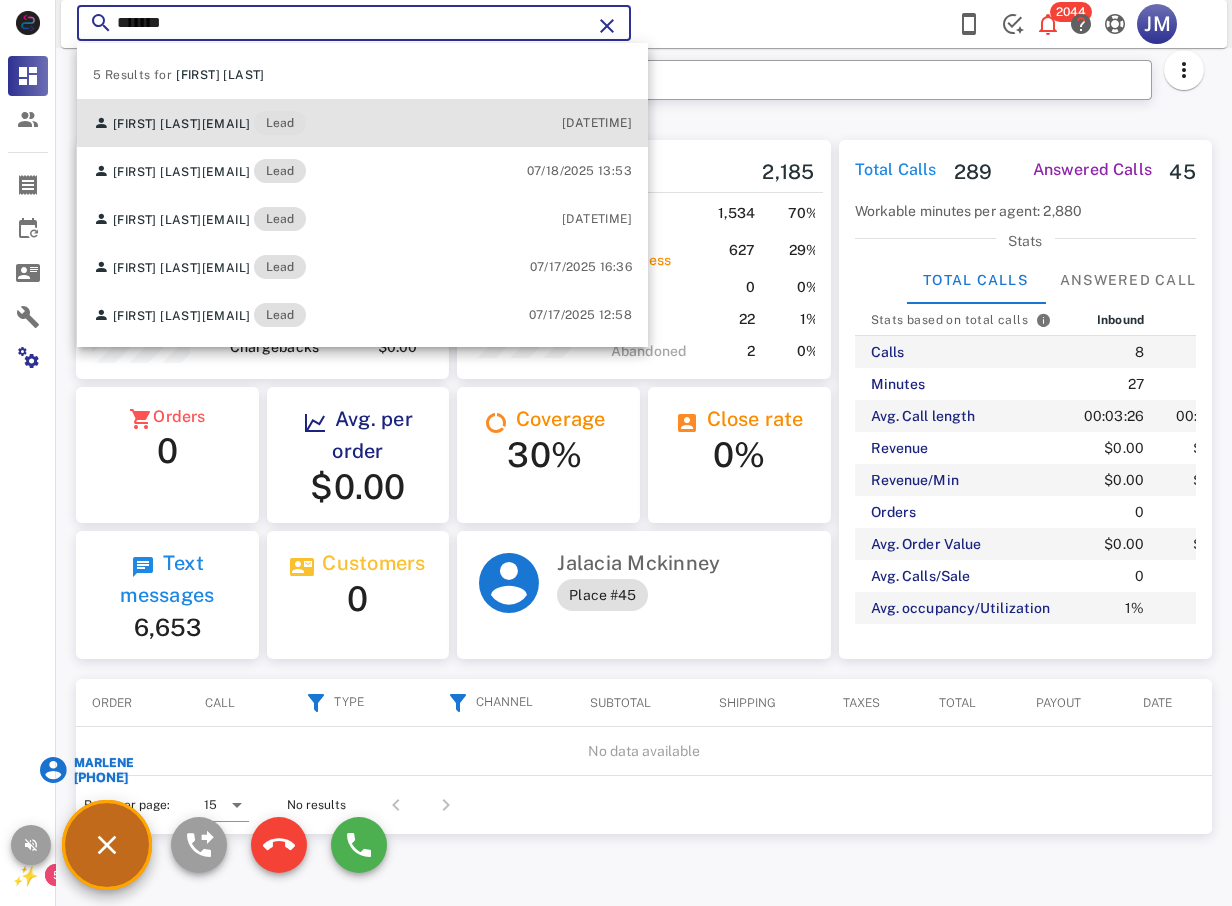 click on "marymozona@att.net" at bounding box center [226, 124] 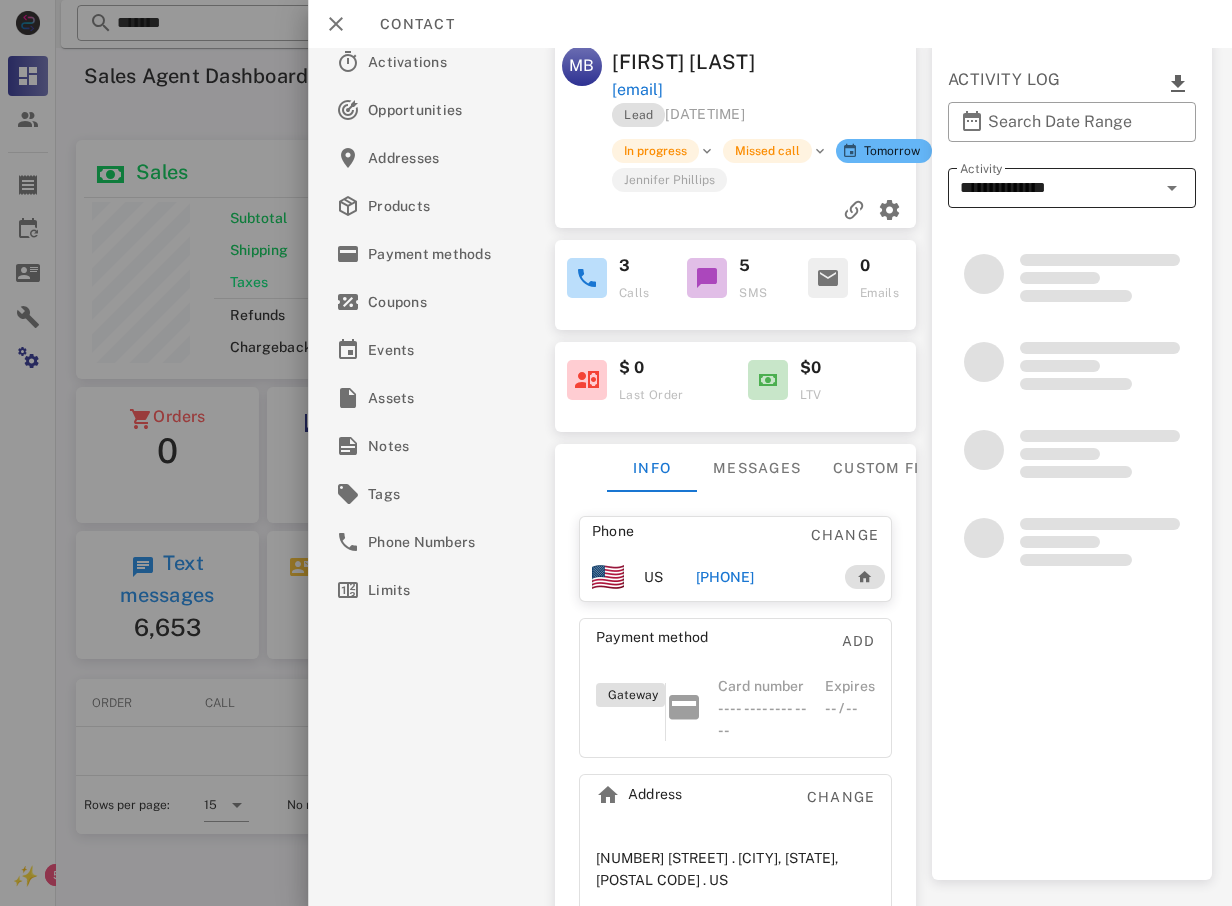 scroll, scrollTop: 0, scrollLeft: 0, axis: both 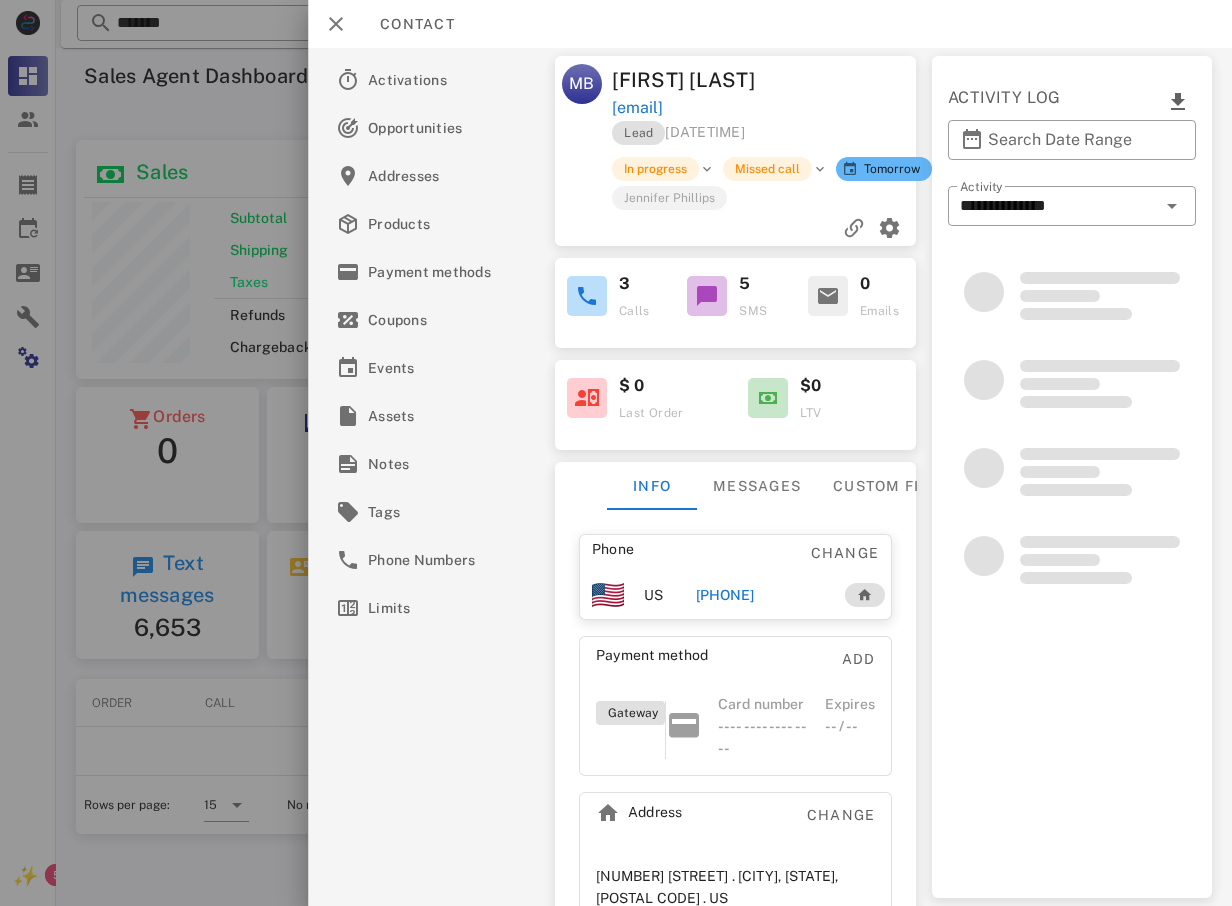 click at bounding box center [616, 453] 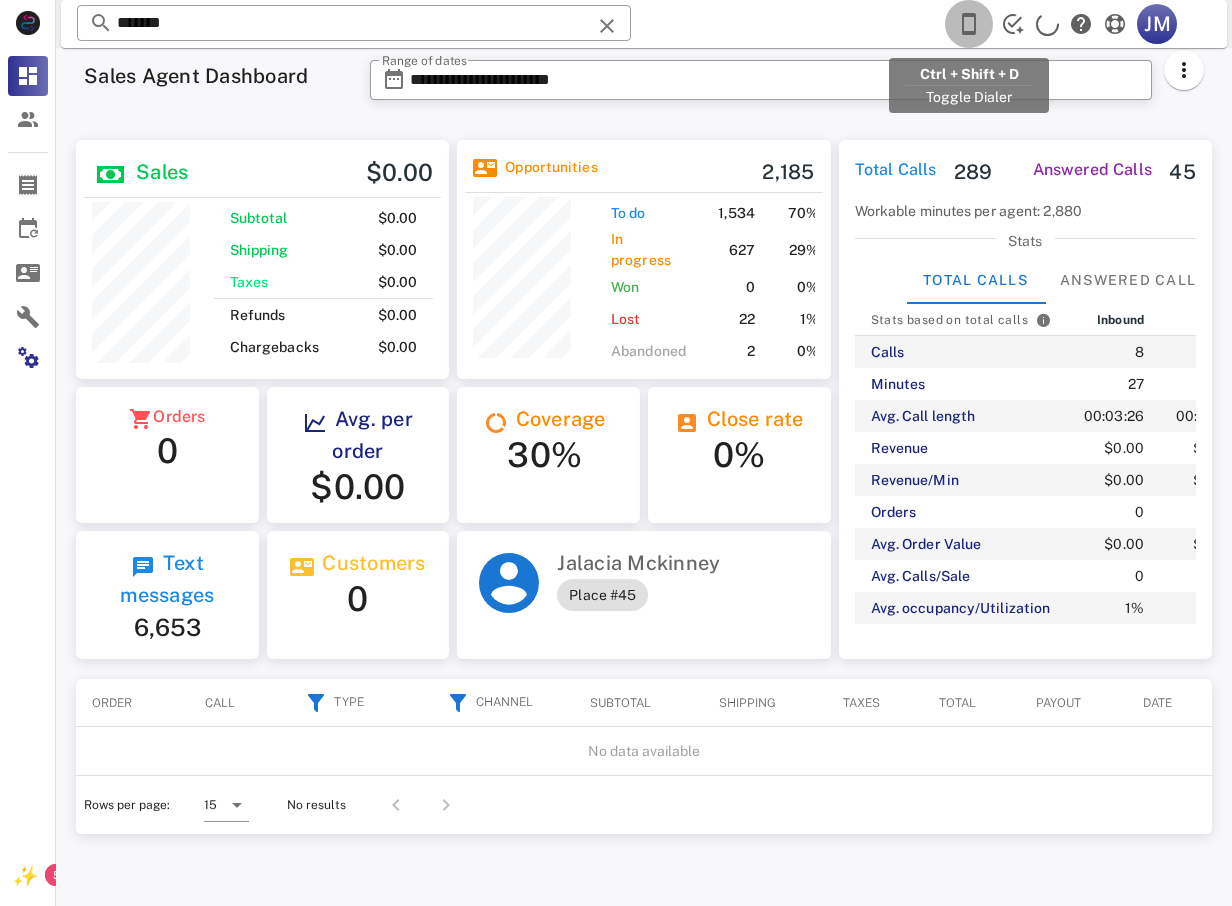 click at bounding box center (969, 24) 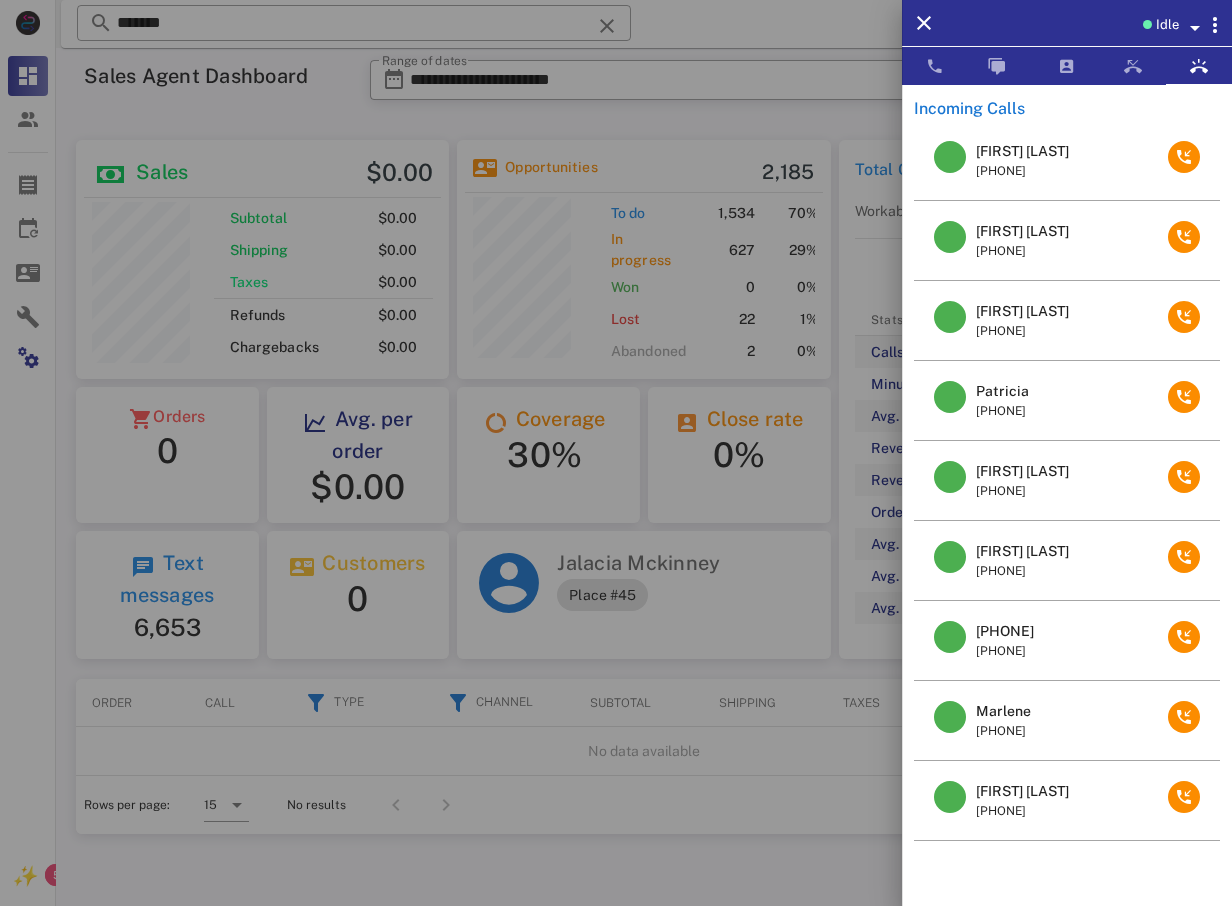 click on "Incoming Calls" at bounding box center [1067, 109] 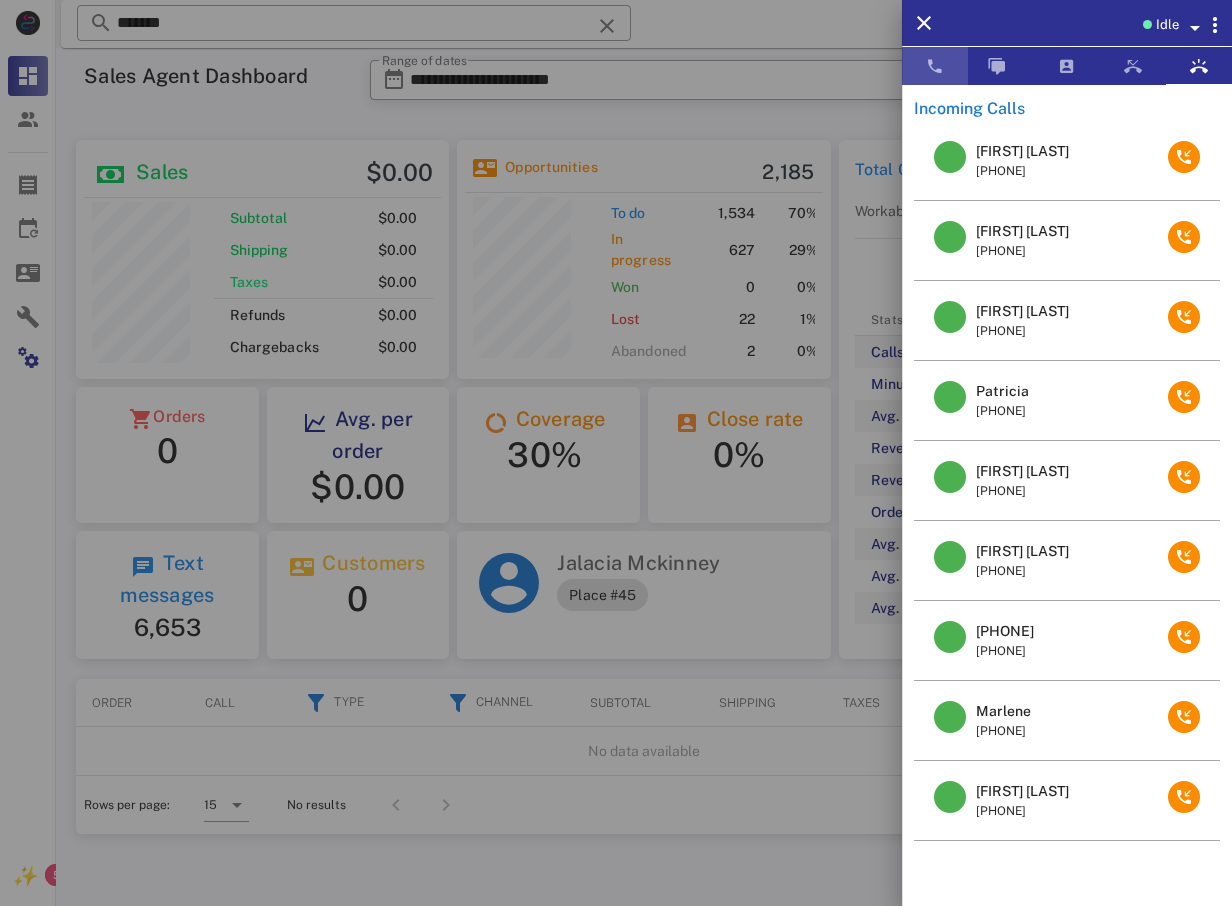 click at bounding box center [935, 66] 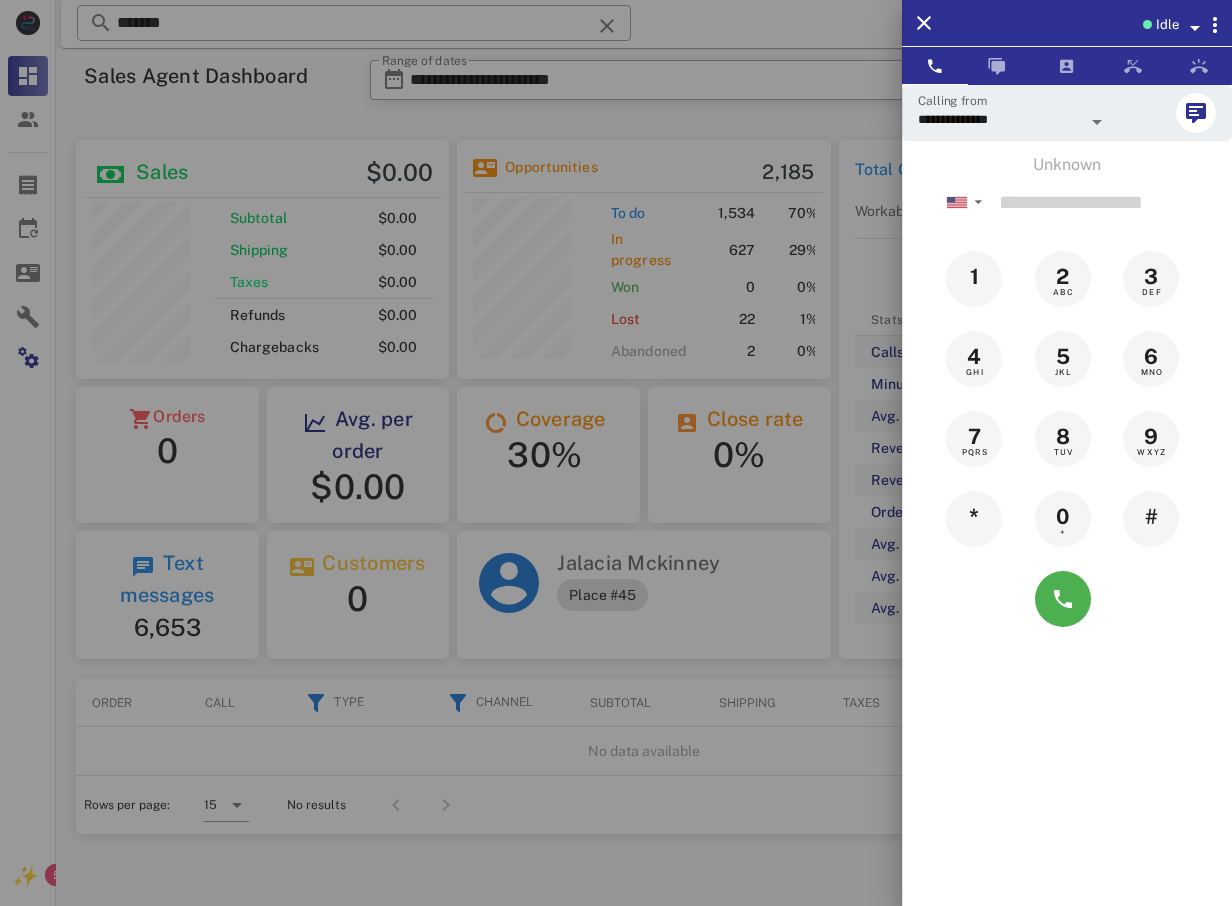 click at bounding box center (1097, 122) 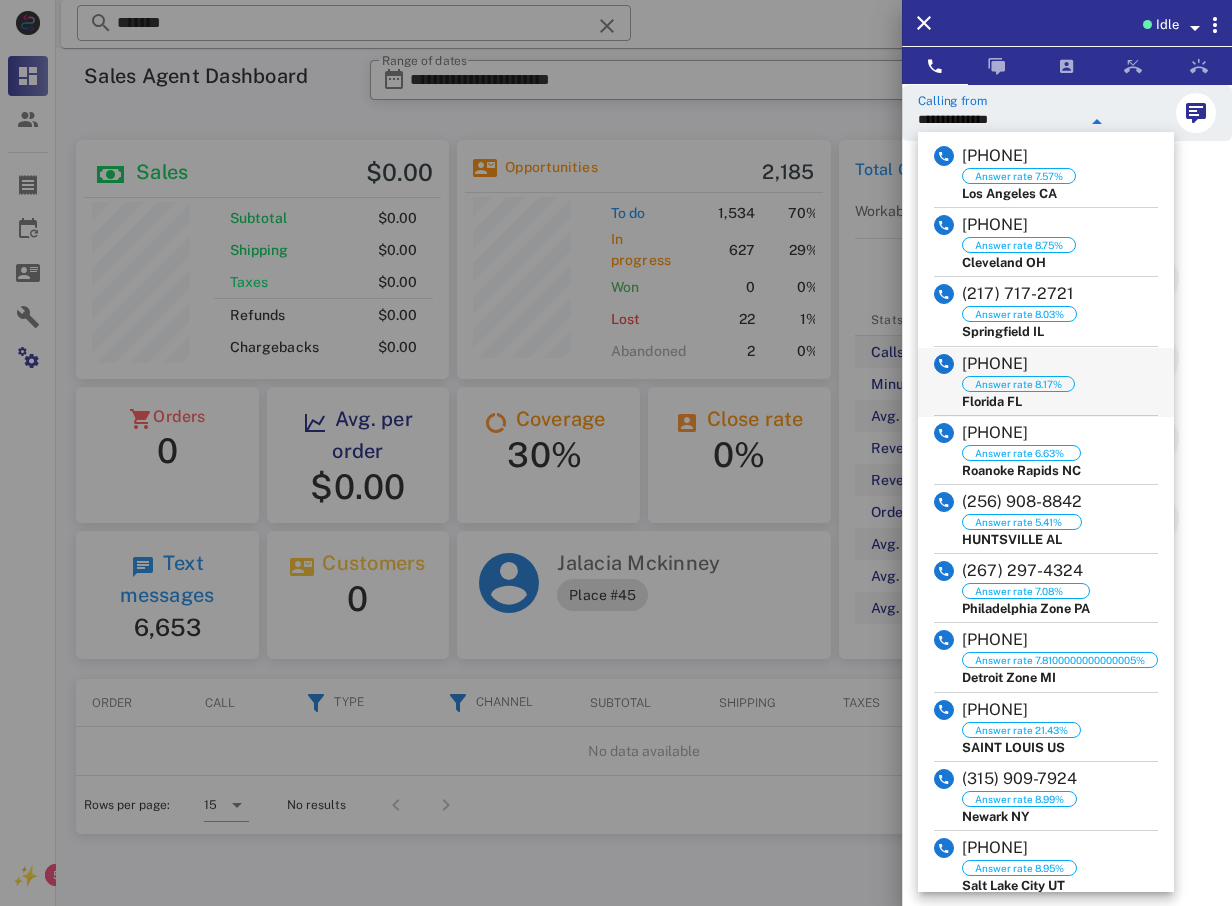 scroll, scrollTop: 0, scrollLeft: 0, axis: both 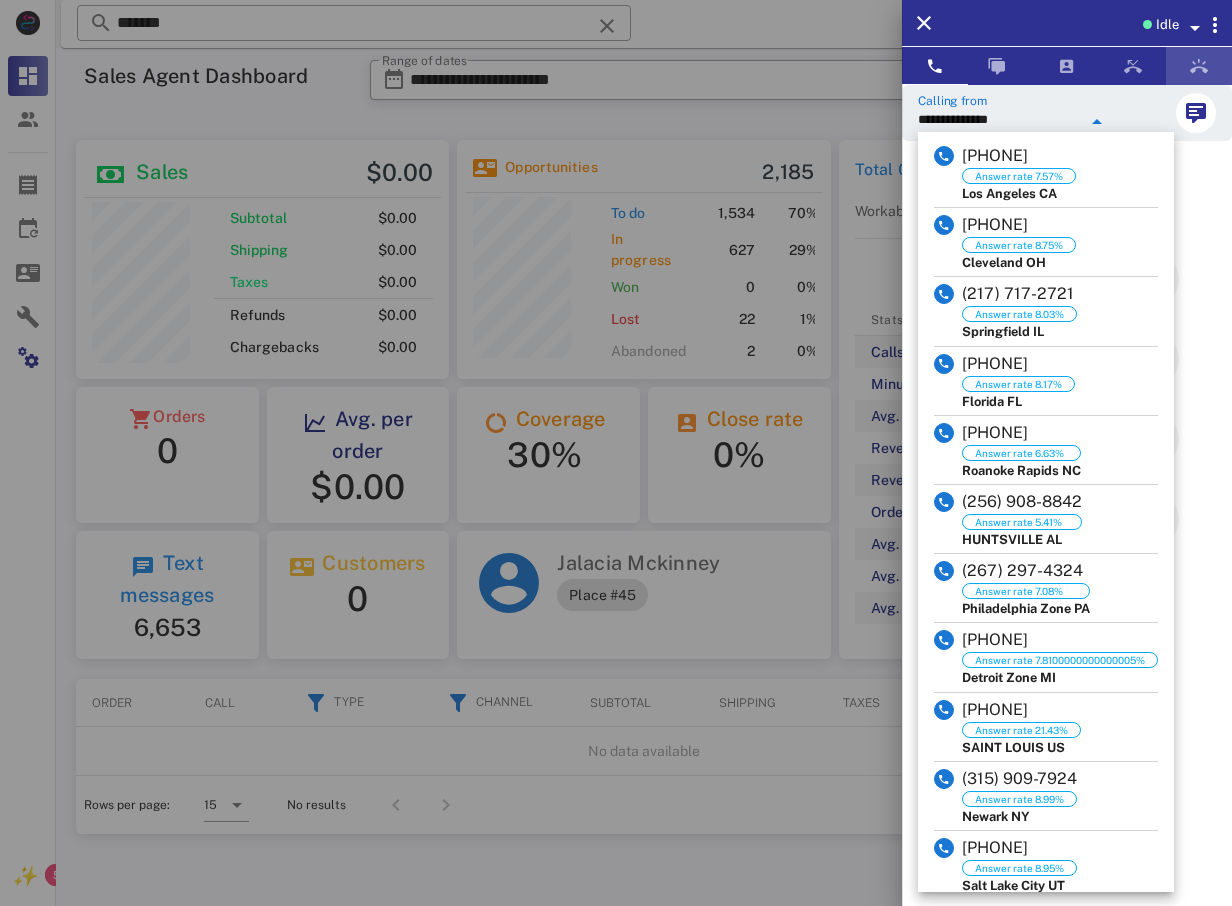 click at bounding box center [1199, 66] 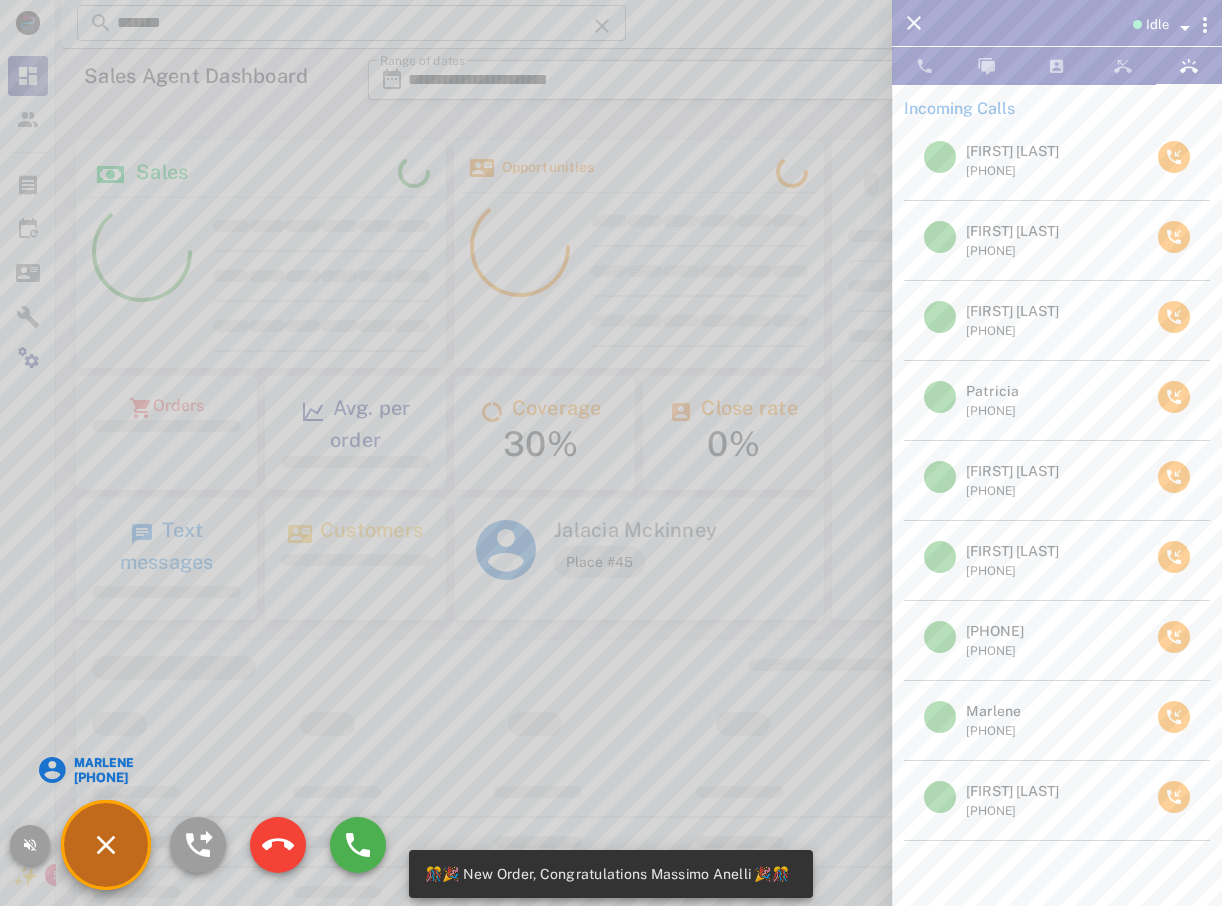 click at bounding box center (611, 453) 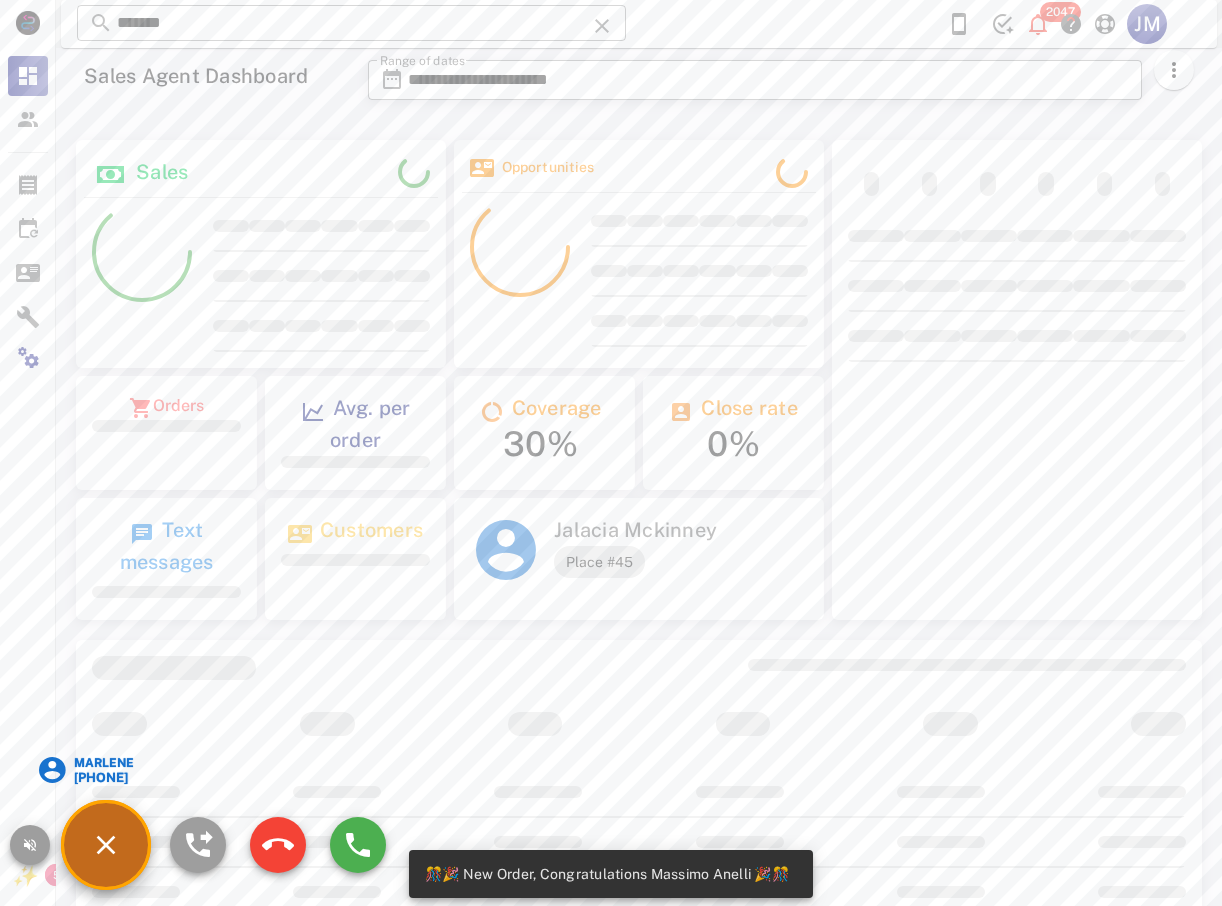 click at bounding box center [602, 26] 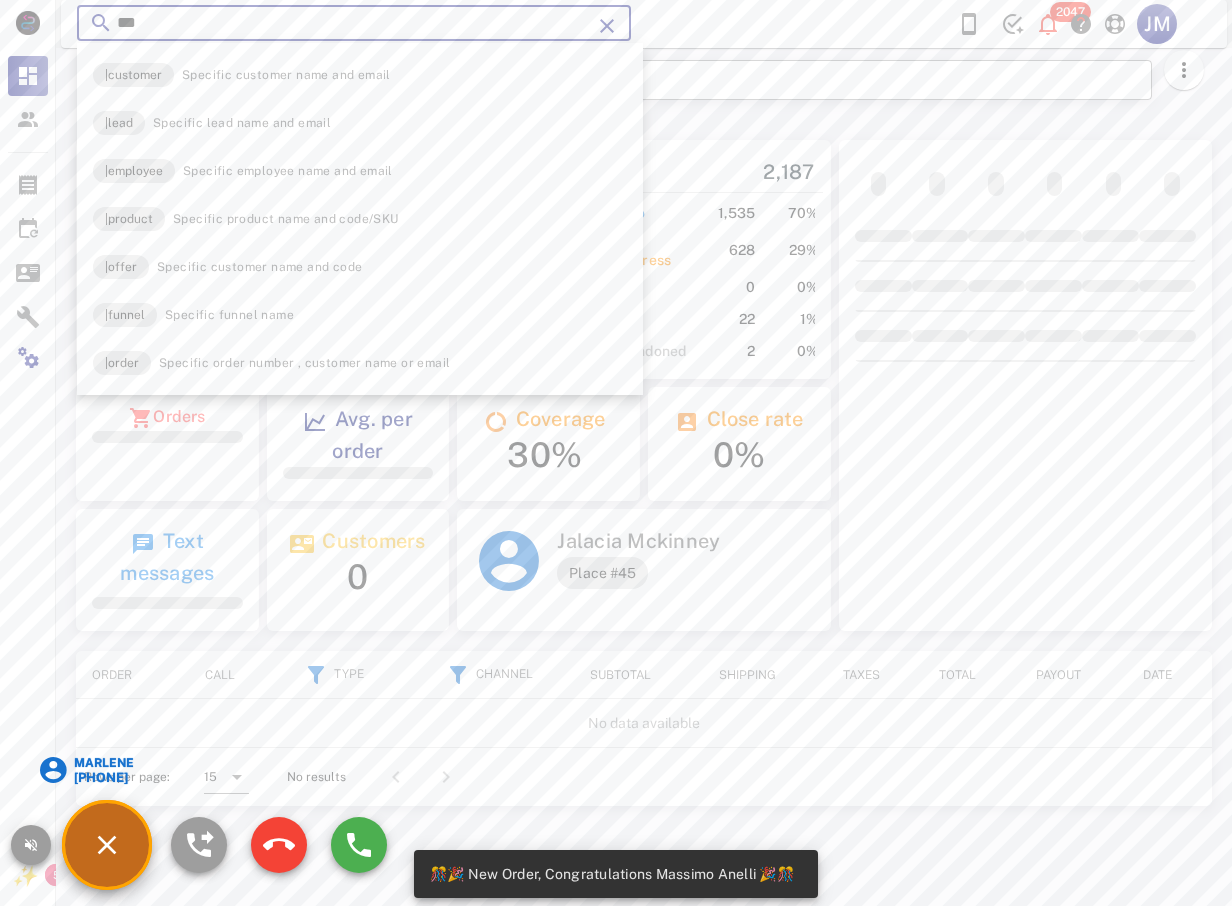 scroll, scrollTop: 999761, scrollLeft: 999627, axis: both 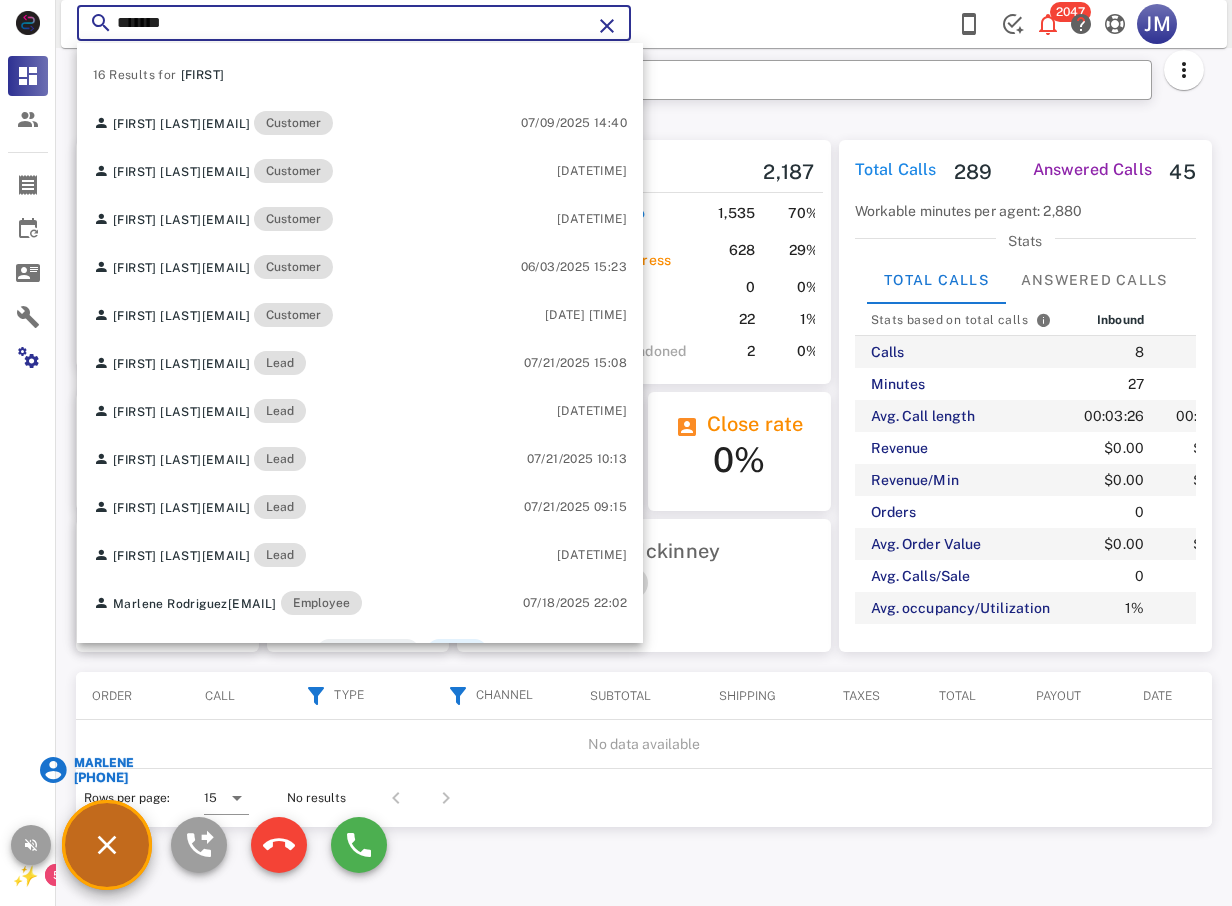 type on "*******" 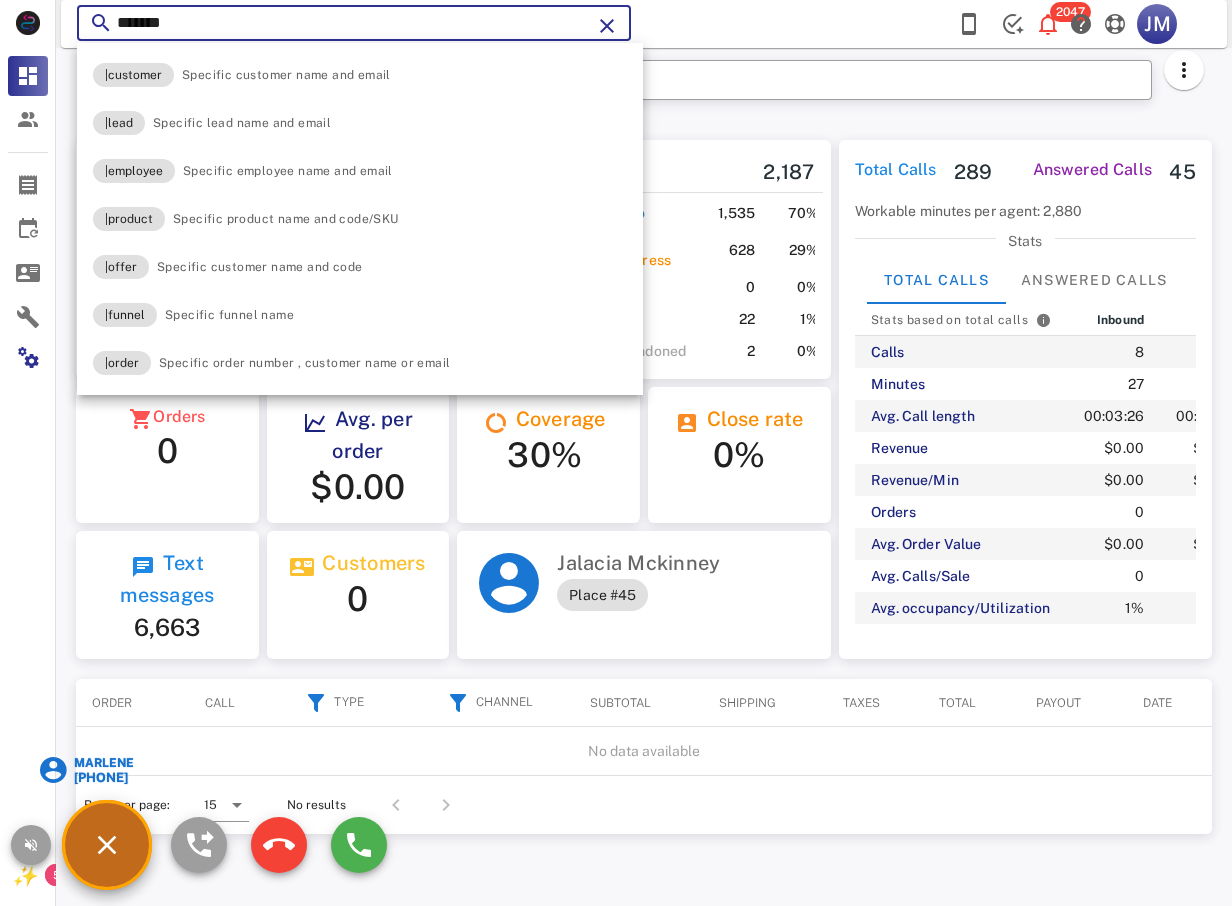 scroll, scrollTop: 999761, scrollLeft: 999627, axis: both 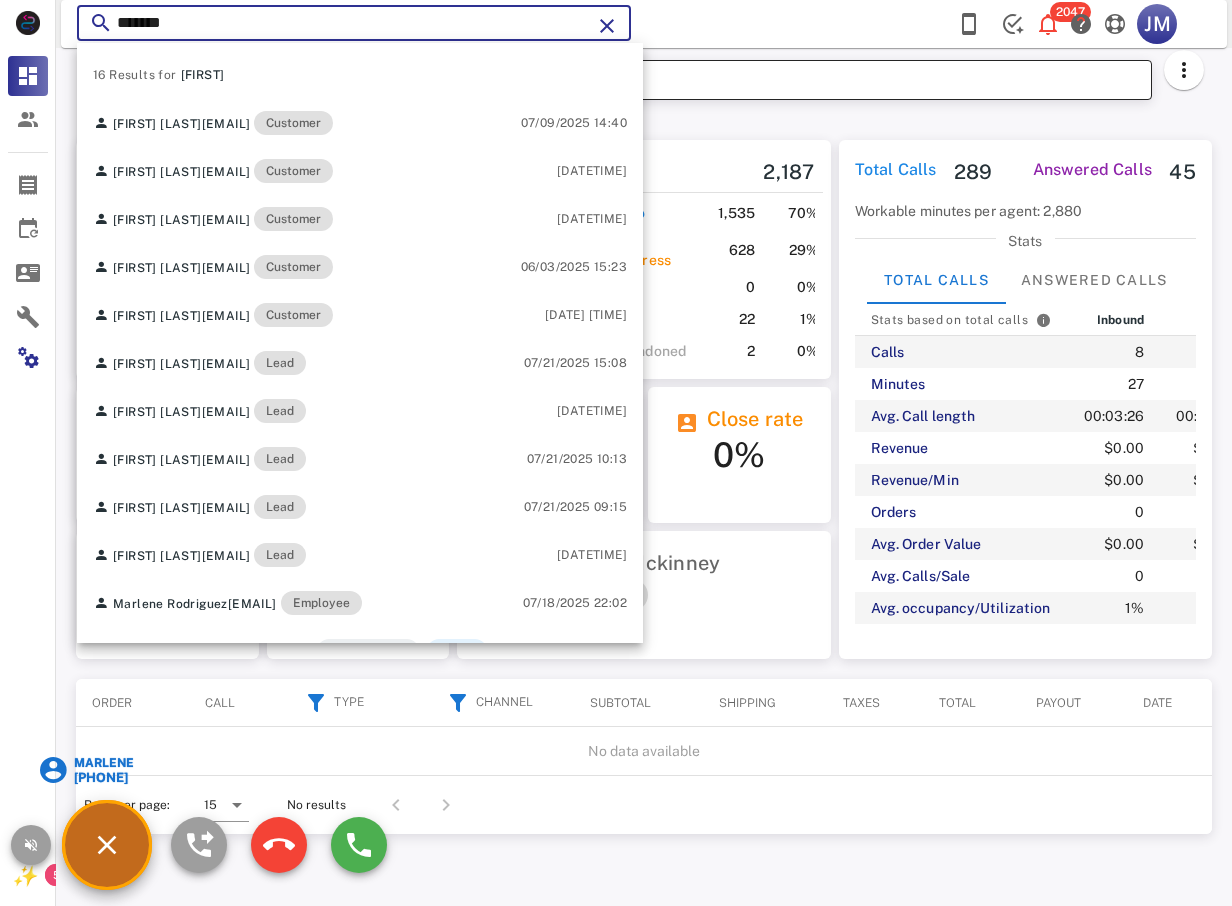 click on "**********" at bounding box center [775, 80] 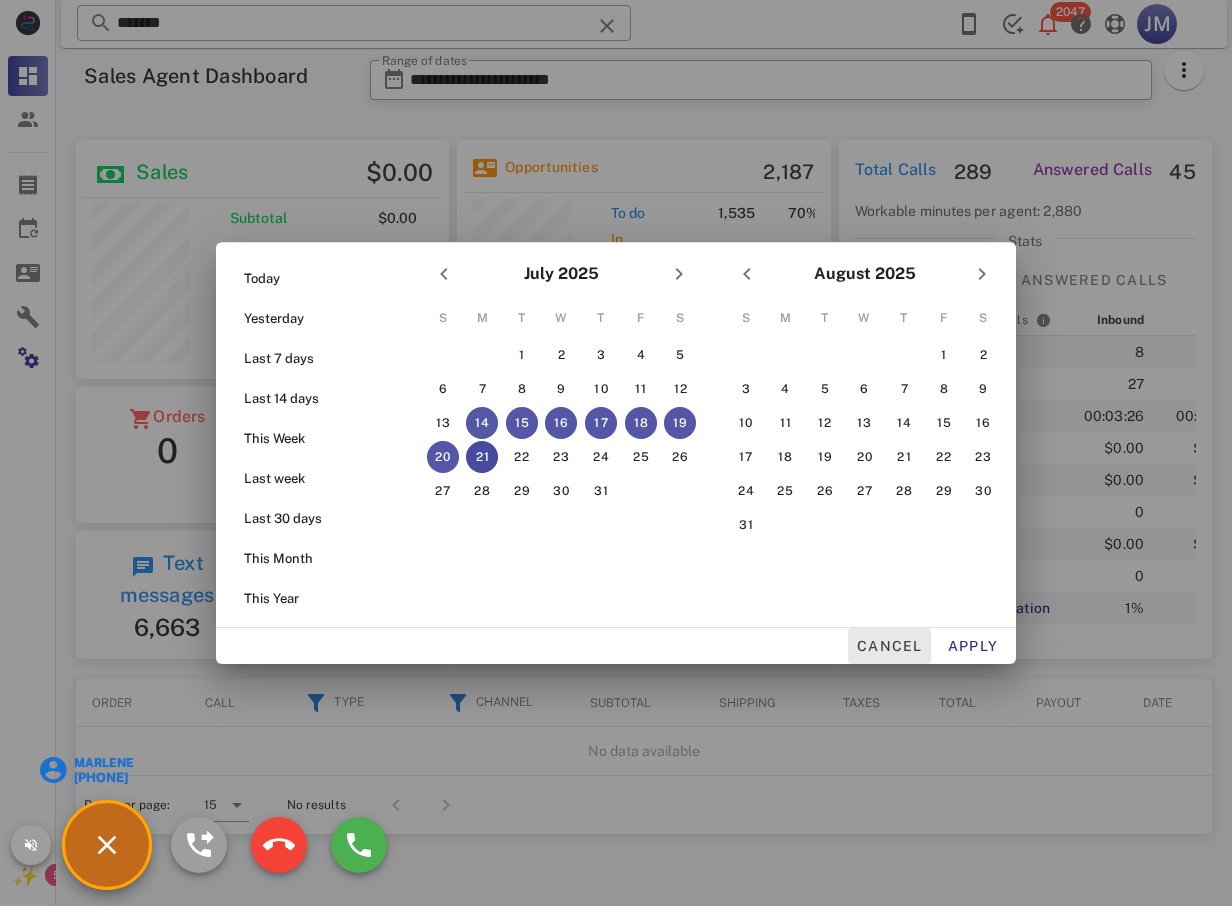 click on "Cancel" at bounding box center (889, 646) 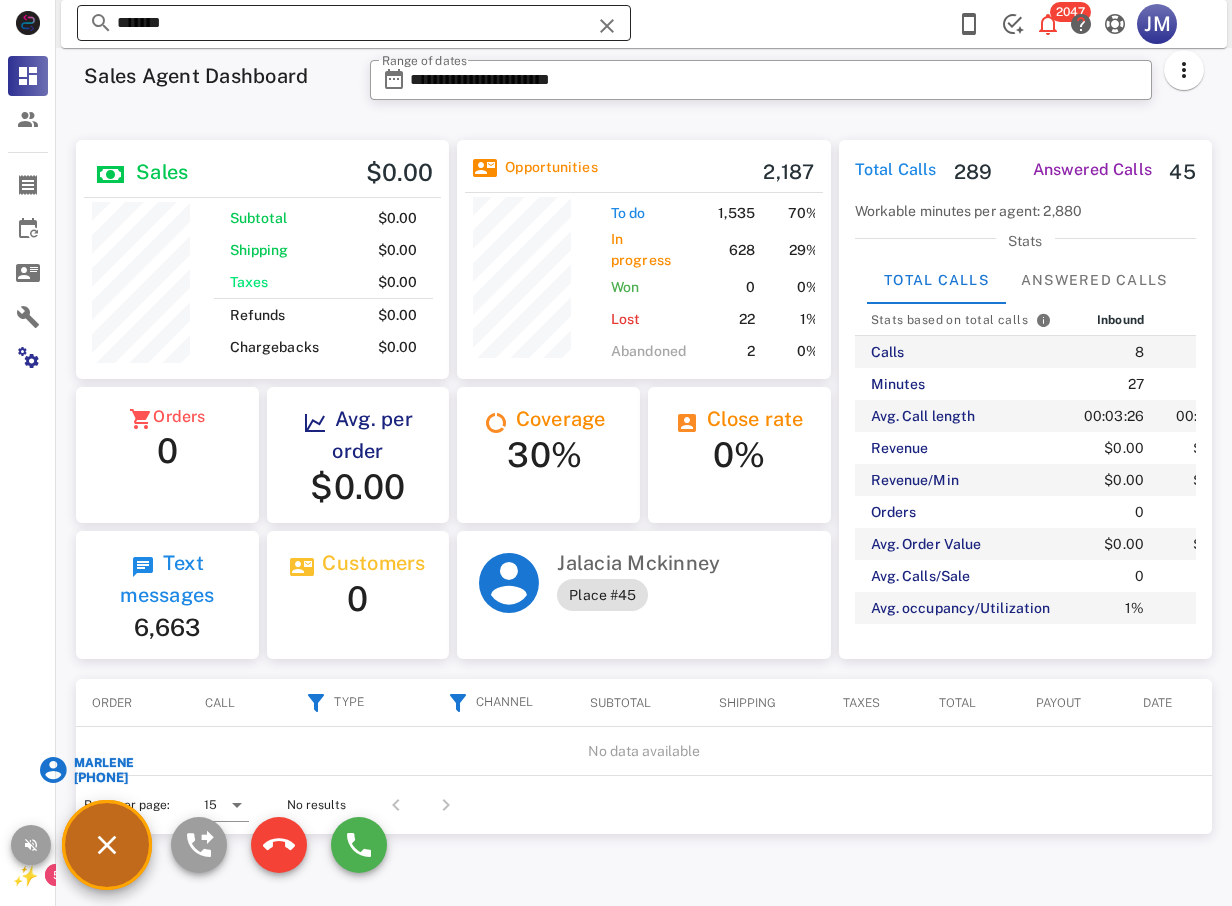 click at bounding box center (607, 26) 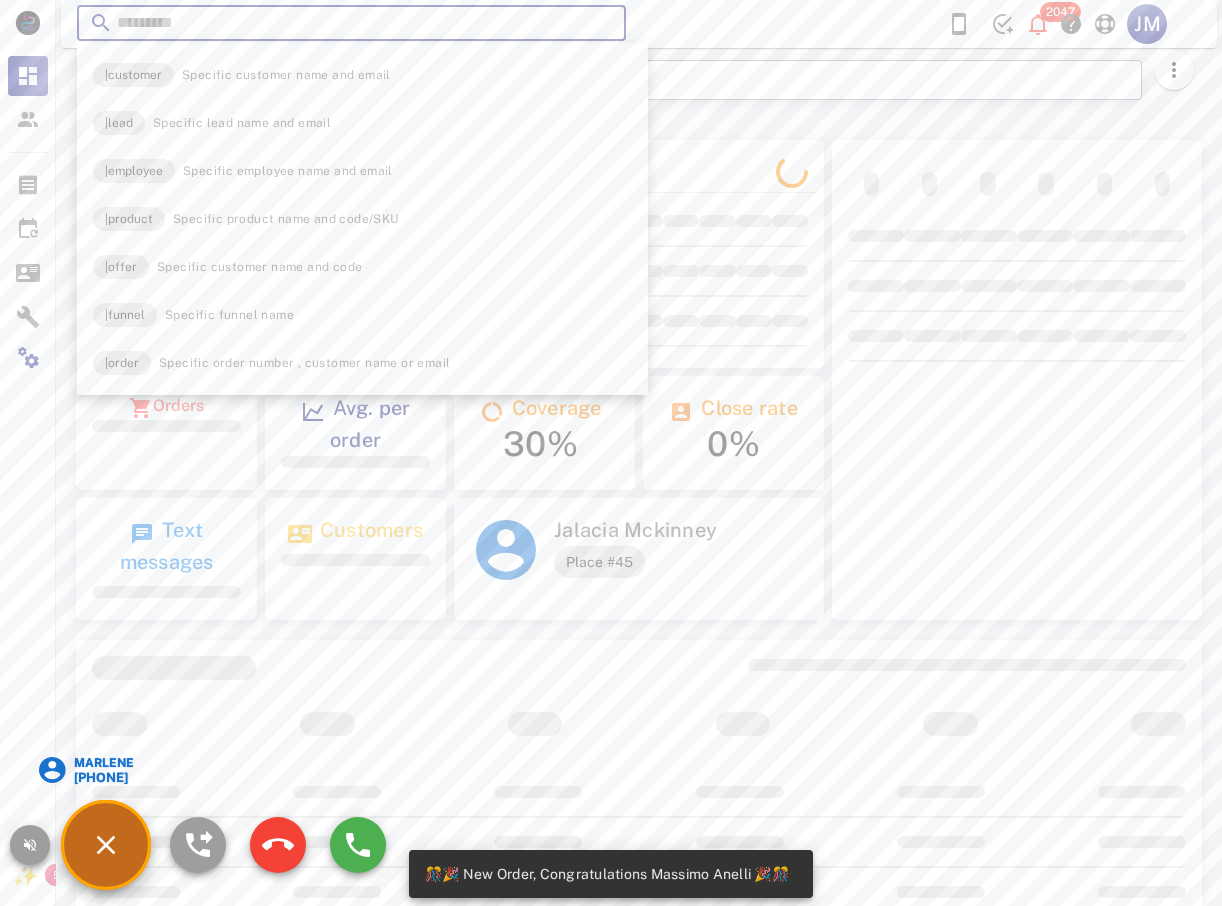 click on "​ 2047 JM Reload browser Accept" at bounding box center (639, 24) 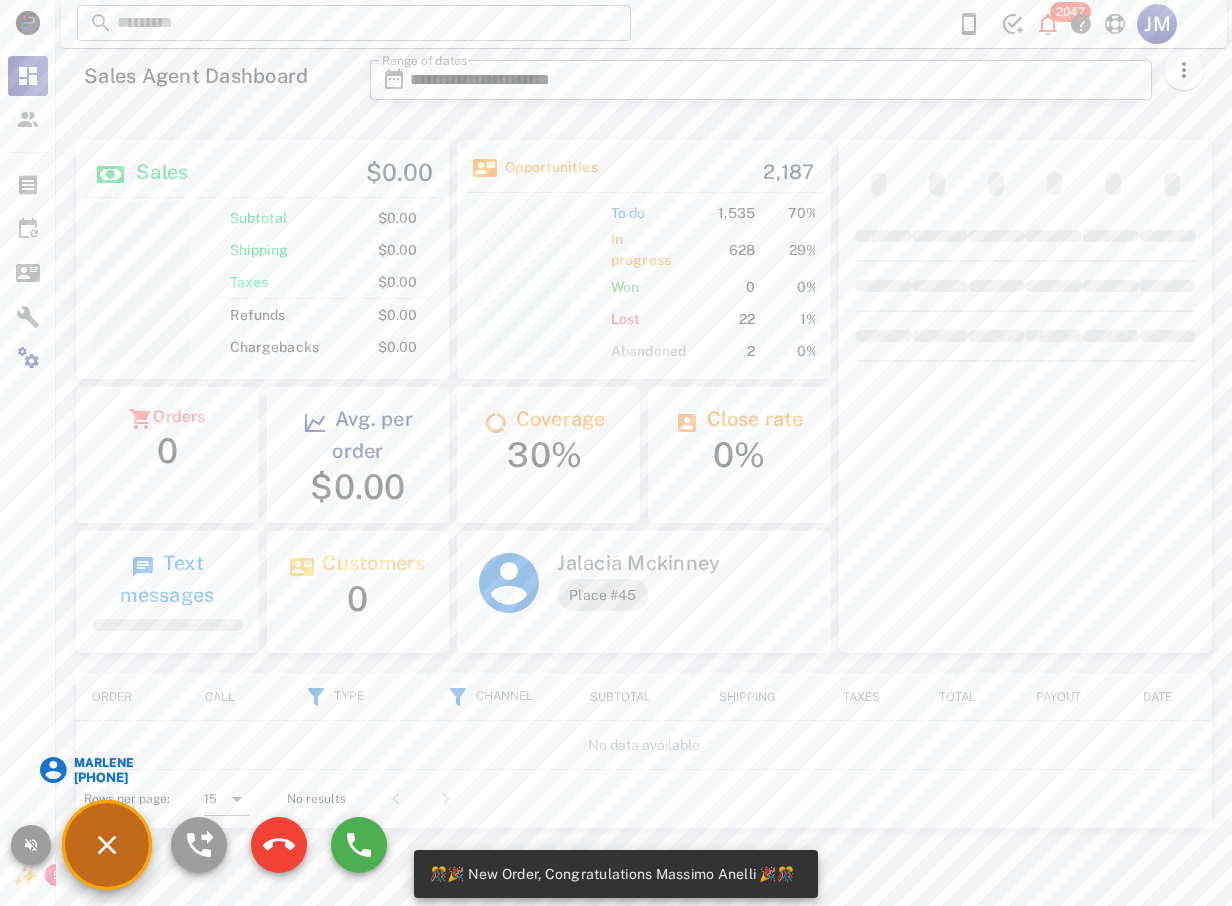 scroll, scrollTop: 999761, scrollLeft: 999627, axis: both 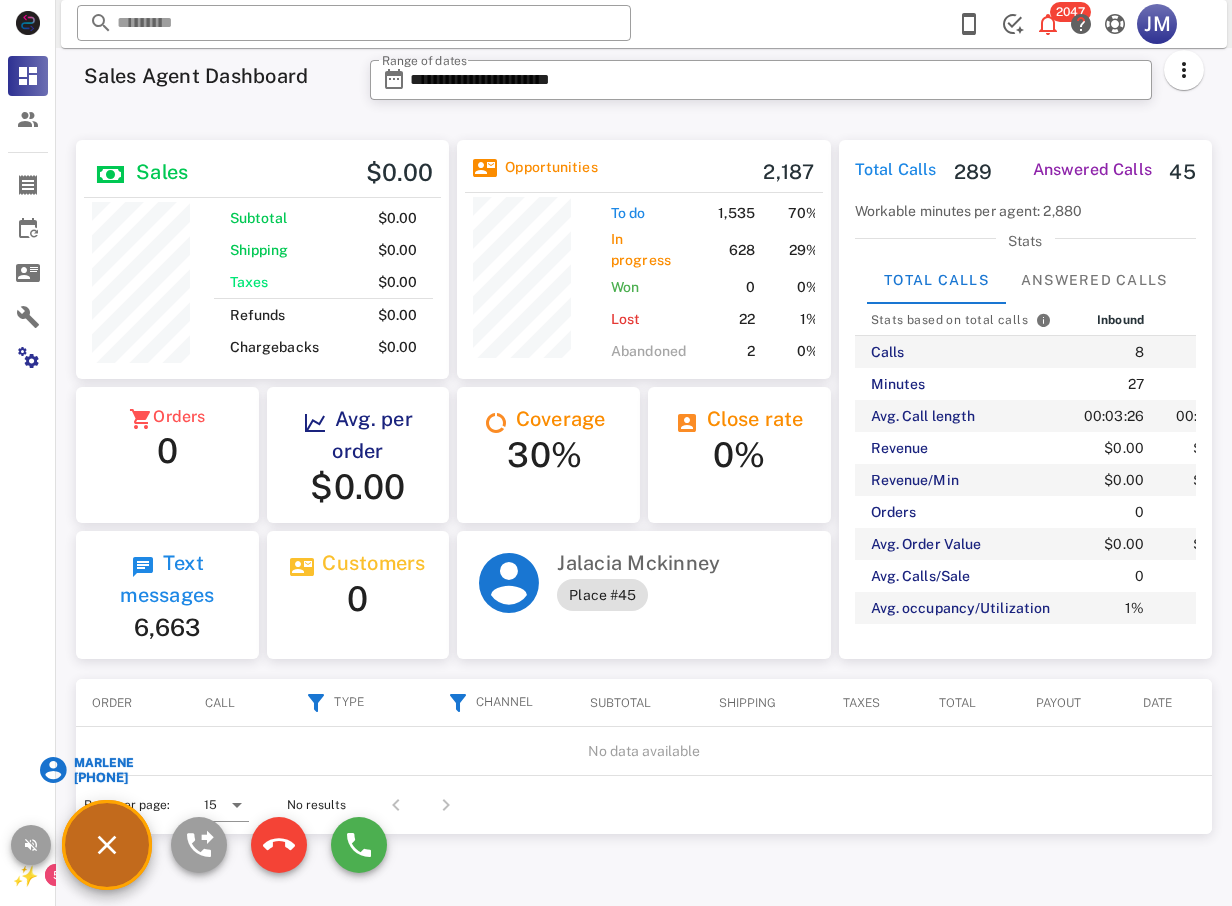 click on "[FIRST] [LAST]" at bounding box center (628, 563) 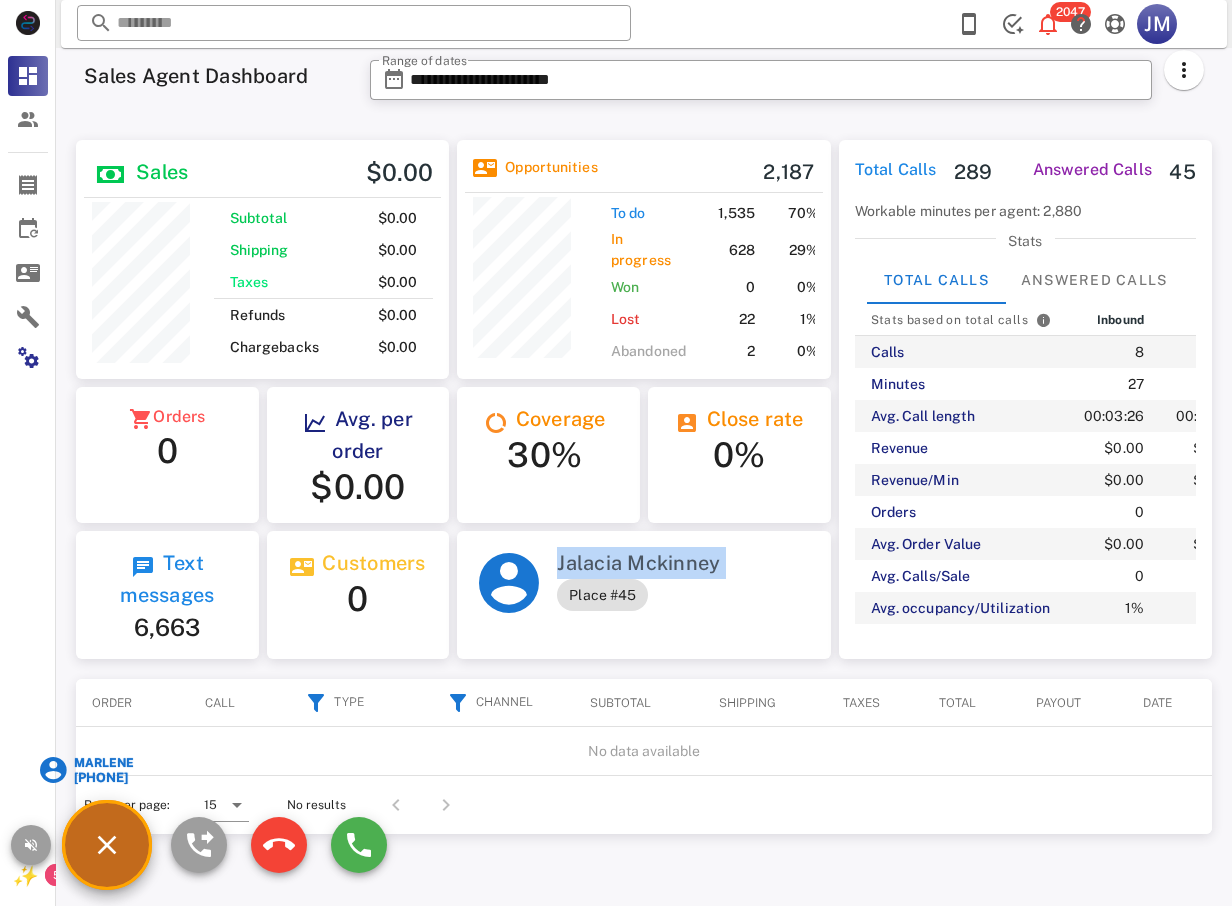 click on "Jalacia Mckinney Place #45" at bounding box center (643, 583) 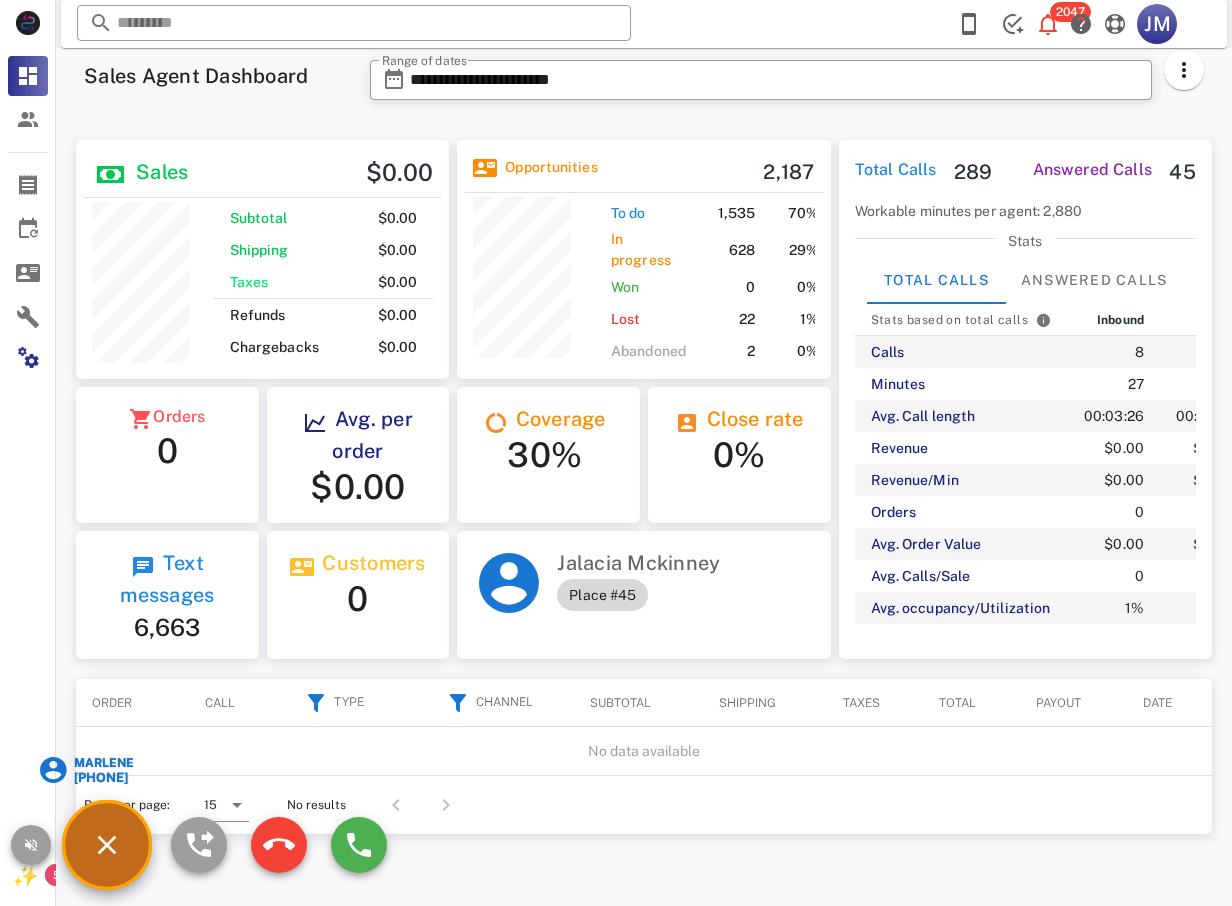 click on "Place #45" at bounding box center [630, 595] 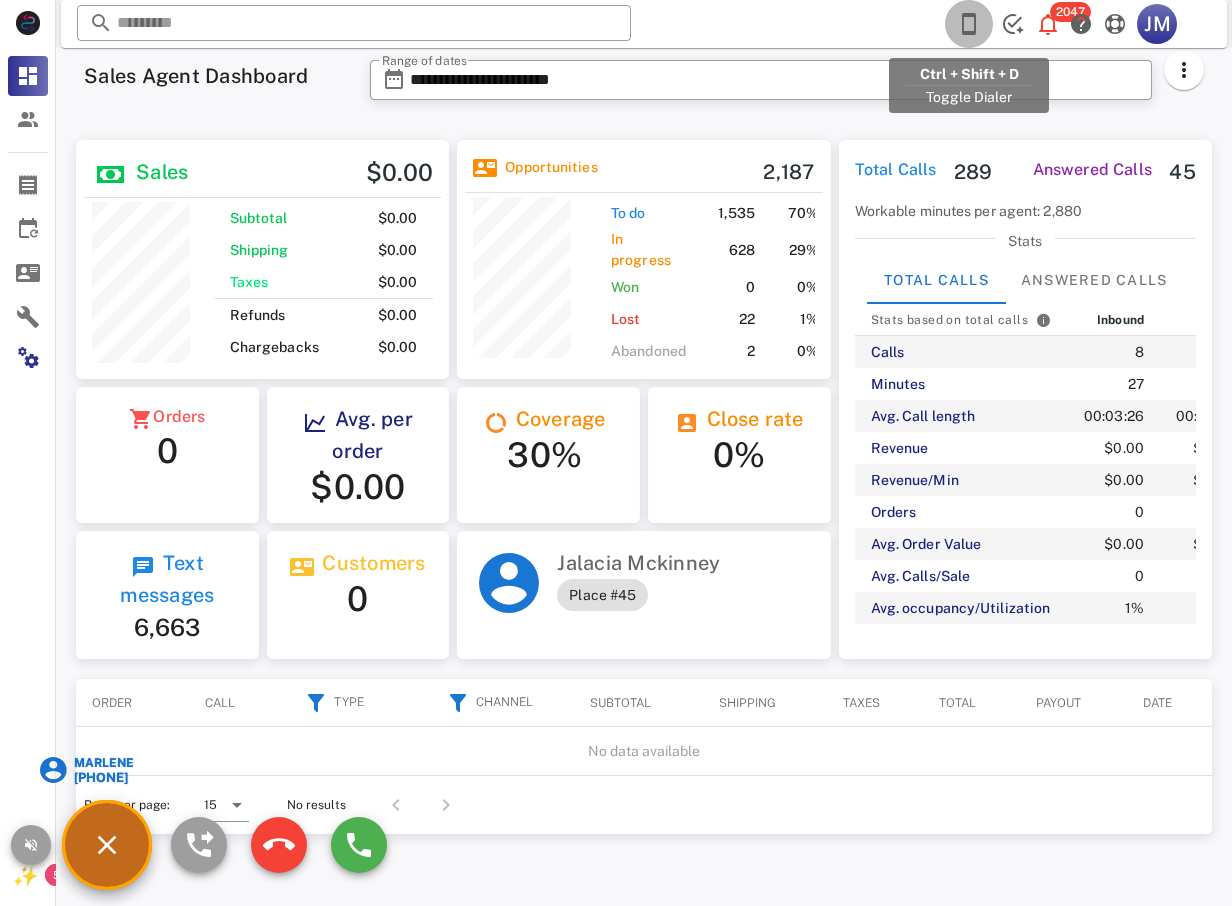 click at bounding box center (969, 24) 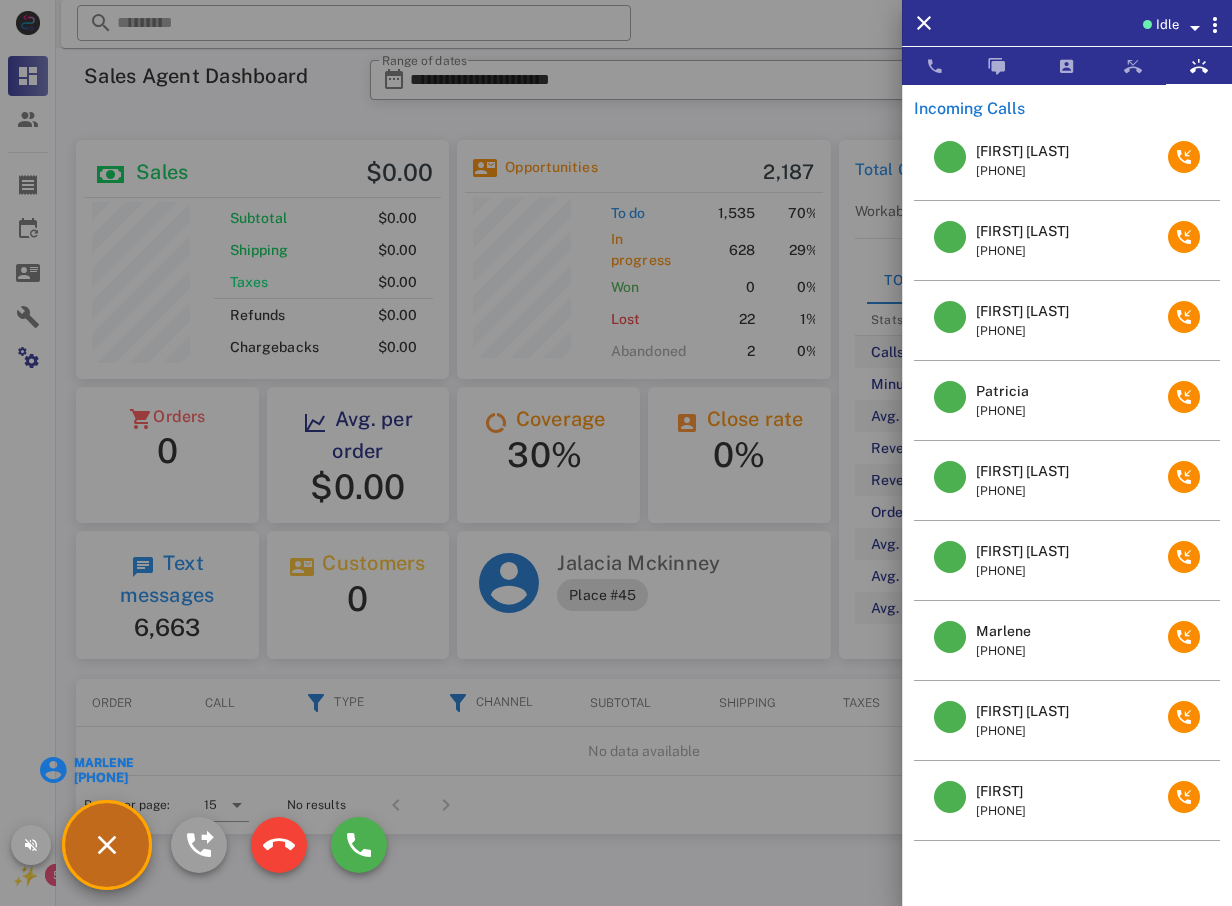 click at bounding box center (616, 453) 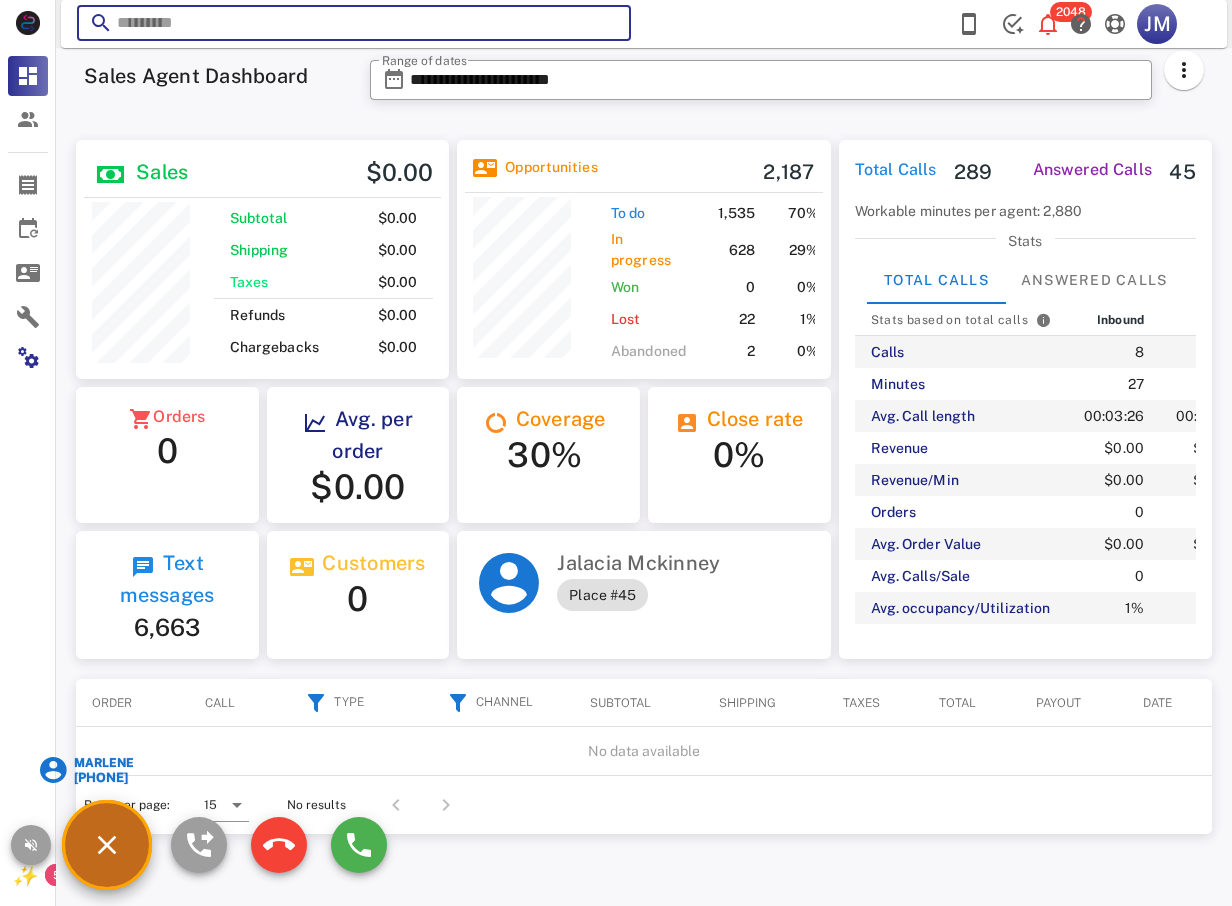 click at bounding box center (354, 23) 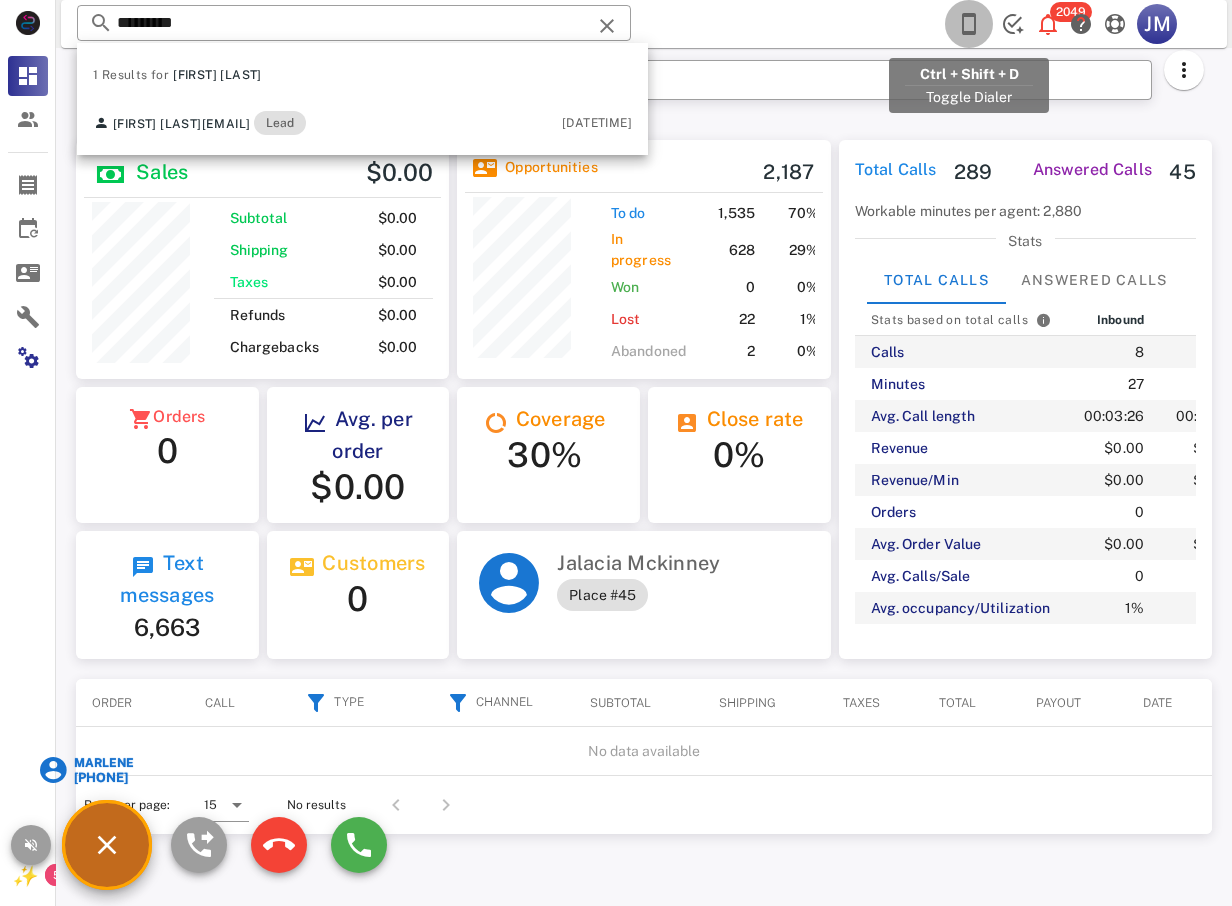 click at bounding box center [969, 24] 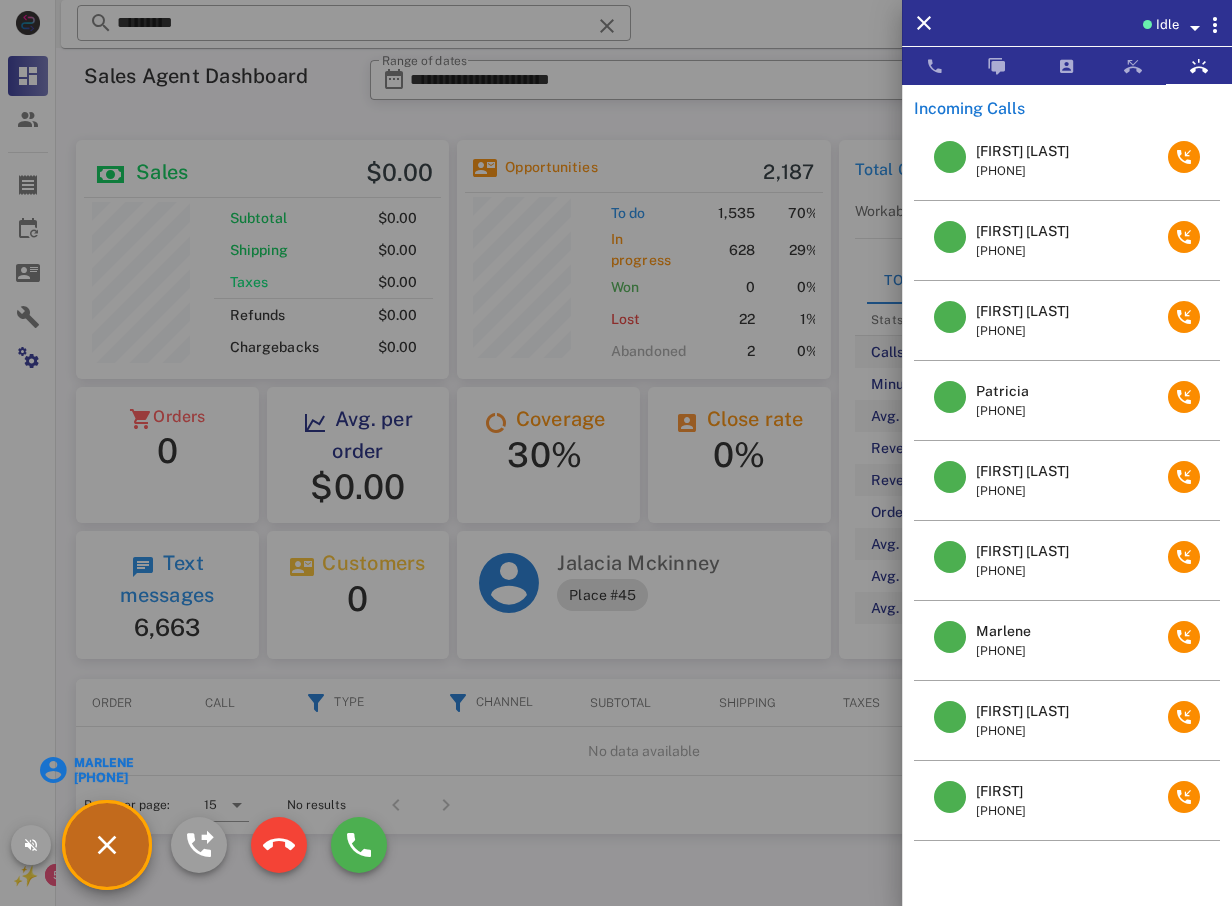 click at bounding box center (616, 453) 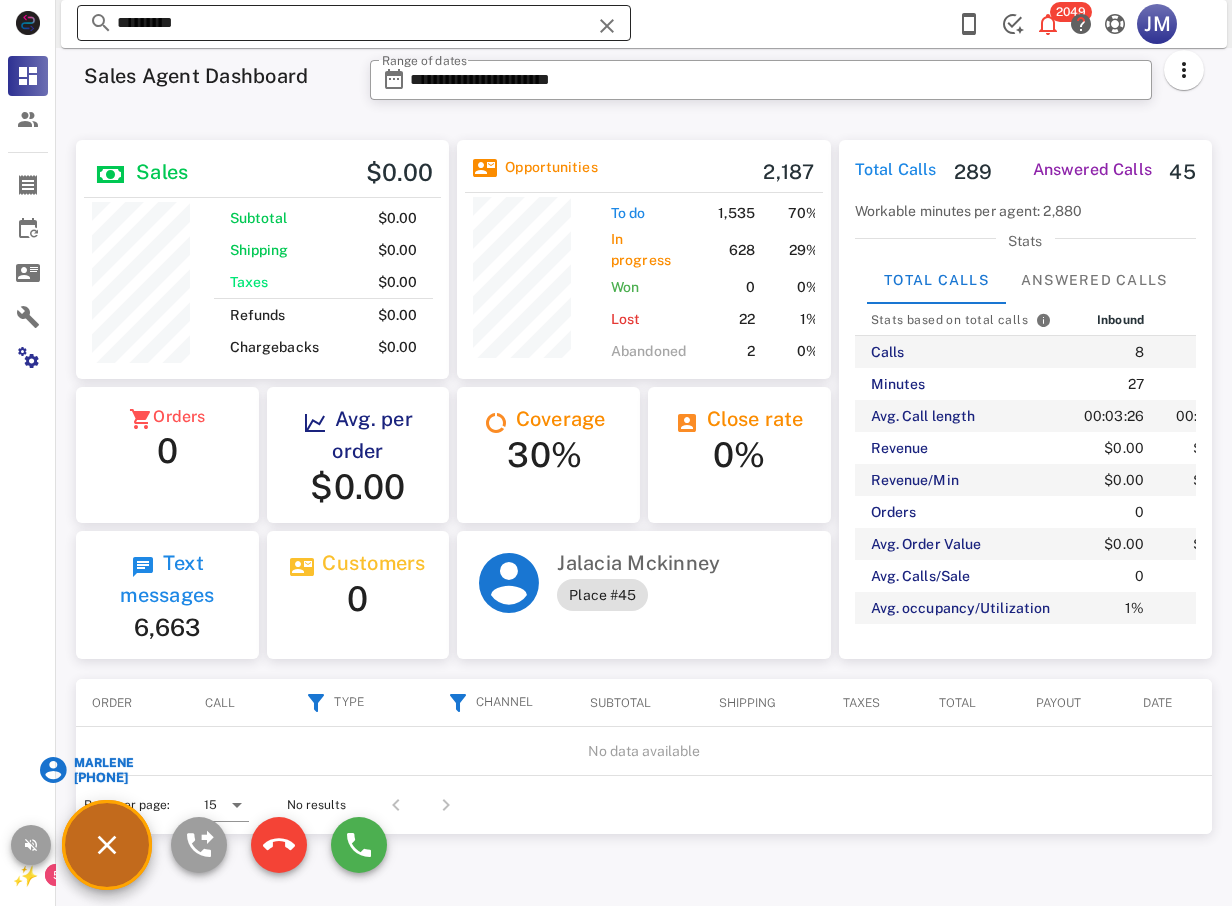 click on "*********" at bounding box center [354, 23] 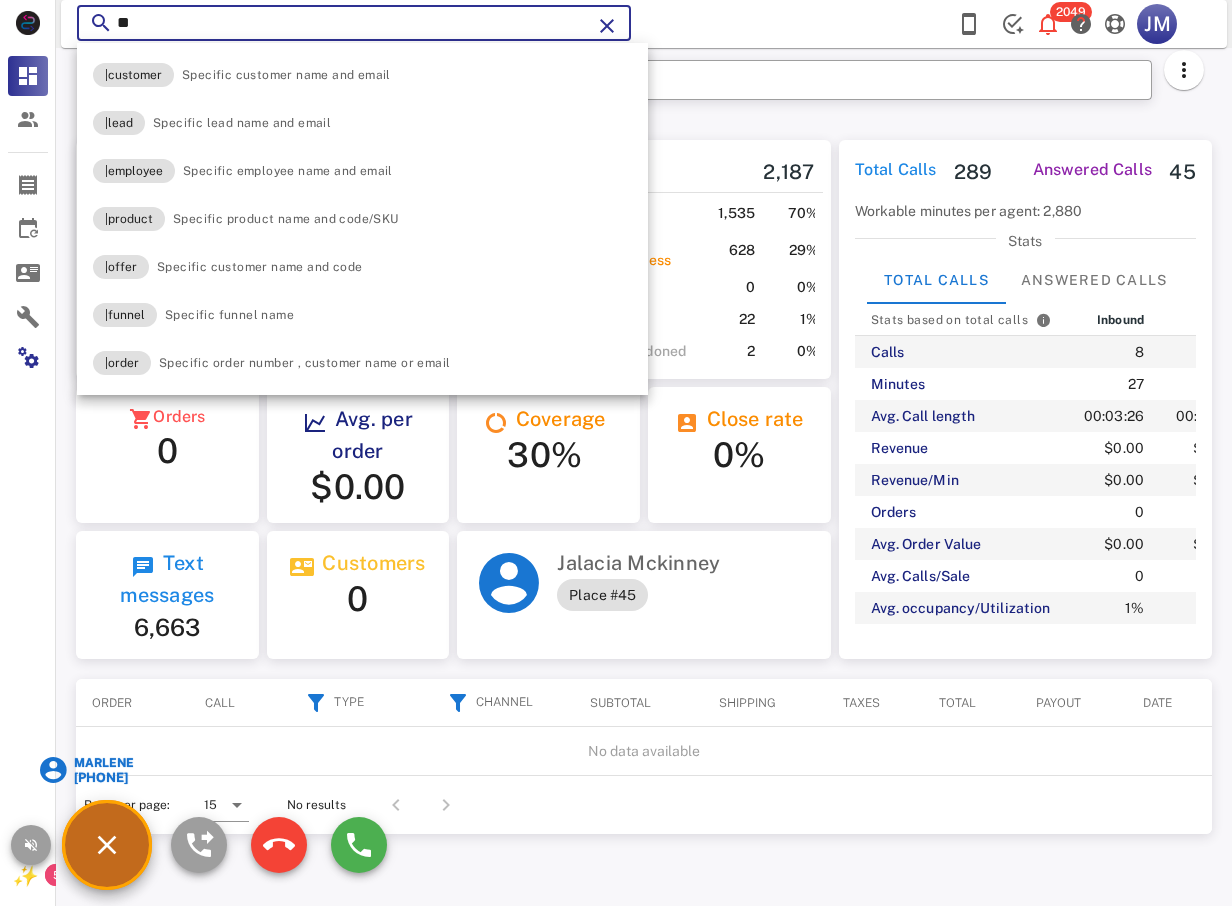 type on "*" 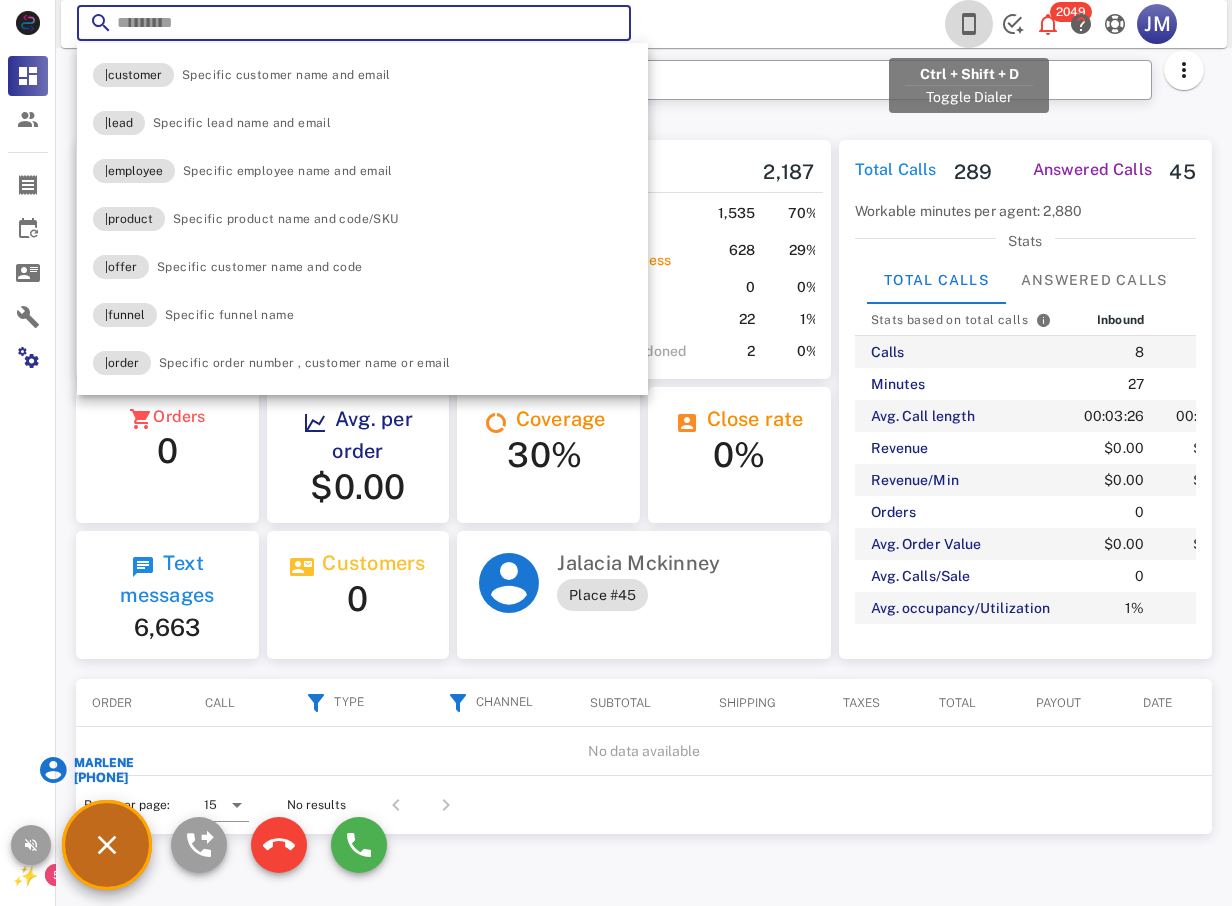 click at bounding box center (969, 24) 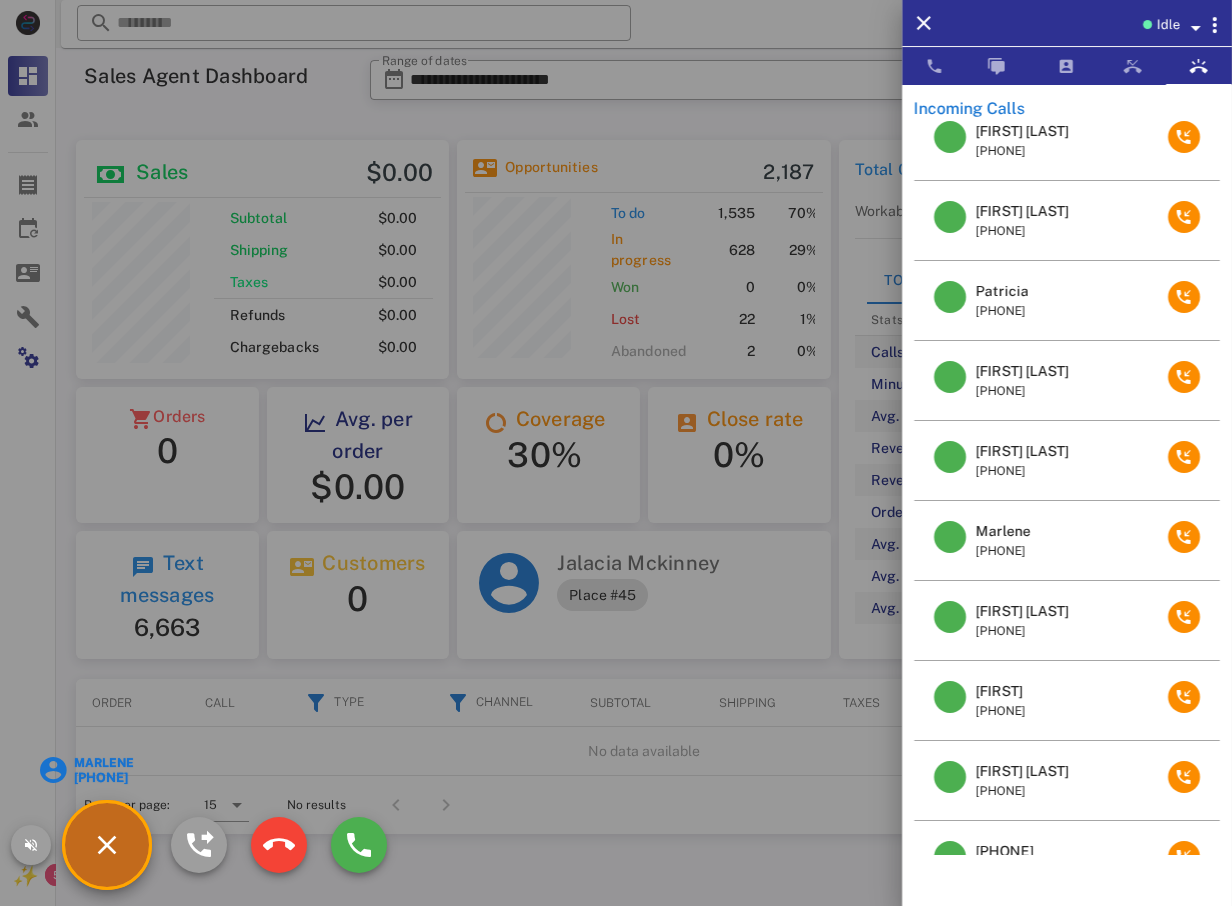 scroll, scrollTop: 0, scrollLeft: 0, axis: both 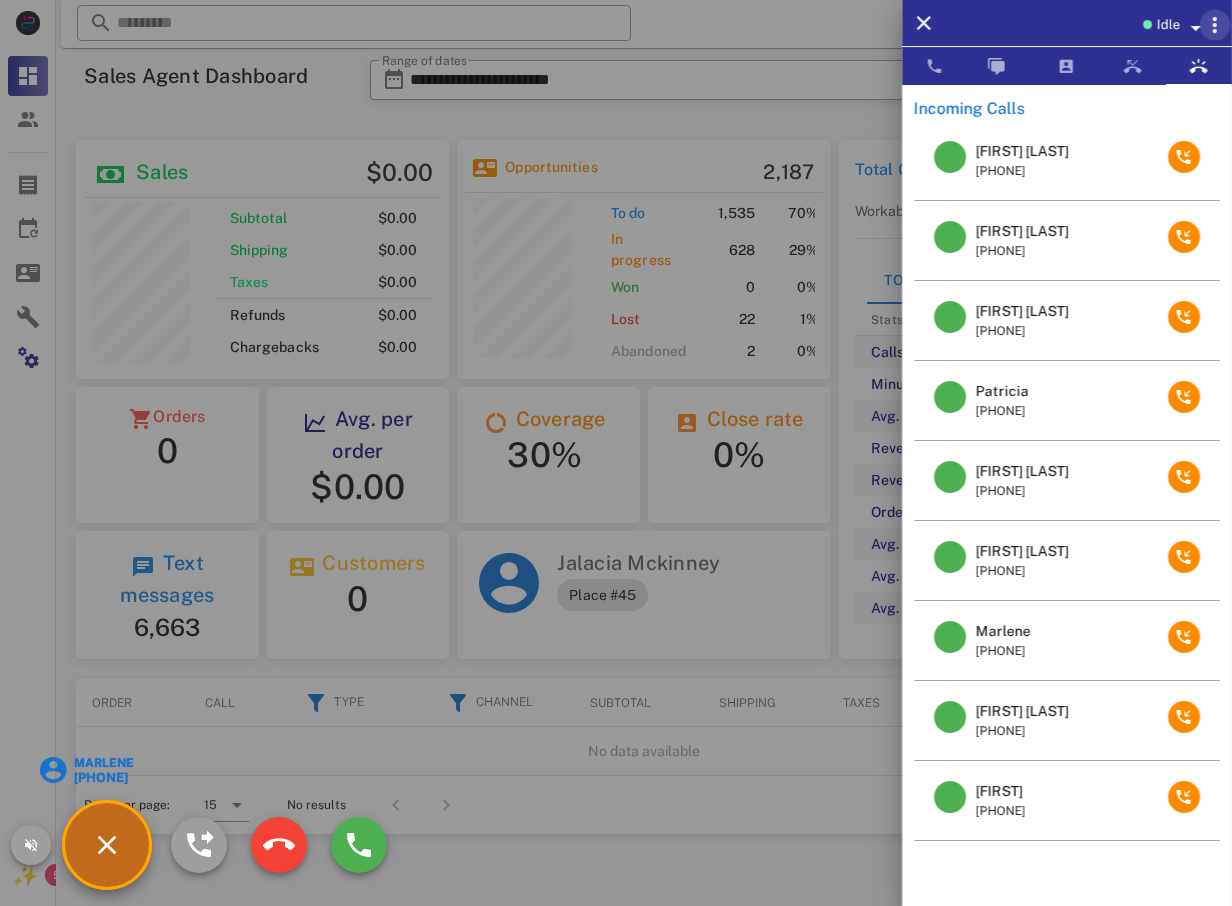 click at bounding box center [1215, 25] 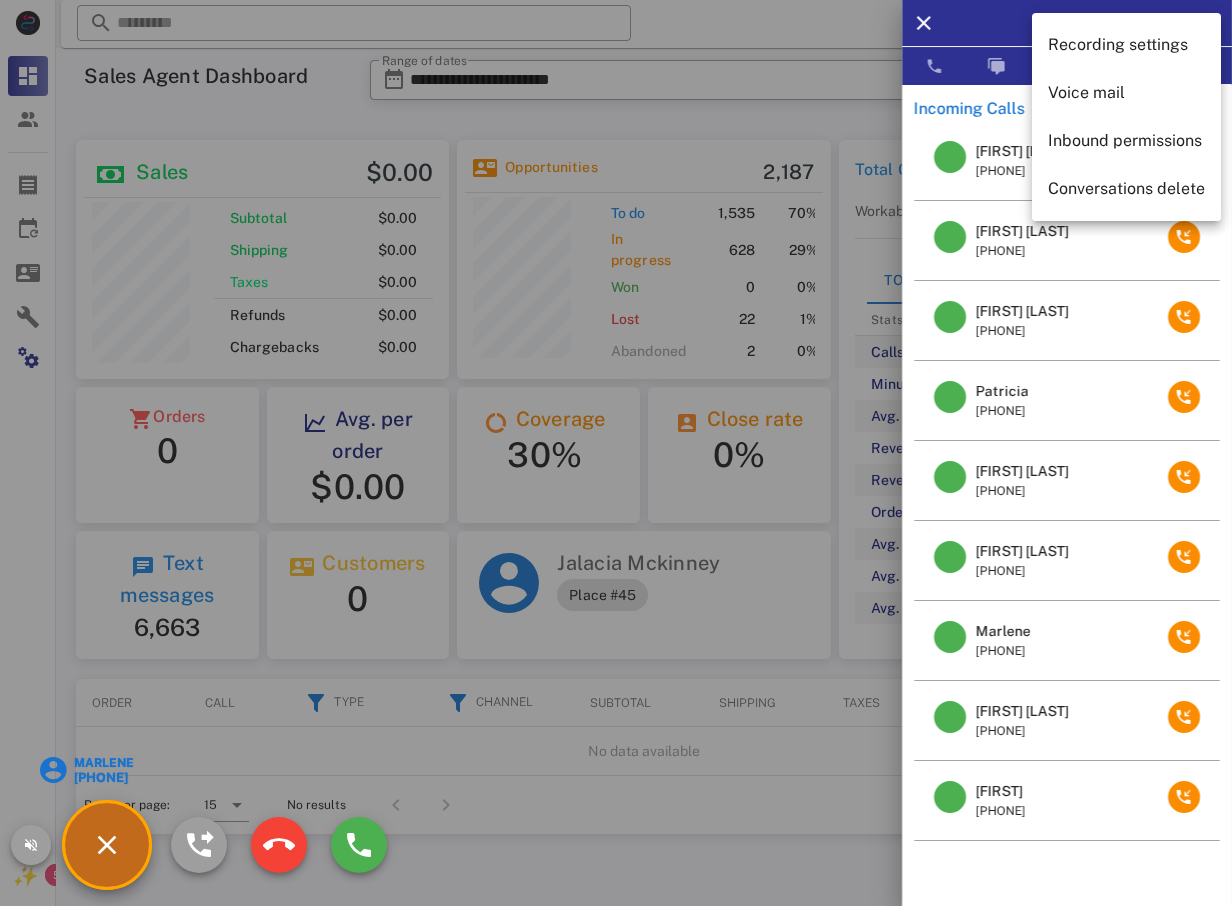 click on "Idle" at bounding box center [1067, 23] 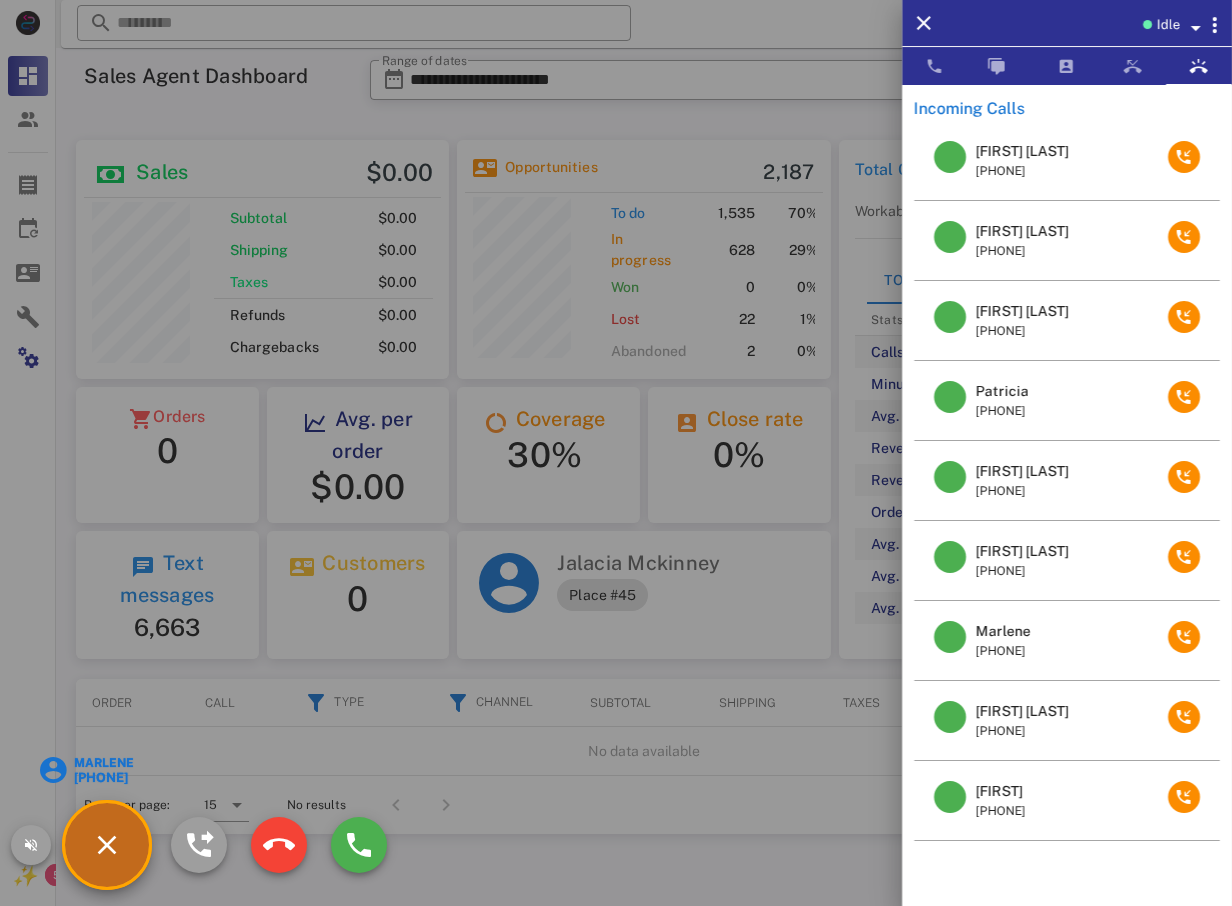 click at bounding box center (616, 453) 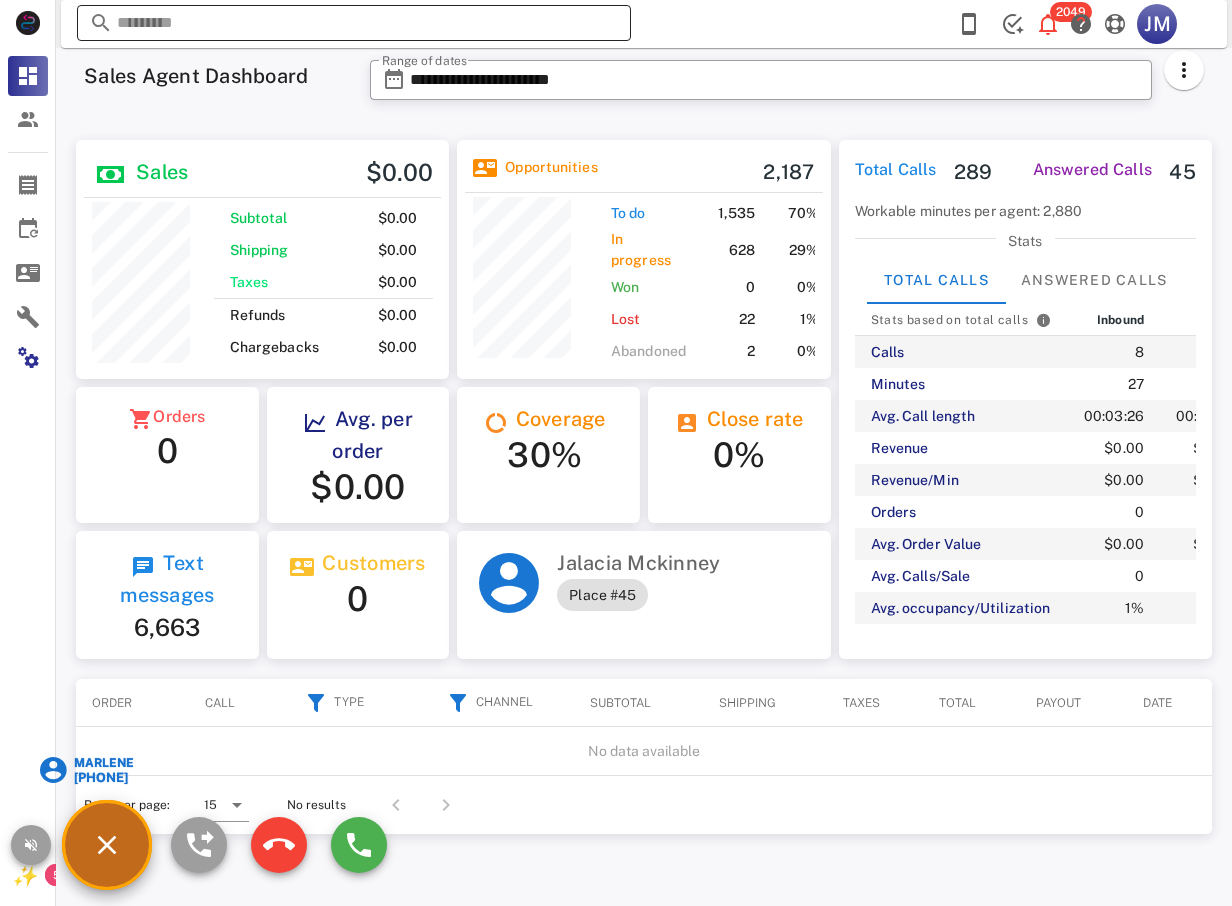 click at bounding box center [103, 23] 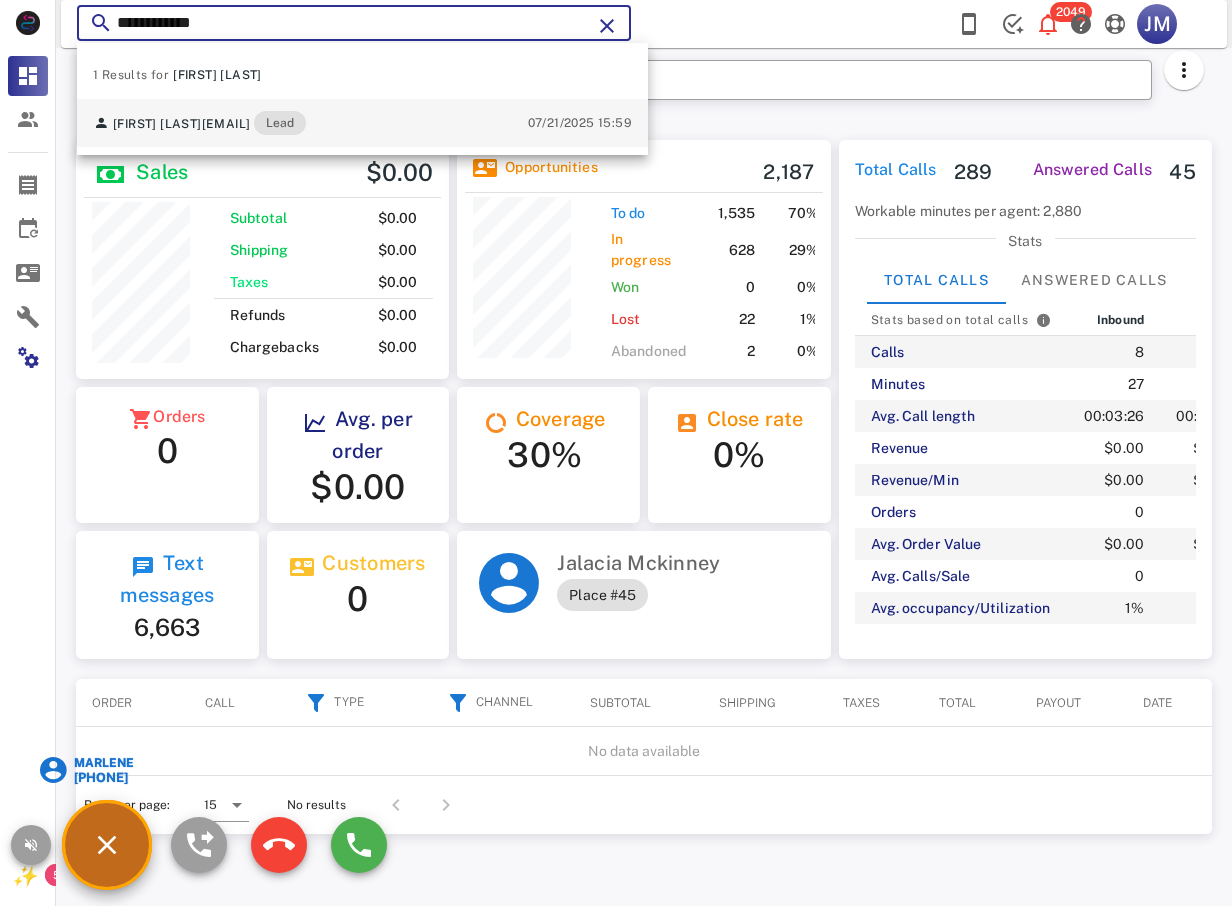 type on "**********" 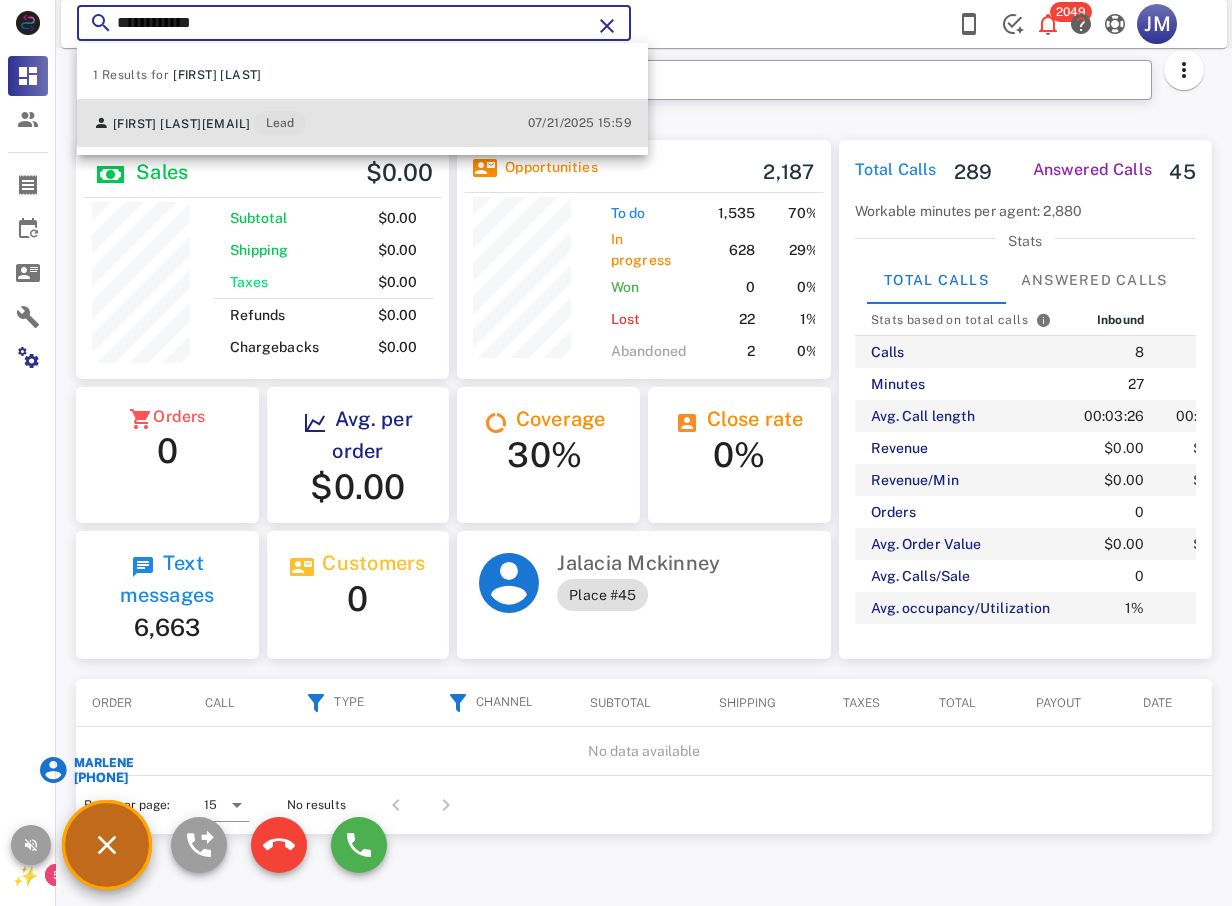 click on "merry_davies@yahoo.com" at bounding box center [226, 124] 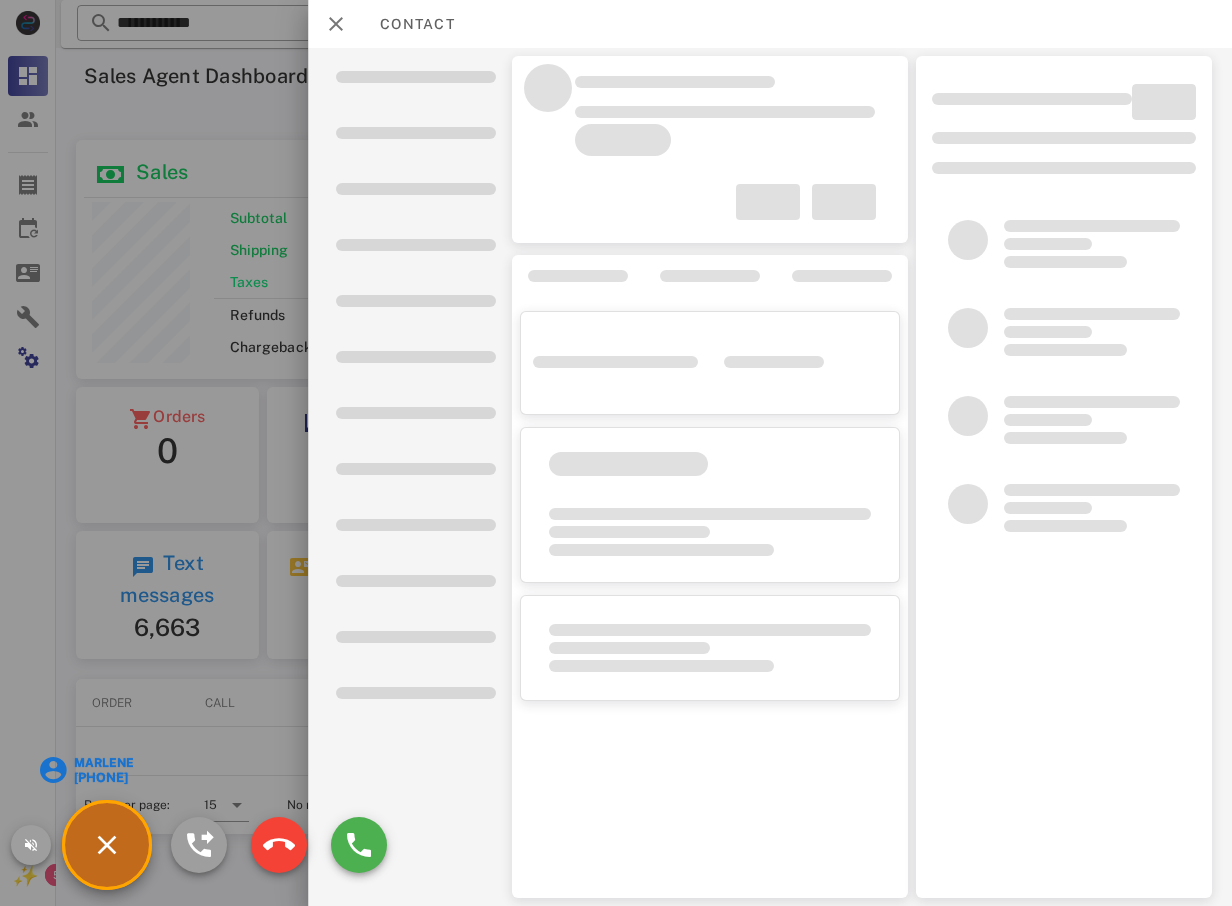 click on "**********" at bounding box center (644, 477) 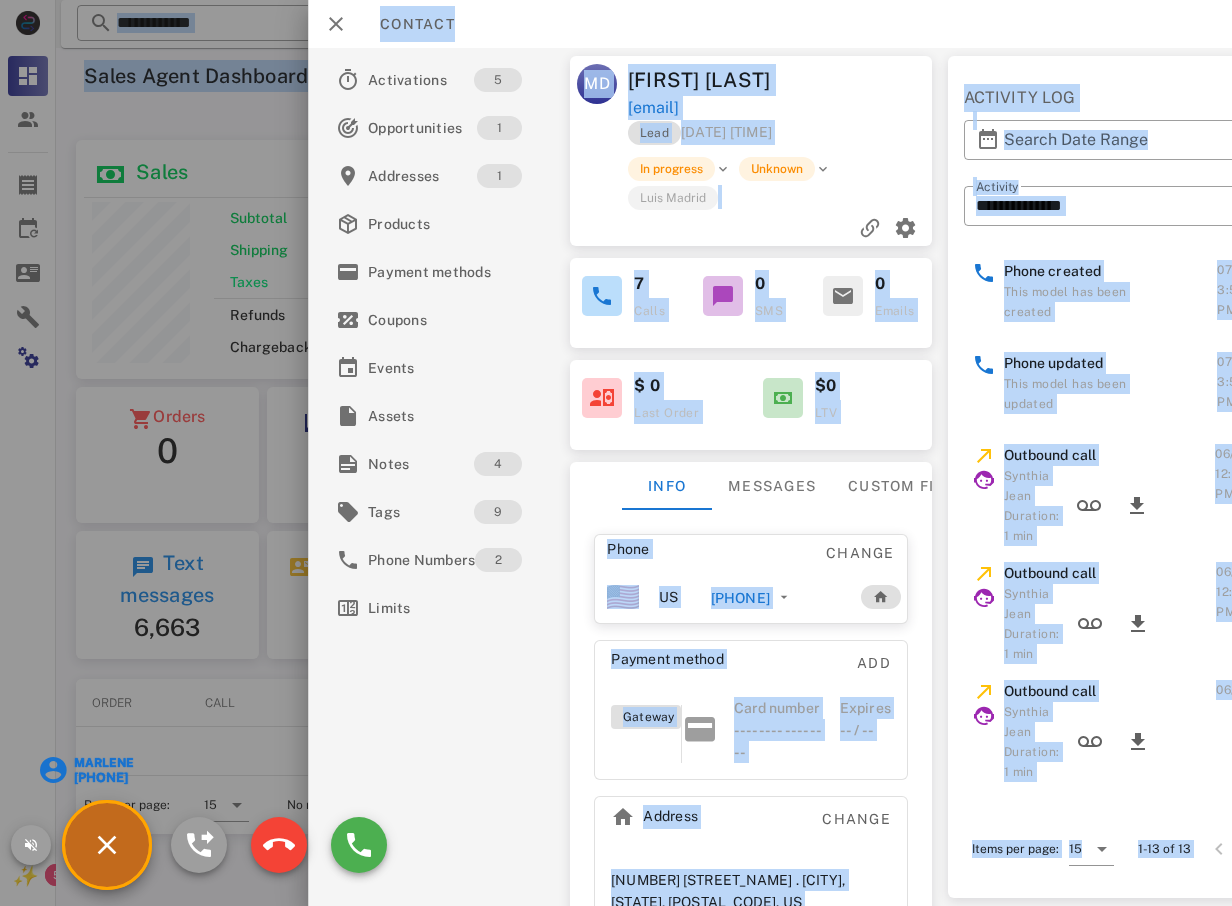 click on "Activations  5  Opportunities  1  Addresses  1  Products Payment methods Coupons Events Assets Notes  4  Tags  9  Phone Numbers  2  Limits" at bounding box center [441, 477] 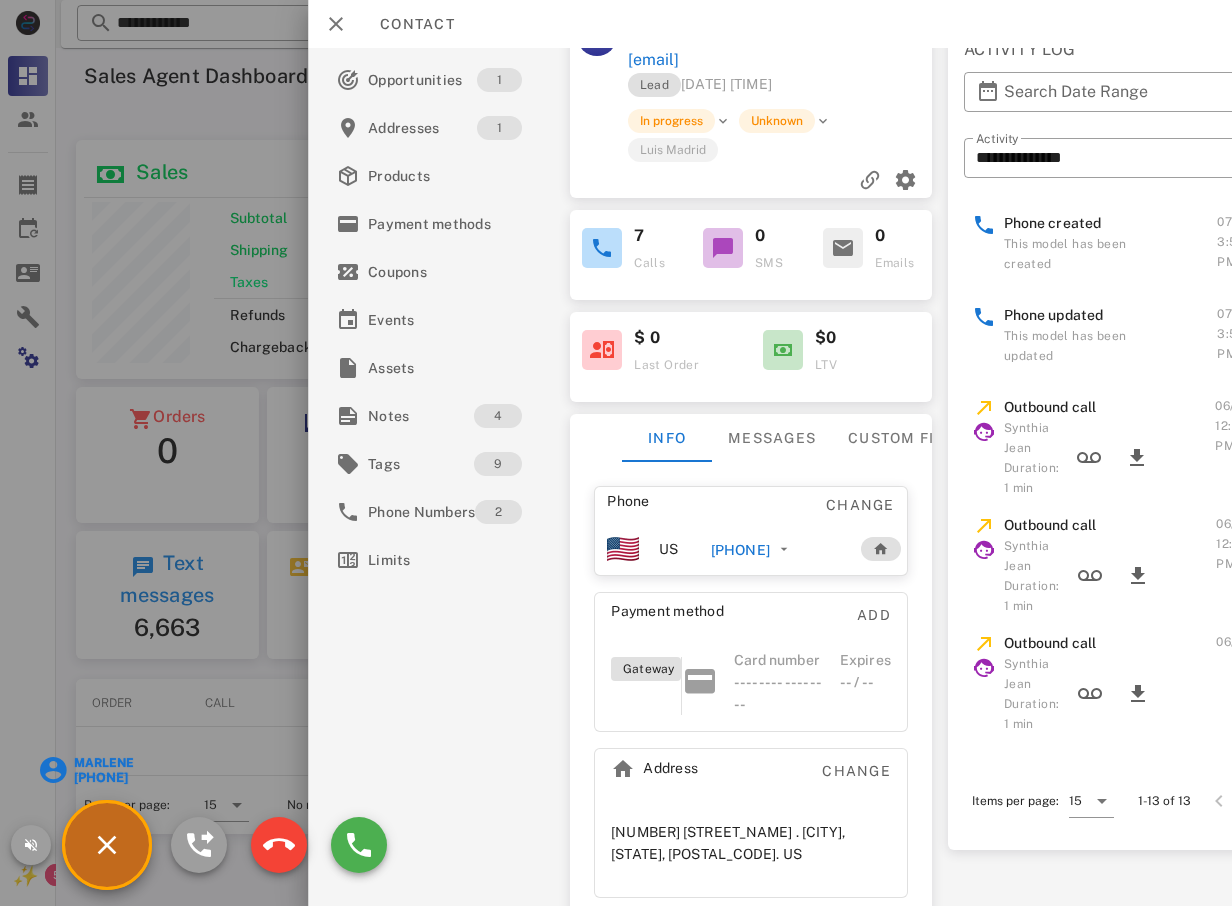 scroll, scrollTop: 74, scrollLeft: 0, axis: vertical 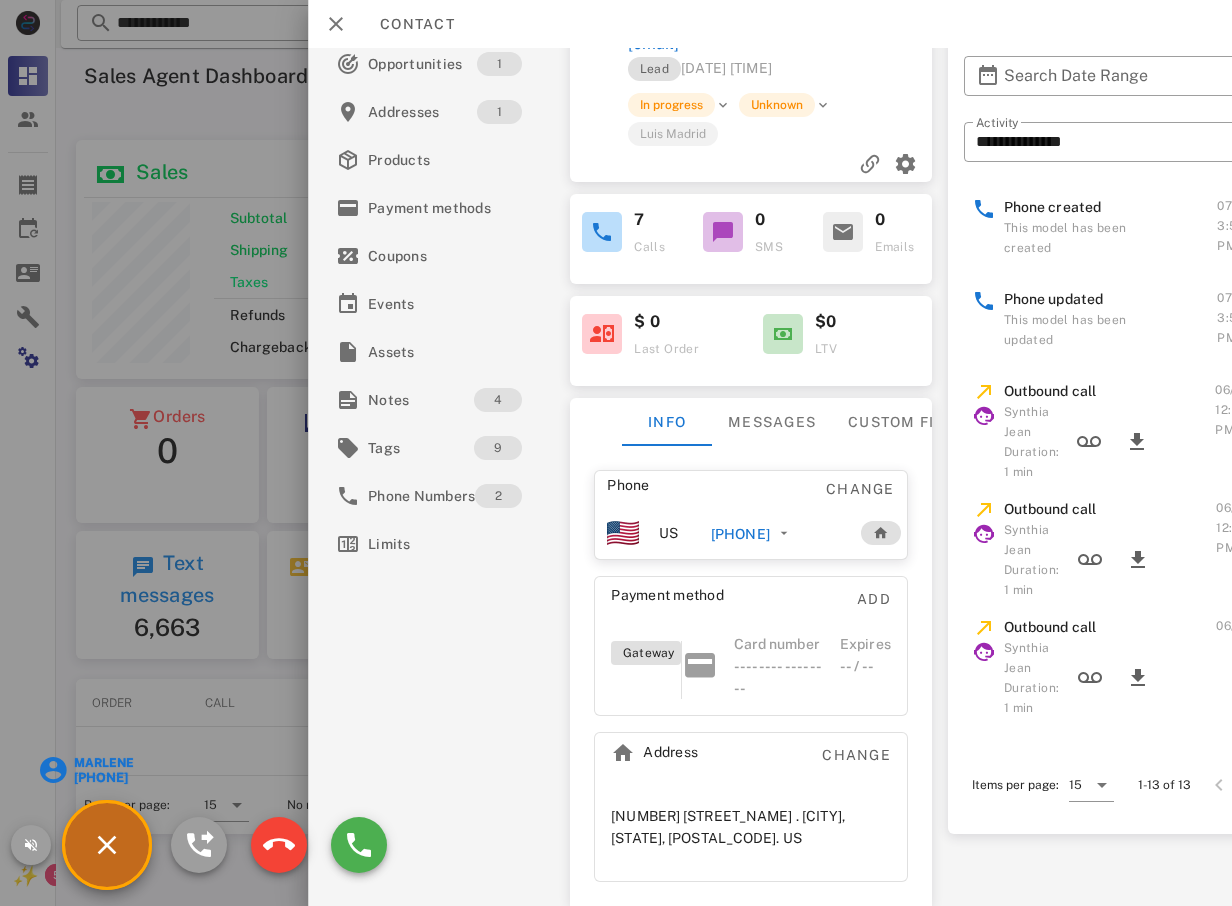 click at bounding box center (616, 453) 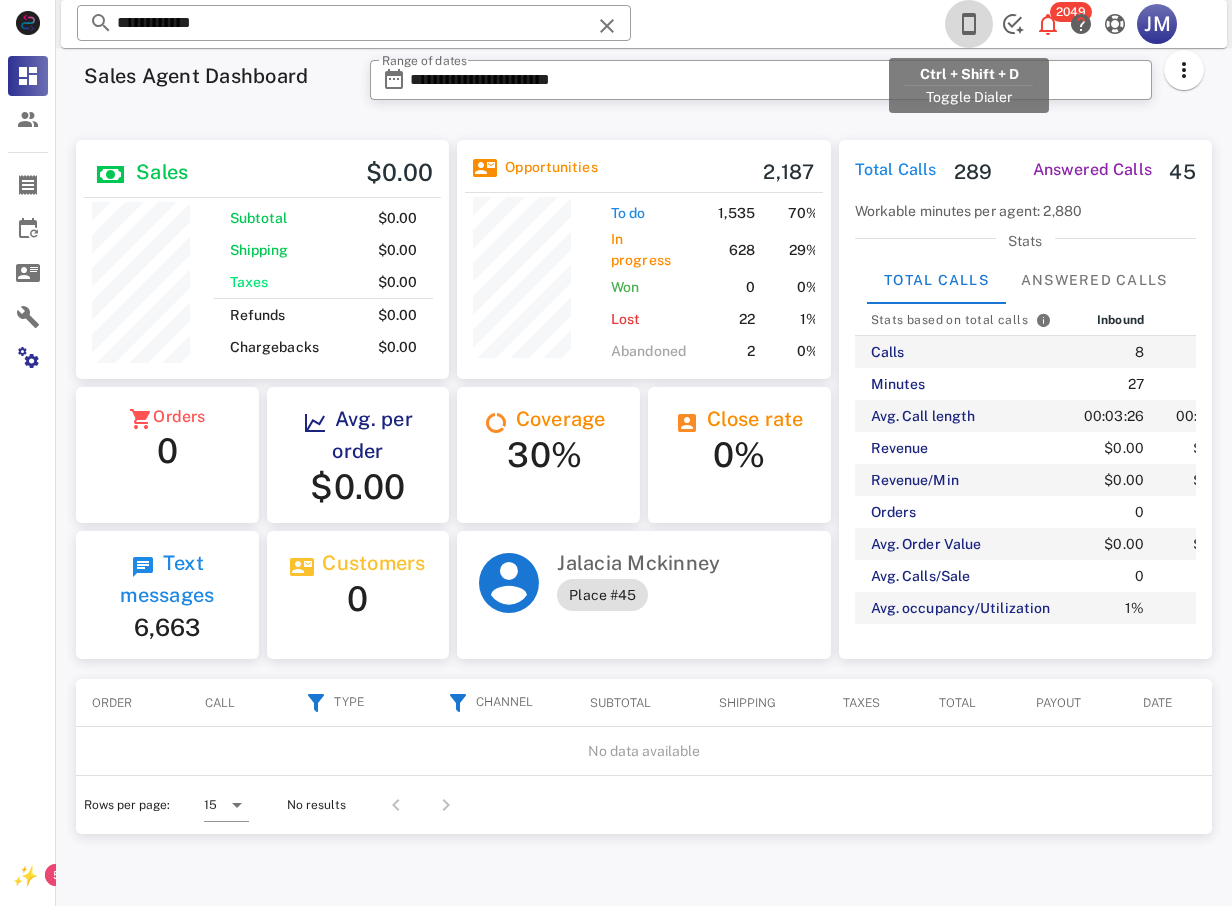 click at bounding box center [969, 24] 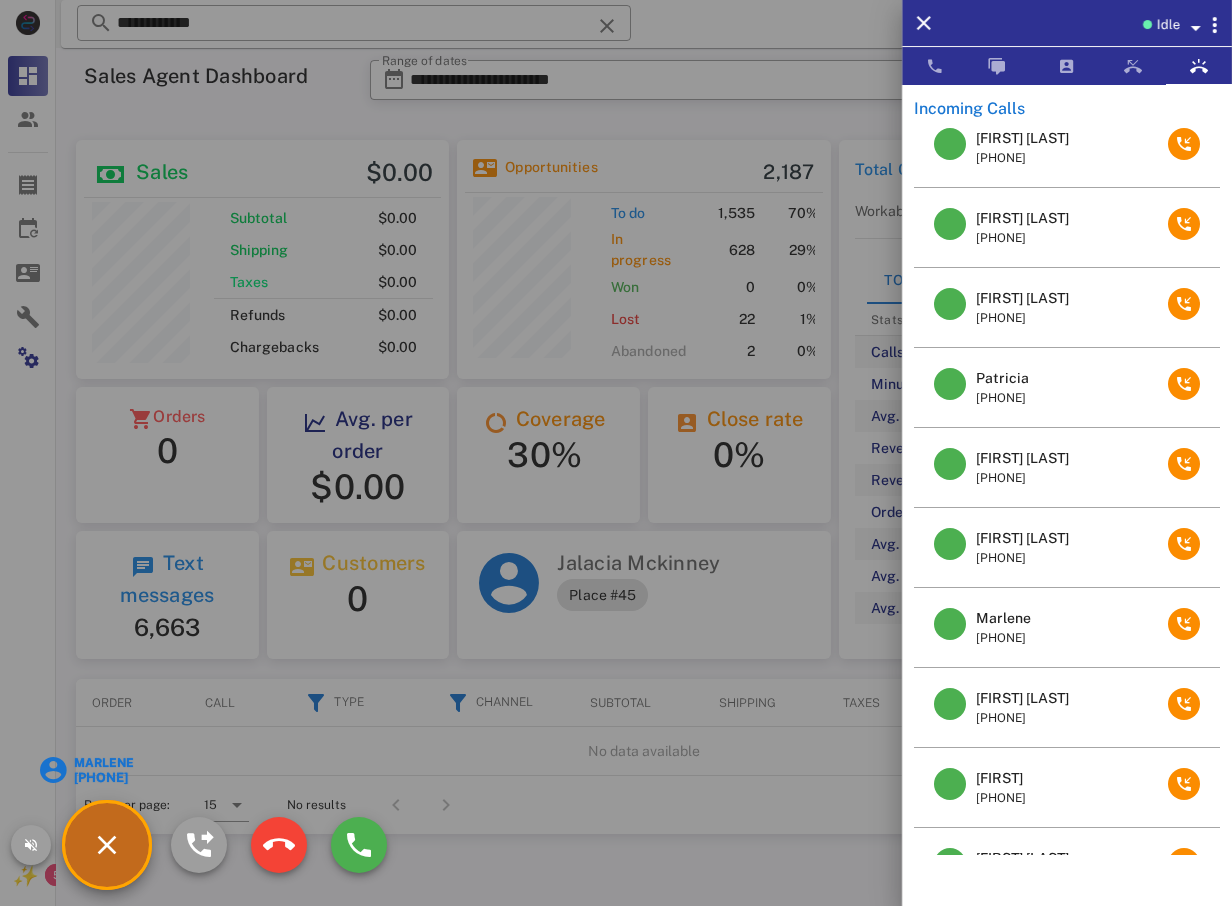 scroll, scrollTop: 0, scrollLeft: 0, axis: both 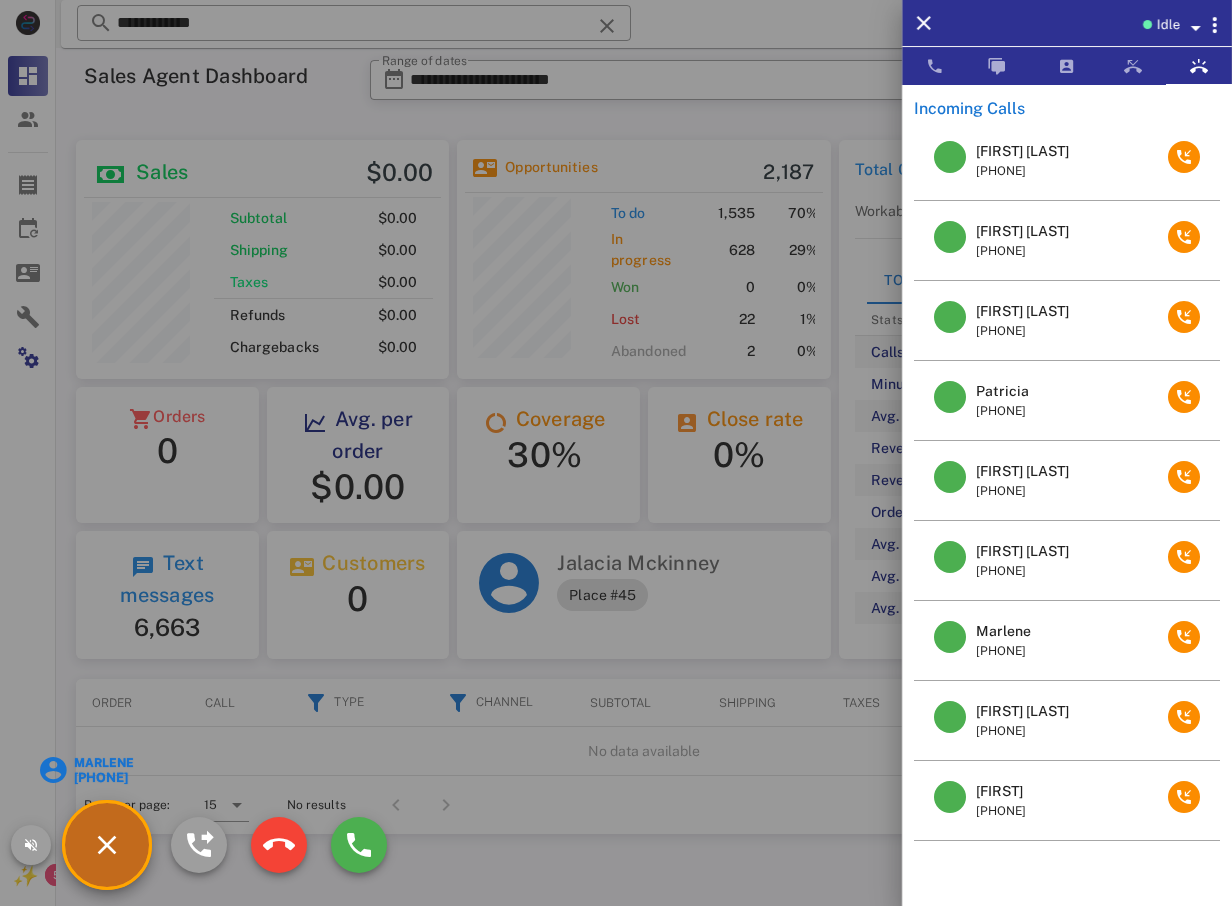 click at bounding box center [616, 453] 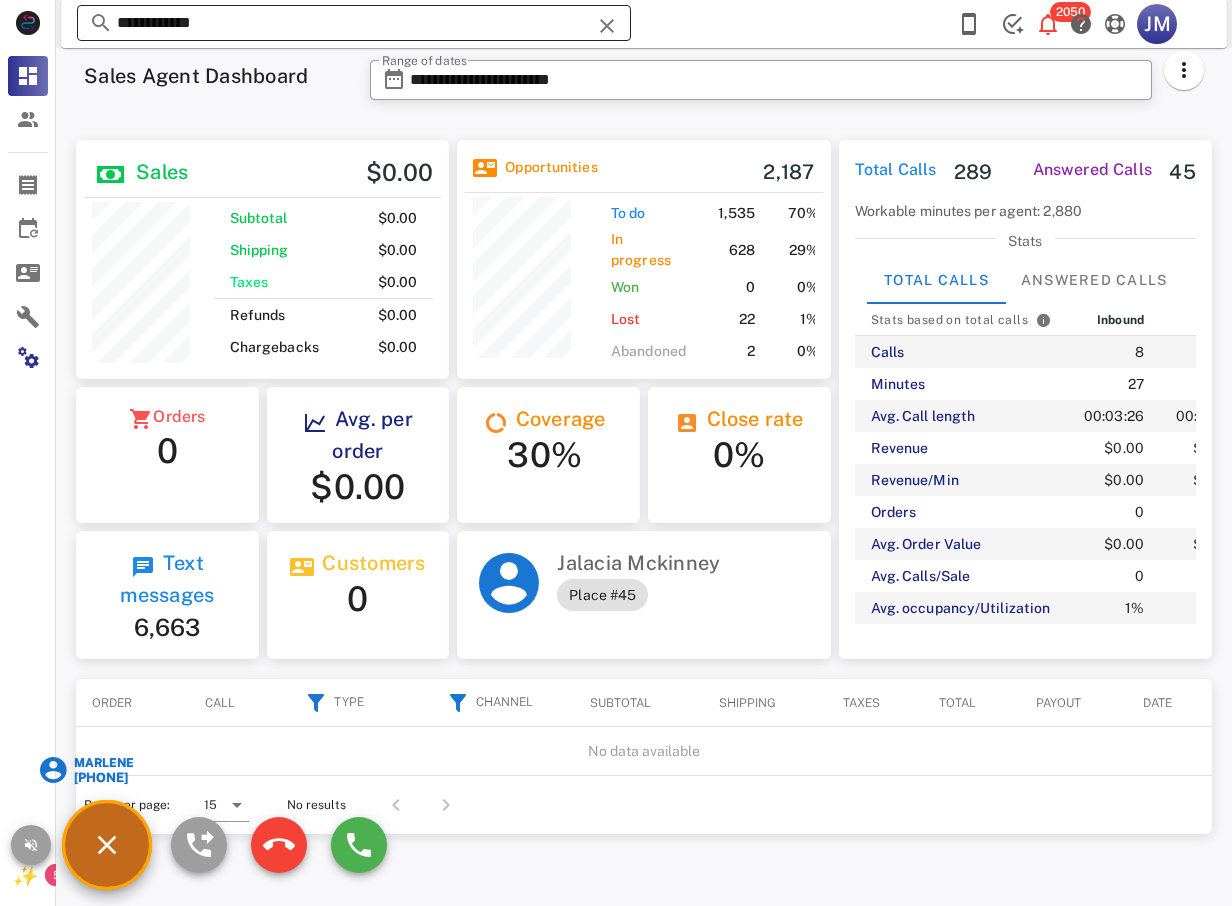 click at bounding box center (607, 26) 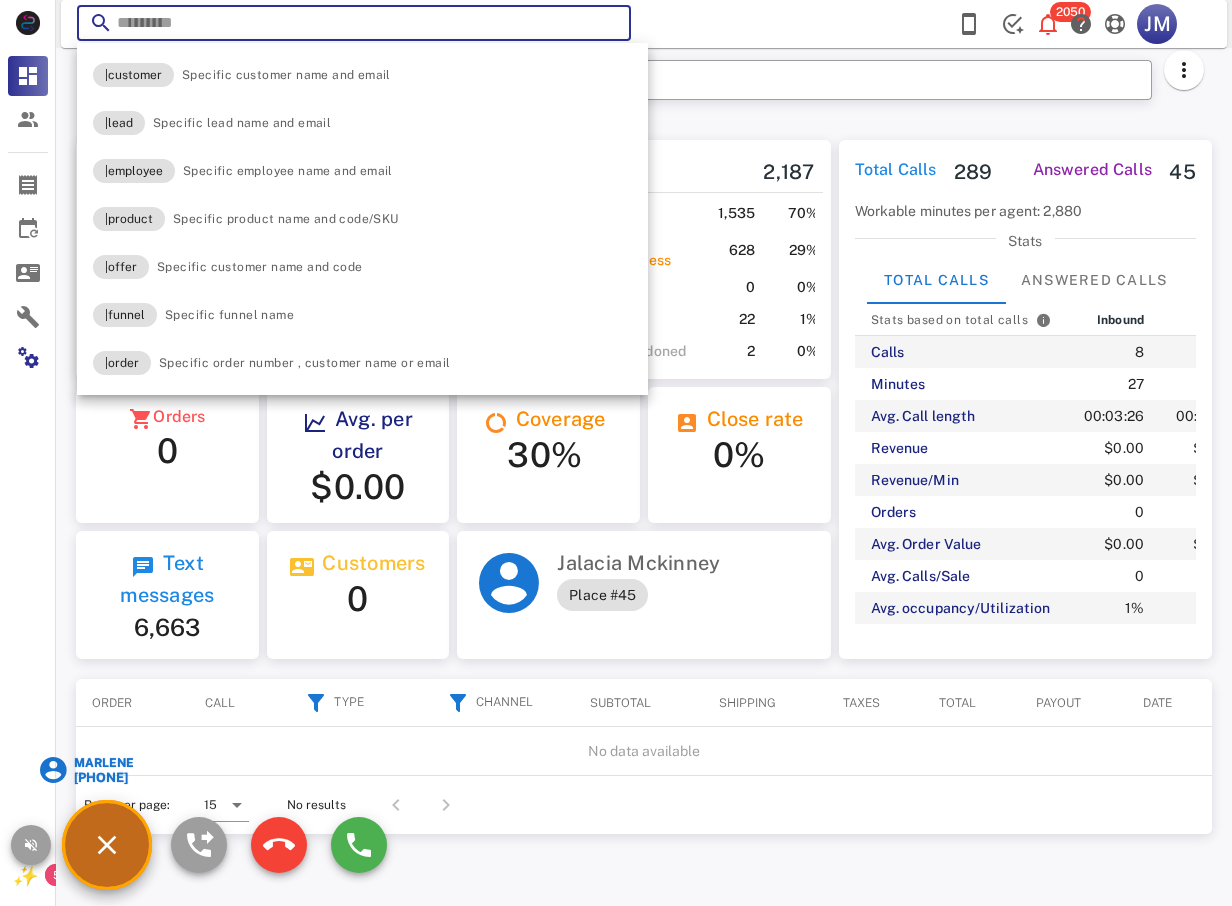 scroll, scrollTop: 240, scrollLeft: 319, axis: both 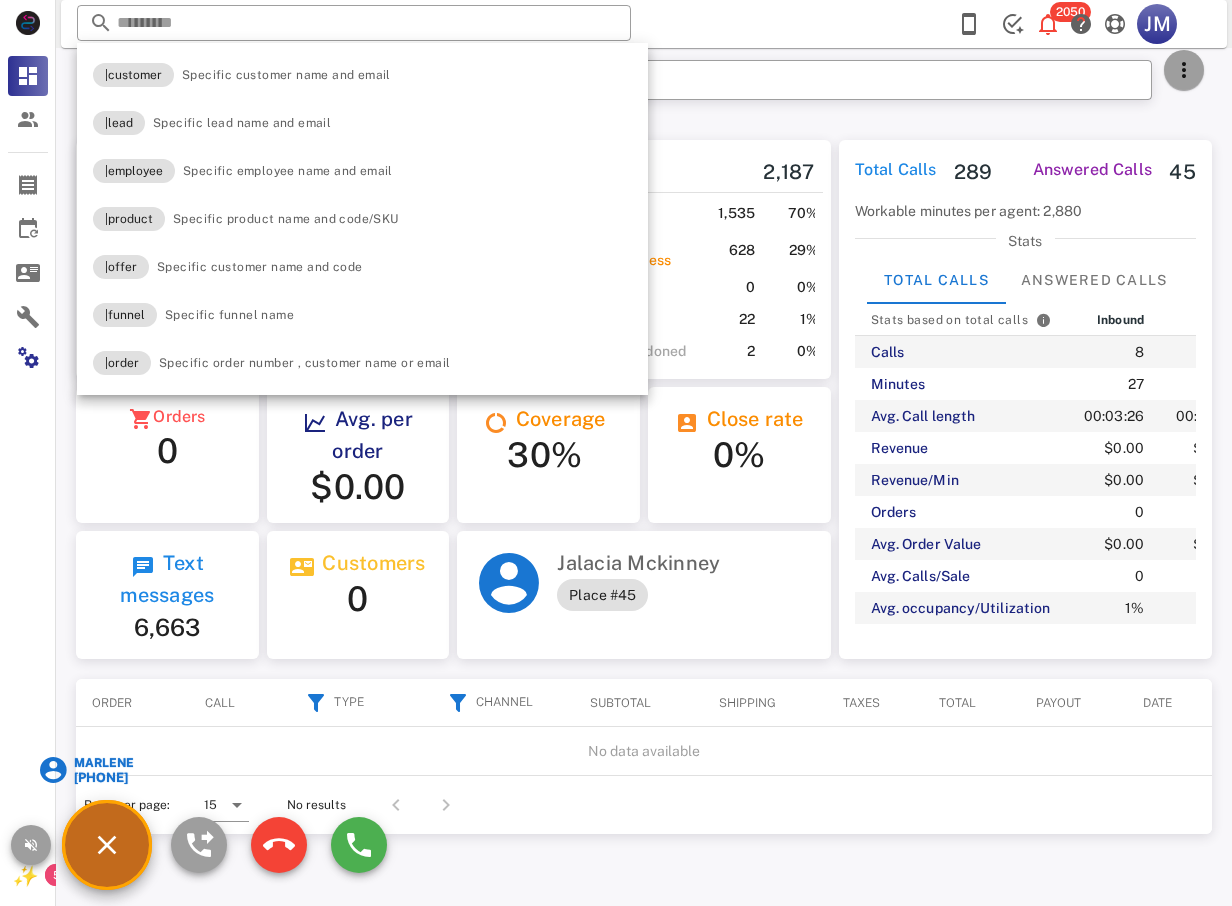 click at bounding box center (1184, 70) 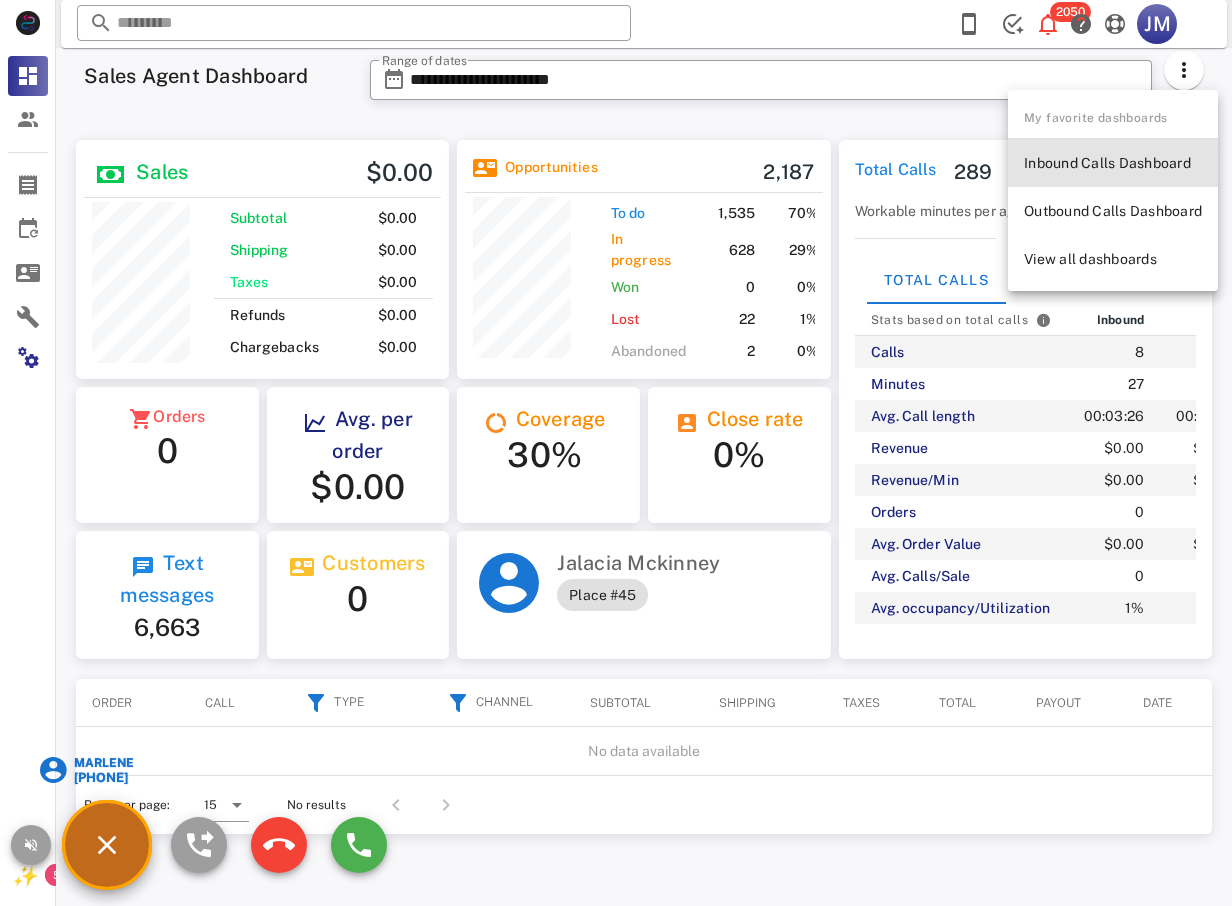 click on "Inbound Calls Dashboard" at bounding box center [1113, 163] 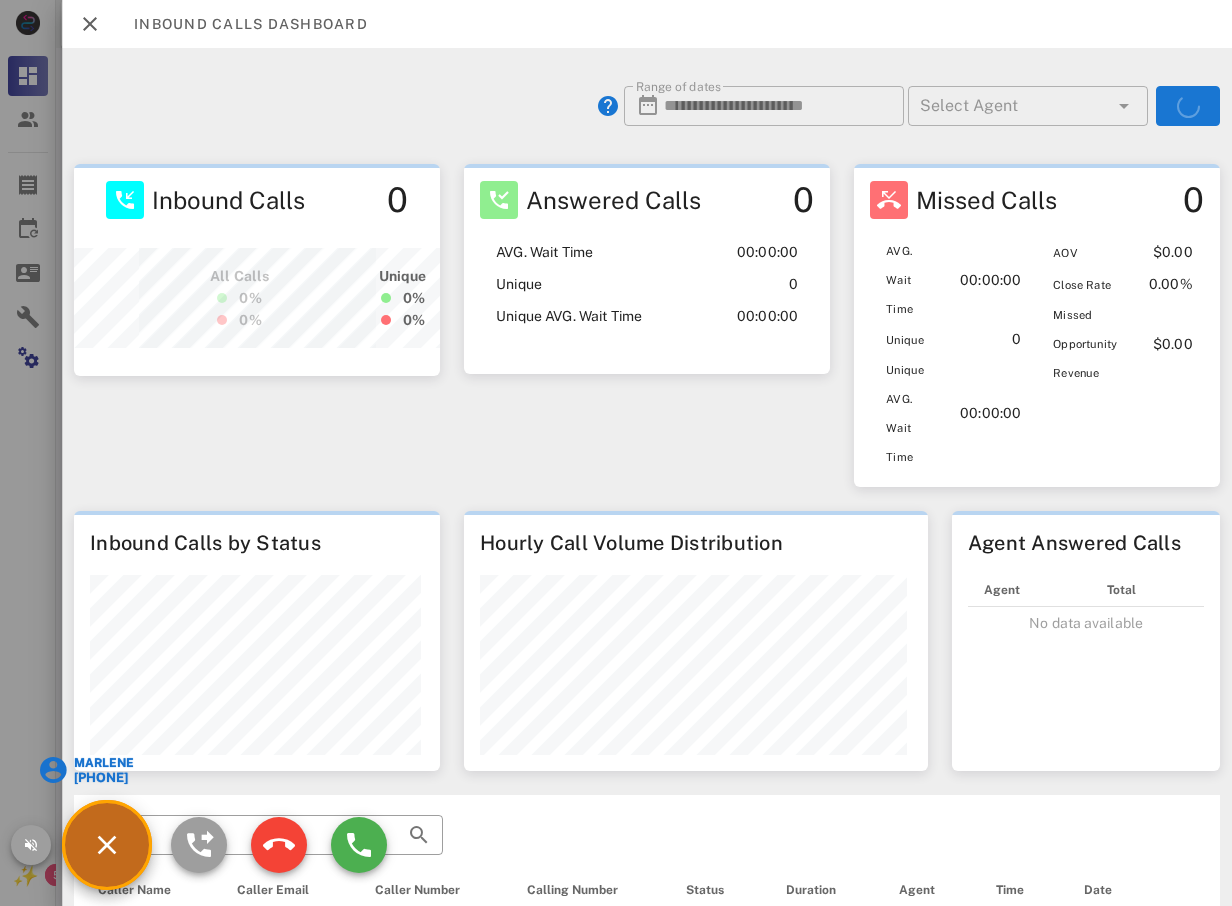 scroll, scrollTop: 999788, scrollLeft: 999637, axis: both 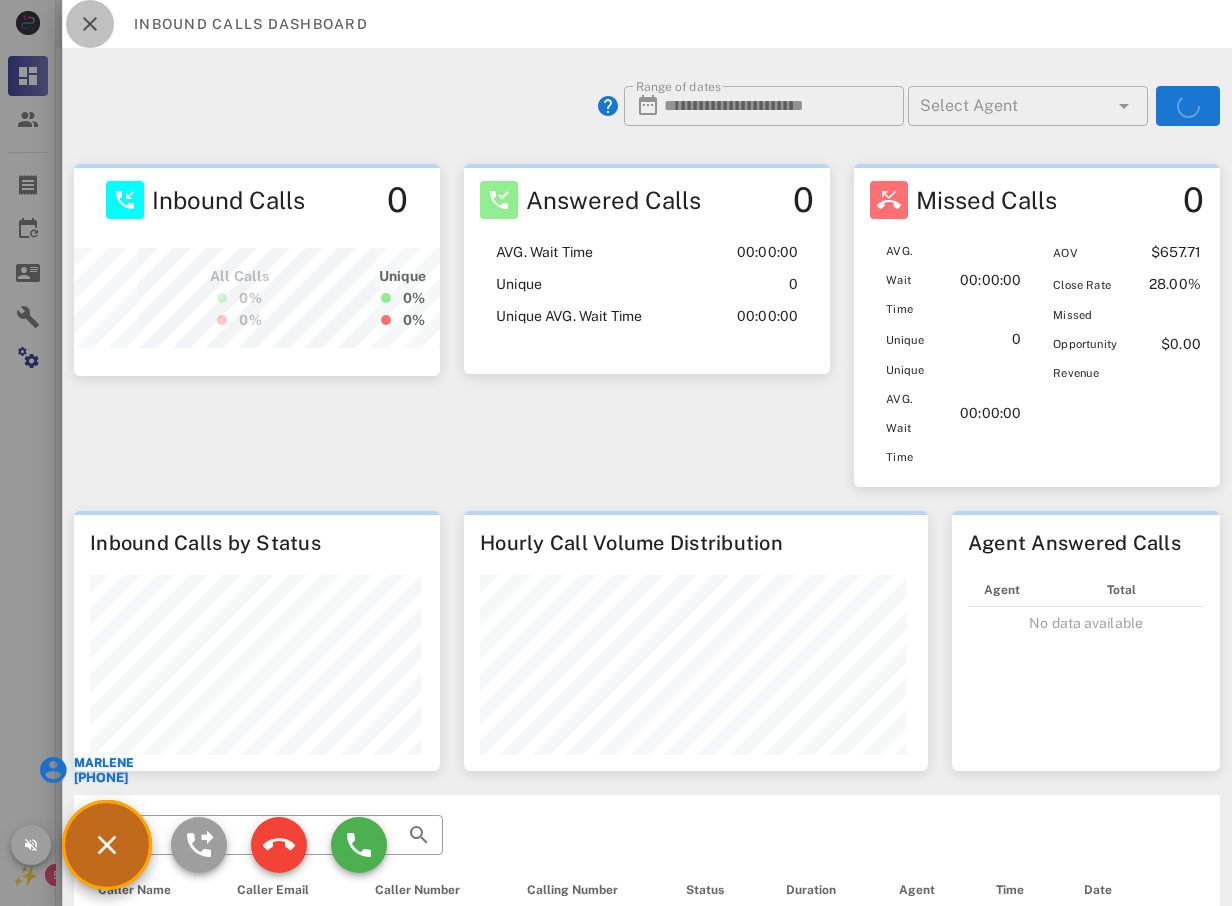 click at bounding box center [90, 24] 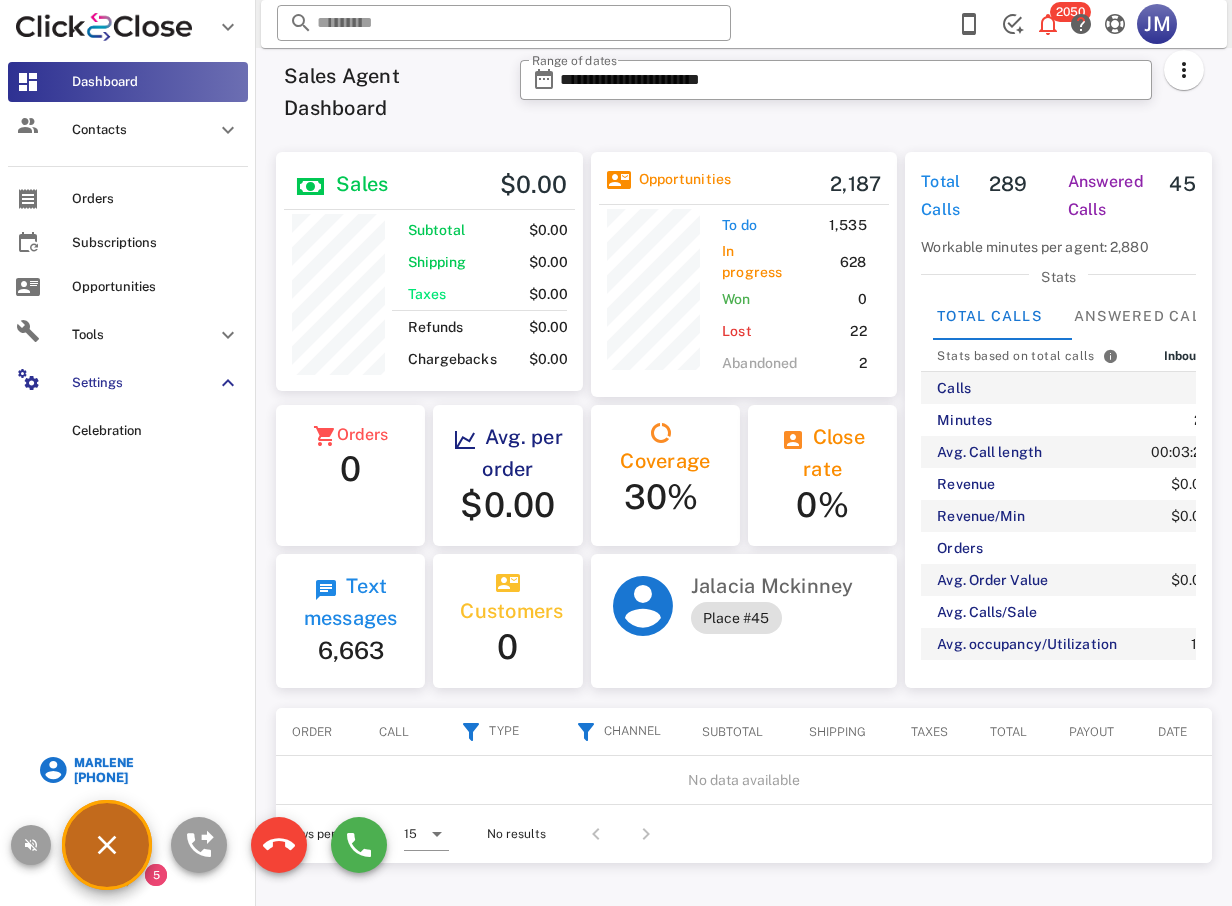 scroll, scrollTop: 250, scrollLeft: 306, axis: both 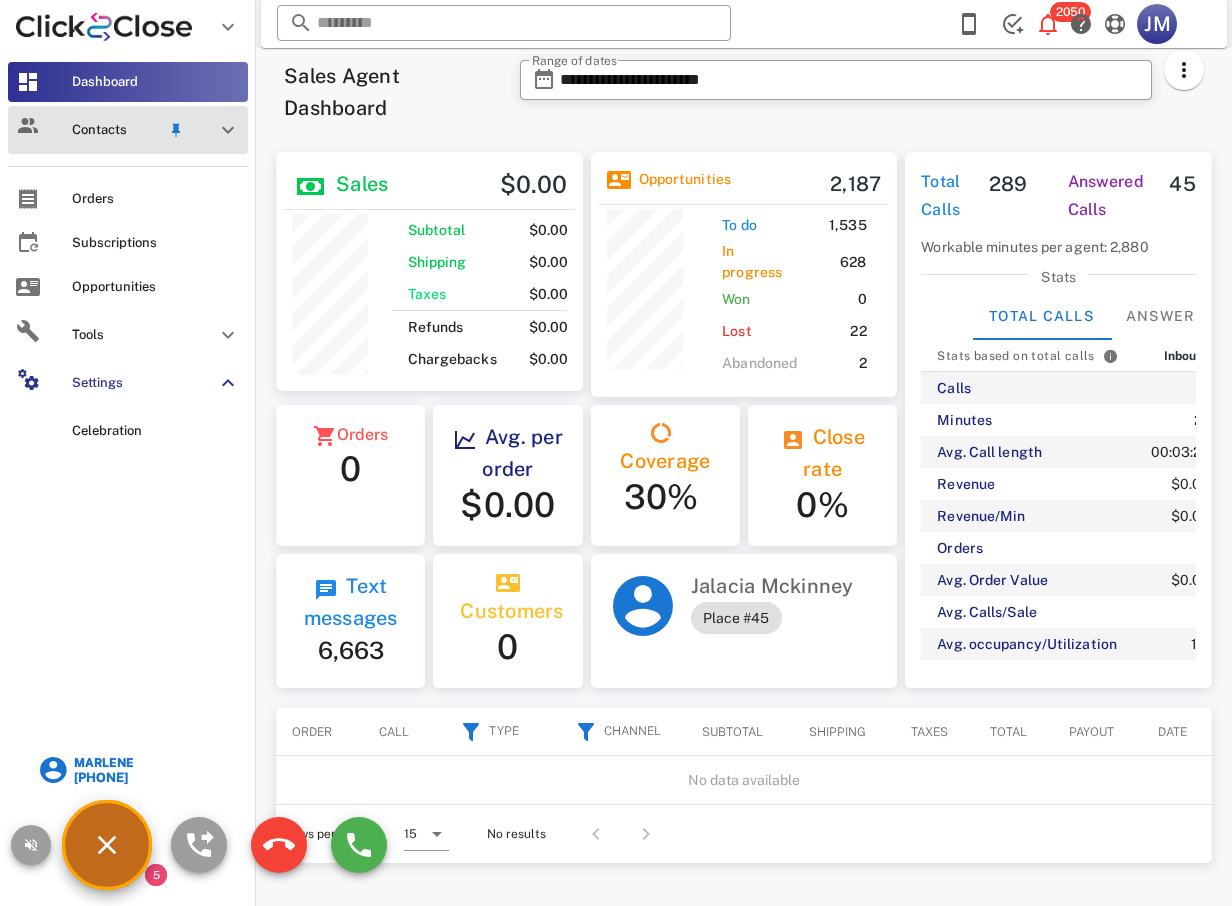 click on "Contacts" at bounding box center [116, 130] 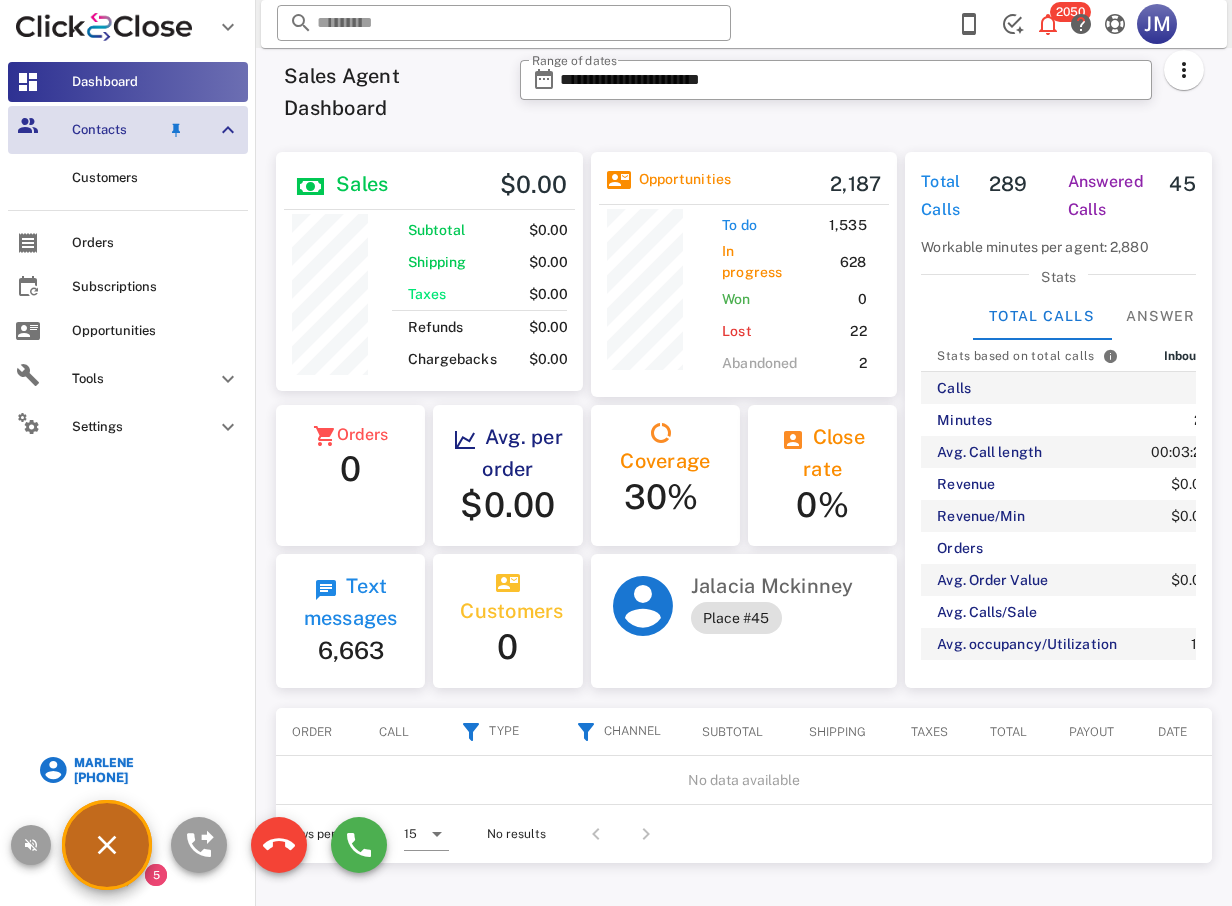 click on "Contacts" at bounding box center (116, 130) 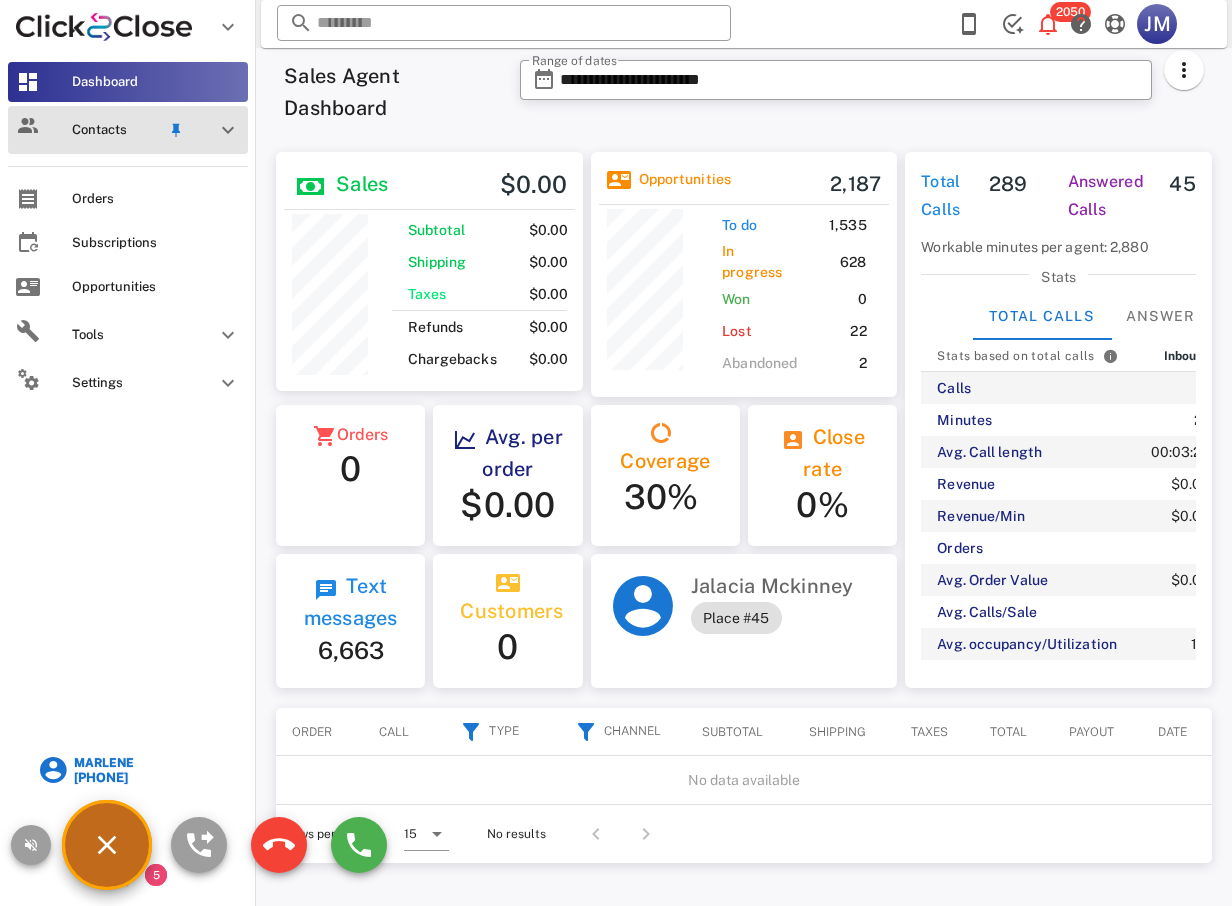 click on "Contacts" at bounding box center [116, 130] 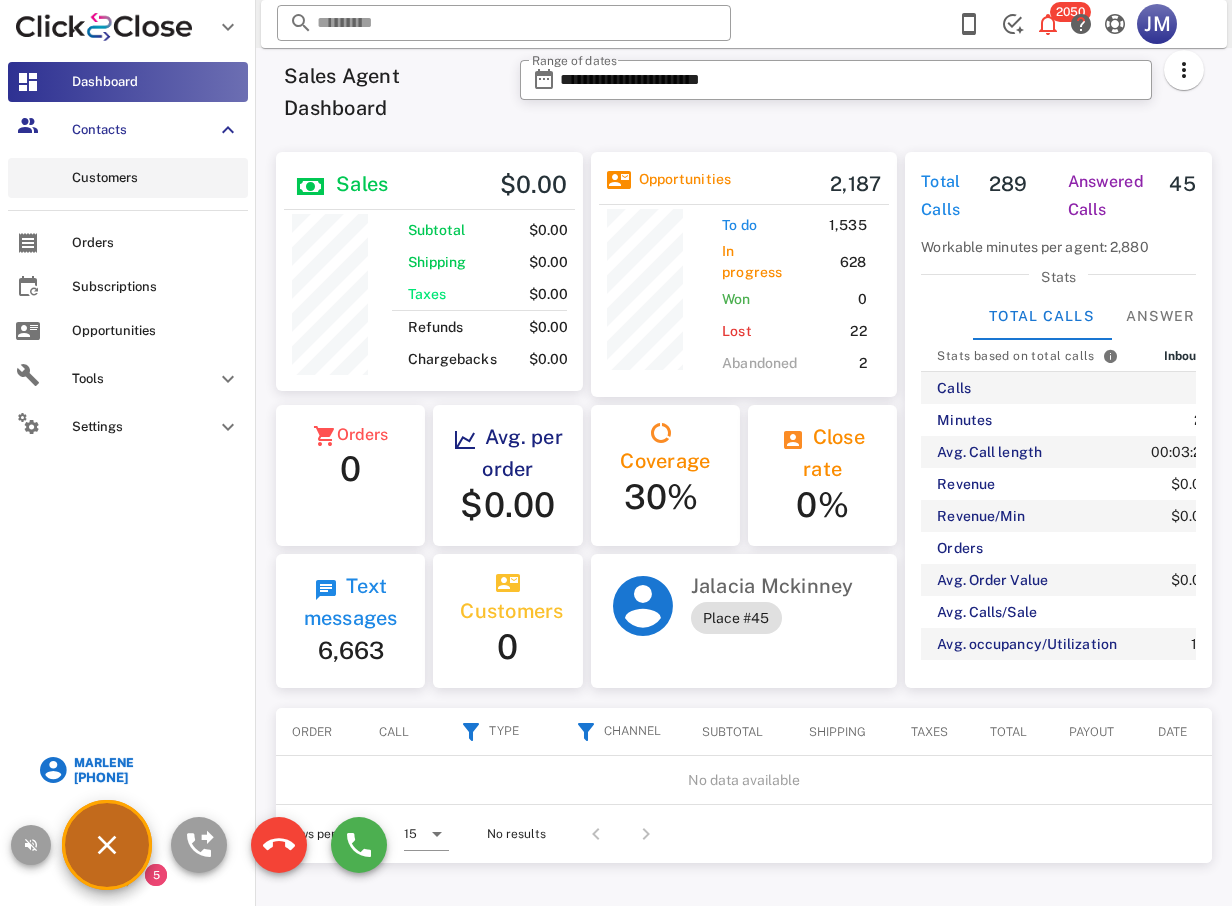 click on "Customers" at bounding box center (156, 178) 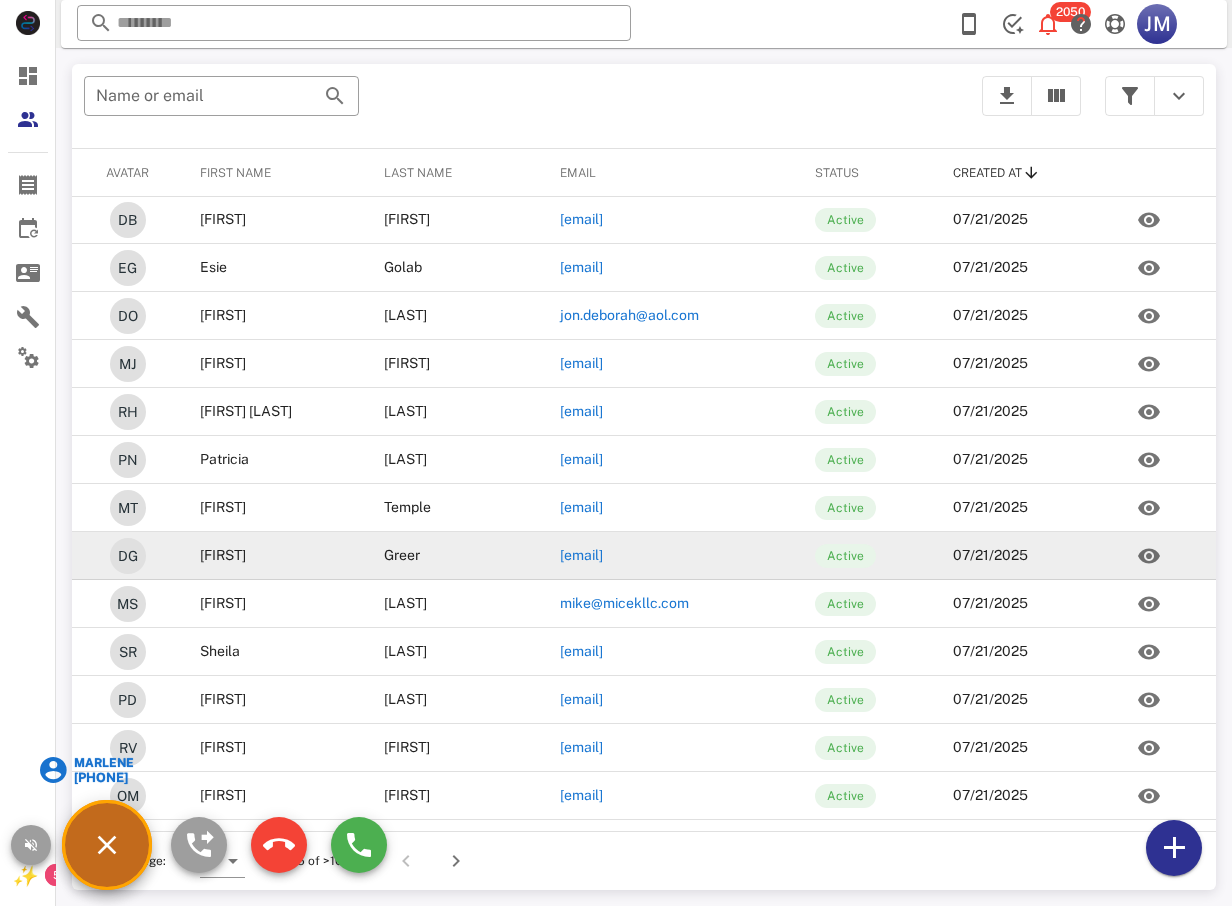 scroll, scrollTop: 0, scrollLeft: 0, axis: both 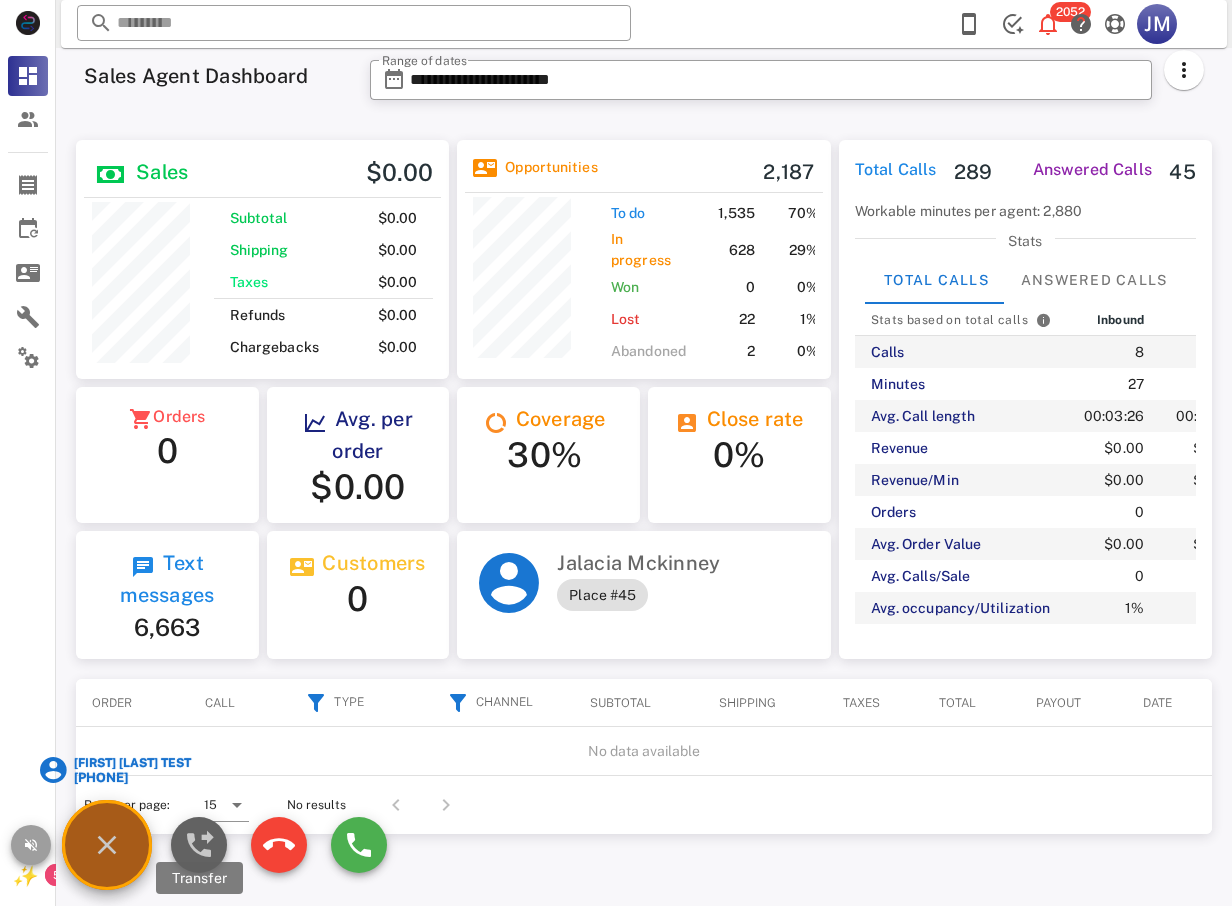 click at bounding box center [199, 845] 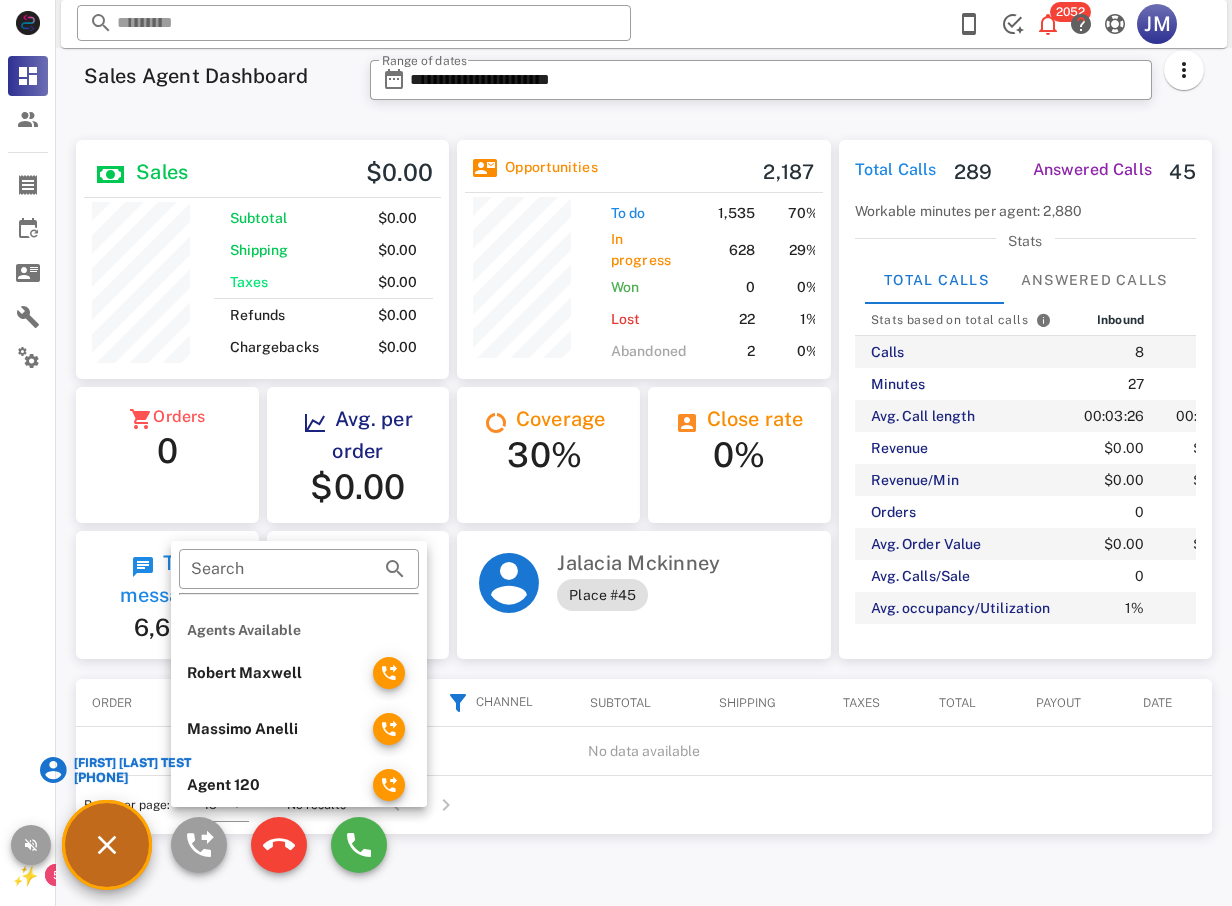 click on "Massimo Anelli" at bounding box center [272, 729] 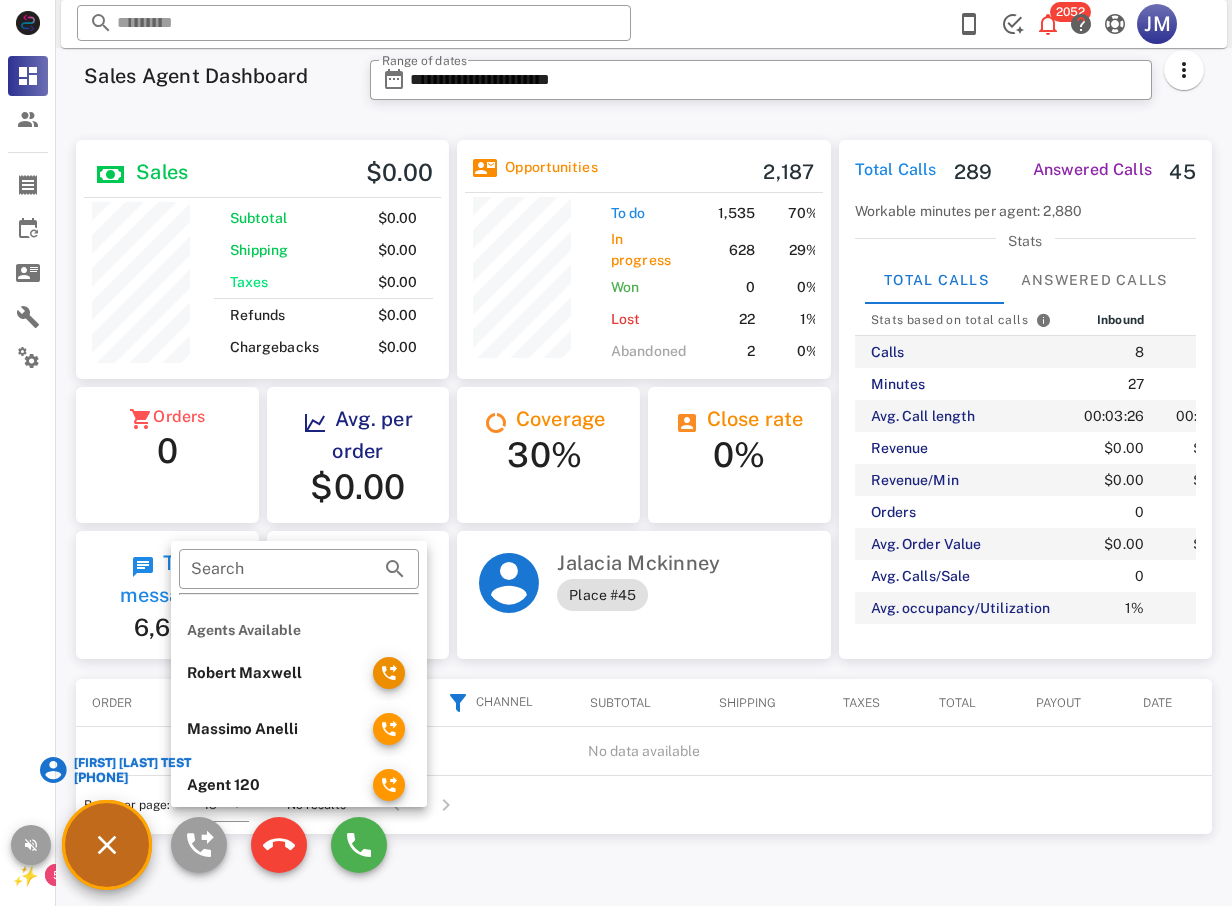click on "Robert Maxwell" at bounding box center [296, 673] 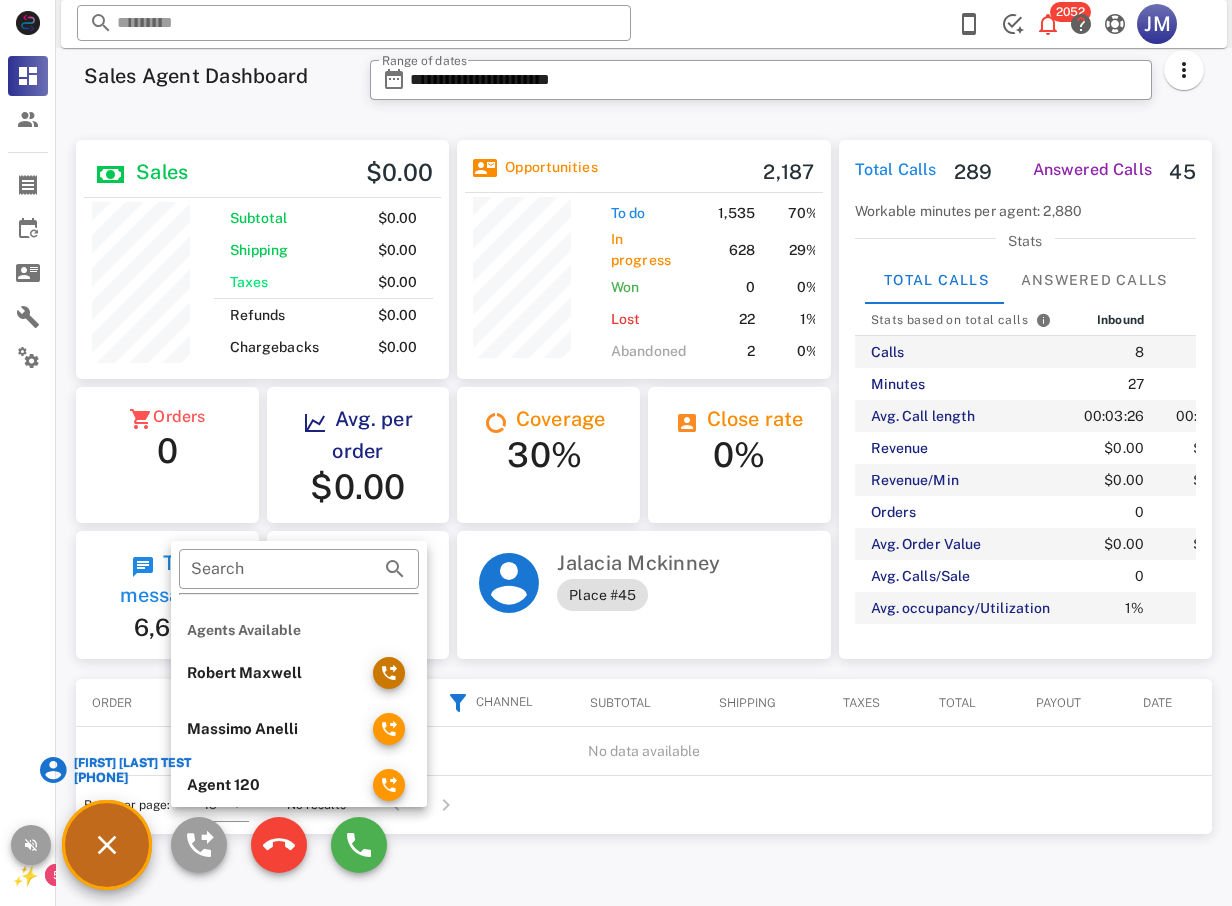click at bounding box center [389, 673] 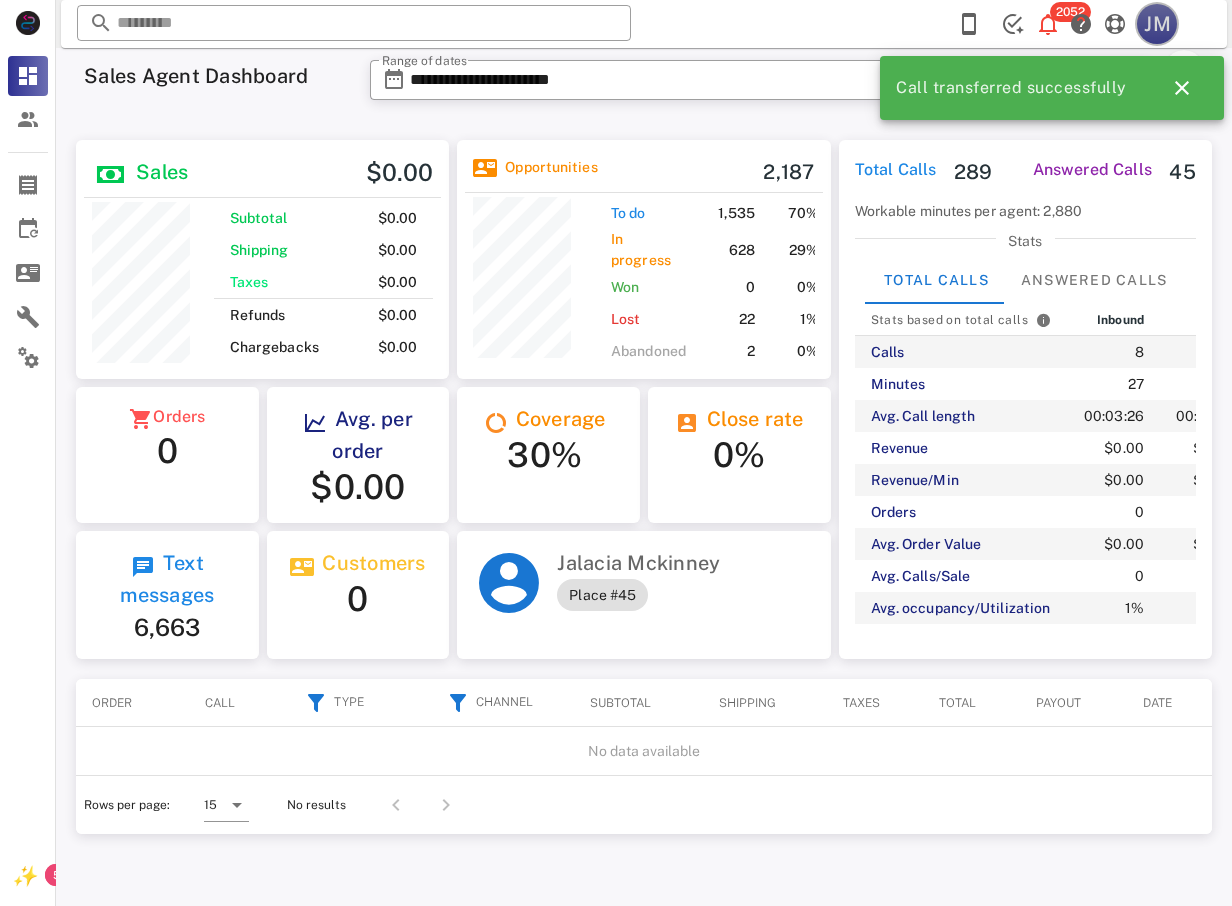 drag, startPoint x: 1159, startPoint y: 23, endPoint x: 1150, endPoint y: 70, distance: 47.853943 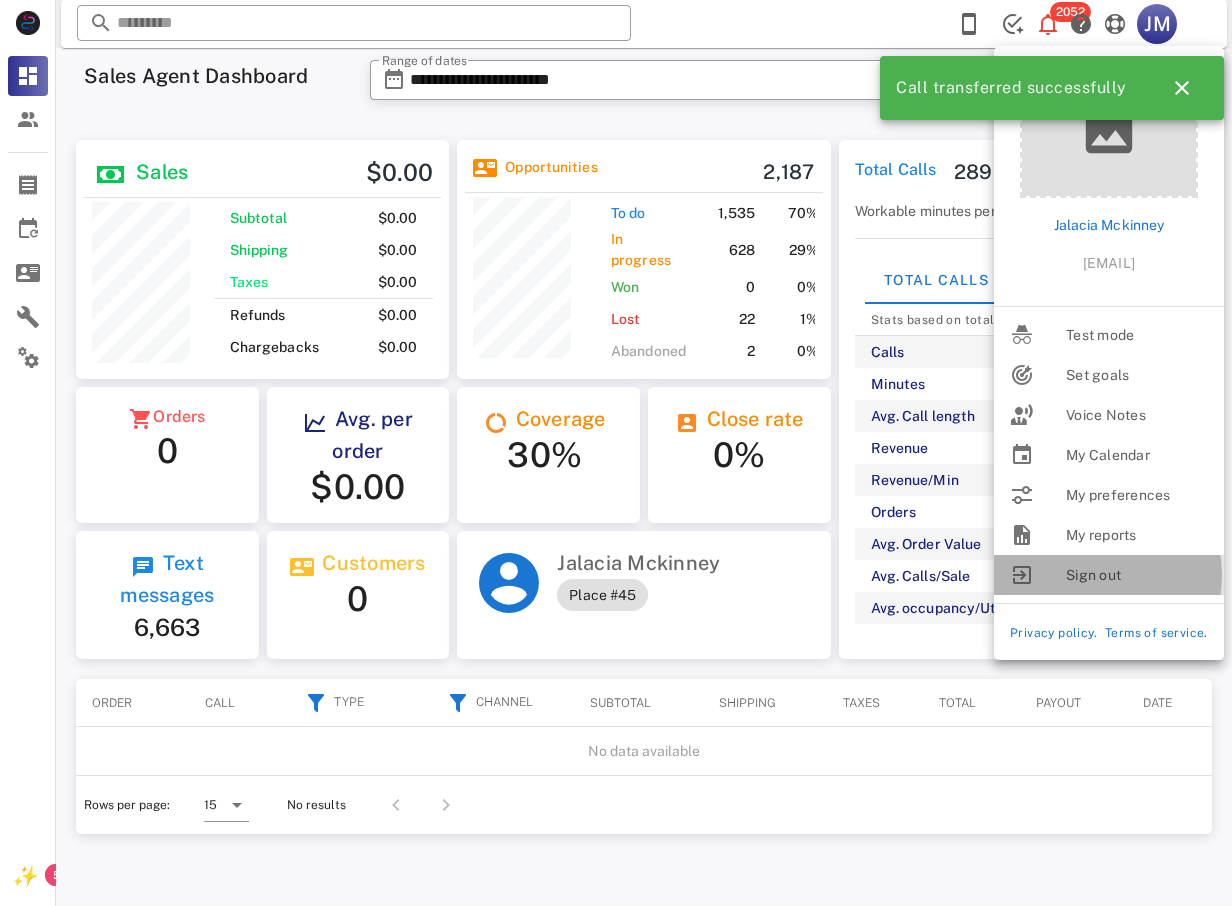 click on "Sign out" at bounding box center (1137, 575) 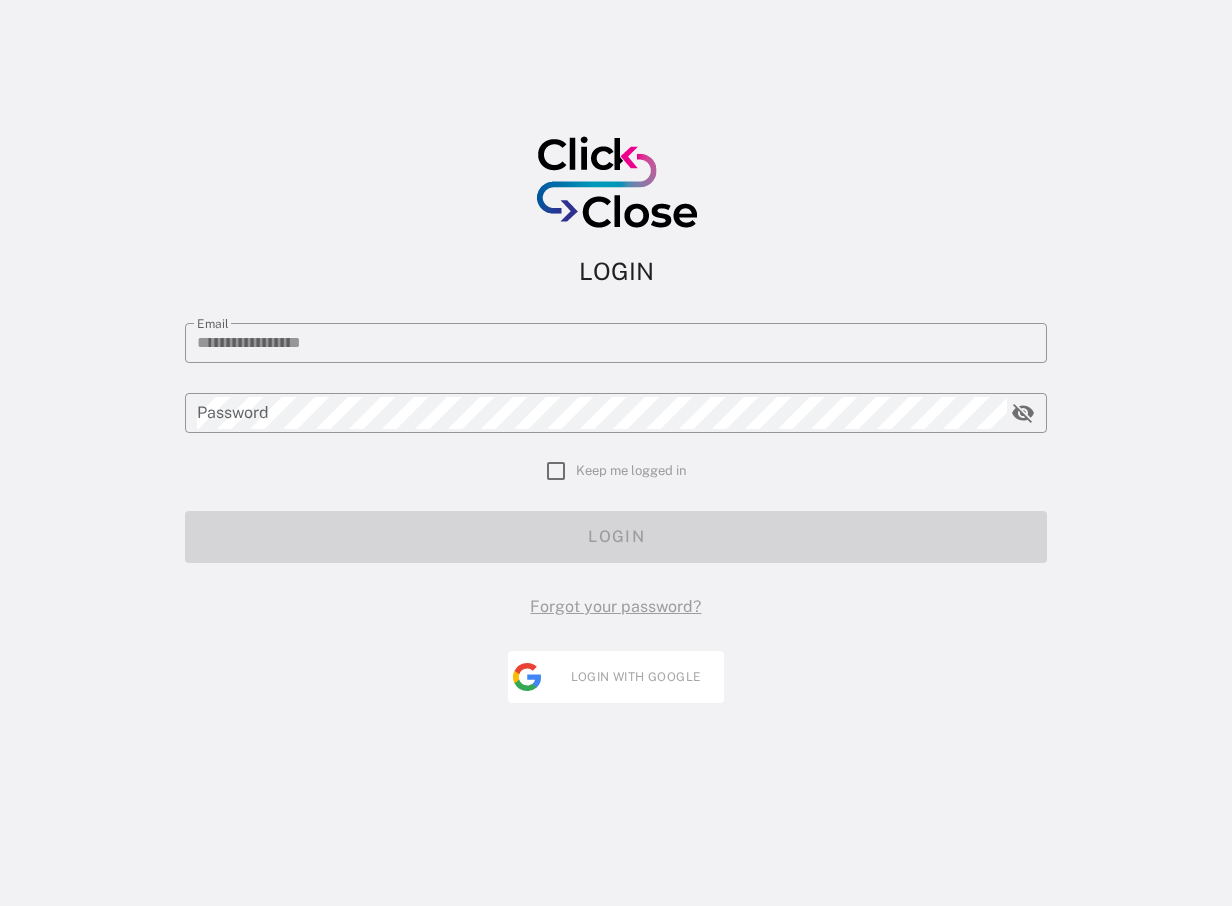 type on "**********" 